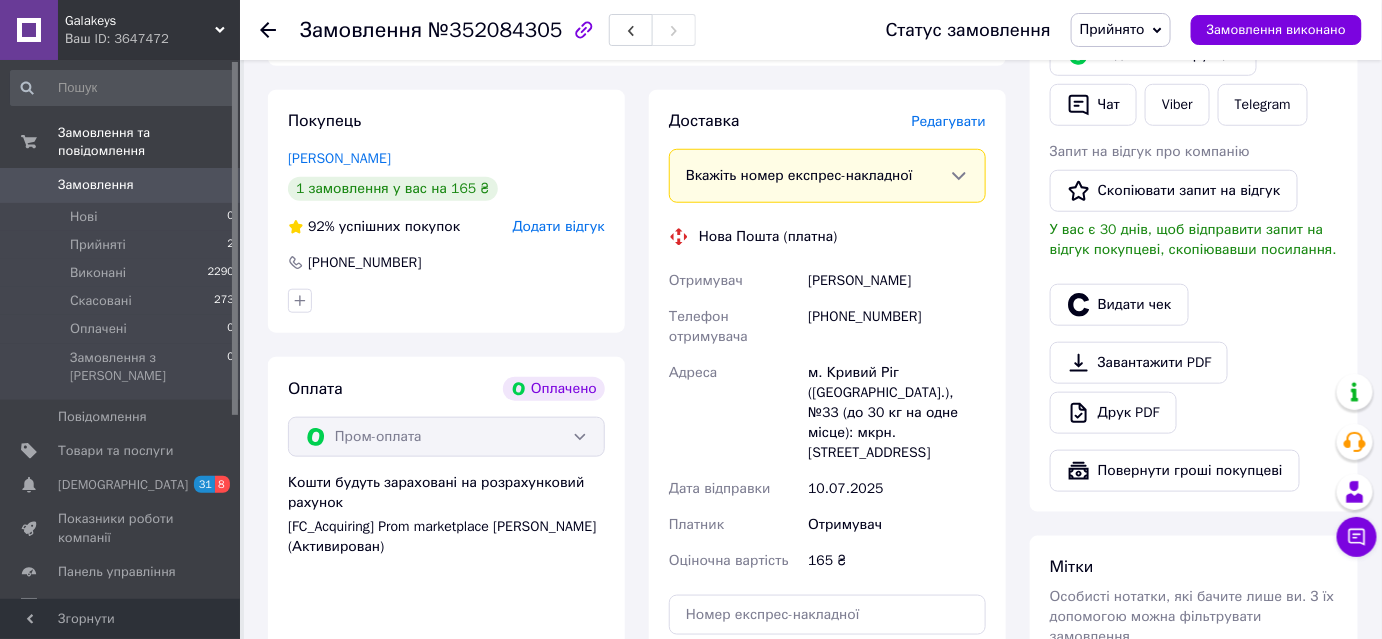 scroll, scrollTop: 636, scrollLeft: 0, axis: vertical 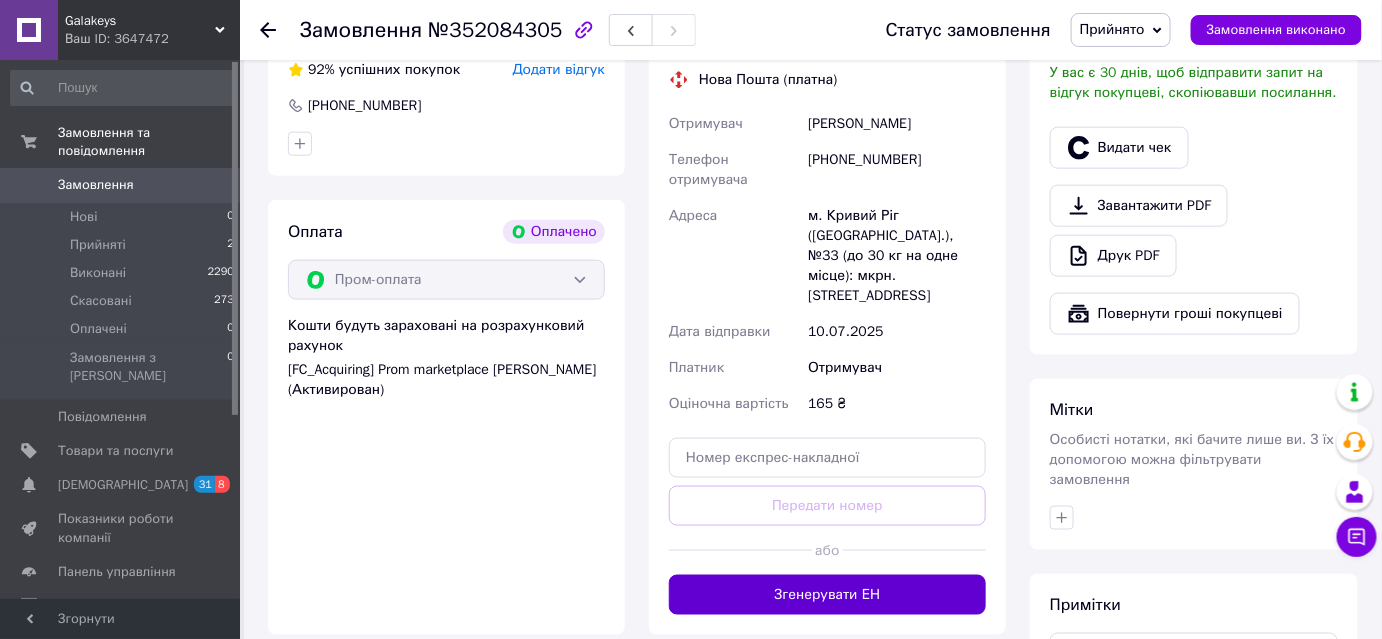 click on "Згенерувати ЕН" at bounding box center [827, 595] 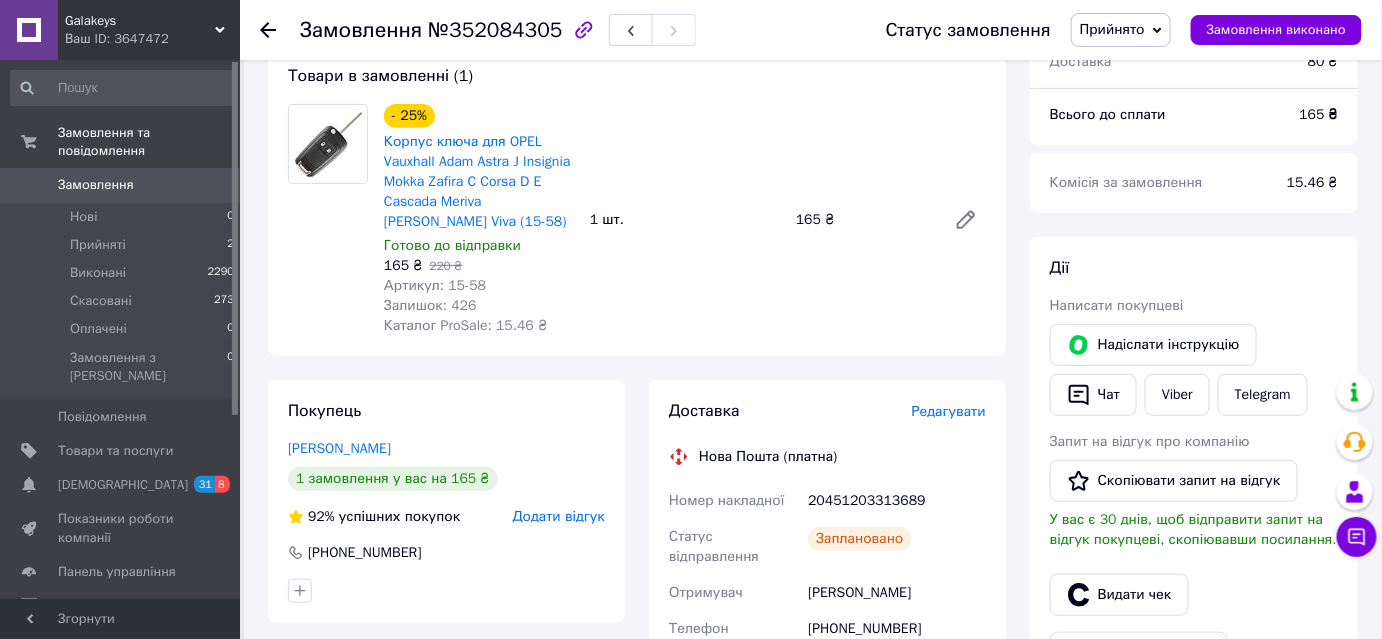 scroll, scrollTop: 181, scrollLeft: 0, axis: vertical 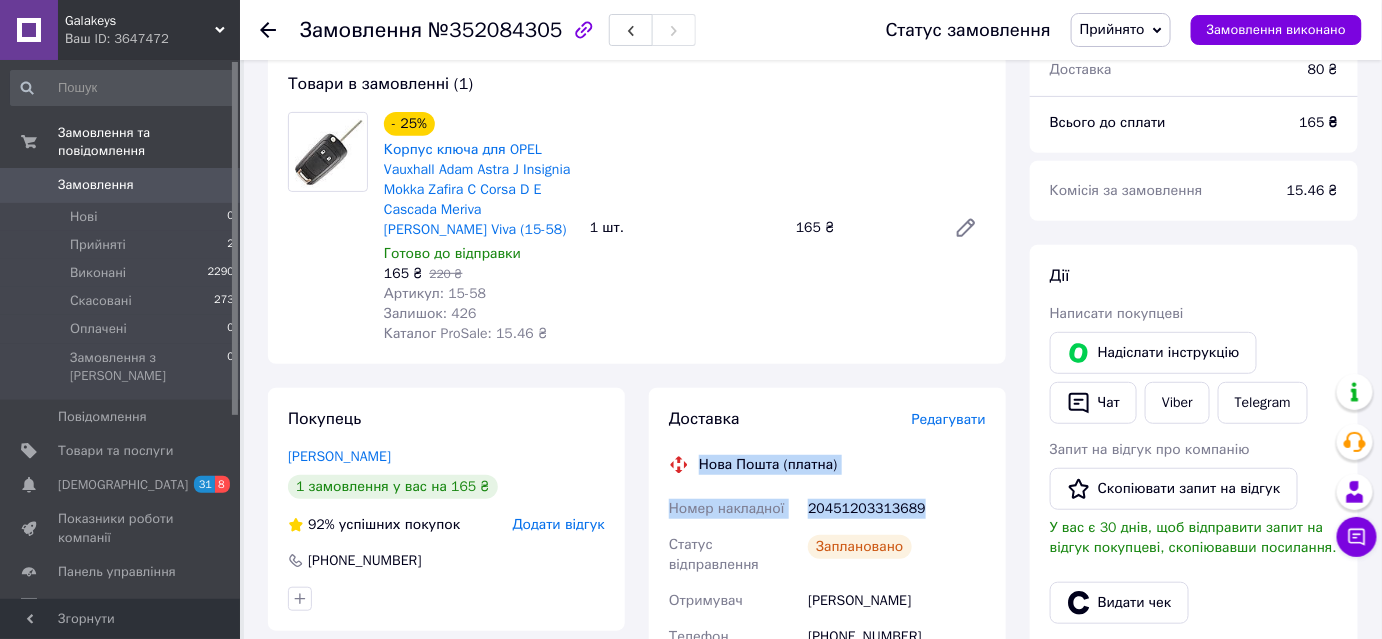 drag, startPoint x: 917, startPoint y: 511, endPoint x: 688, endPoint y: 456, distance: 235.5122 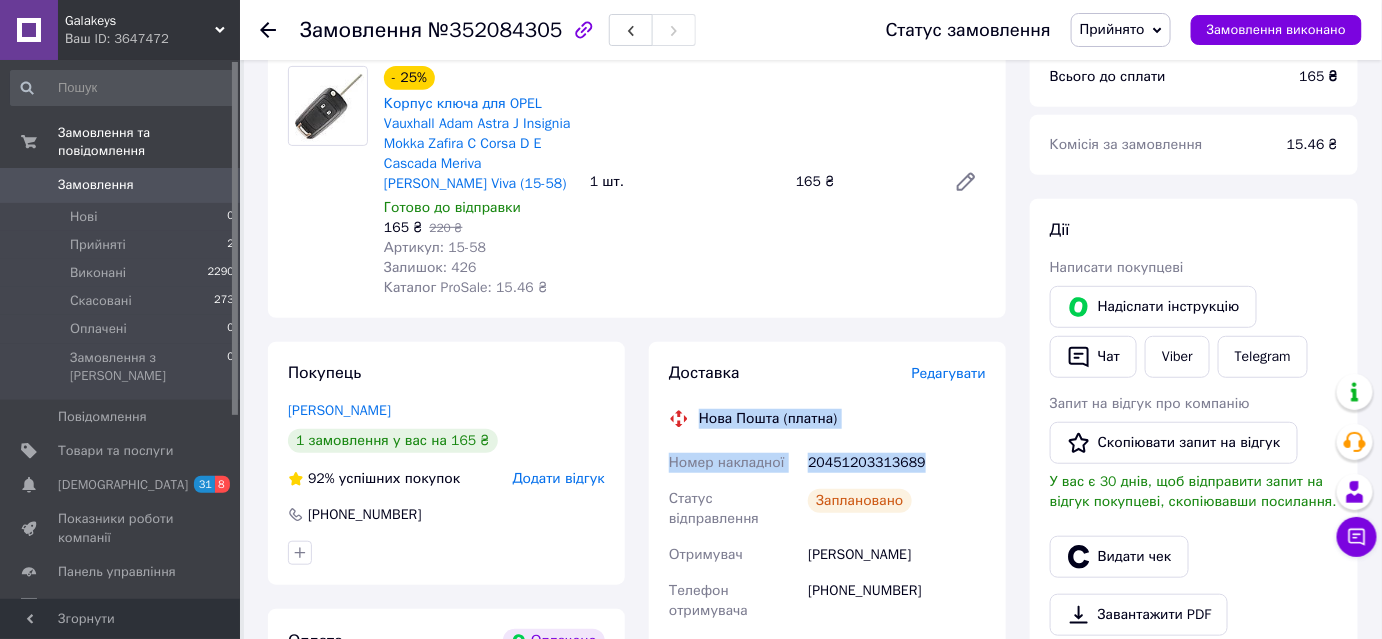 scroll, scrollTop: 272, scrollLeft: 0, axis: vertical 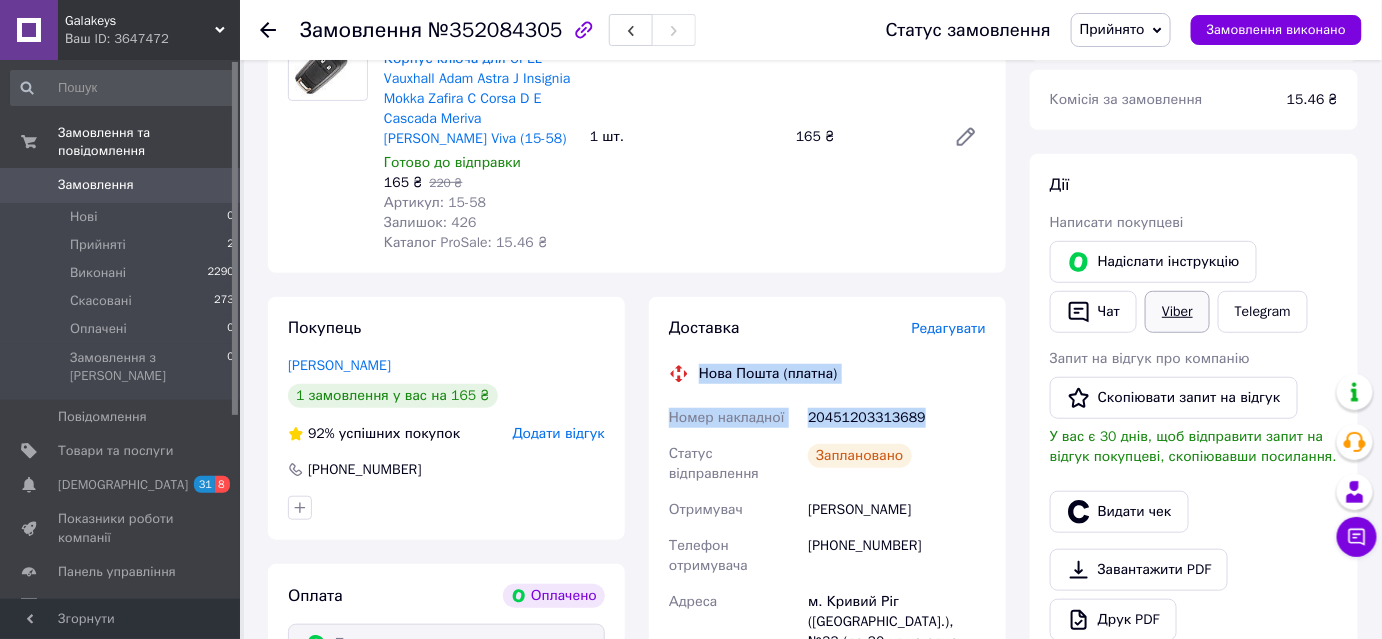 click on "Viber" at bounding box center [1177, 312] 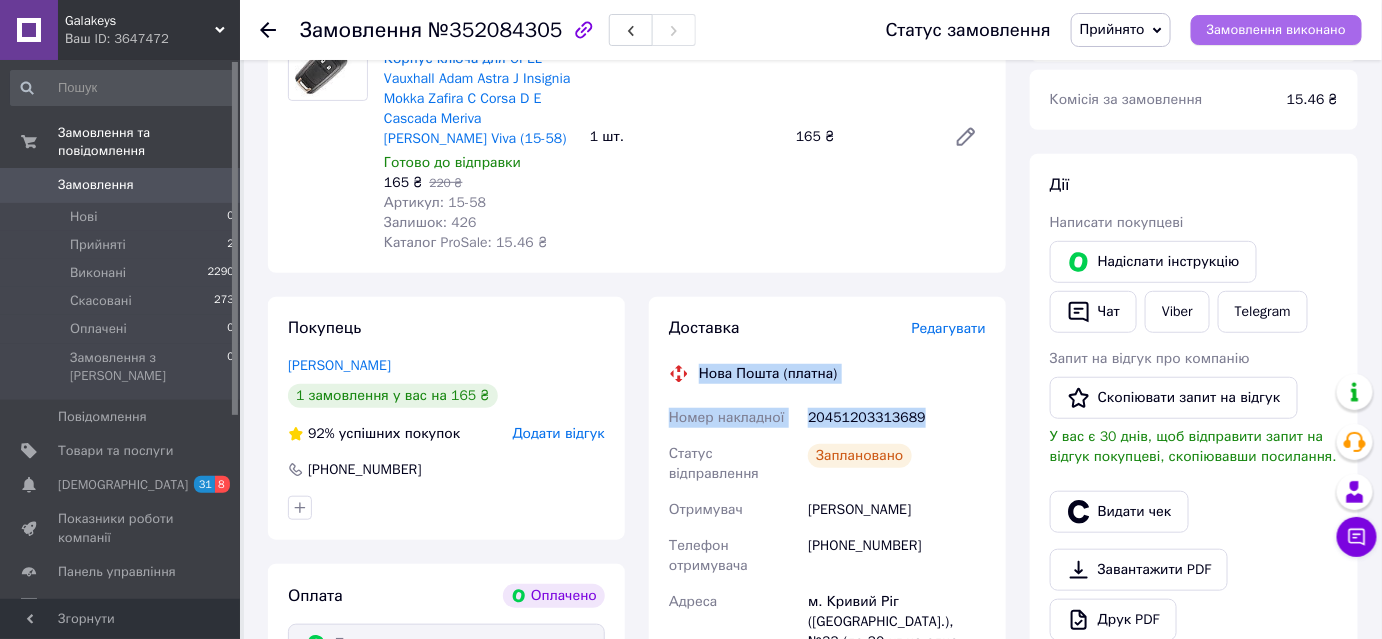 click on "Замовлення виконано" at bounding box center [1276, 30] 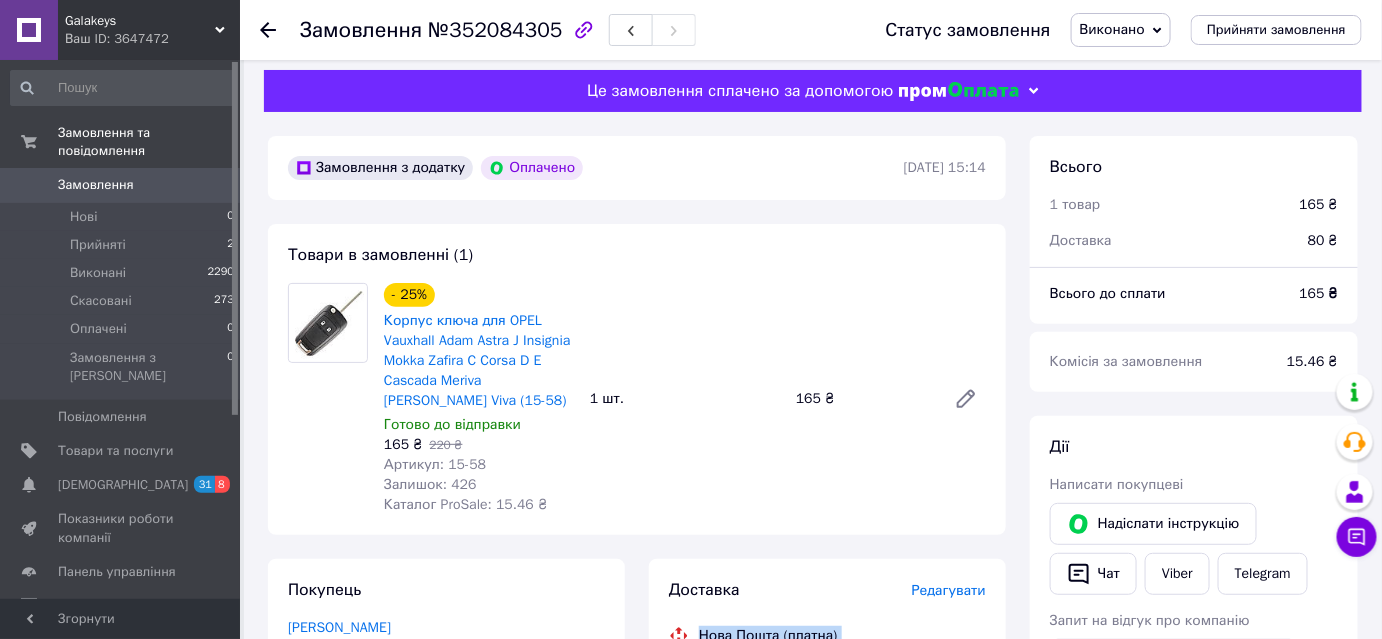 scroll, scrollTop: 0, scrollLeft: 0, axis: both 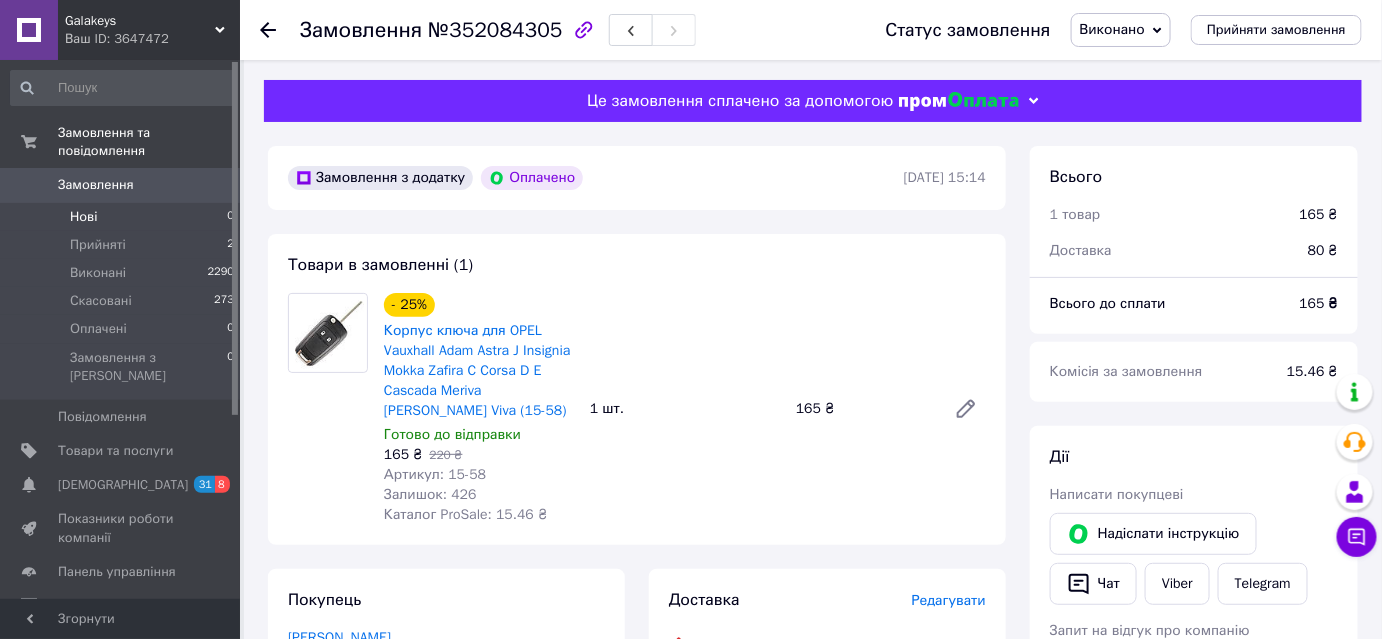 click on "Нові 0" at bounding box center [123, 217] 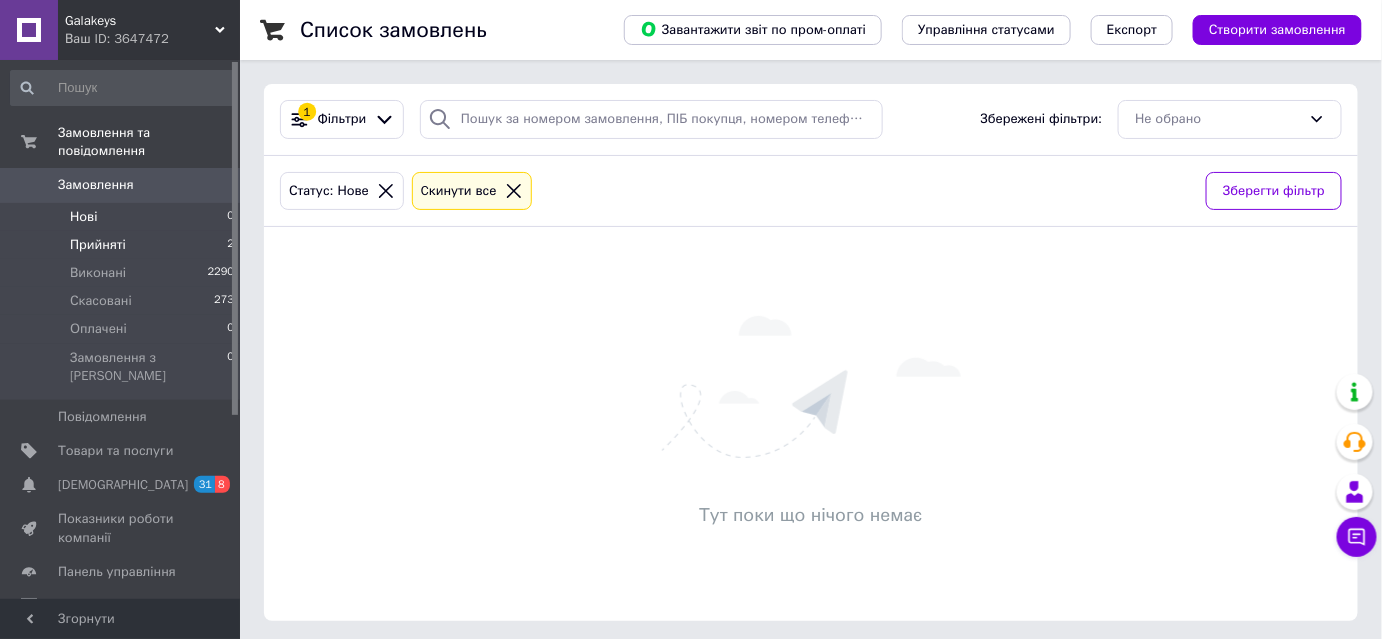 click on "Прийняті" at bounding box center [98, 245] 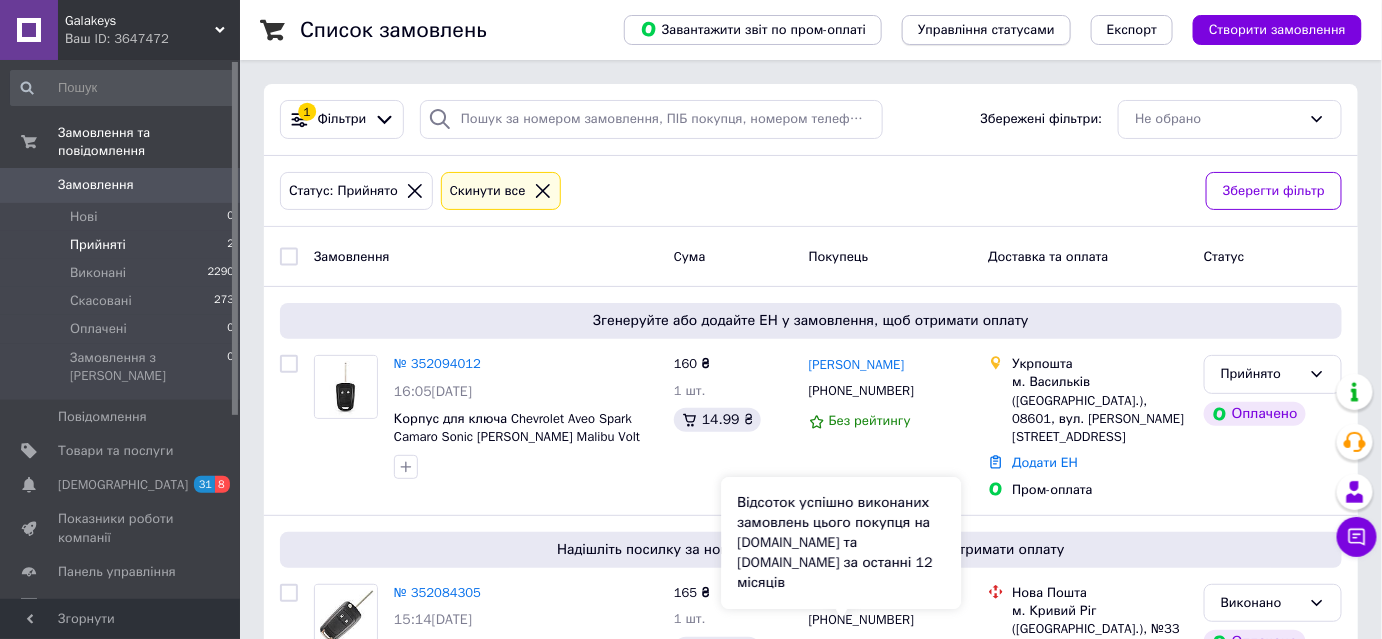 scroll, scrollTop: 0, scrollLeft: 0, axis: both 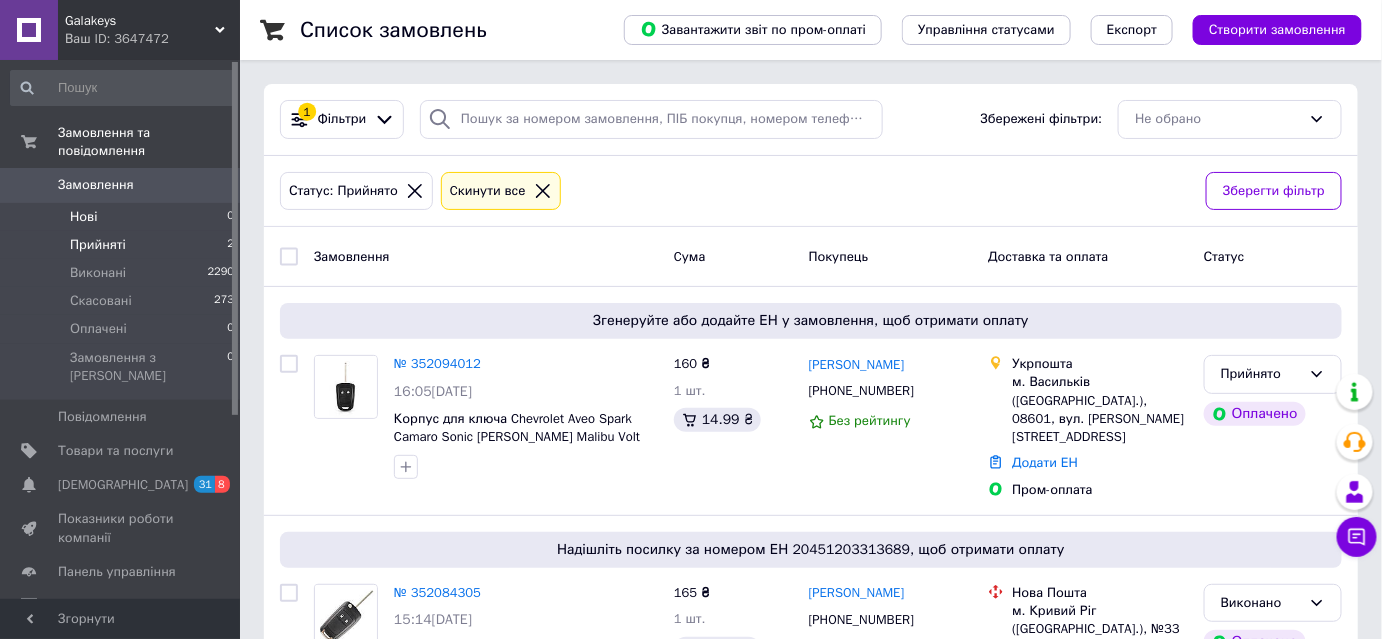 click on "Нові 0" at bounding box center [123, 217] 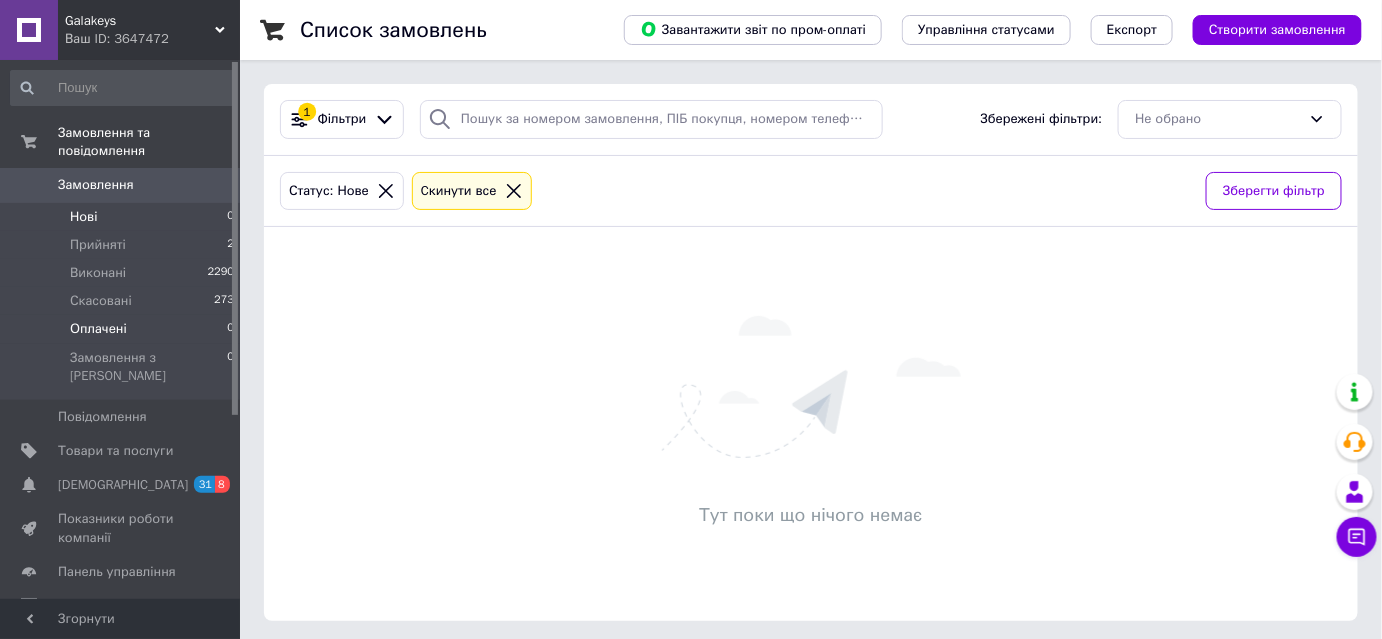 click on "Оплачені" at bounding box center (98, 329) 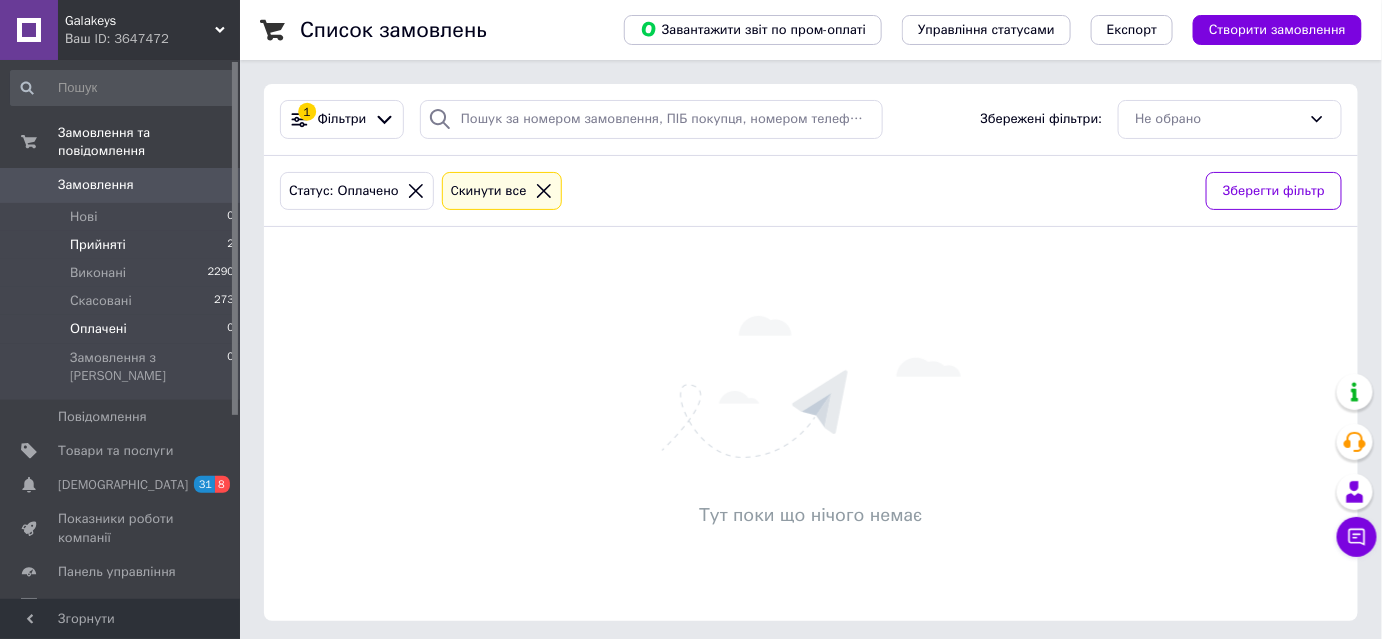 click on "Прийняті" at bounding box center (98, 245) 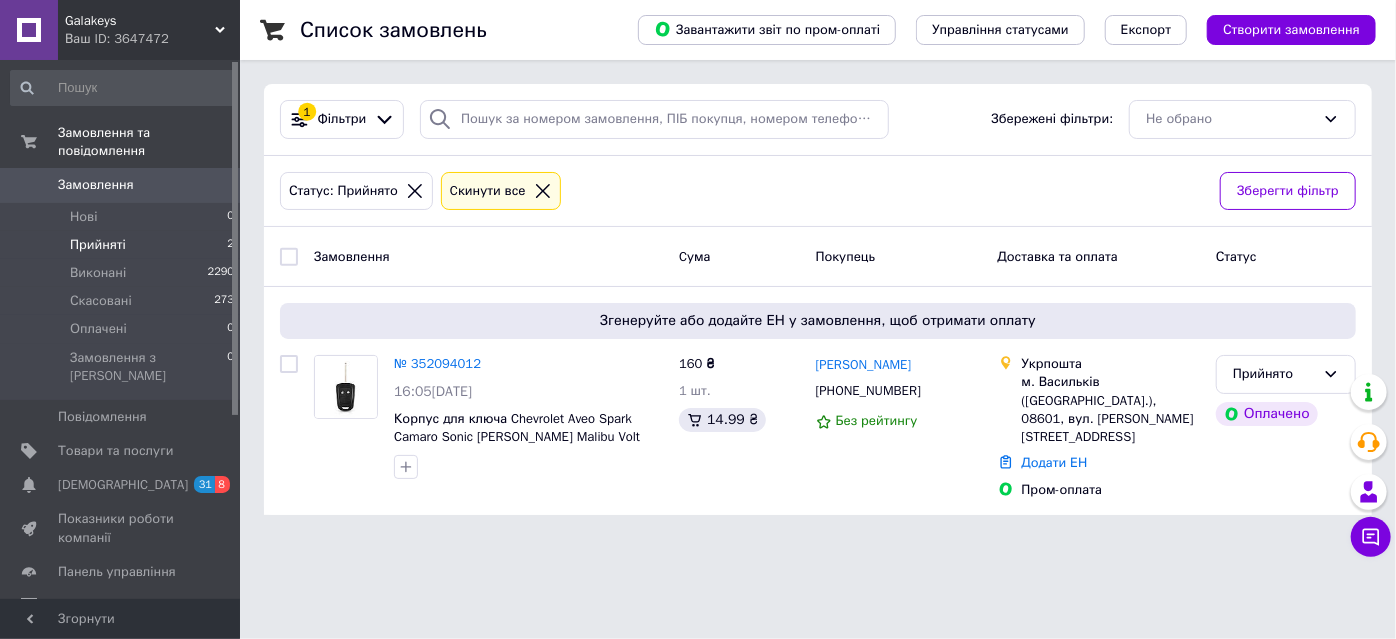 drag, startPoint x: 424, startPoint y: 483, endPoint x: 234, endPoint y: 487, distance: 190.0421 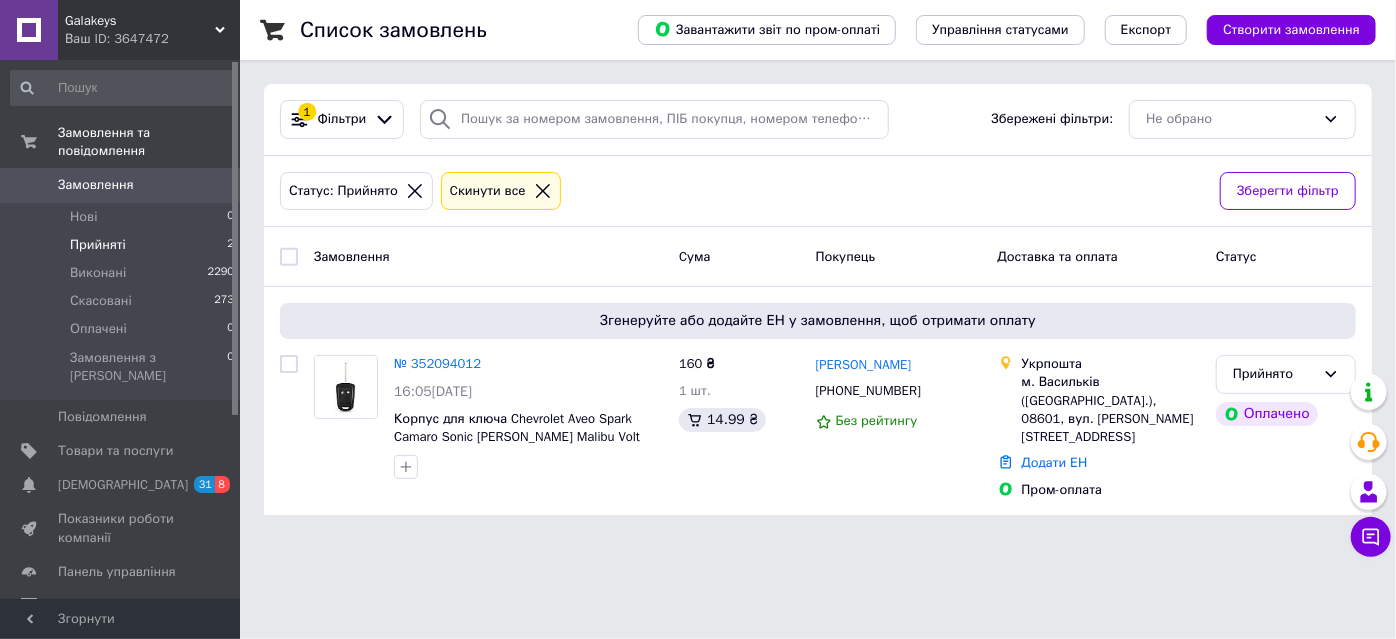click on "Прийняті" at bounding box center (98, 245) 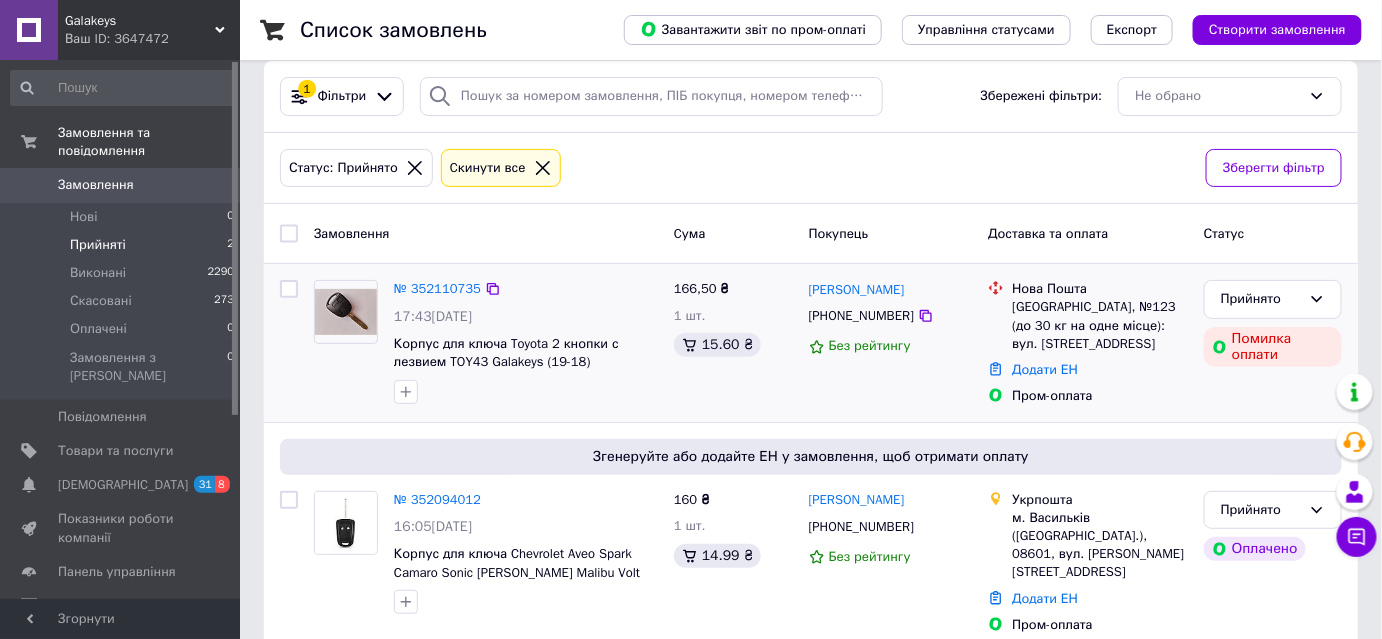 scroll, scrollTop: 36, scrollLeft: 0, axis: vertical 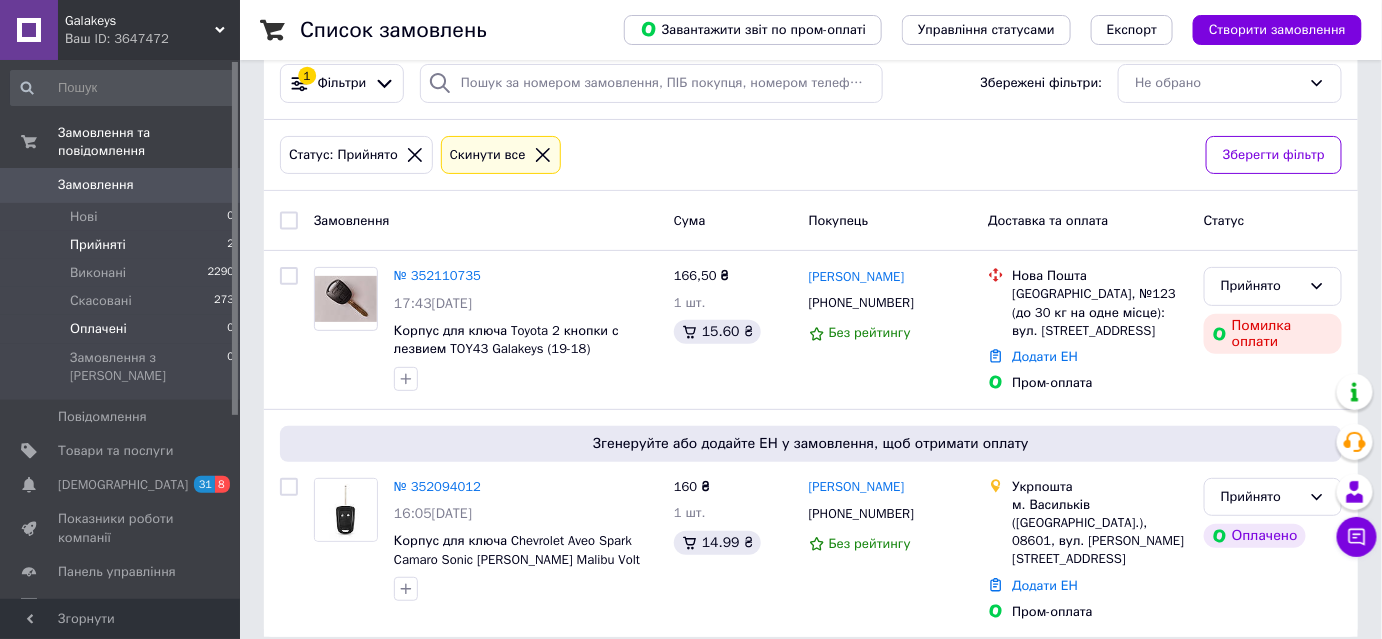 click on "Оплачені 0" at bounding box center (123, 329) 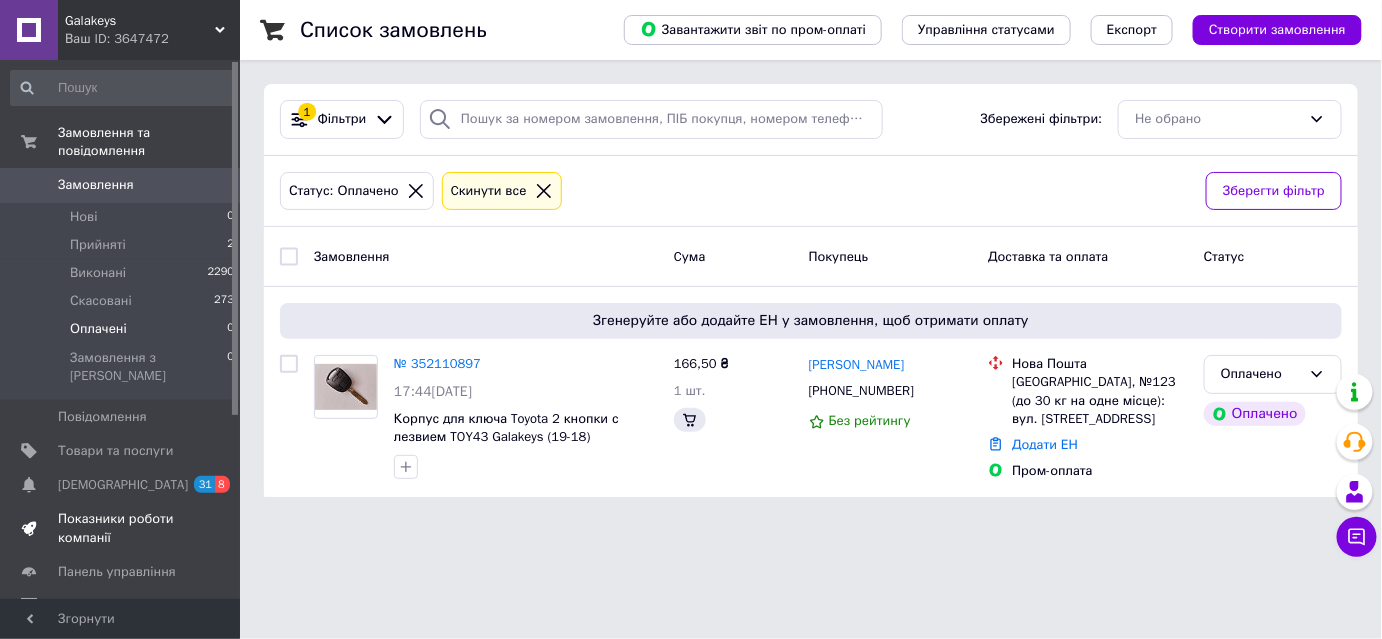 scroll, scrollTop: 0, scrollLeft: 0, axis: both 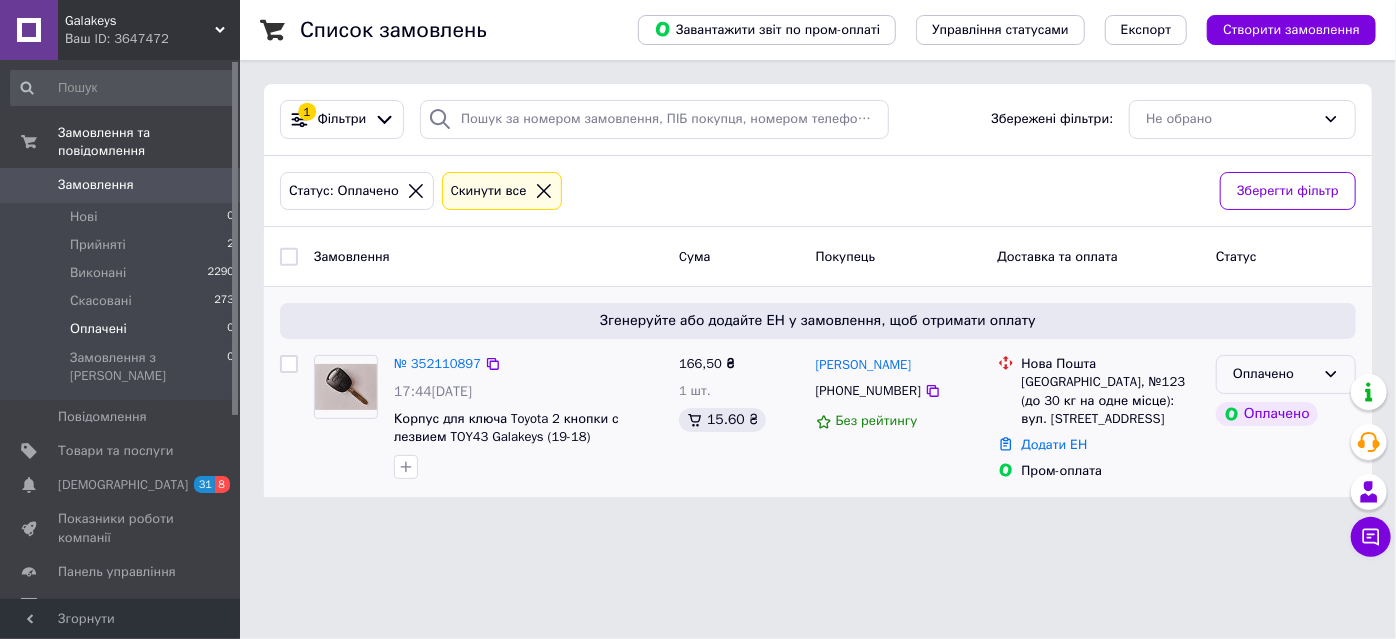 click on "Оплачено" at bounding box center (1274, 374) 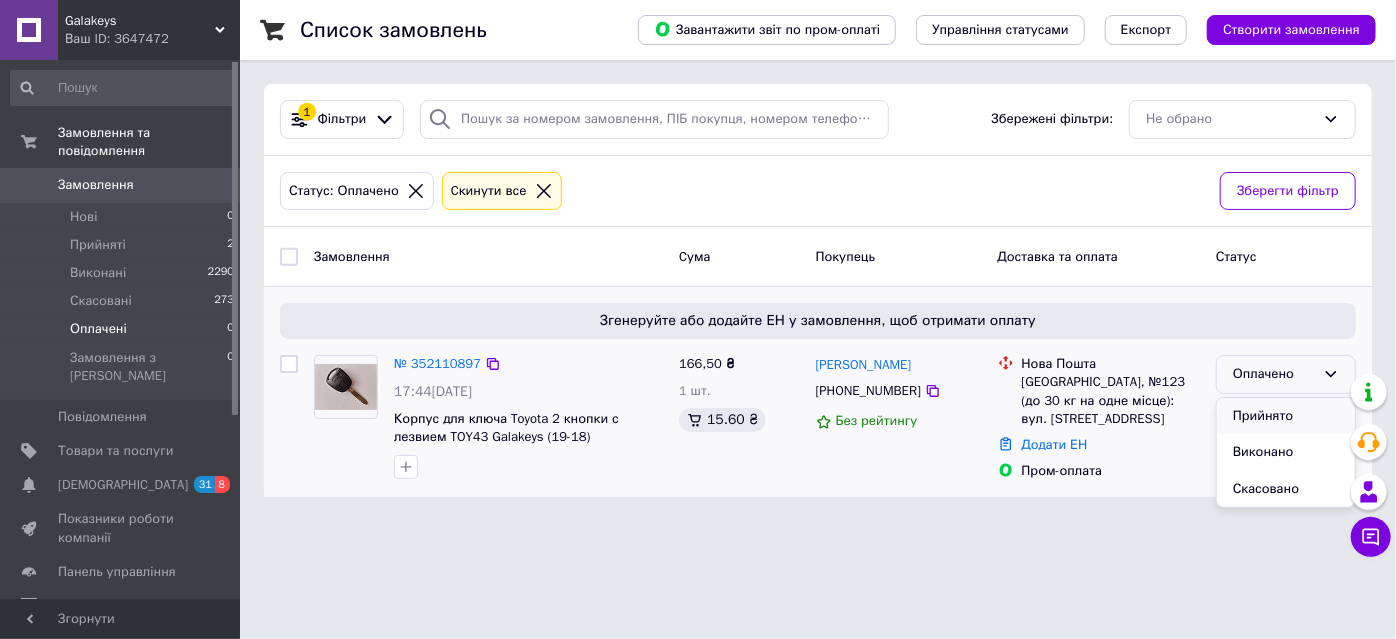 click on "Прийнято" at bounding box center [1286, 416] 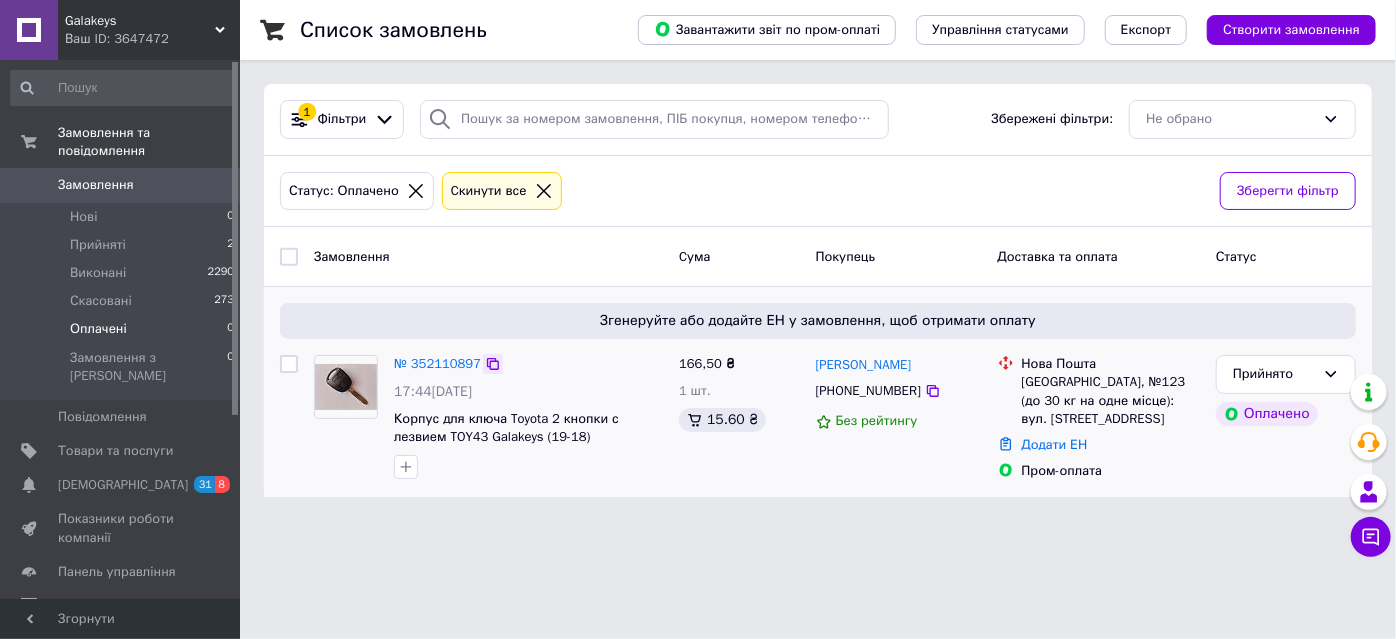click 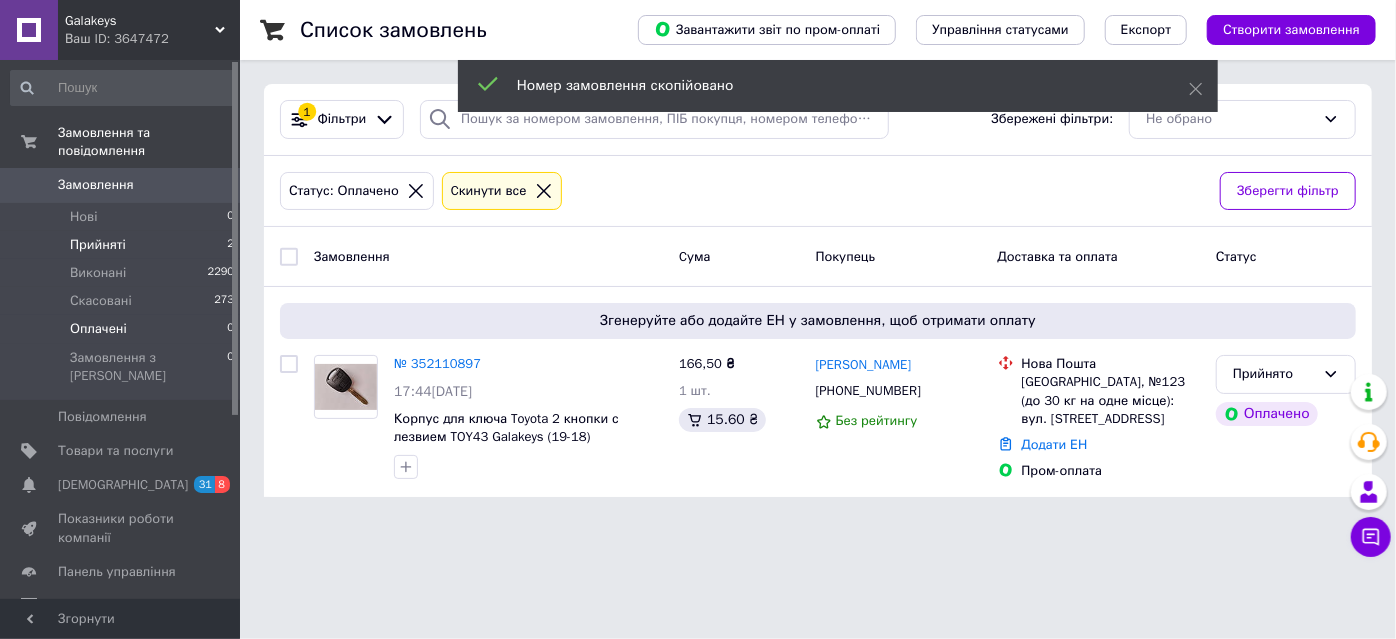 click on "Прийняті" at bounding box center [98, 245] 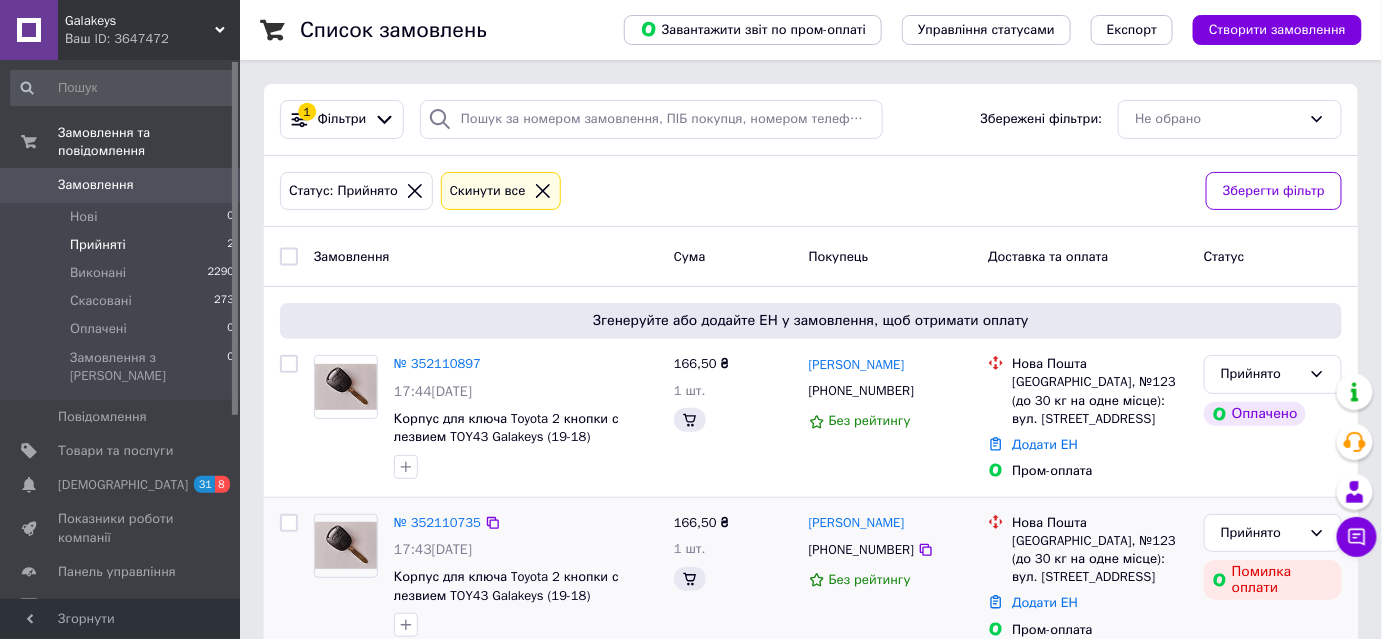 scroll, scrollTop: 90, scrollLeft: 0, axis: vertical 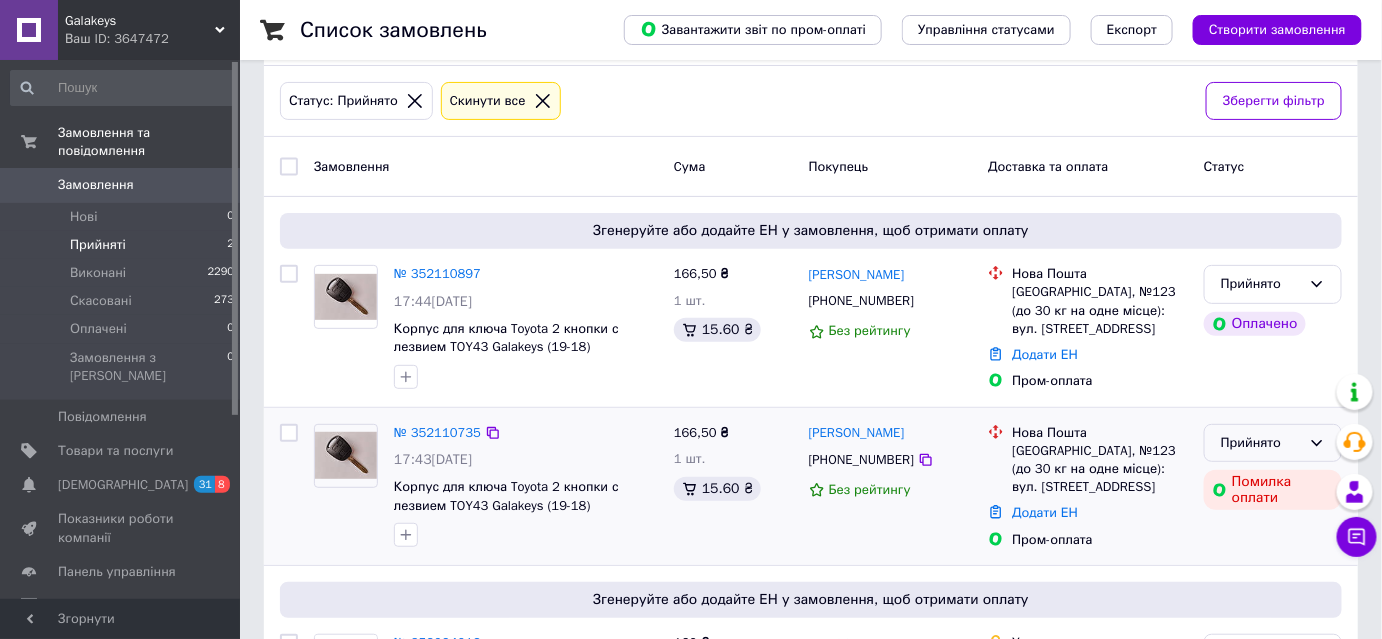 click on "Прийнято" at bounding box center (1261, 443) 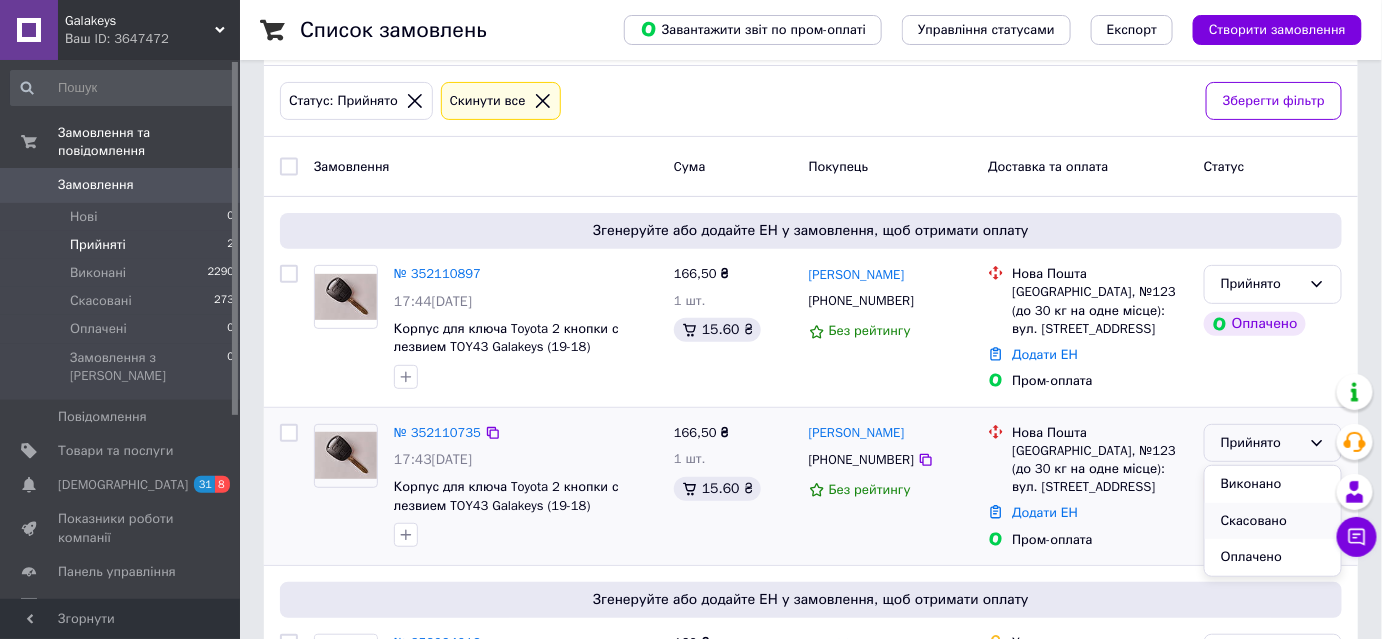 click on "Скасовано" at bounding box center (1273, 521) 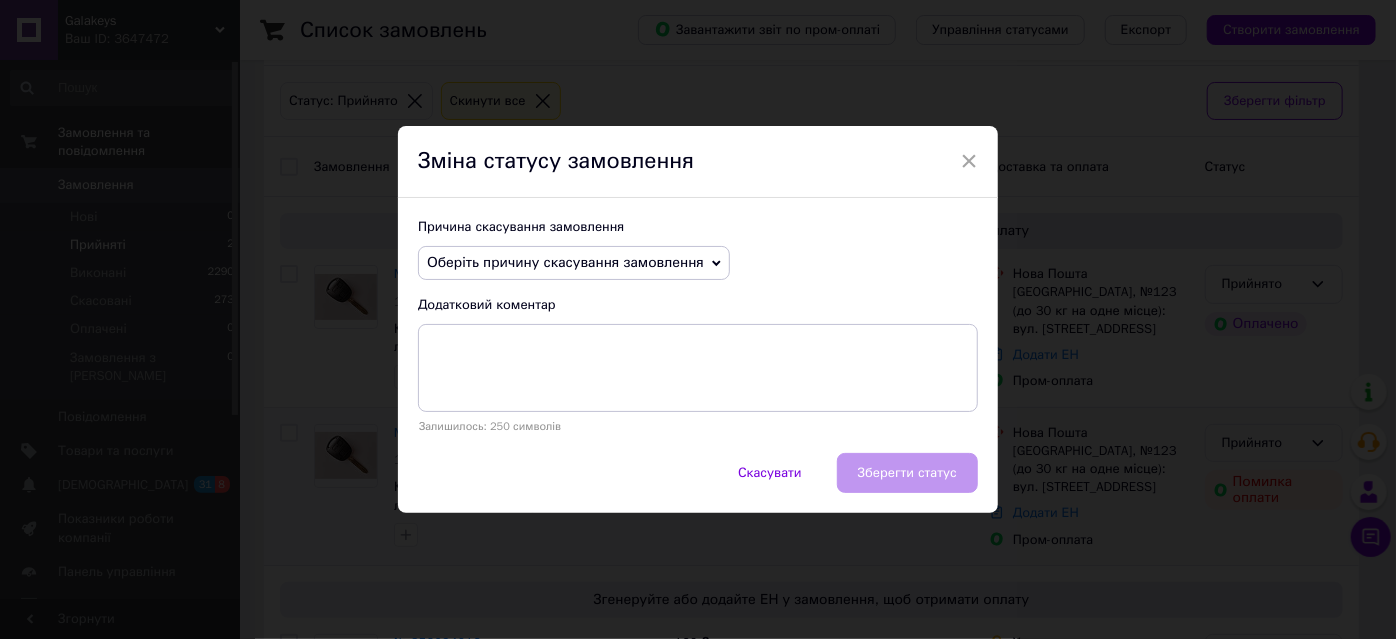click on "Оберіть причину скасування замовлення" at bounding box center [574, 263] 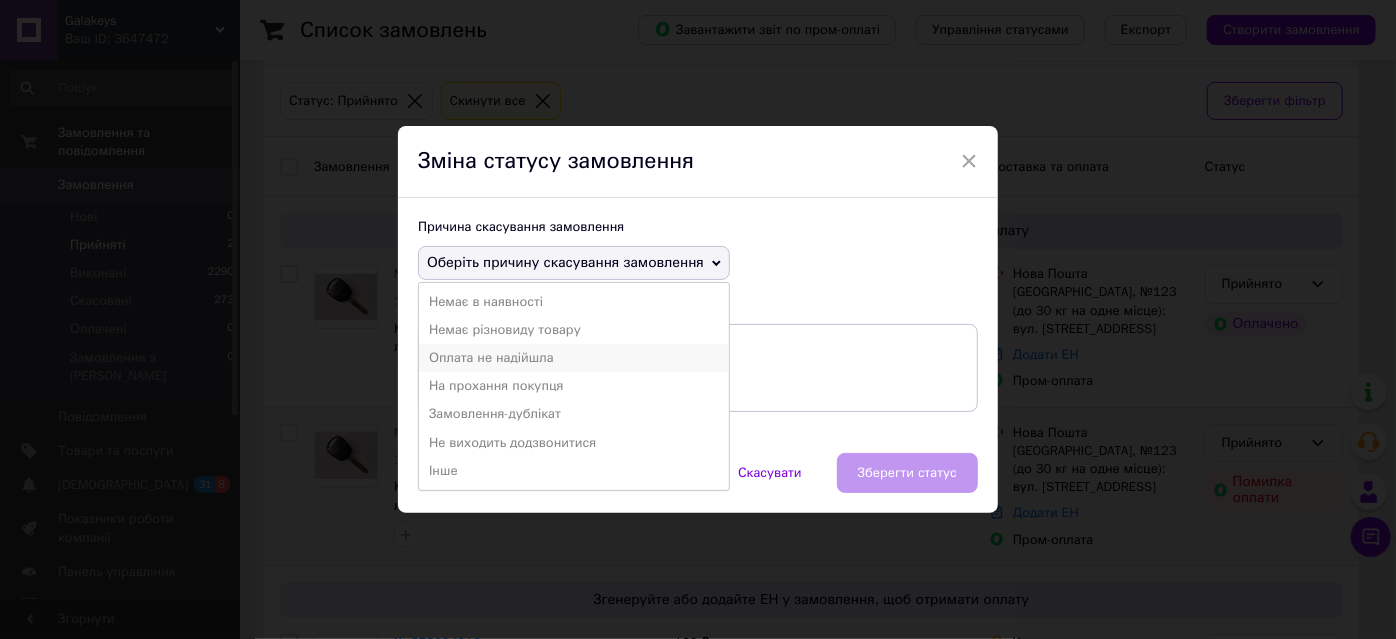 click on "Оплата не надійшла" at bounding box center [574, 358] 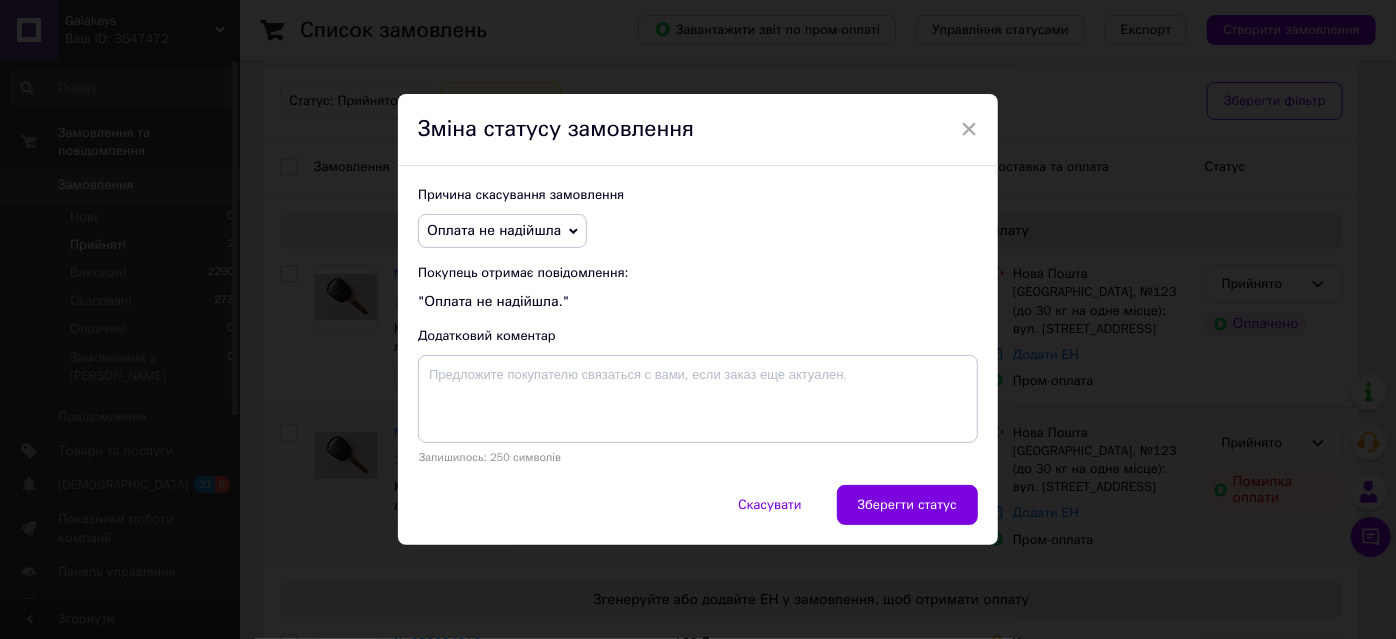 click on "Зберегти статус" at bounding box center (907, 505) 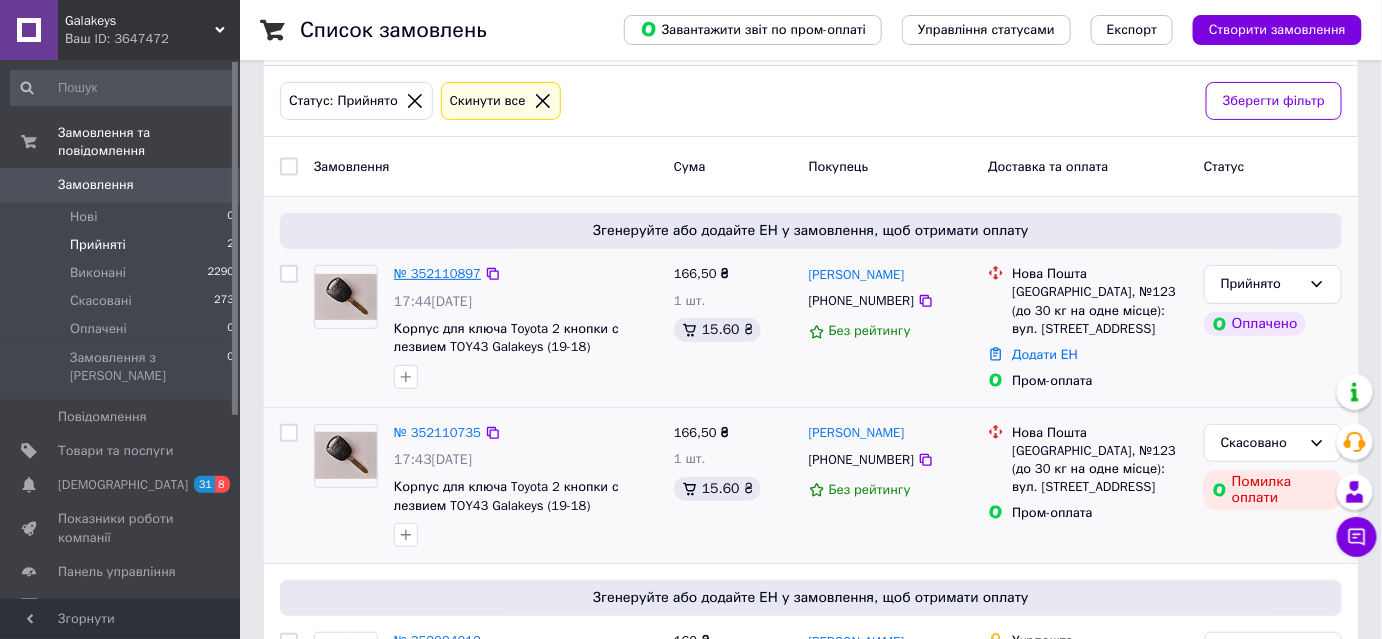 click on "№ 352110897" at bounding box center (437, 273) 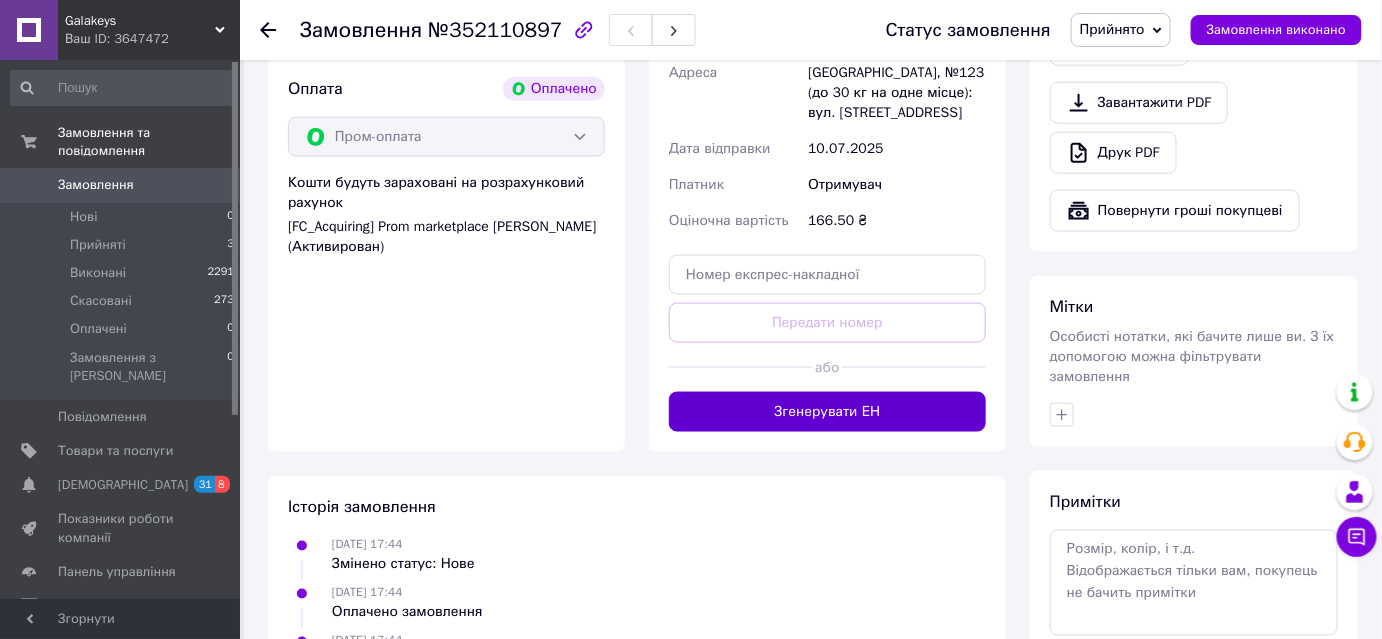 scroll, scrollTop: 861, scrollLeft: 0, axis: vertical 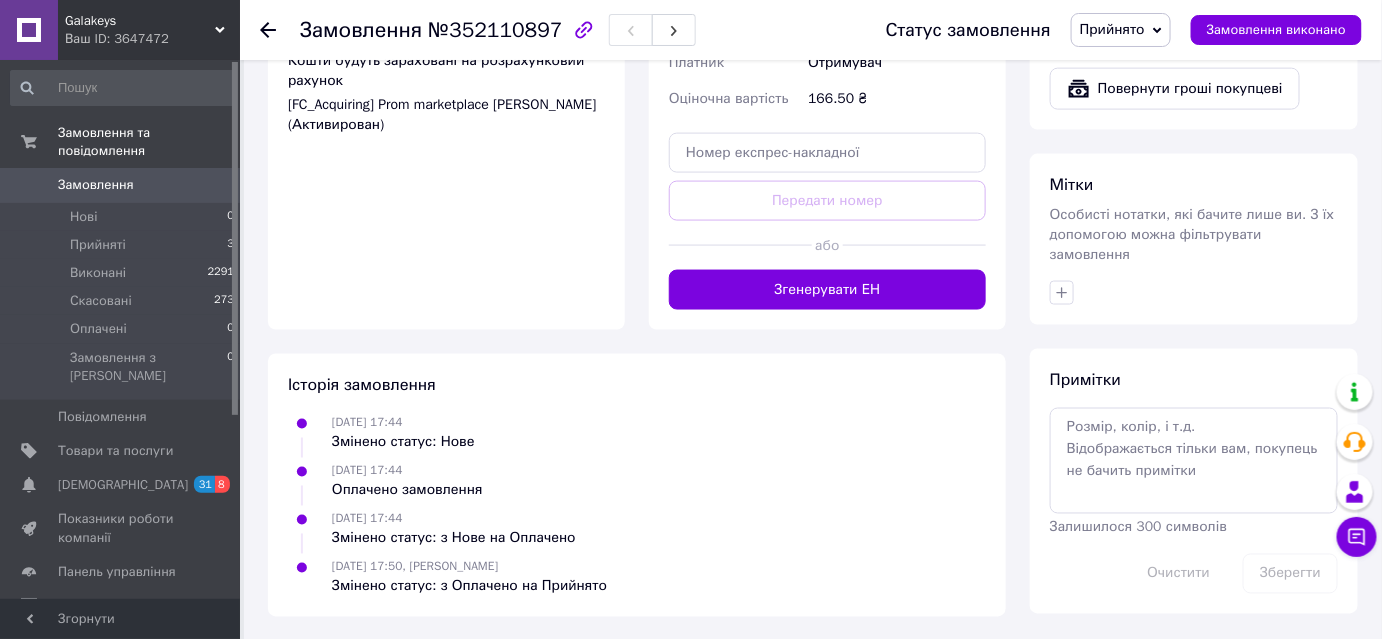 click on "Згенерувати ЕН" at bounding box center [827, 290] 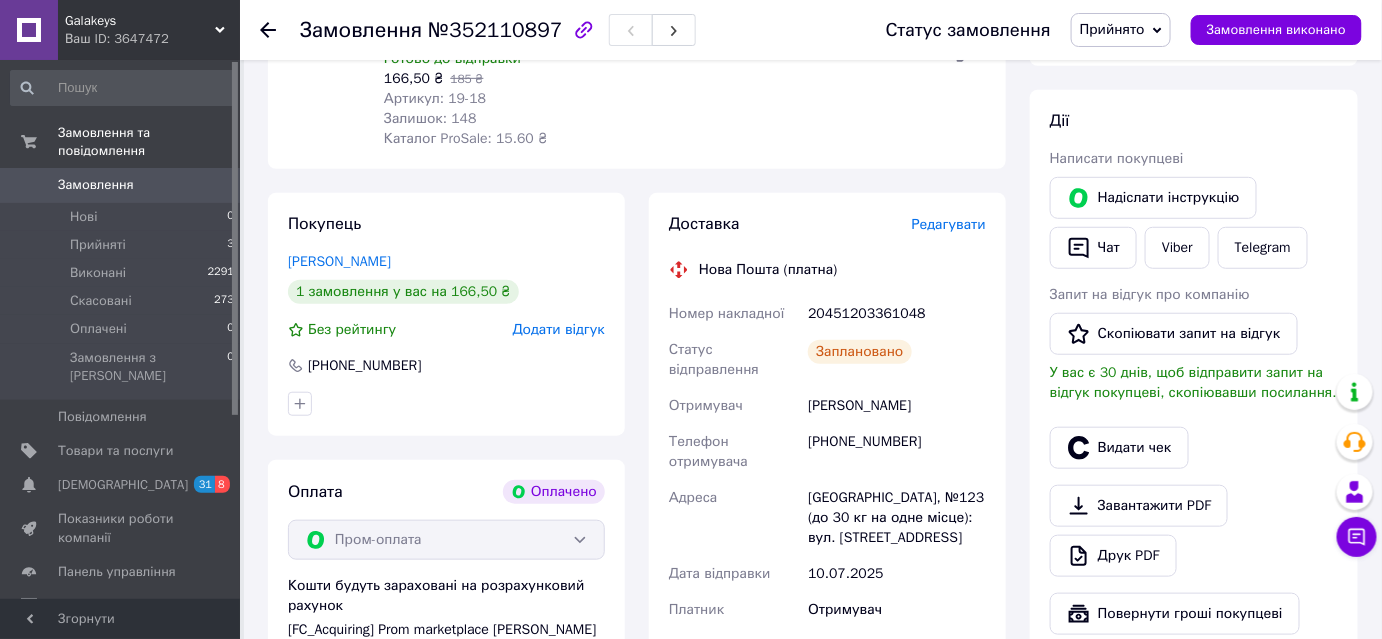 scroll, scrollTop: 315, scrollLeft: 0, axis: vertical 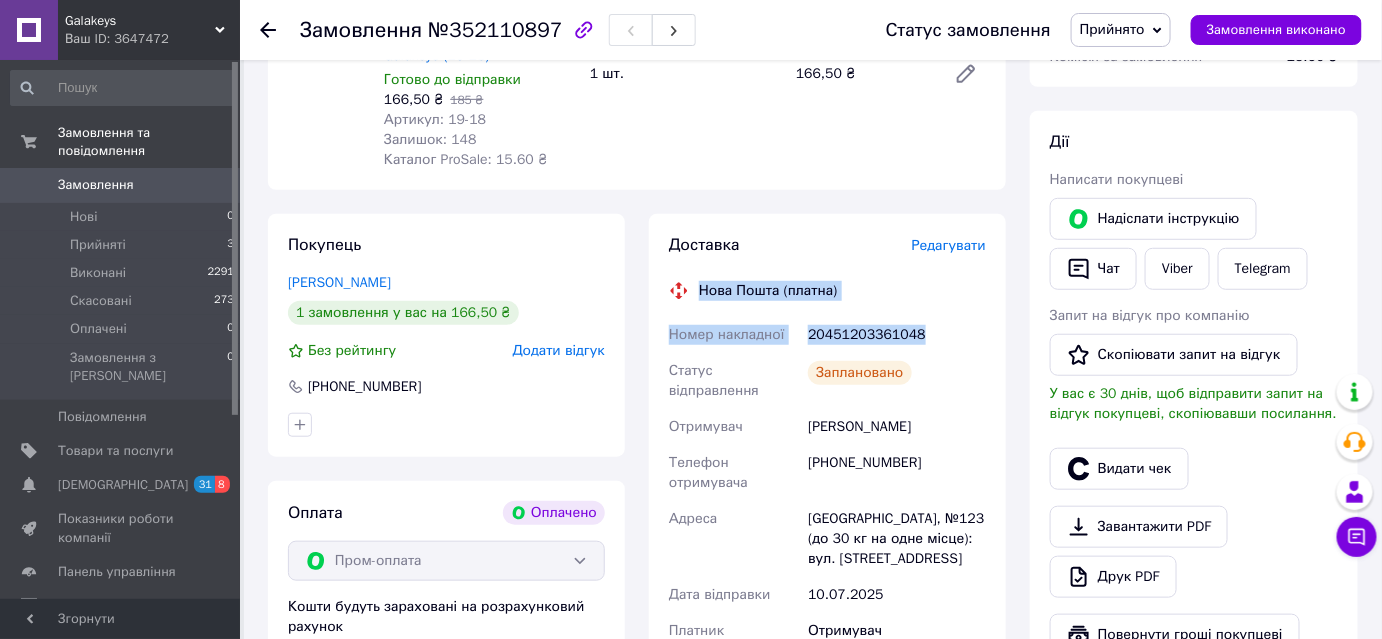 drag, startPoint x: 924, startPoint y: 338, endPoint x: 690, endPoint y: 294, distance: 238.10081 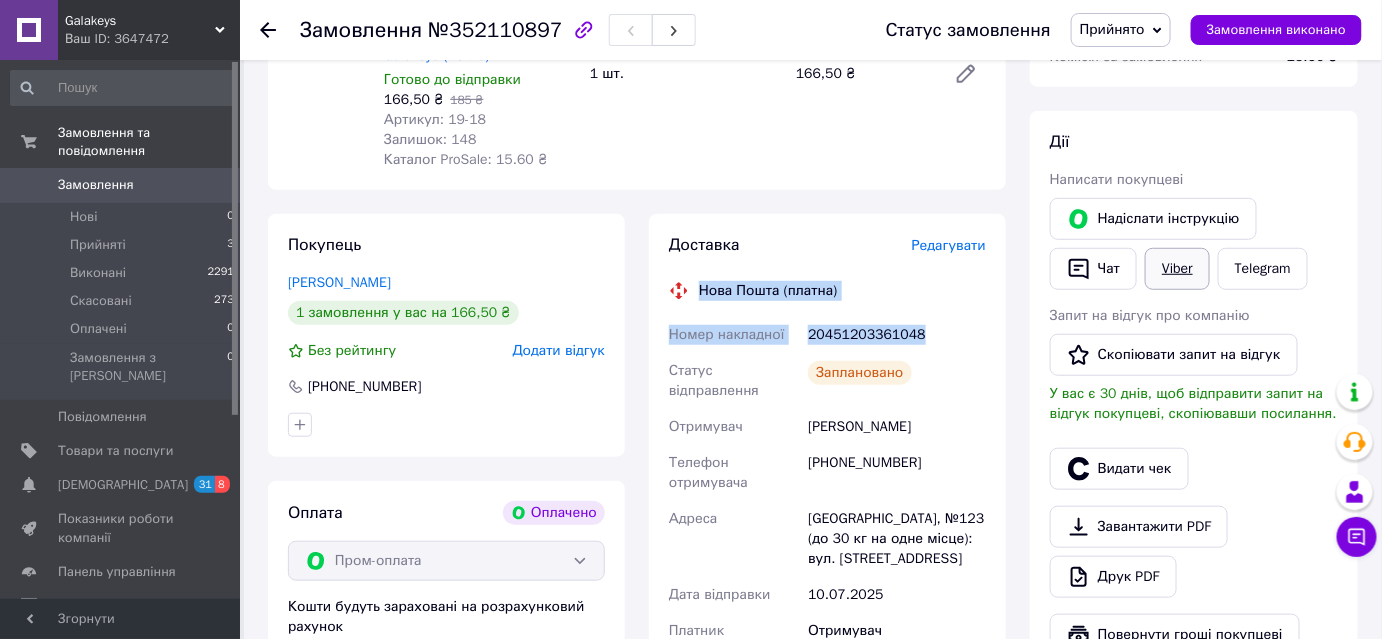 click on "Viber" at bounding box center (1177, 269) 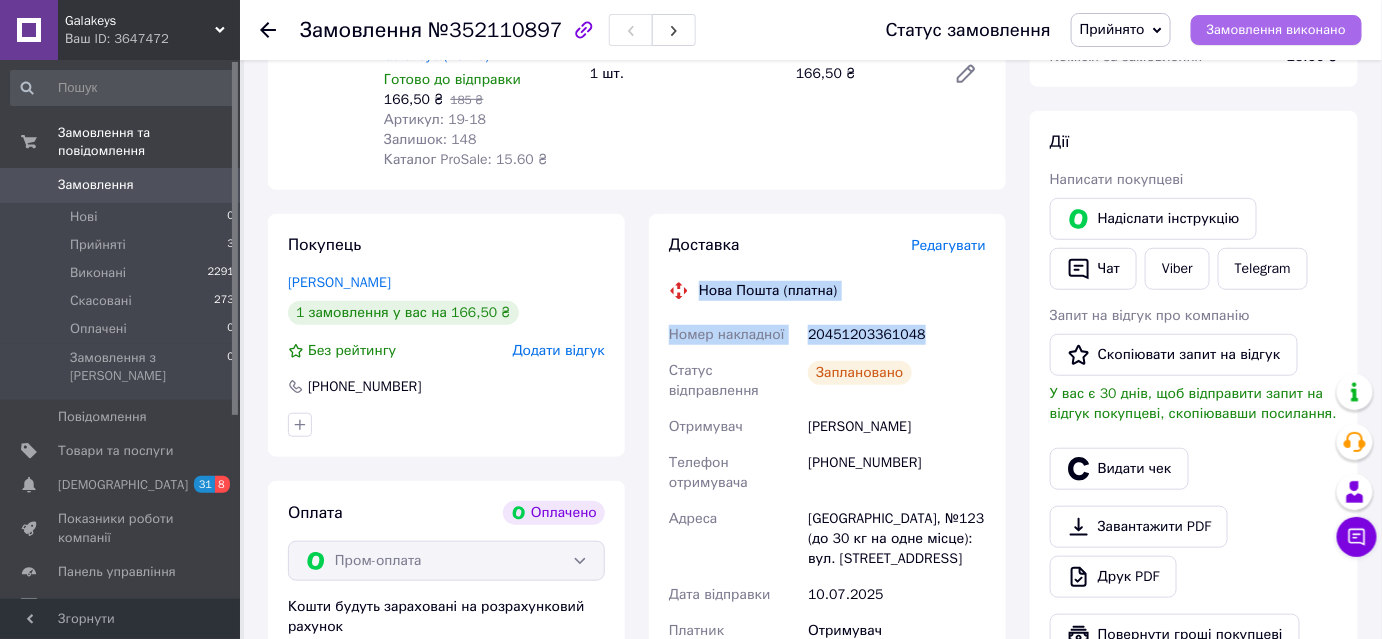 click on "Замовлення виконано" at bounding box center (1276, 30) 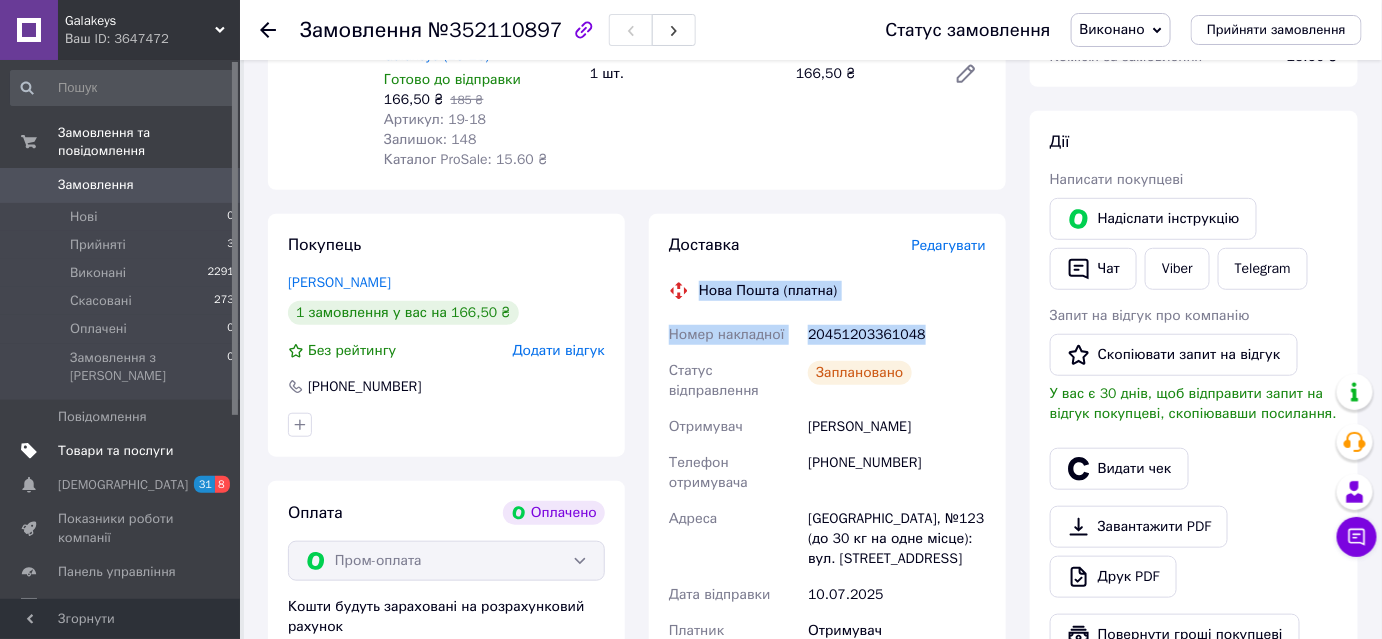 click on "Товари та послуги" at bounding box center (115, 451) 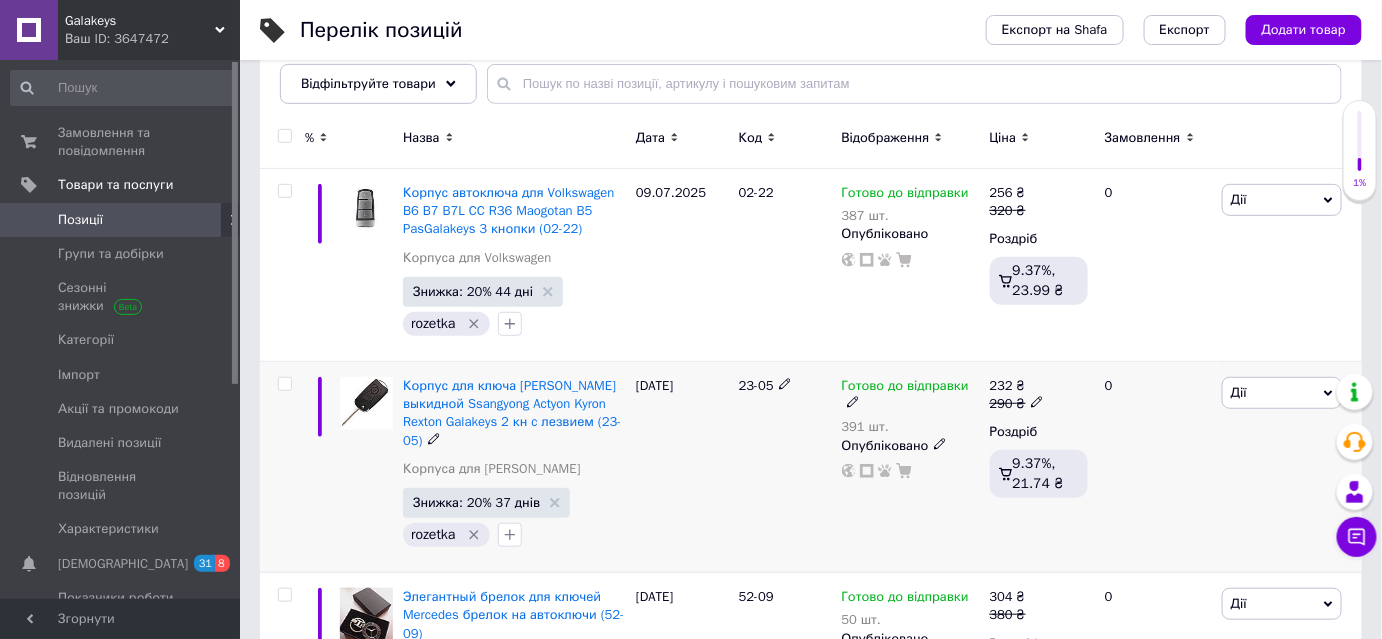 scroll, scrollTop: 272, scrollLeft: 0, axis: vertical 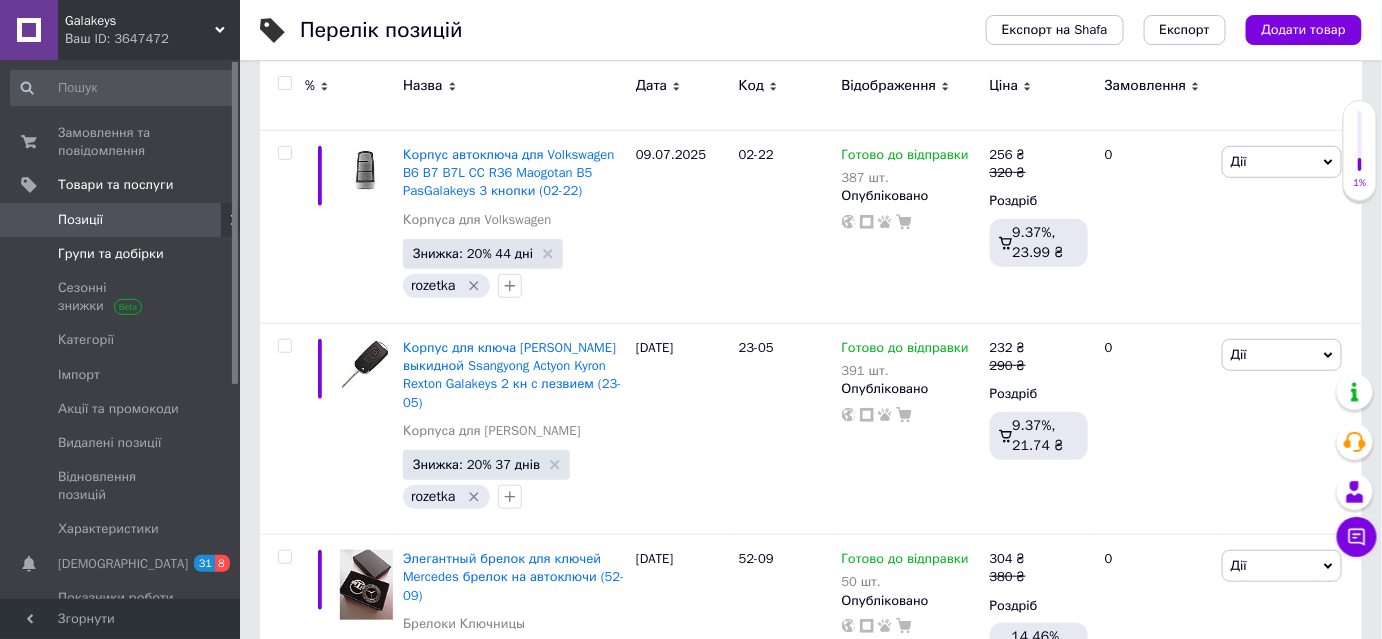 click on "Групи та добірки" at bounding box center [111, 254] 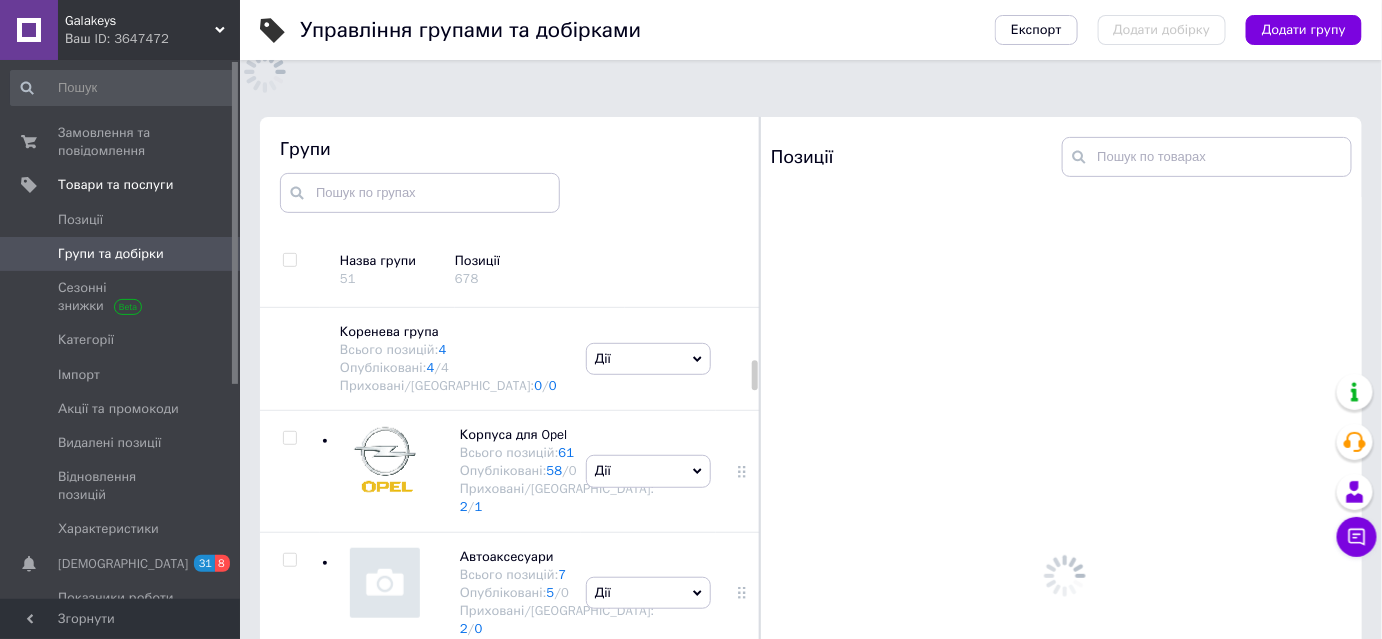 scroll, scrollTop: 113, scrollLeft: 0, axis: vertical 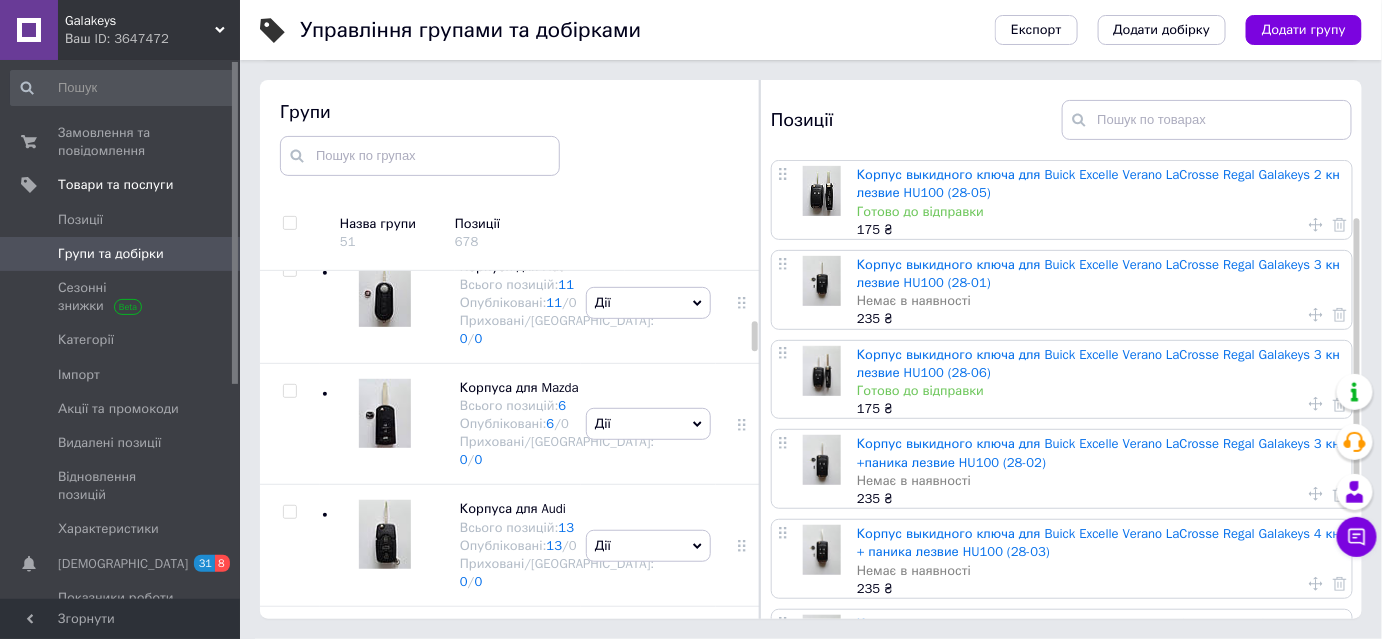 click at bounding box center [289, 148] 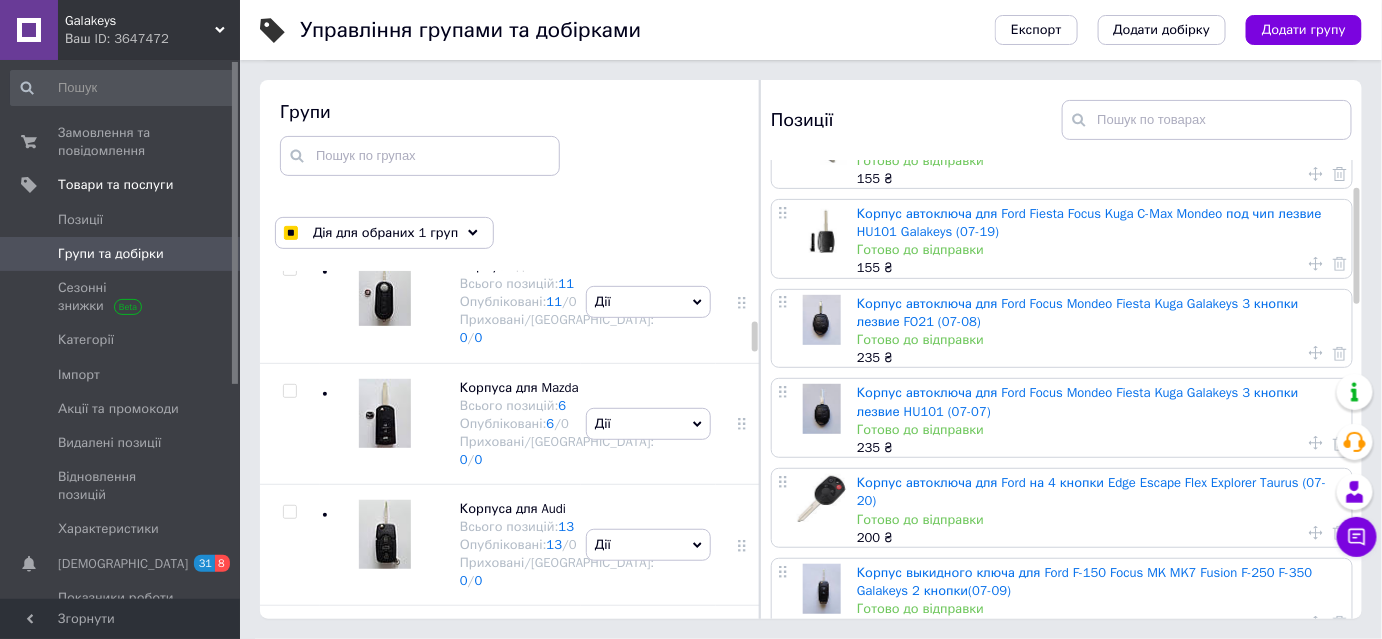 scroll, scrollTop: 272, scrollLeft: 0, axis: vertical 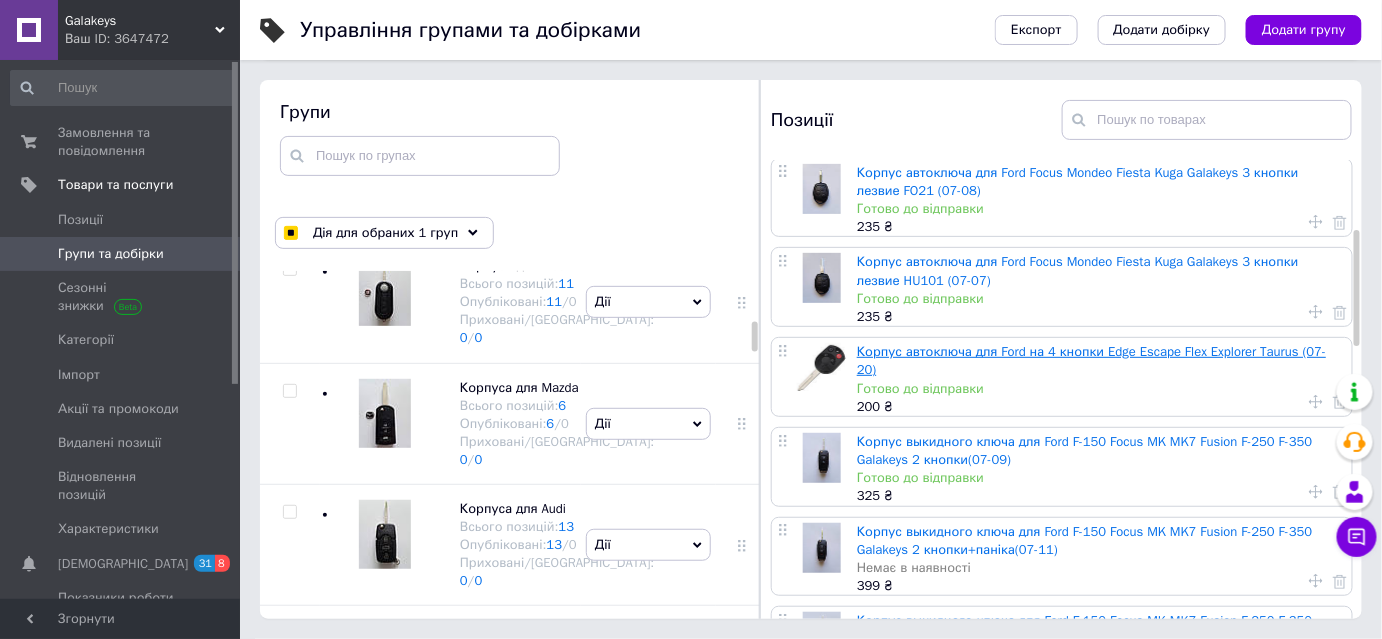 click on "Корпус автоключа для Ford на 4 кнопки Edge Escape Flex Explorer Taurus (07-20)" at bounding box center [1091, 360] 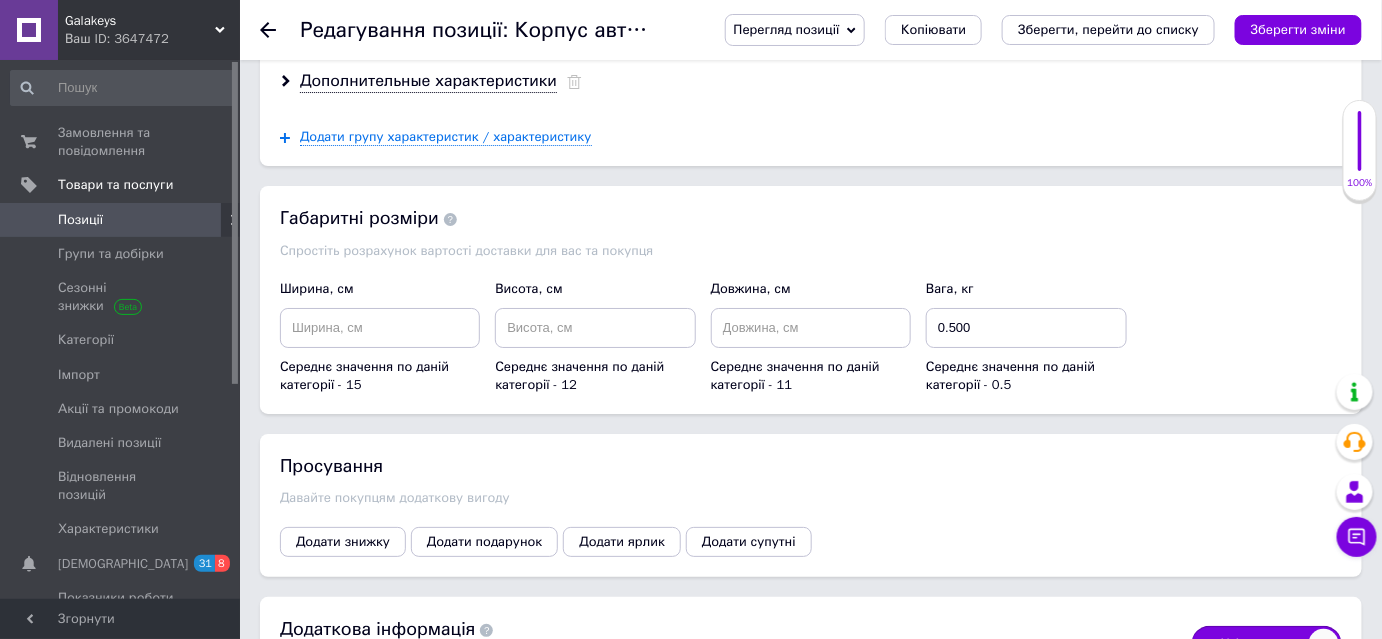 scroll, scrollTop: 2363, scrollLeft: 0, axis: vertical 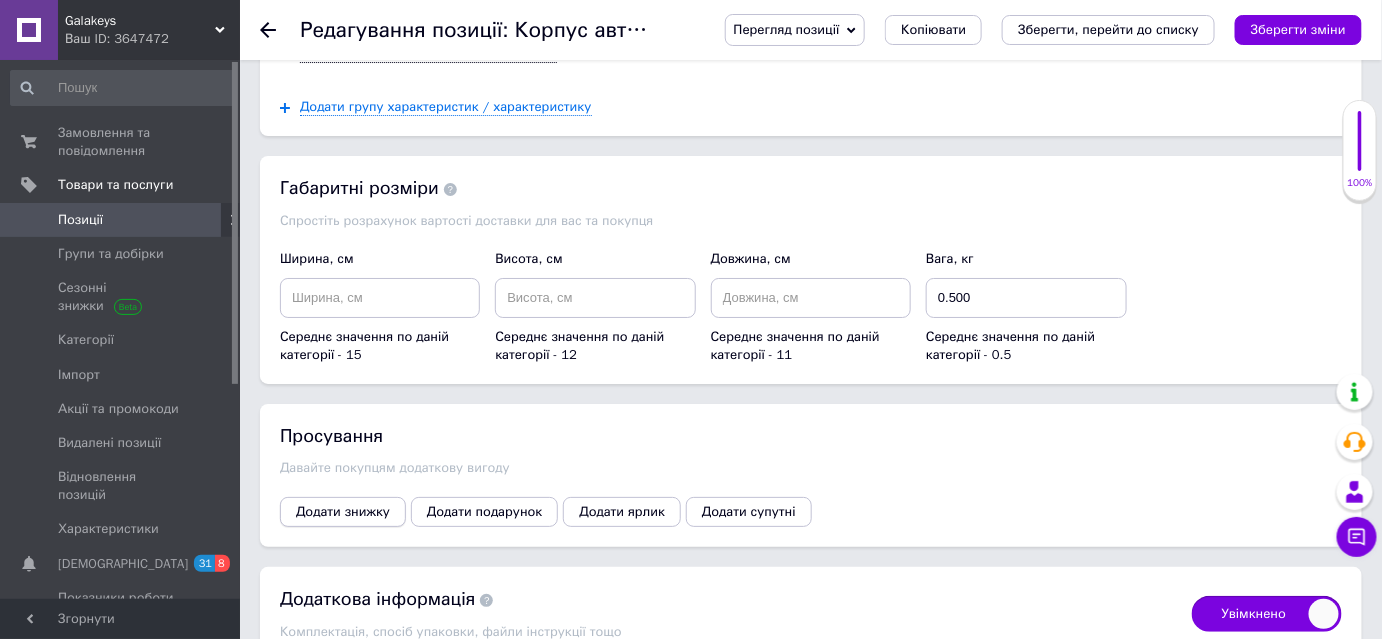 click on "Додати знижку" at bounding box center [343, 512] 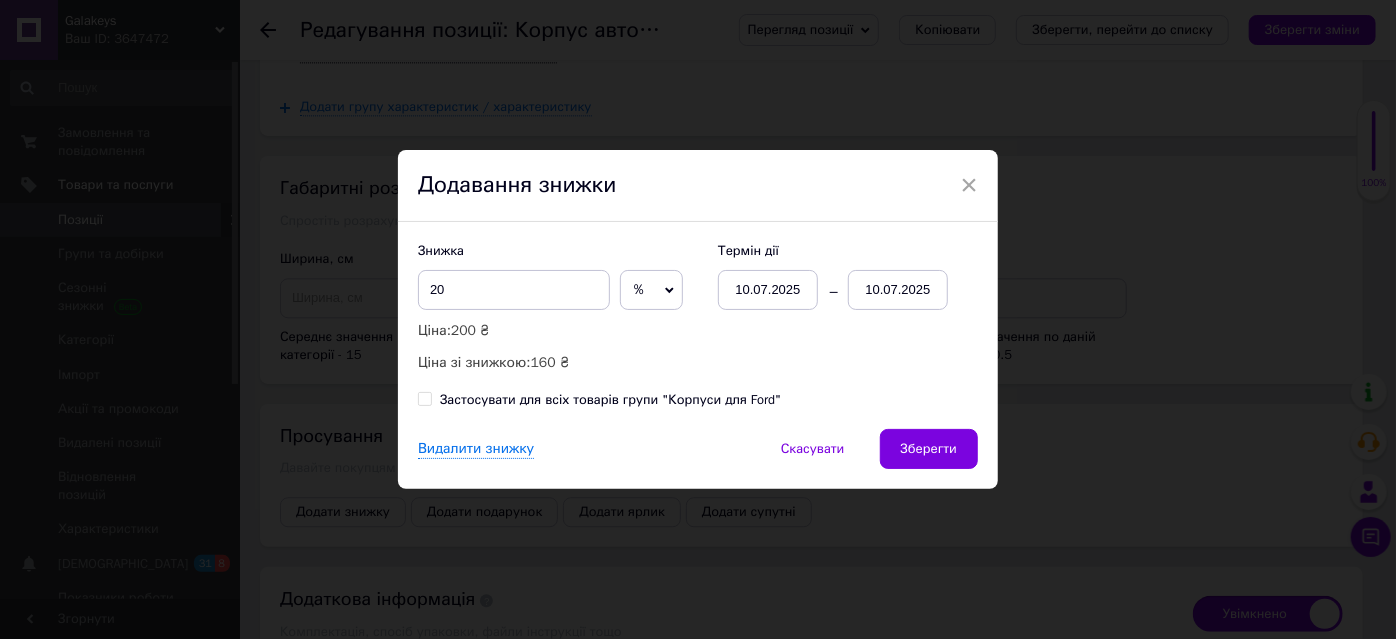 click on "10.07.2025" at bounding box center (898, 290) 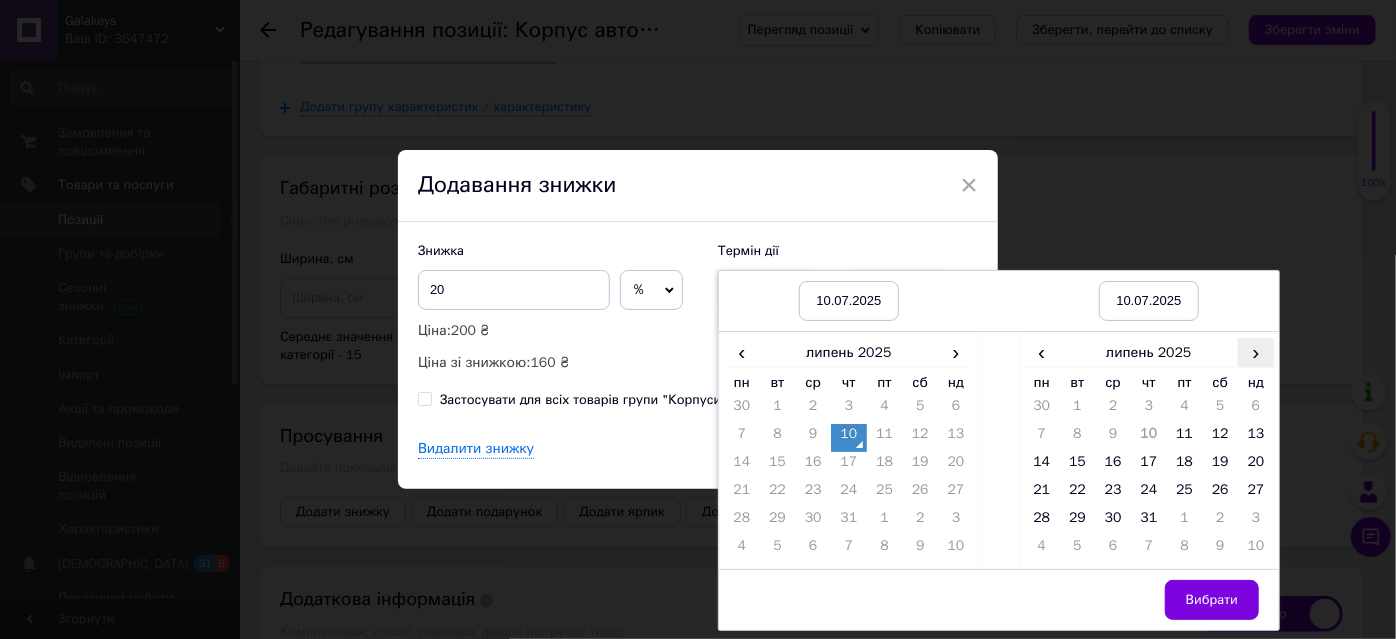 click on "›" at bounding box center (1256, 352) 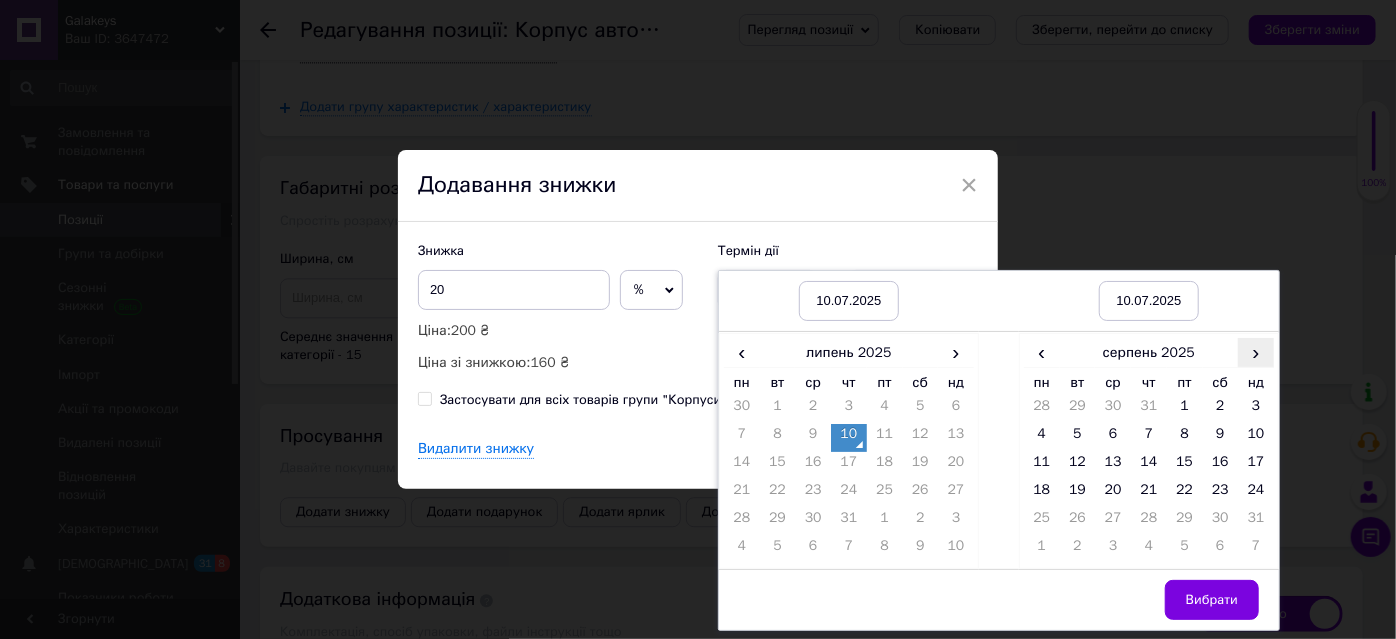 click on "›" at bounding box center [1256, 352] 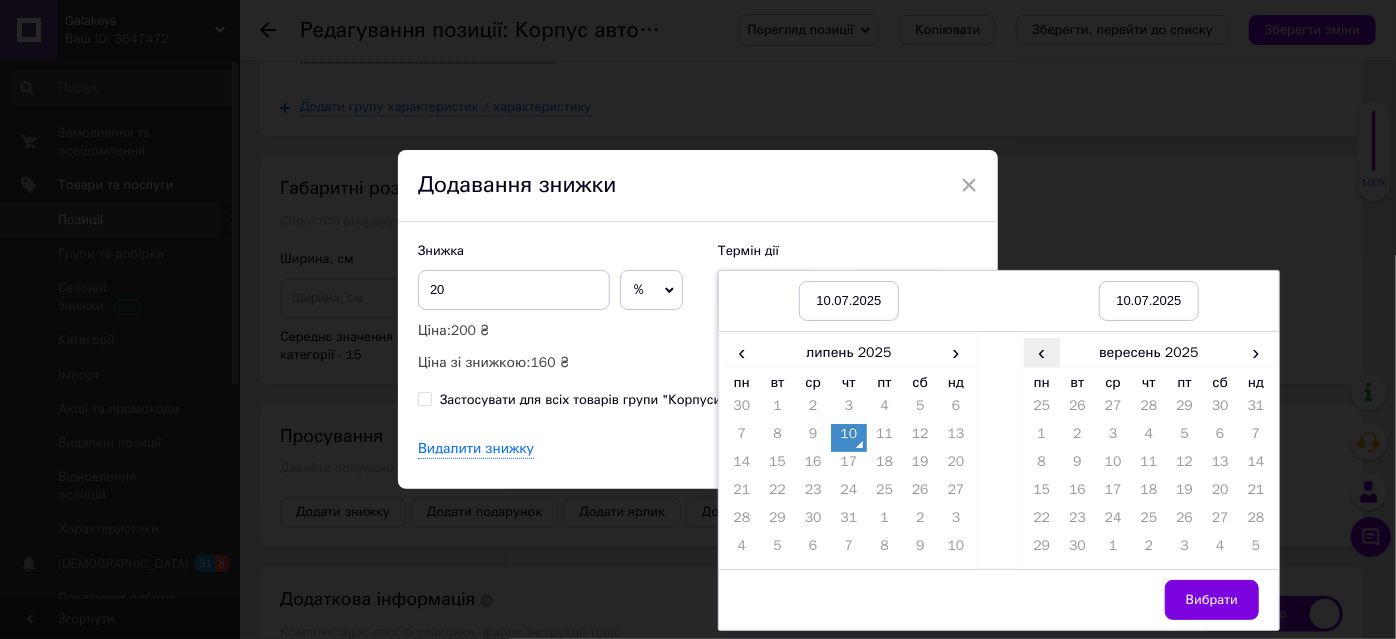 click on "‹" at bounding box center (1042, 352) 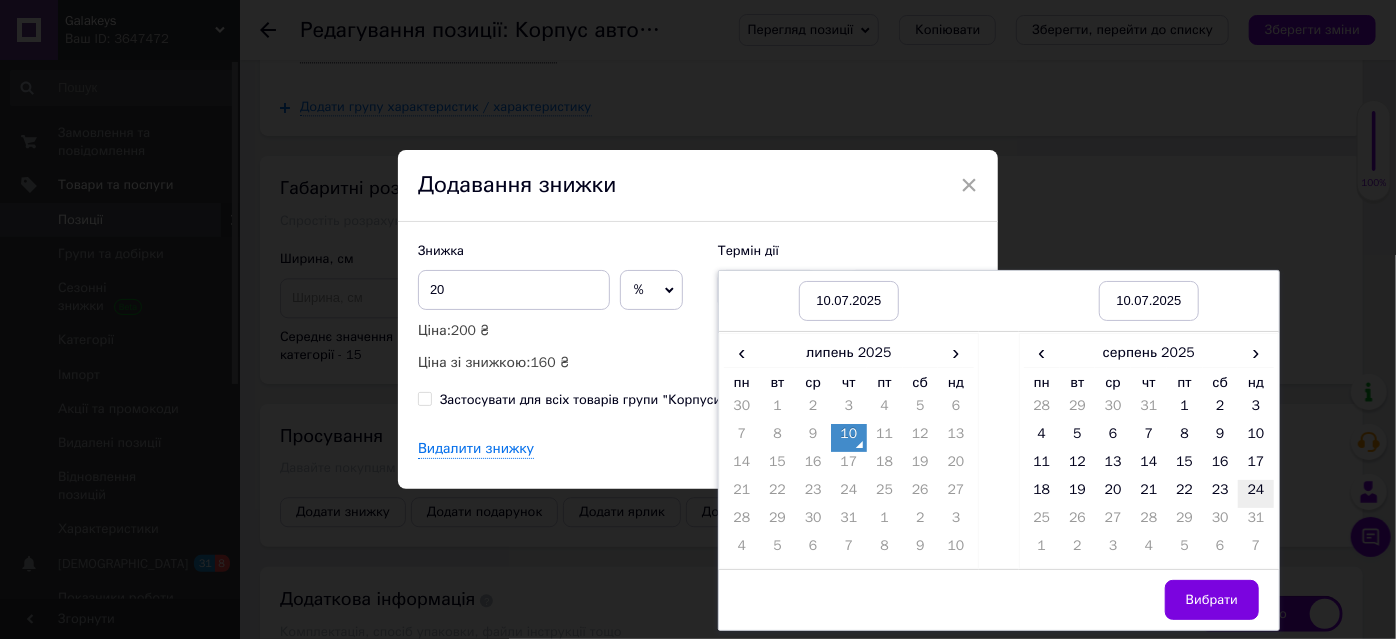 click on "24" at bounding box center [1256, 494] 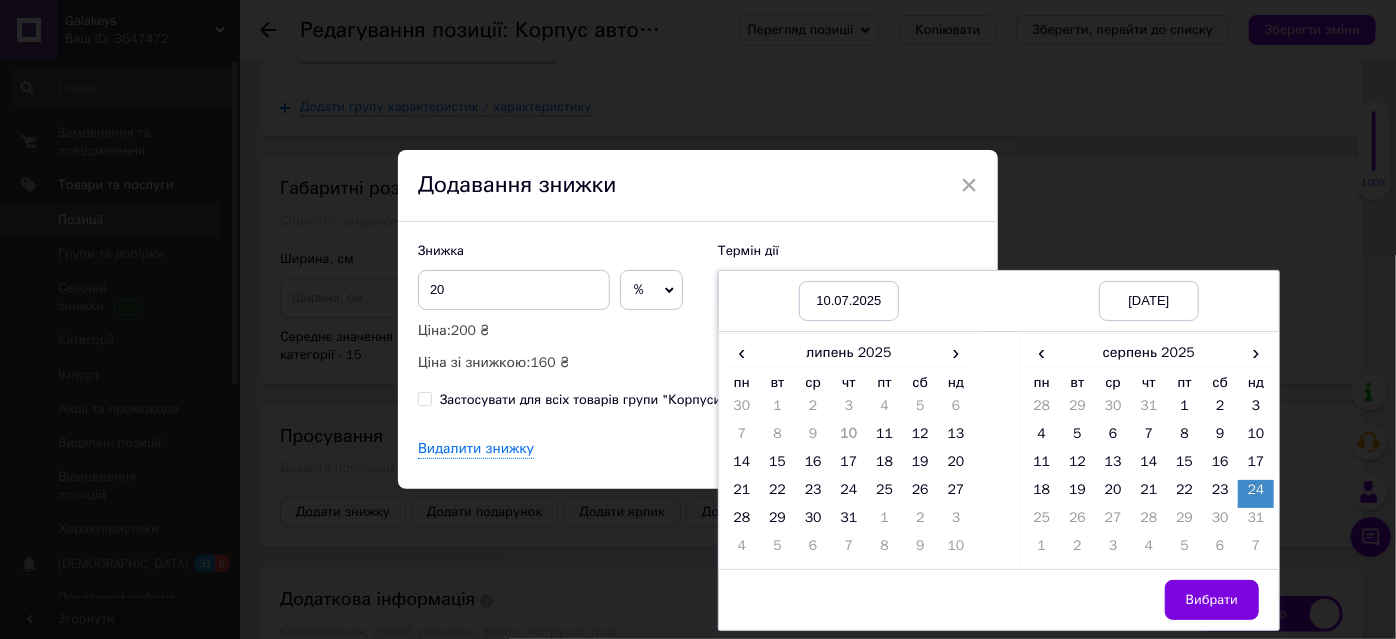 click on "Вибрати" at bounding box center (1212, 600) 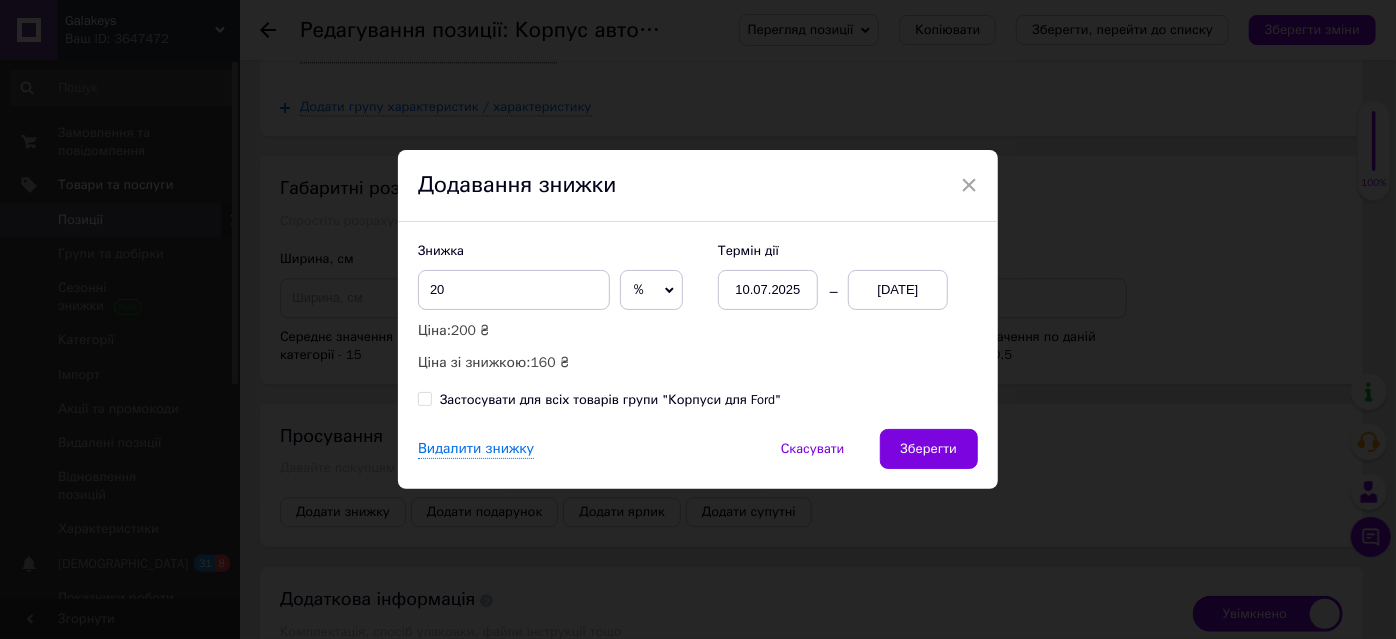 drag, startPoint x: 917, startPoint y: 434, endPoint x: 858, endPoint y: 492, distance: 82.73451 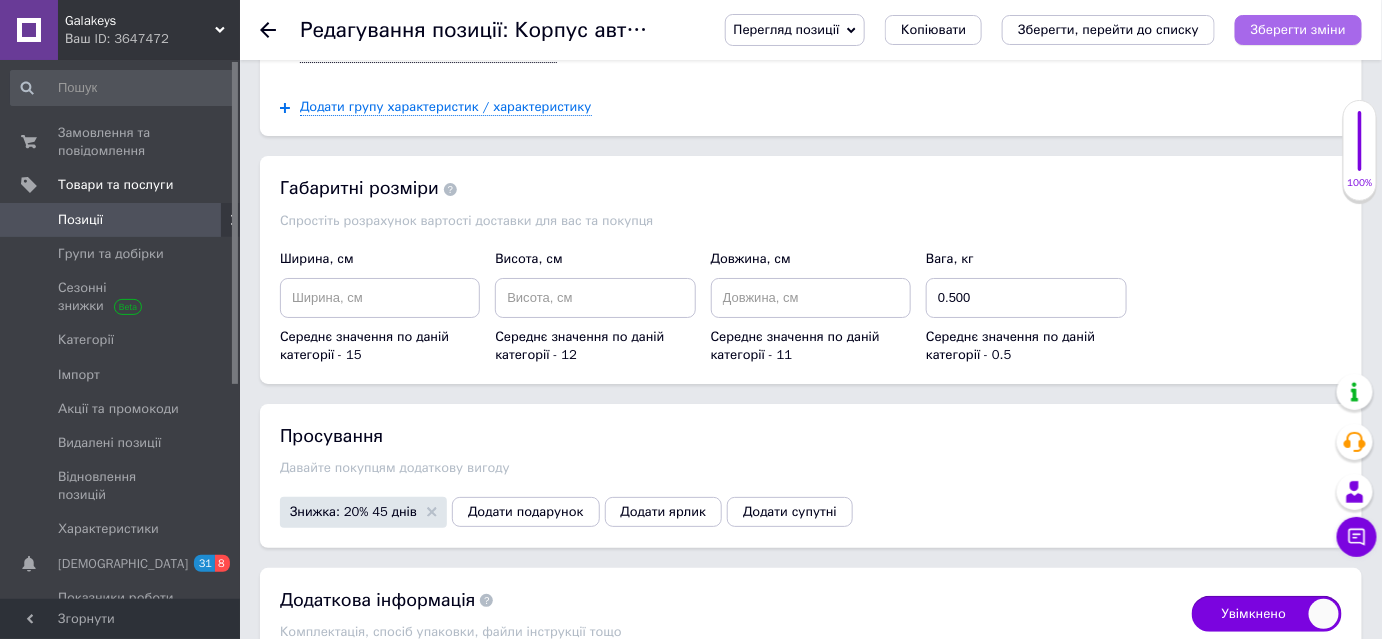 click on "Зберегти зміни" at bounding box center (1298, 29) 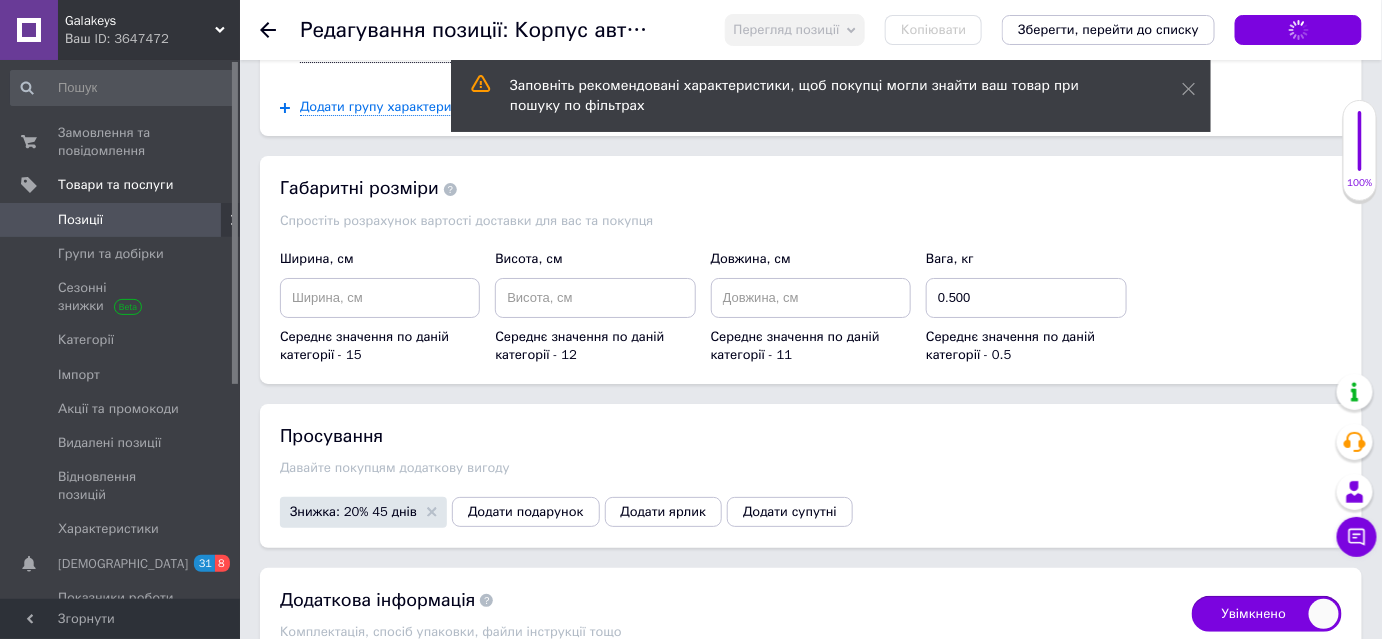 click 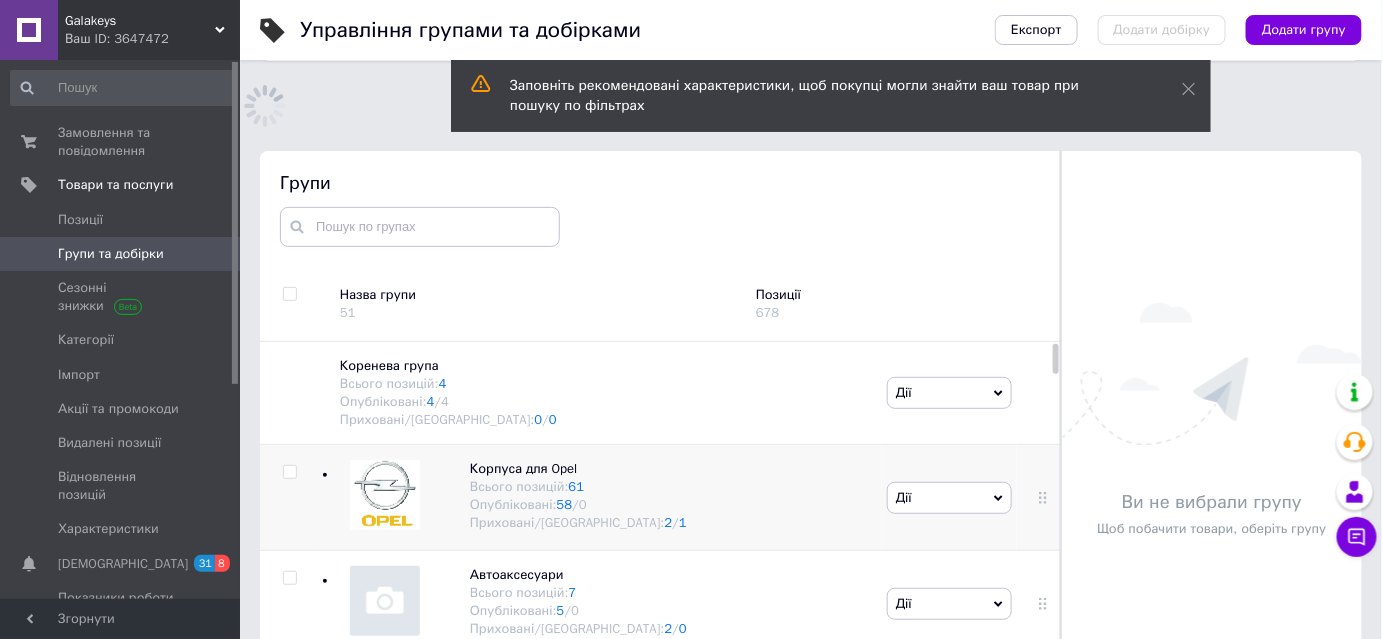 scroll, scrollTop: 183, scrollLeft: 0, axis: vertical 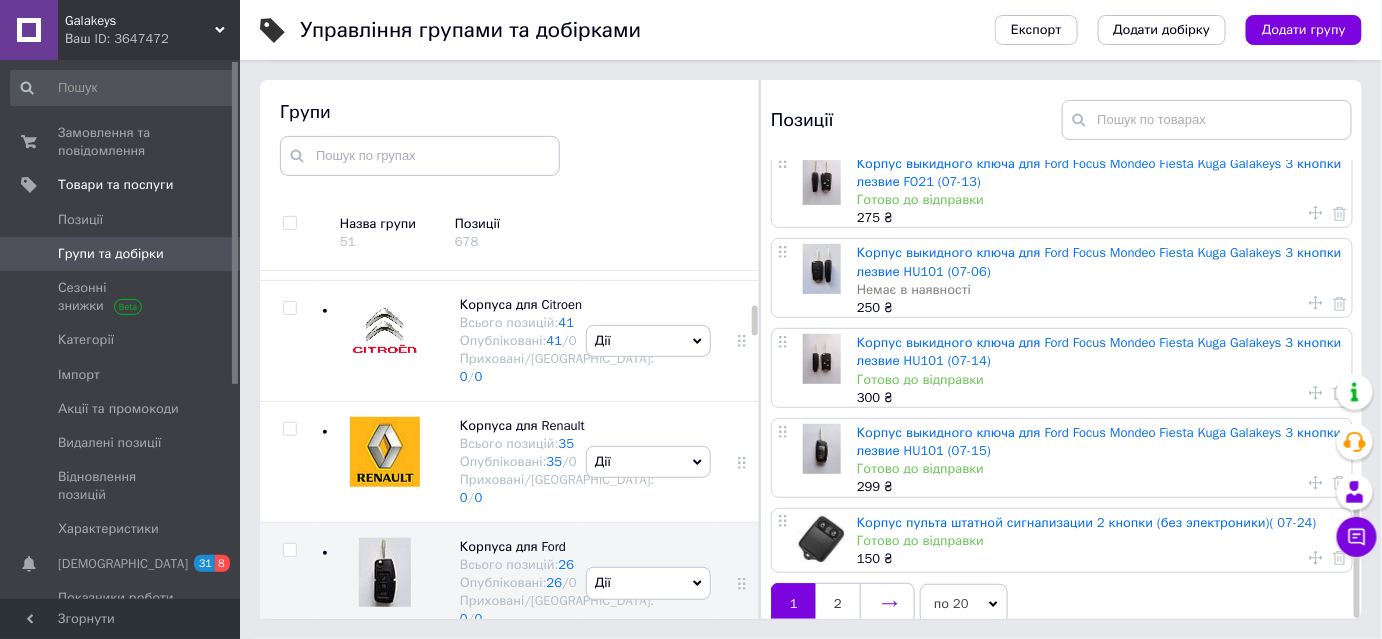 click 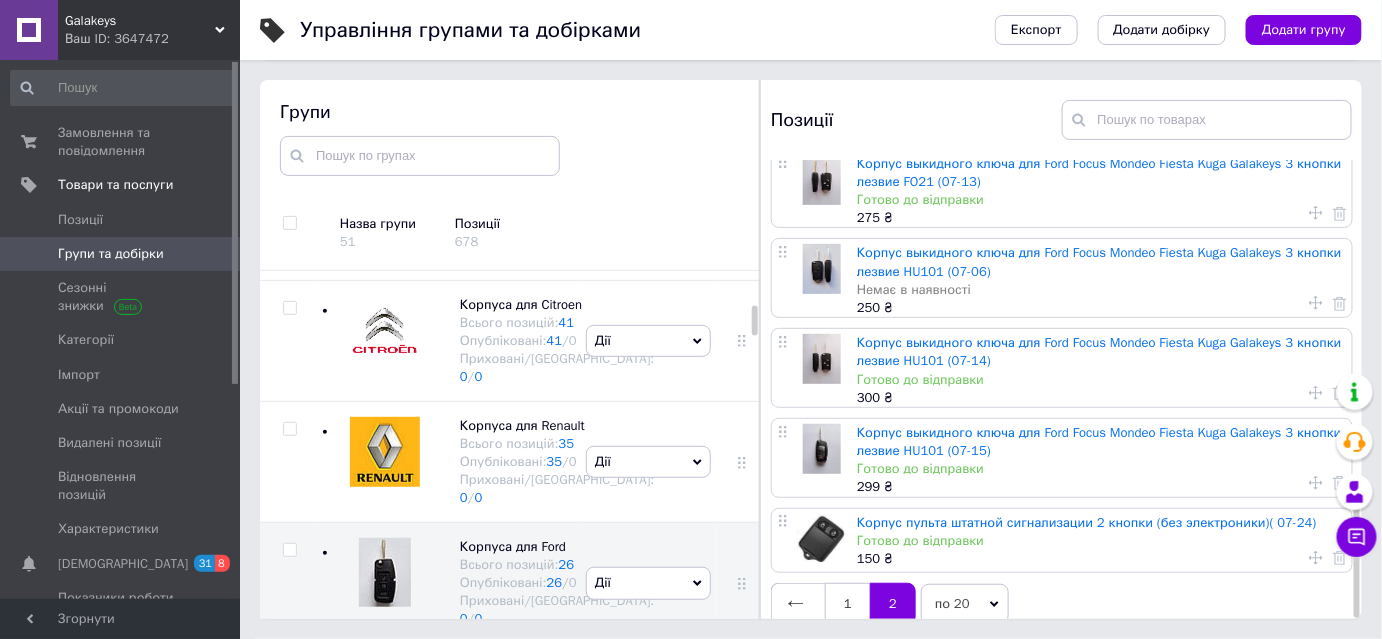 scroll, scrollTop: 0, scrollLeft: 0, axis: both 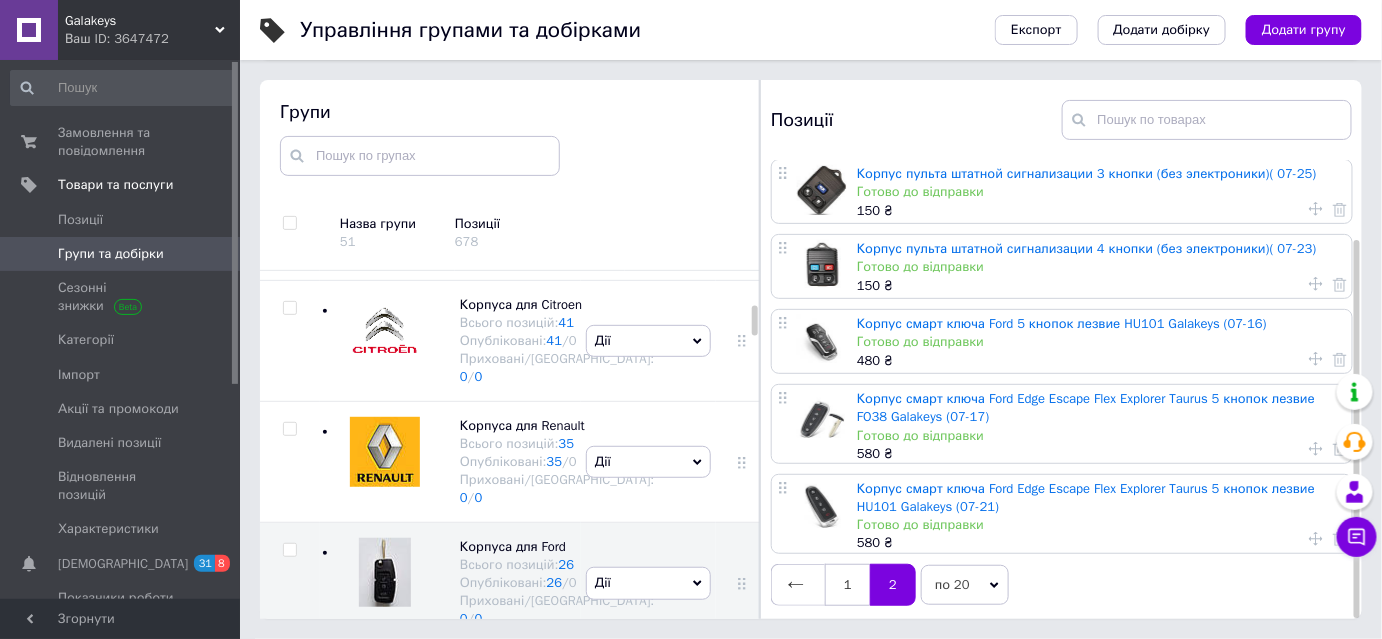 click on "1" at bounding box center [847, 585] 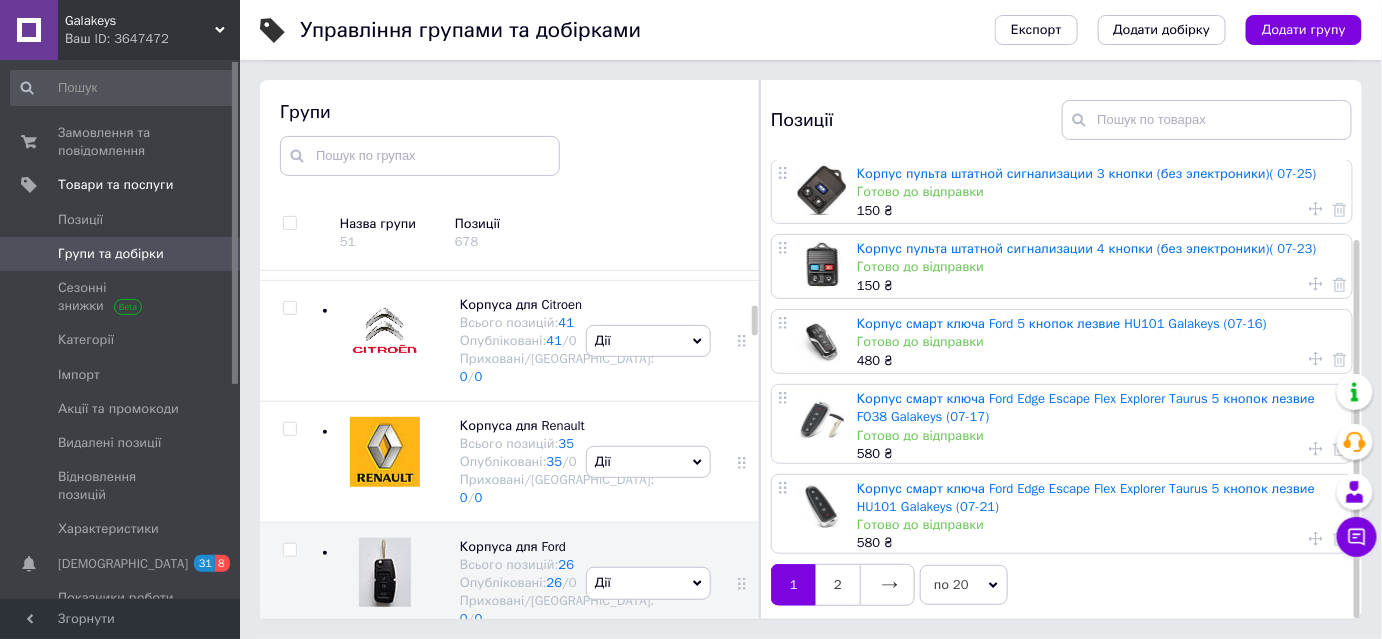 scroll, scrollTop: 0, scrollLeft: 0, axis: both 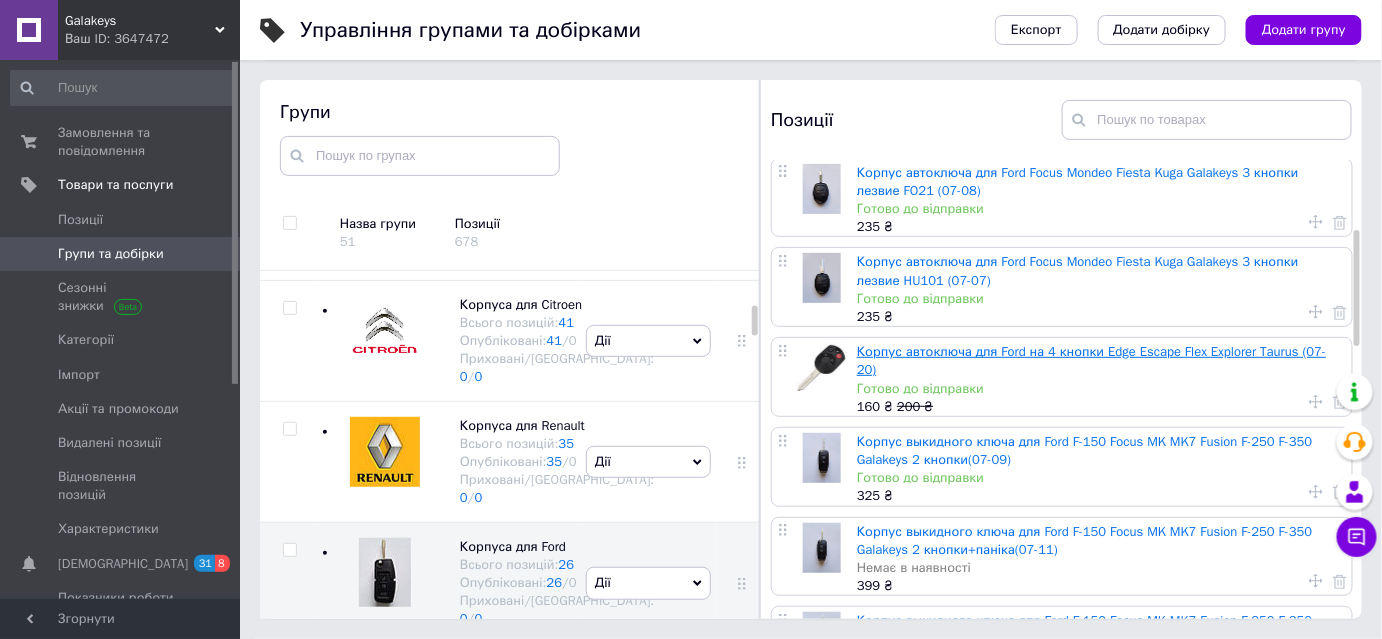 click on "Корпус автоключа для Ford на 4 кнопки Edge Escape Flex Explorer Taurus (07-20)" at bounding box center [1091, 360] 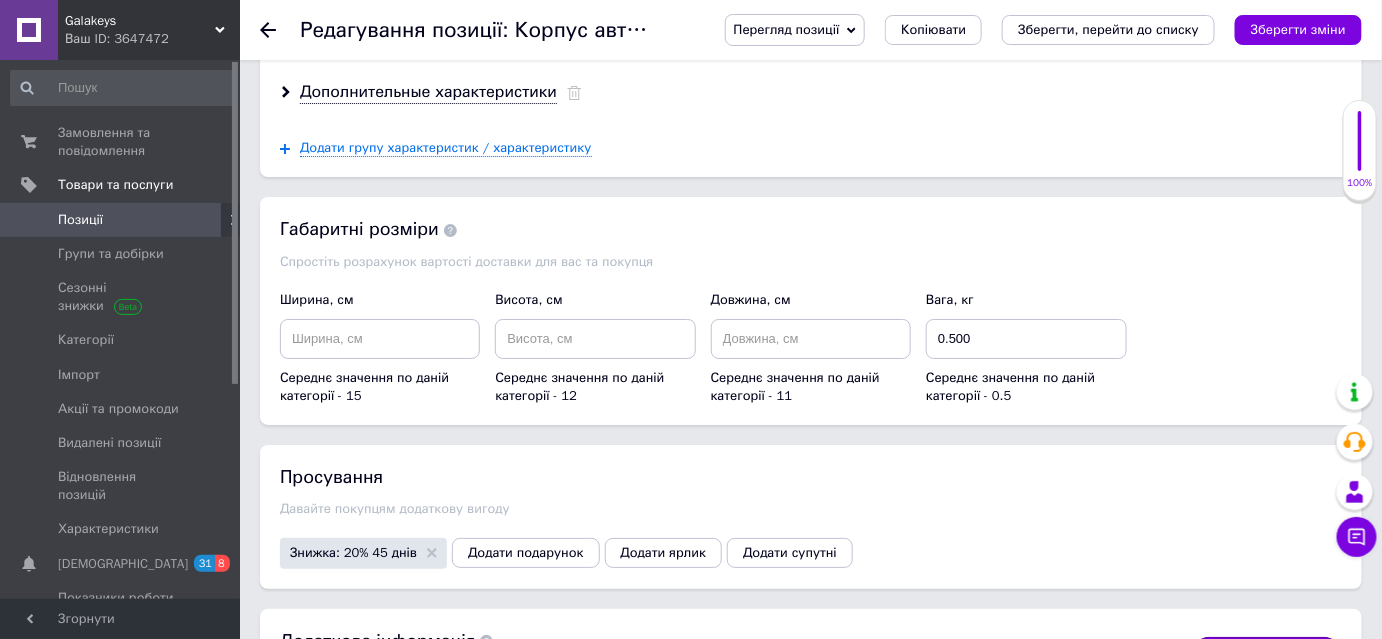 scroll, scrollTop: 2363, scrollLeft: 0, axis: vertical 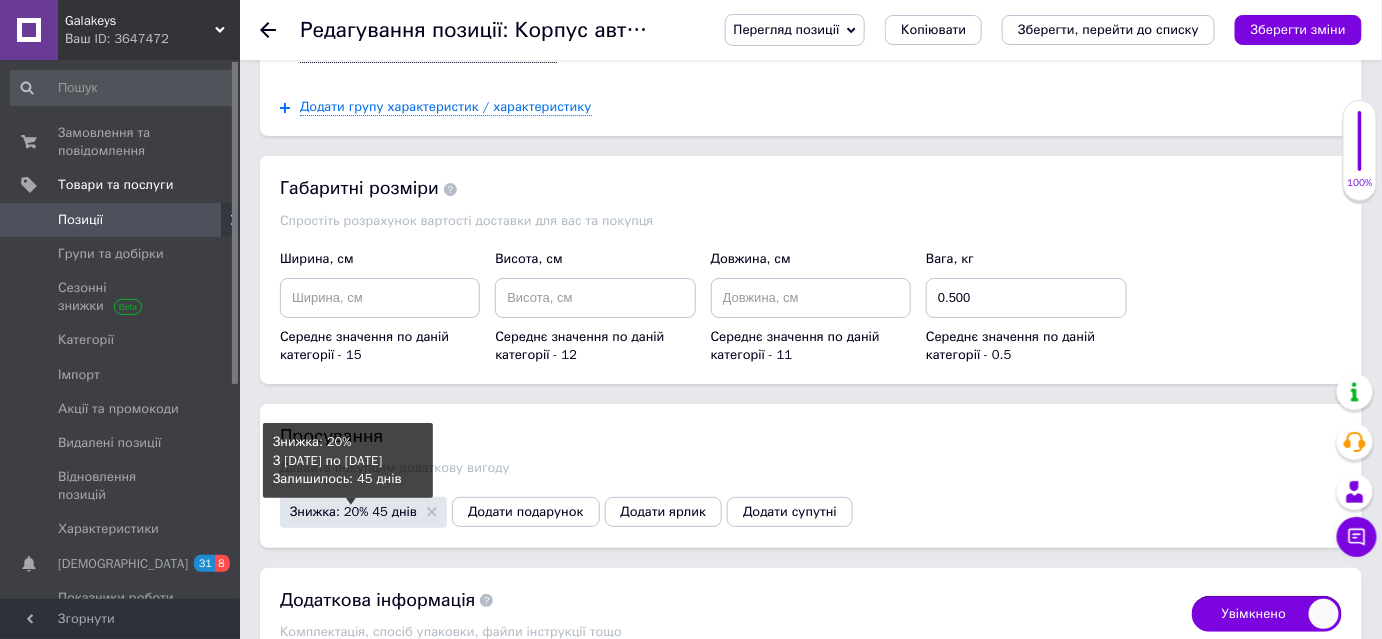click on "Знижка: 20% 45 днів" at bounding box center (353, 511) 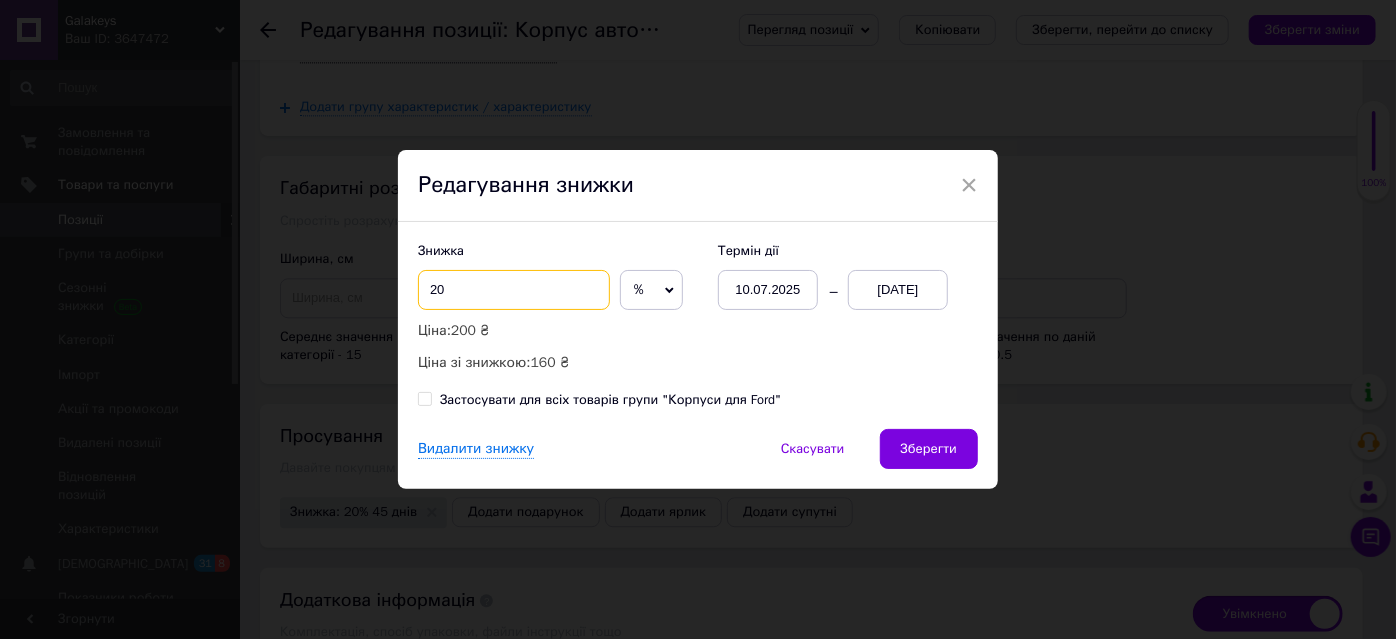 click on "20" at bounding box center [514, 290] 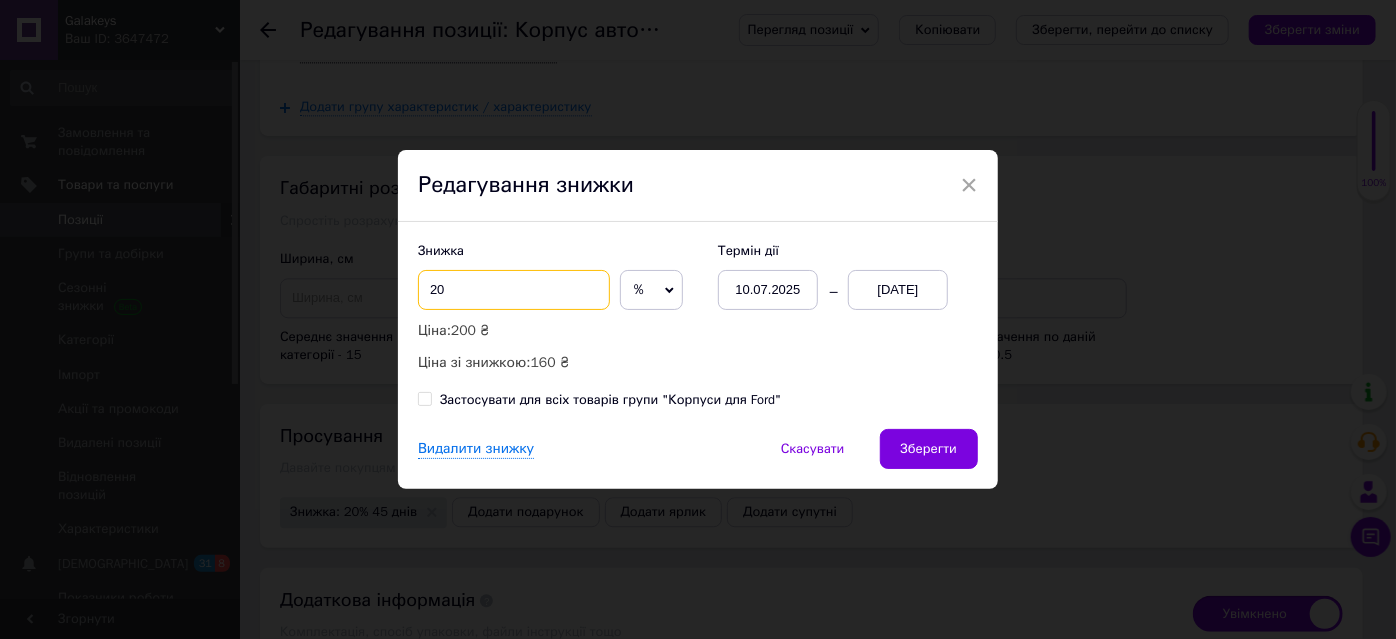 type on "0" 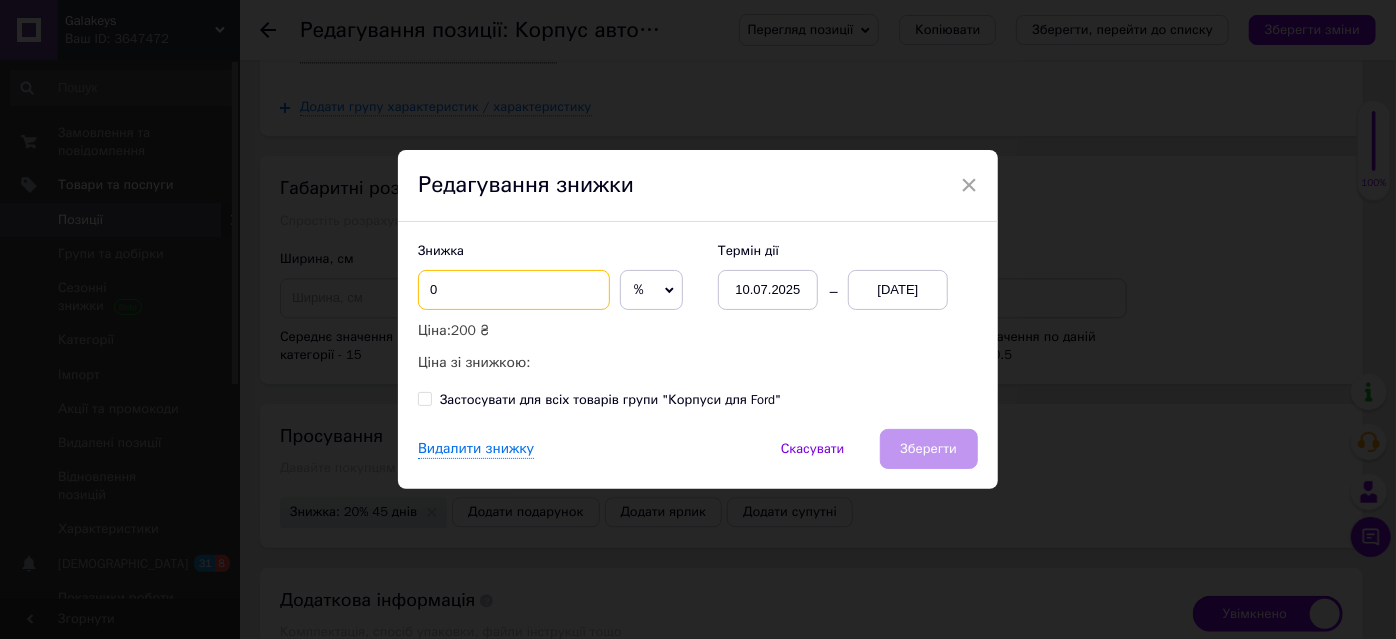 checkbox on "true" 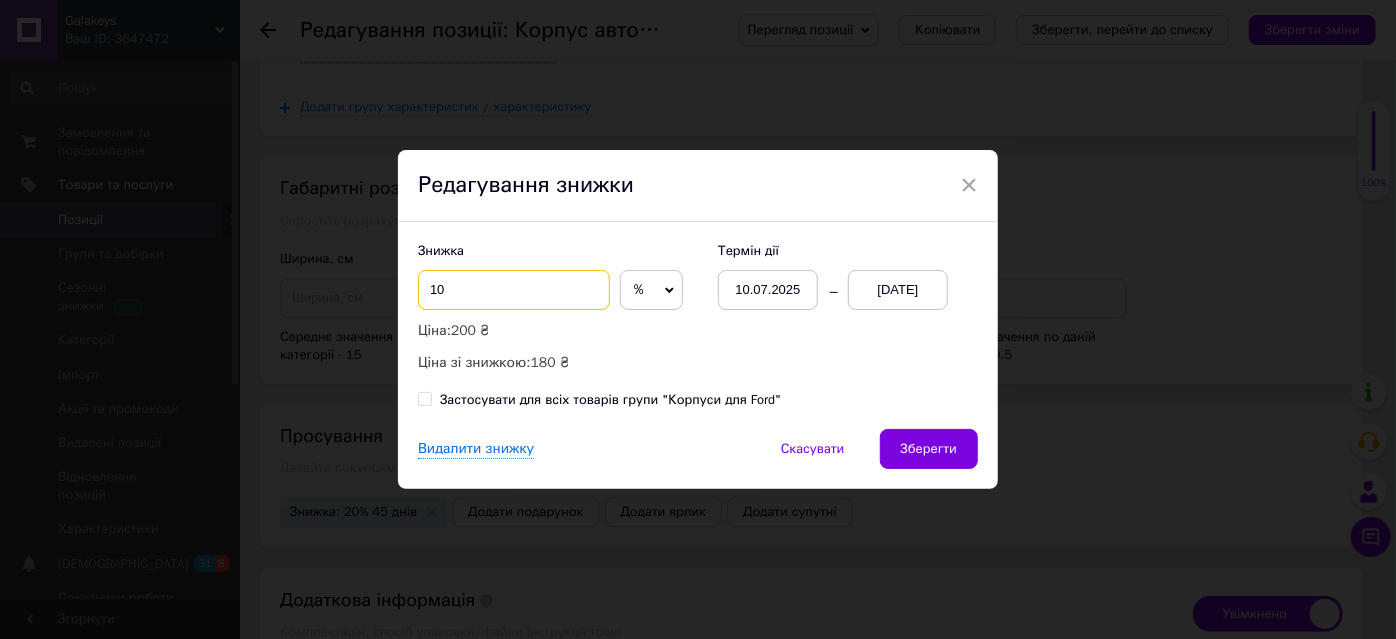 type on "10" 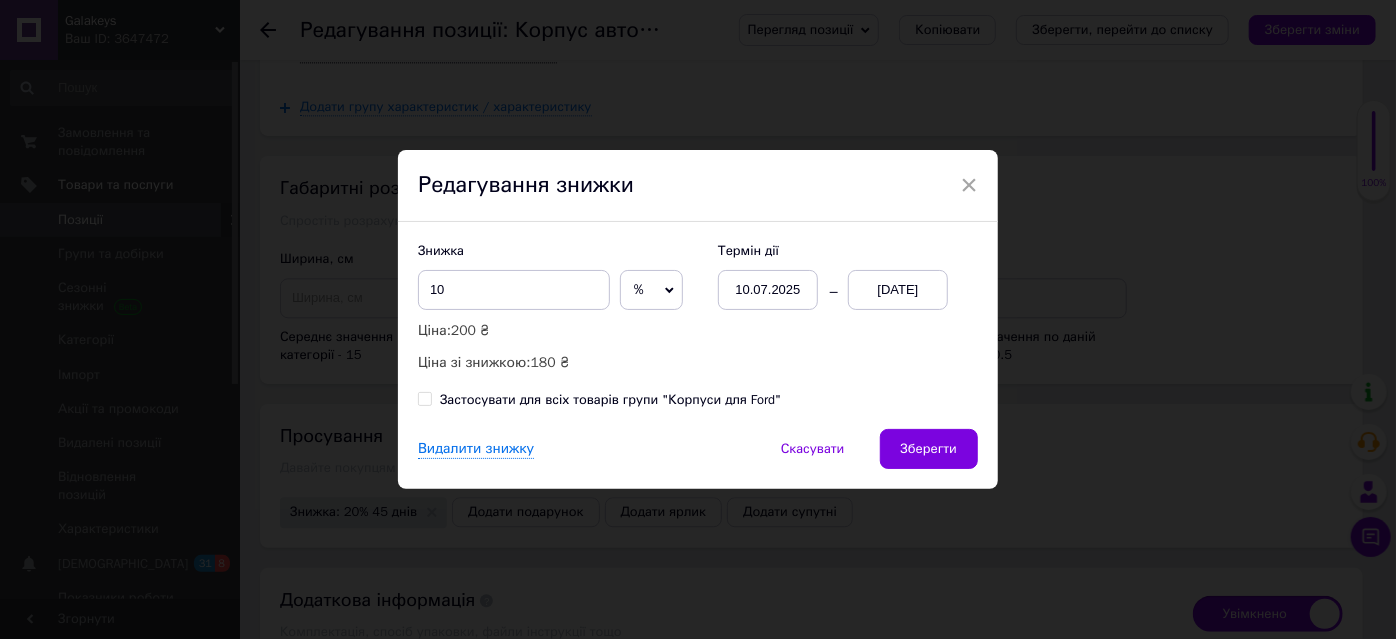 click on "Застосувати для всіх товарів групи "Корпуси для Ford"" at bounding box center [424, 398] 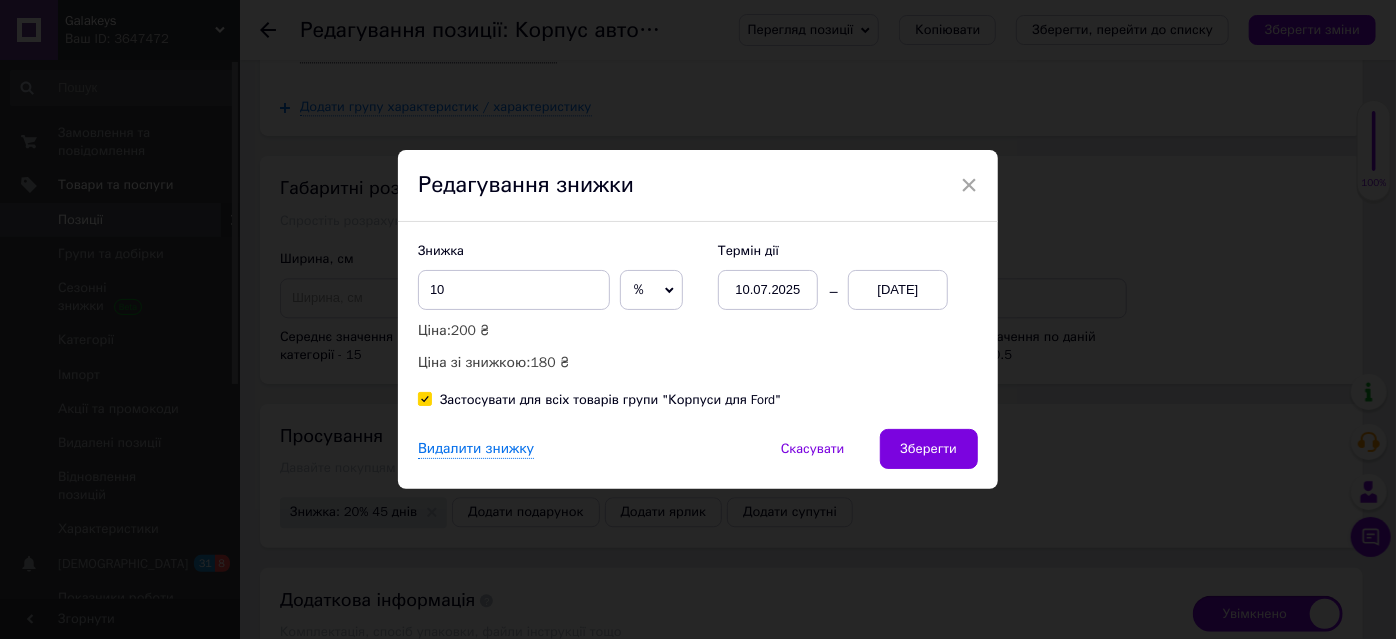 checkbox on "true" 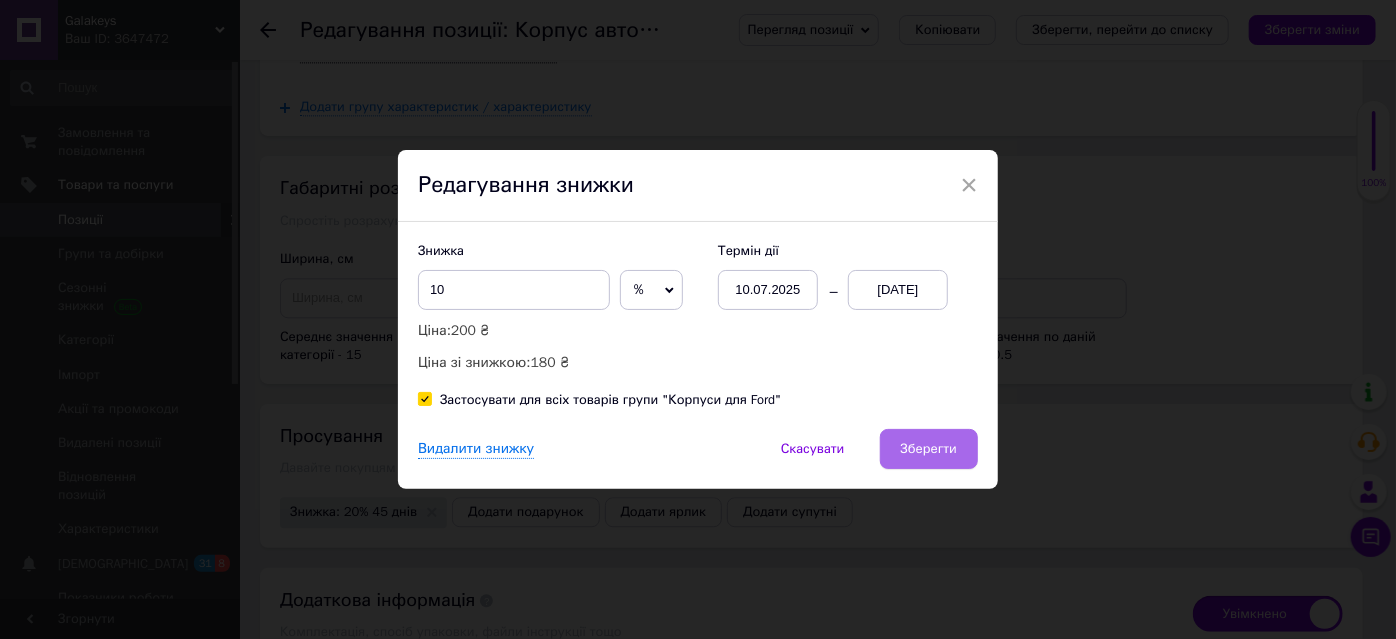 click on "Зберегти" at bounding box center [929, 449] 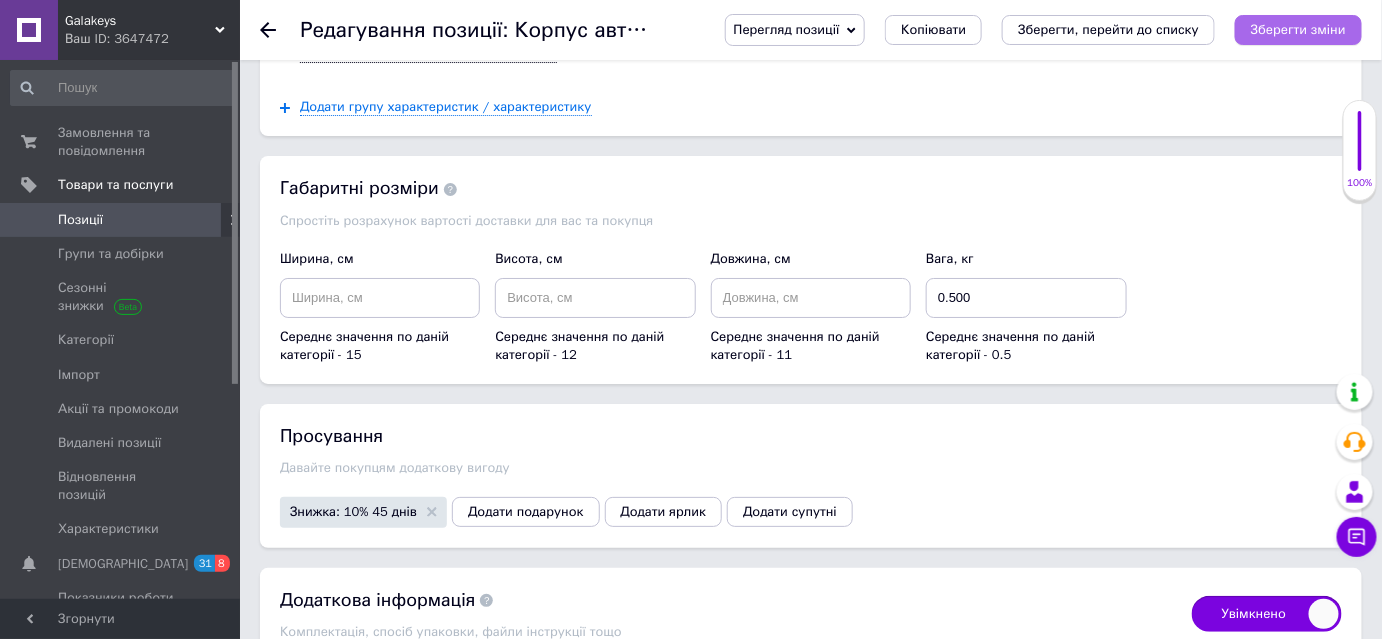 click on "Зберегти зміни" at bounding box center (1298, 29) 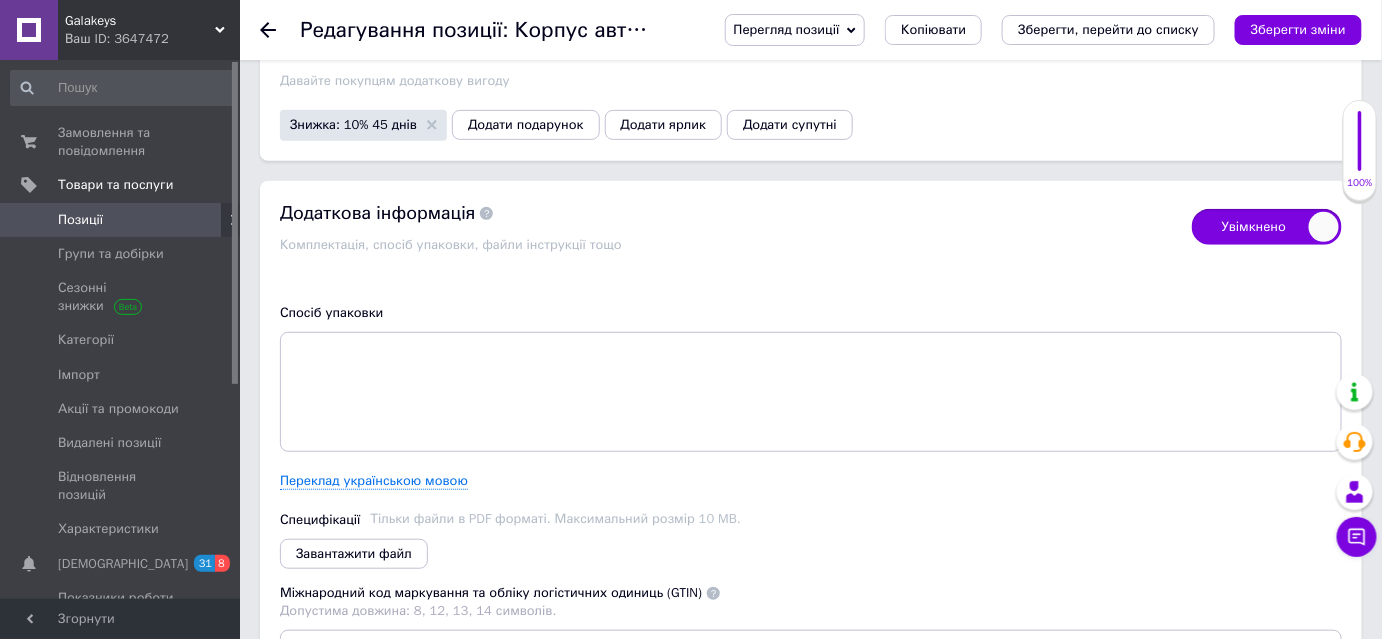 scroll, scrollTop: 2932, scrollLeft: 0, axis: vertical 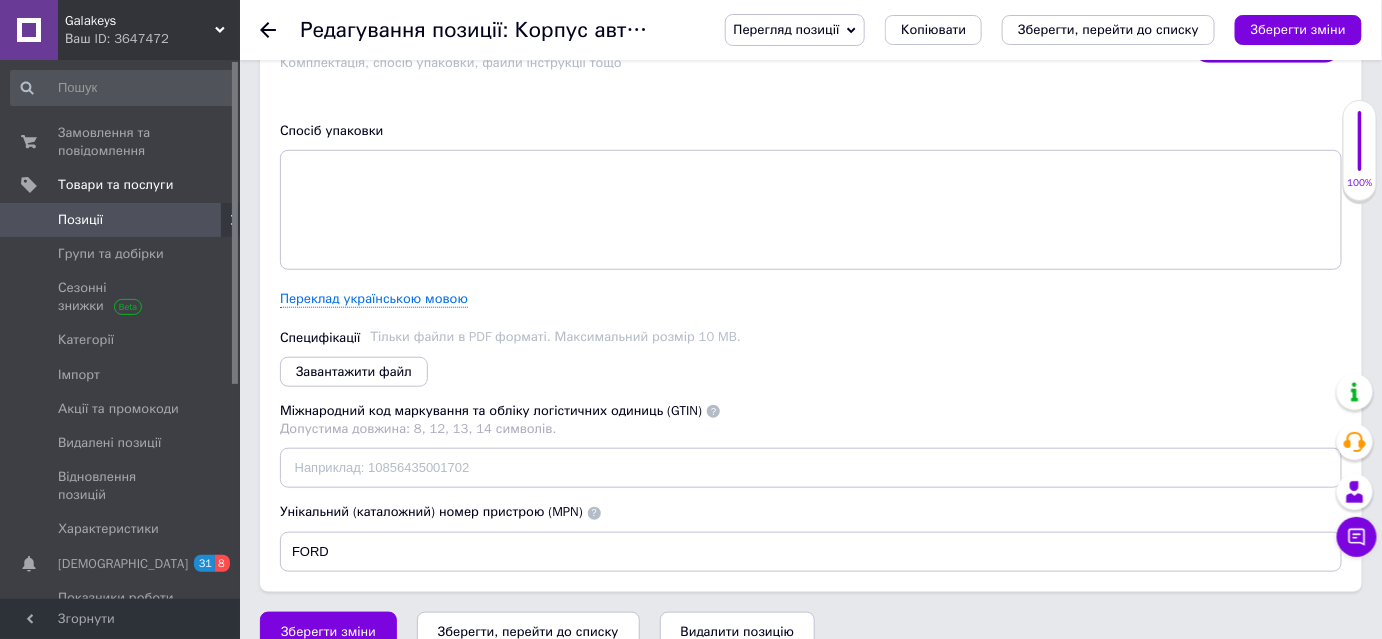drag, startPoint x: 328, startPoint y: 600, endPoint x: 337, endPoint y: 607, distance: 11.401754 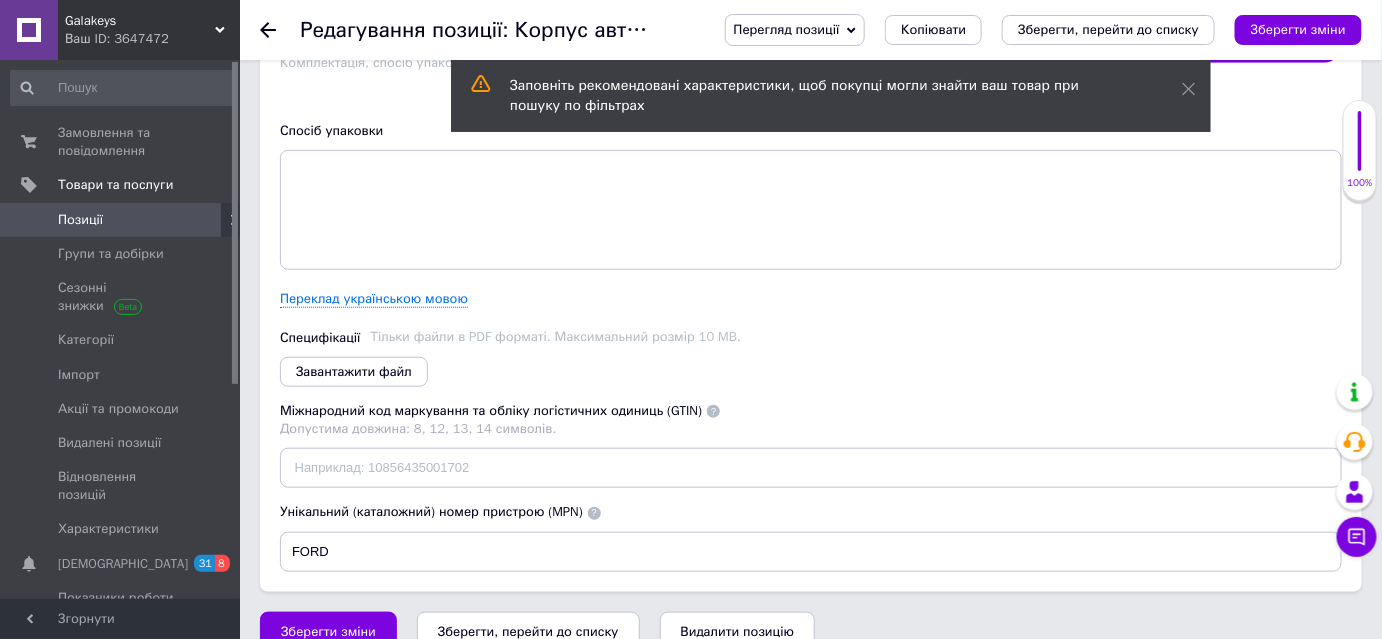 click on "Редагування позиції: Корпус автоключа для Ford на 4 кнопки Edge Escape Flex Explorer Taurus (07-20) Перегляд позиції Зберегти та переглянути на сайті Зберегти та переглянути на маркетплейсі [DOMAIN_NAME] Копіювати Зберегти, перейти до списку Зберегти зміни" at bounding box center [811, 30] 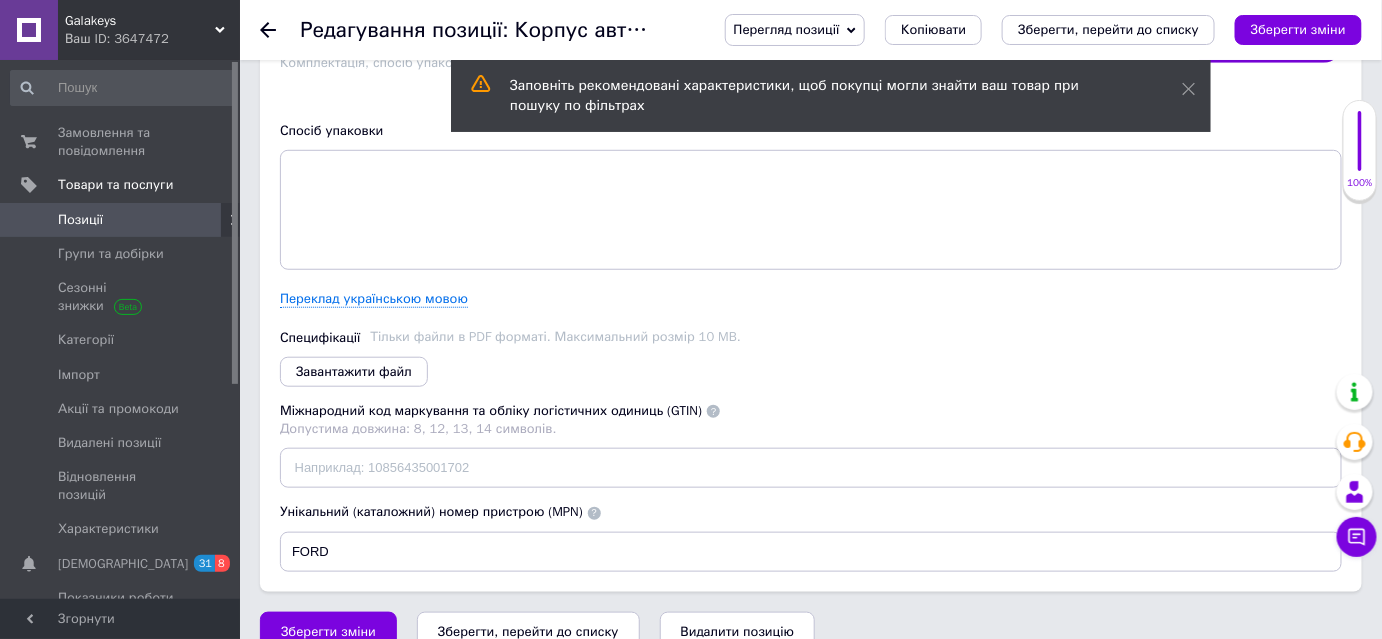 click 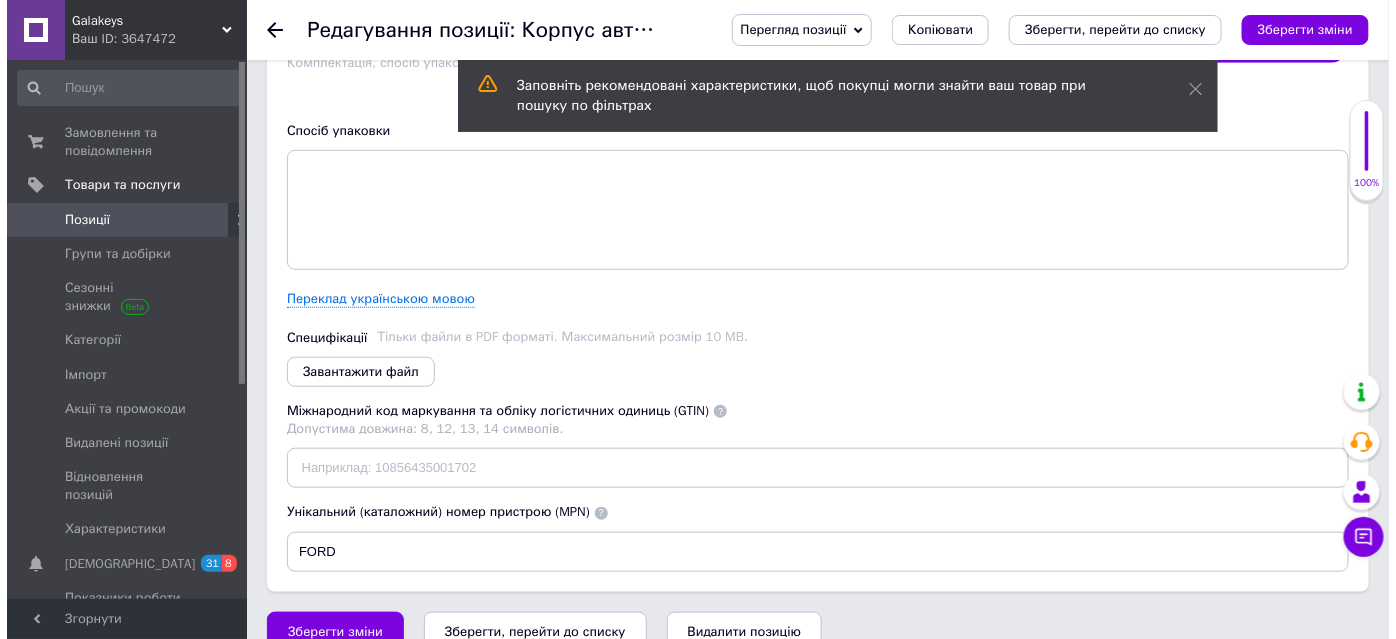 scroll, scrollTop: 0, scrollLeft: 0, axis: both 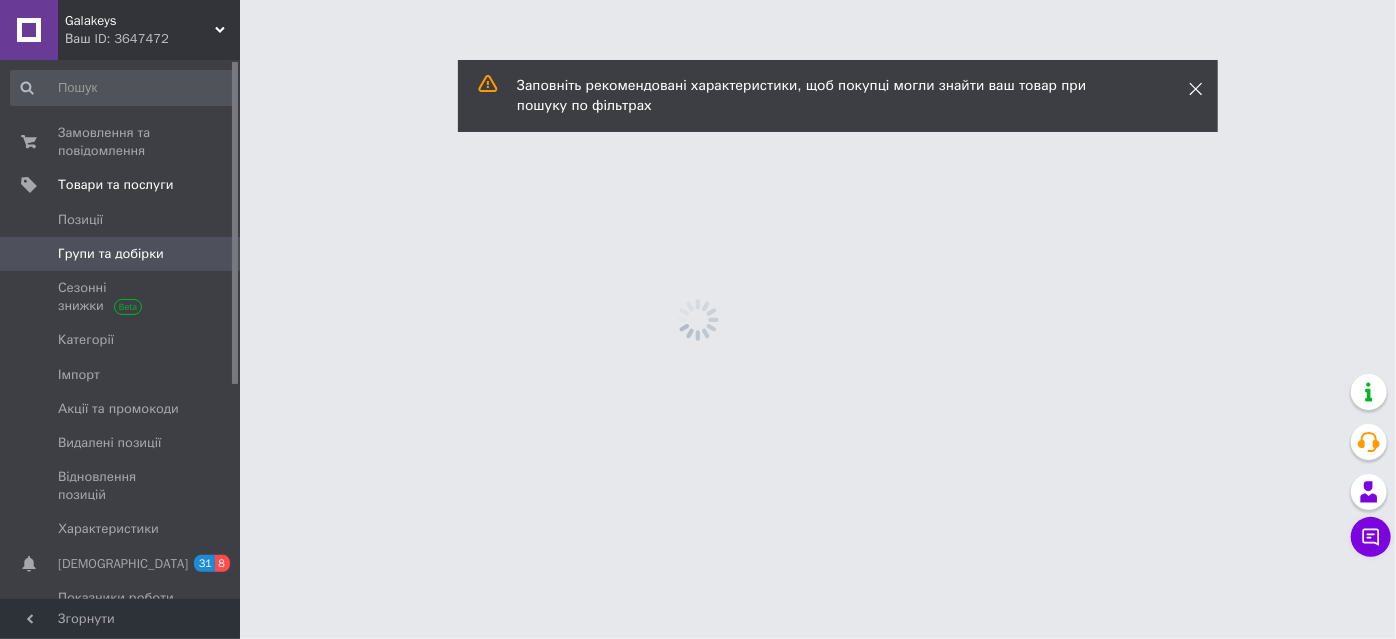 click 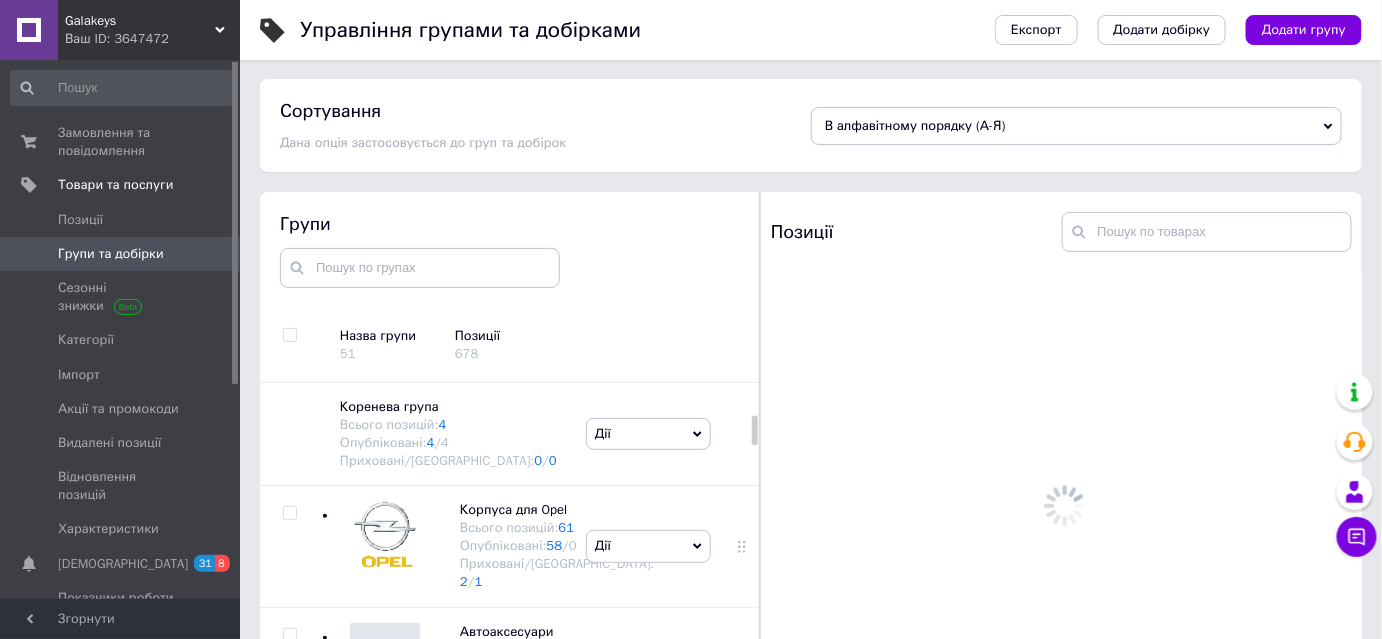 scroll, scrollTop: 113, scrollLeft: 0, axis: vertical 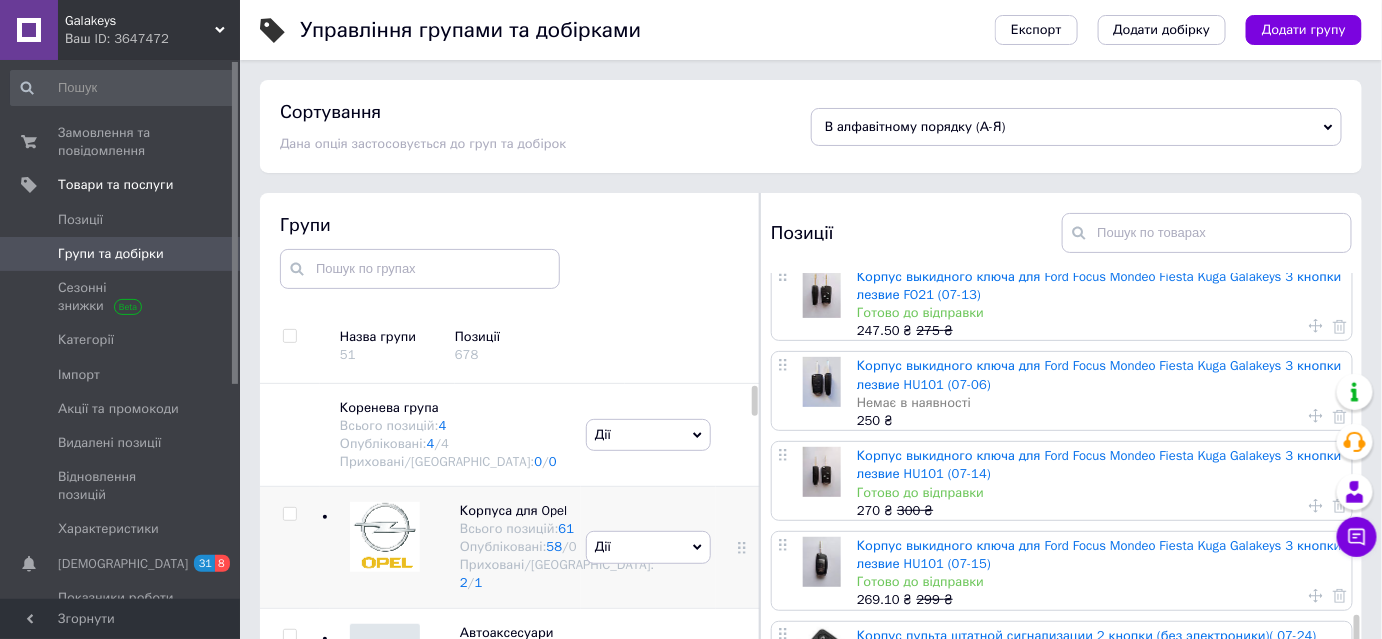 click at bounding box center (289, 514) 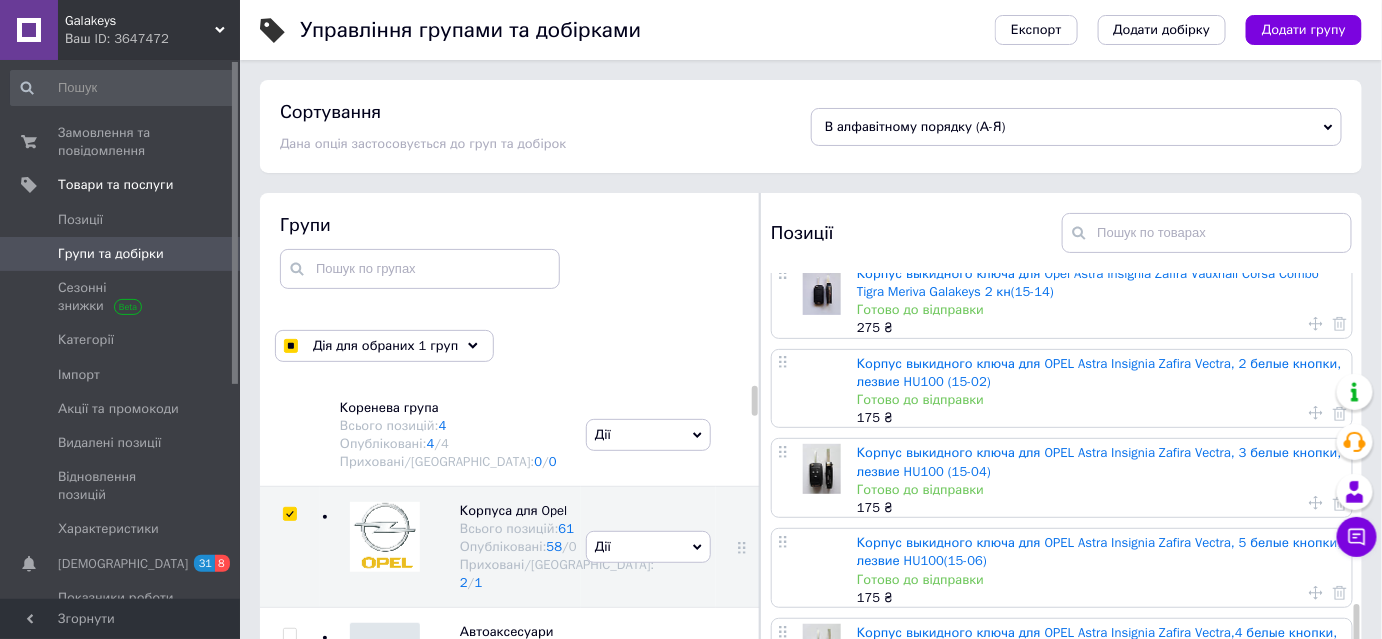 scroll, scrollTop: 1358, scrollLeft: 0, axis: vertical 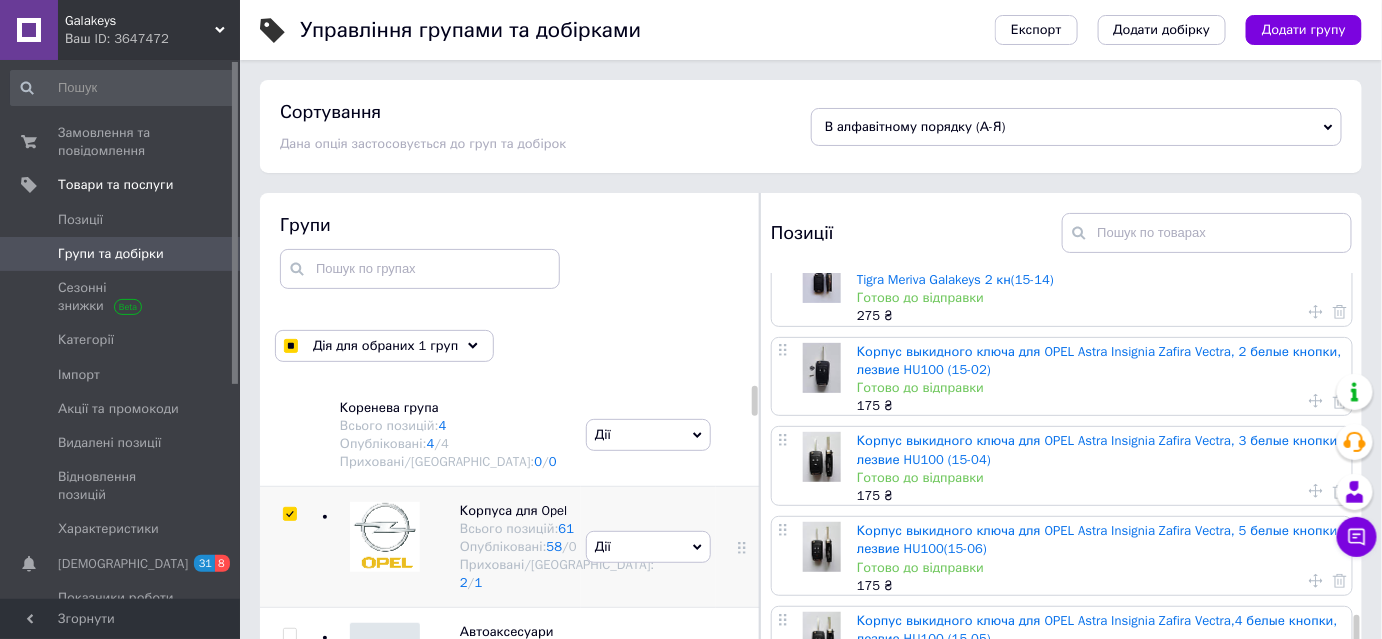 click at bounding box center [289, 514] 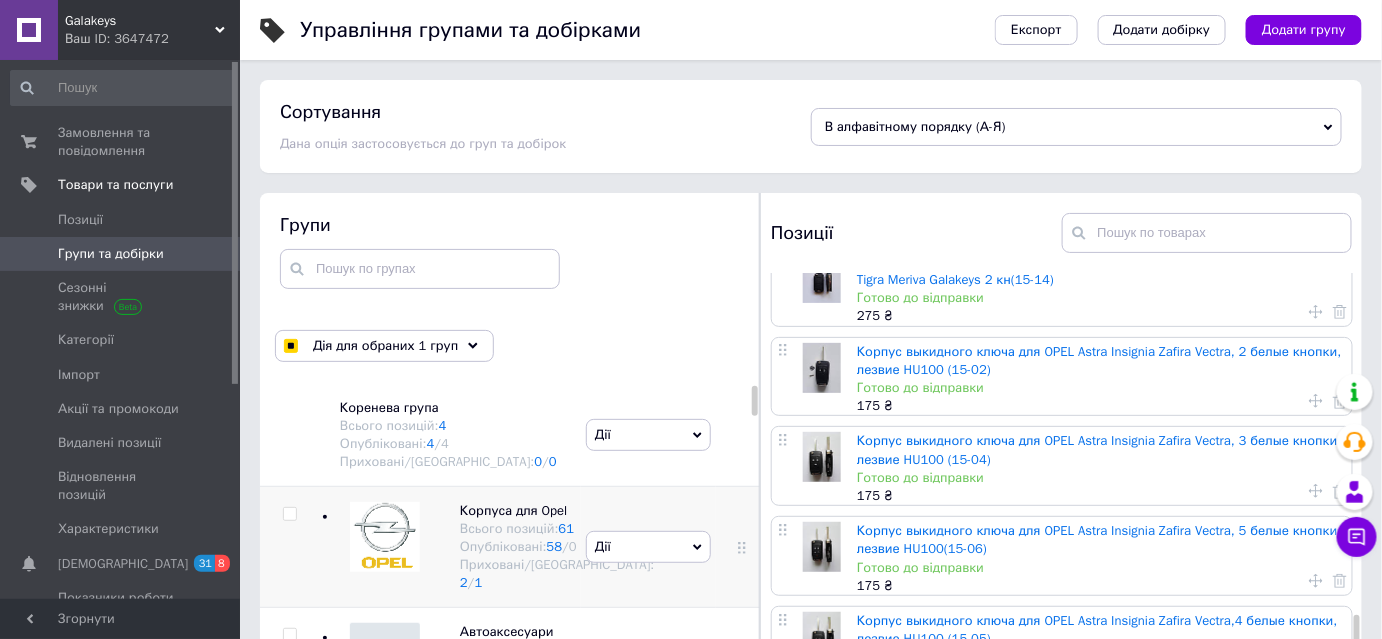 checkbox on "false" 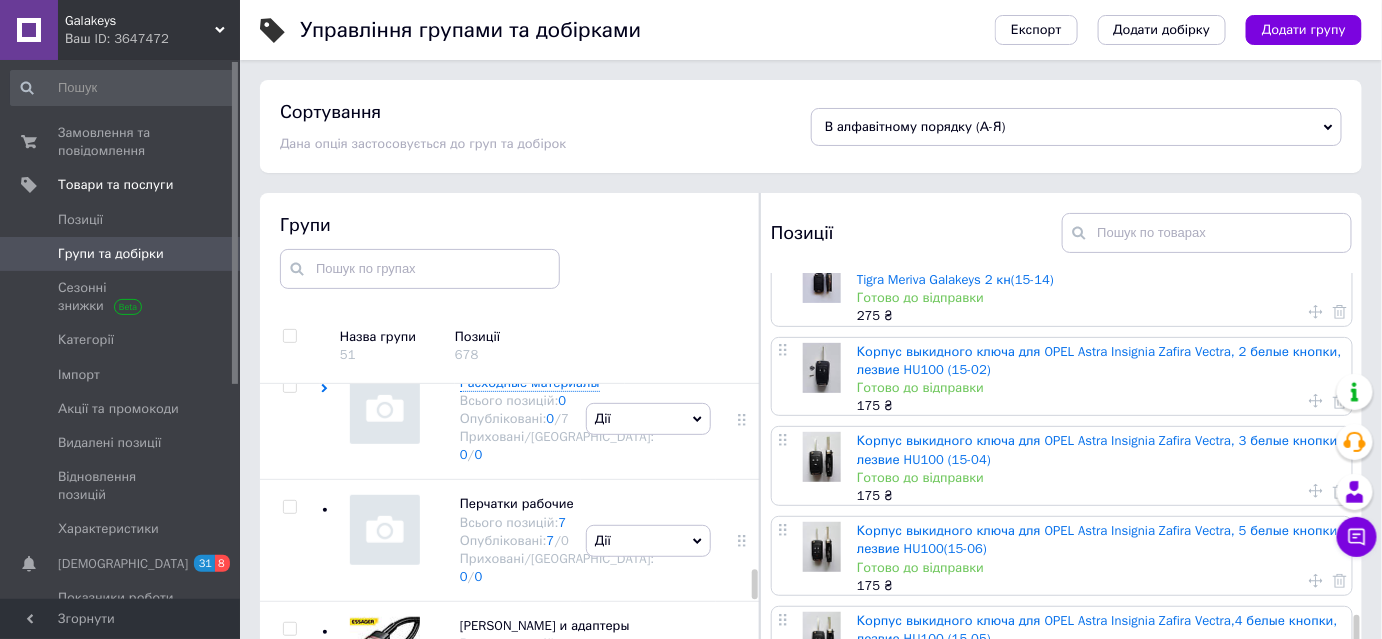 scroll, scrollTop: 4636, scrollLeft: 0, axis: vertical 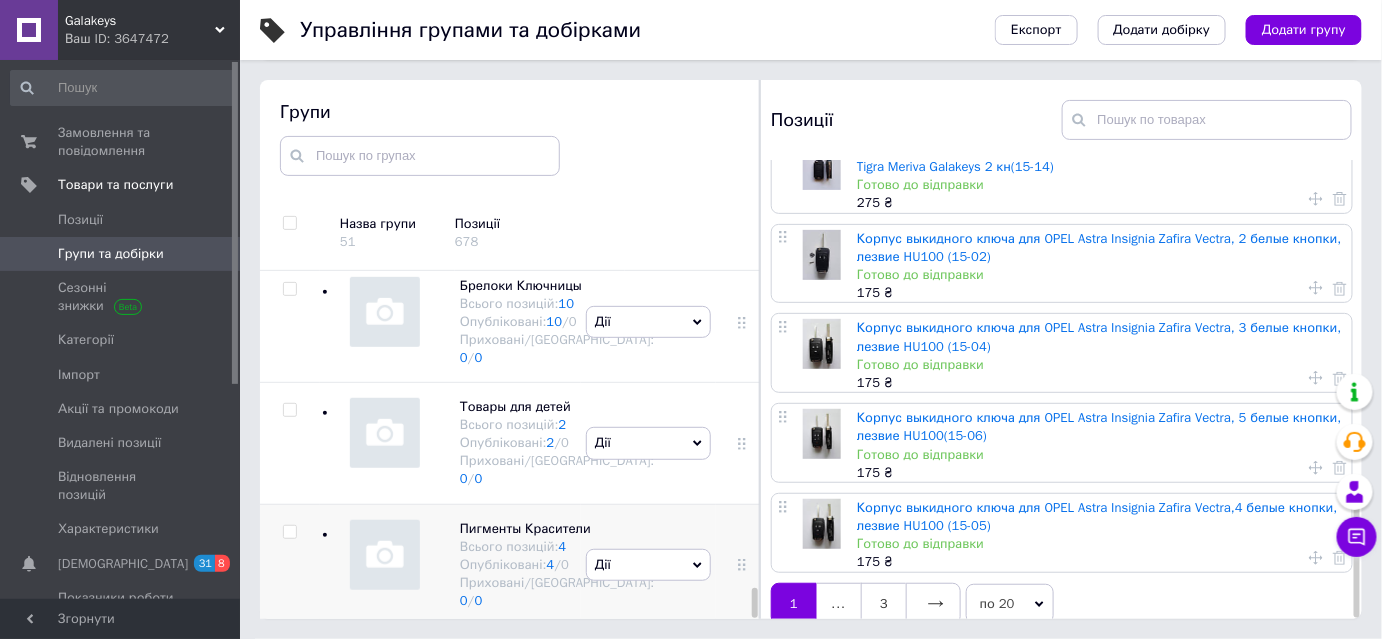 click at bounding box center [289, 532] 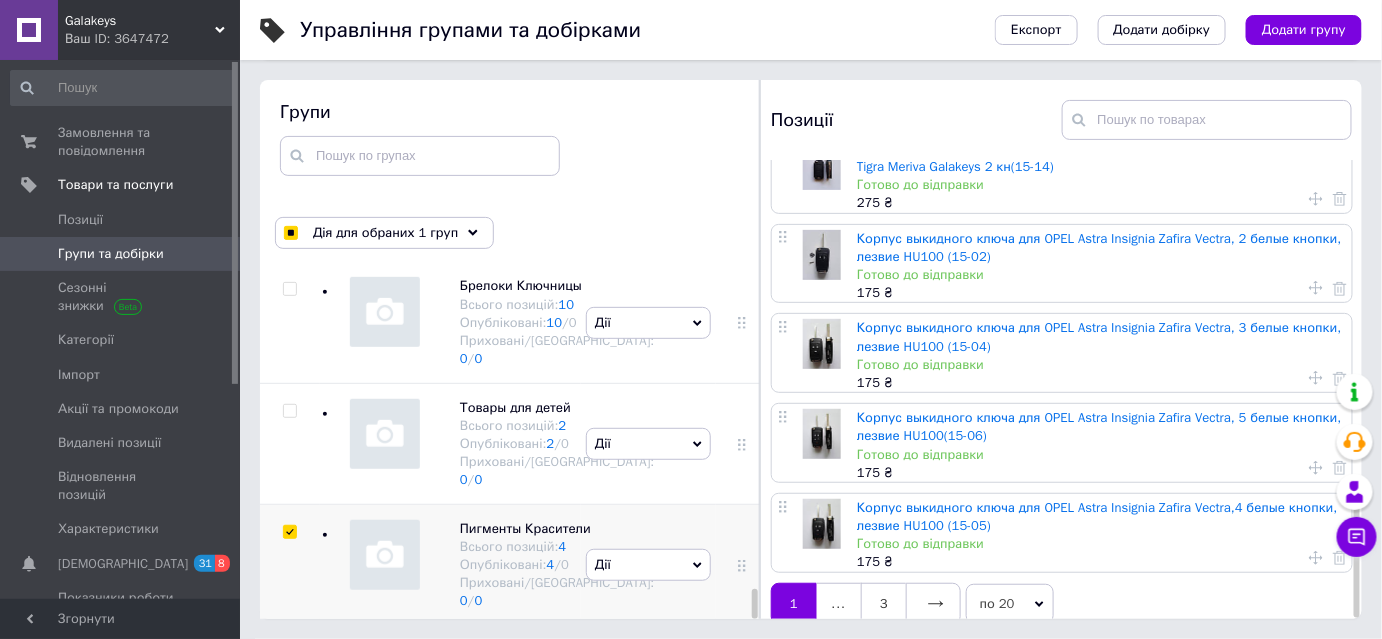 scroll, scrollTop: 0, scrollLeft: 0, axis: both 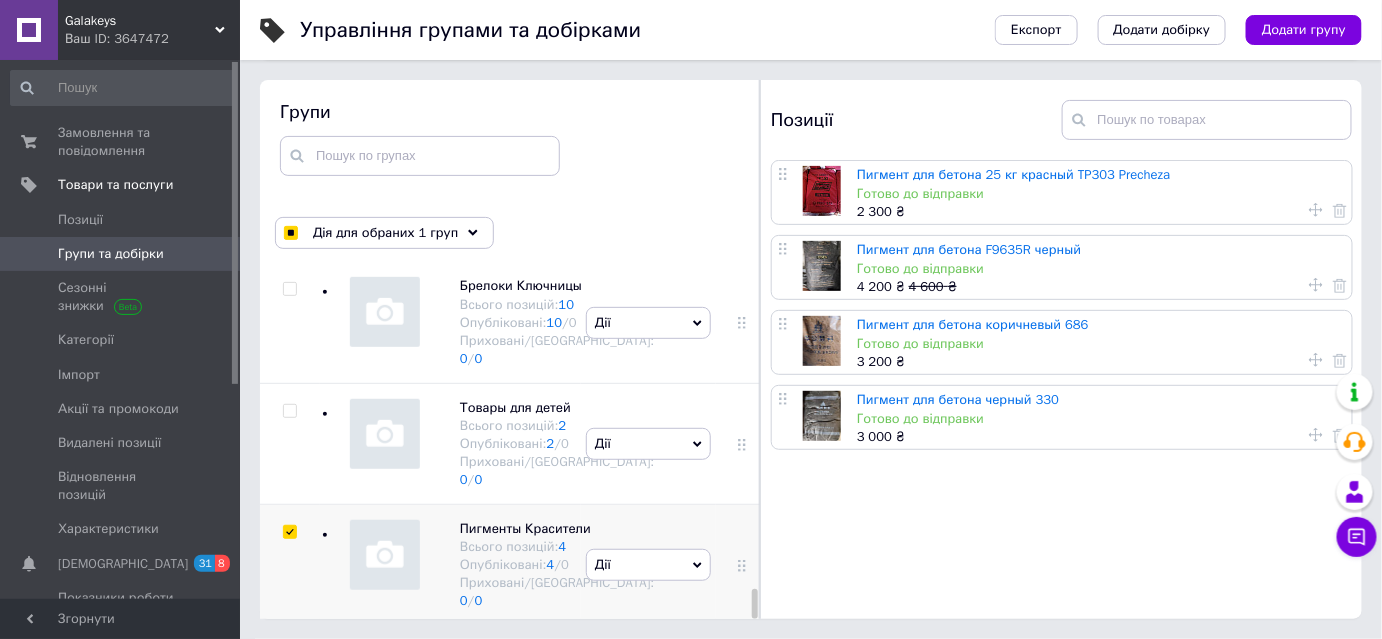 click at bounding box center (289, 532) 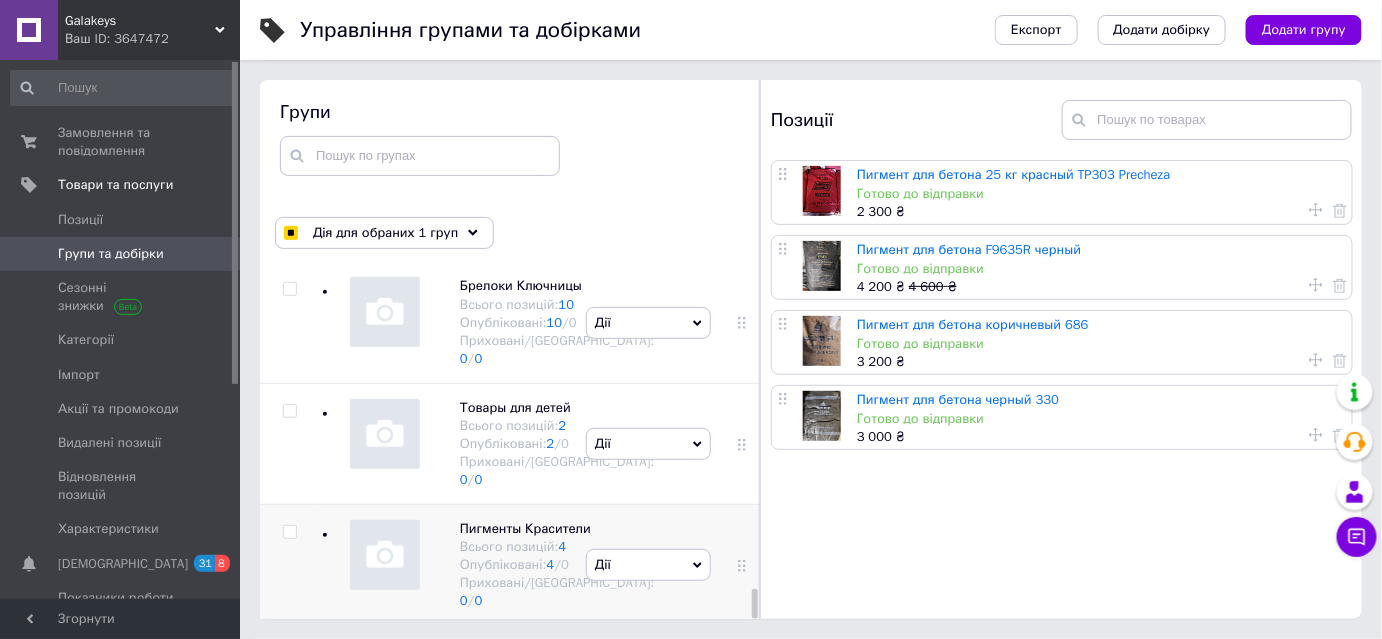 checkbox on "false" 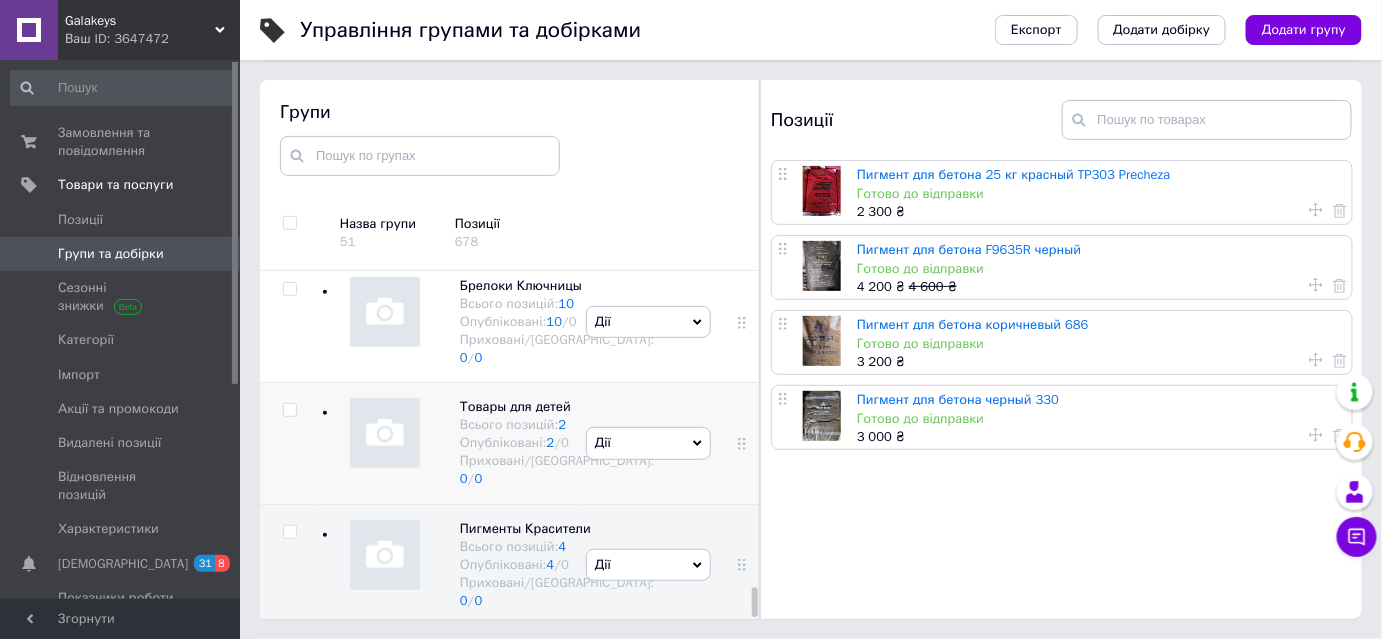 scroll, scrollTop: 7864, scrollLeft: 0, axis: vertical 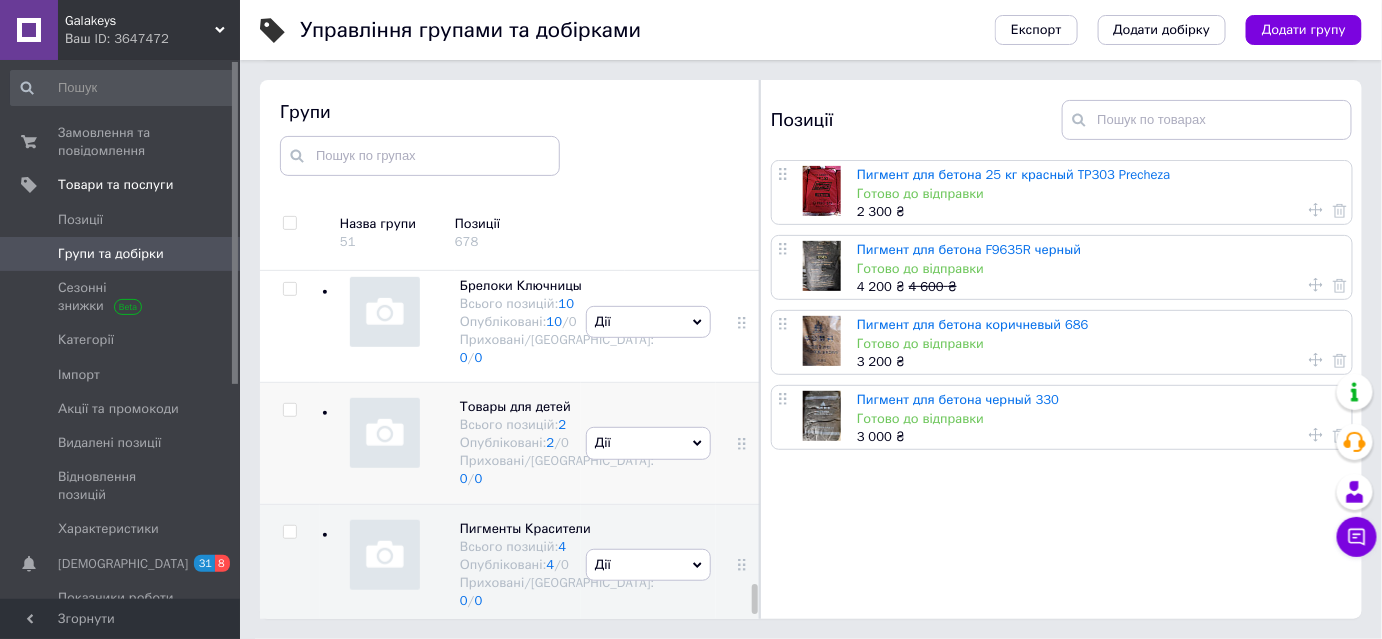 click at bounding box center [289, 410] 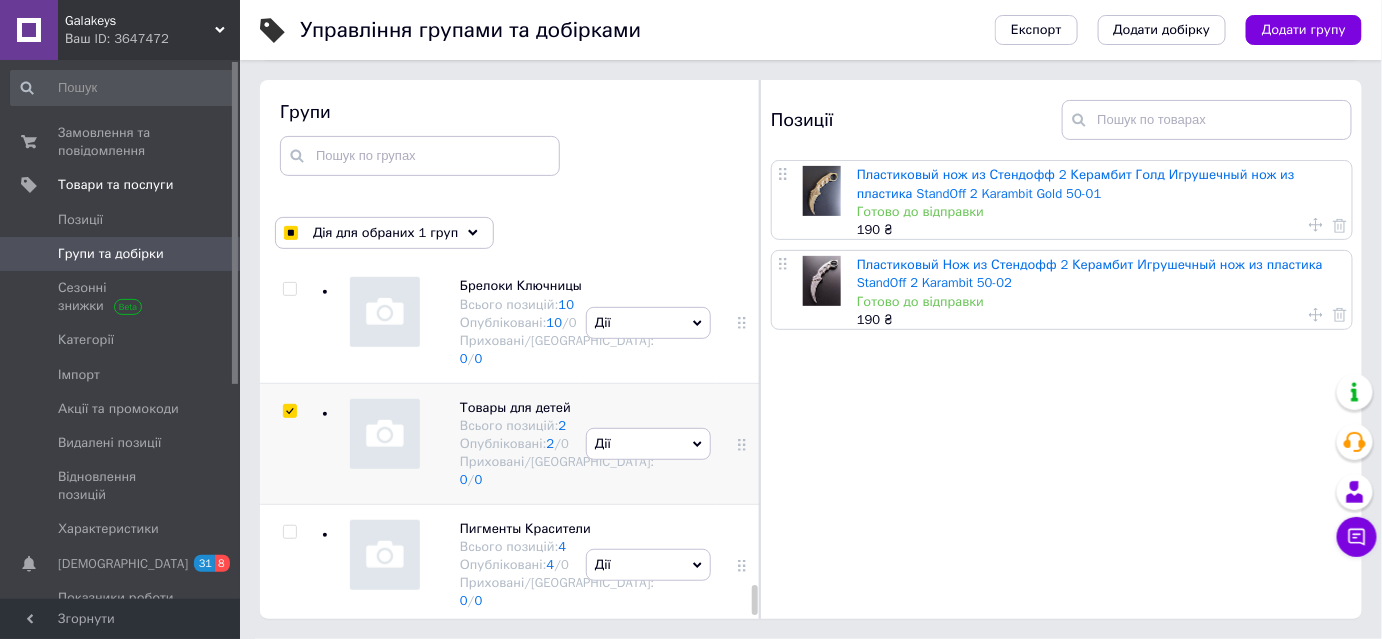 click at bounding box center [289, 411] 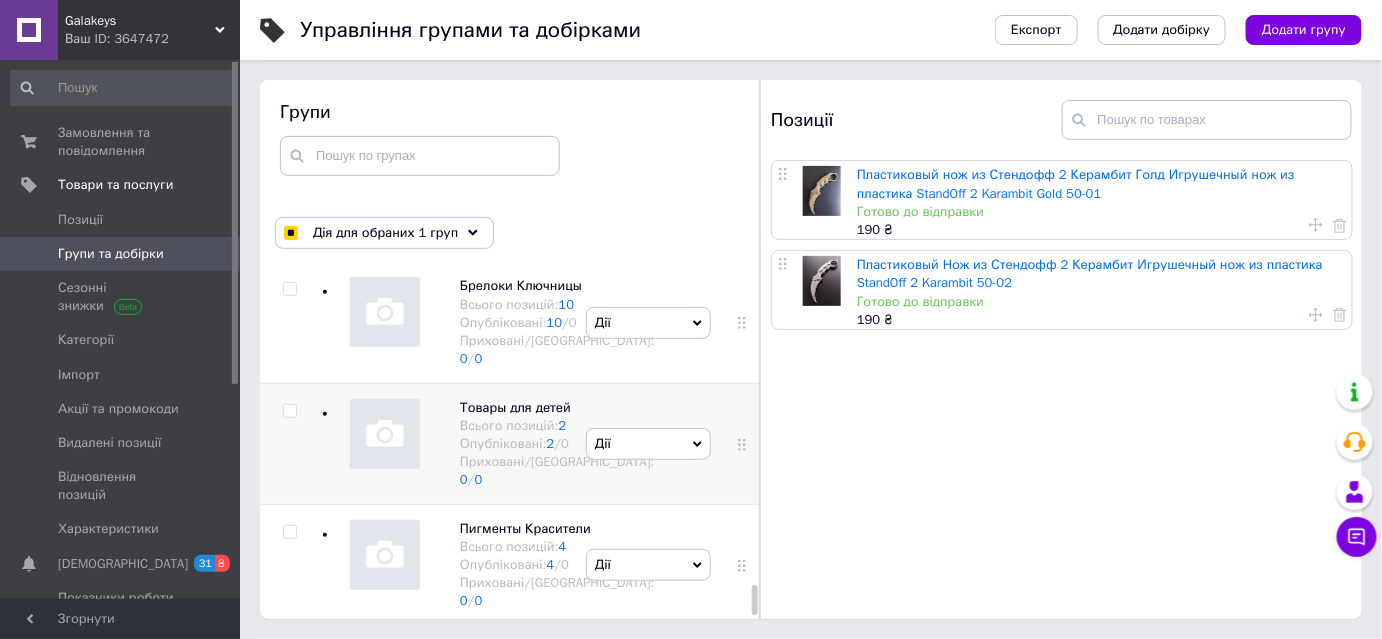 checkbox on "false" 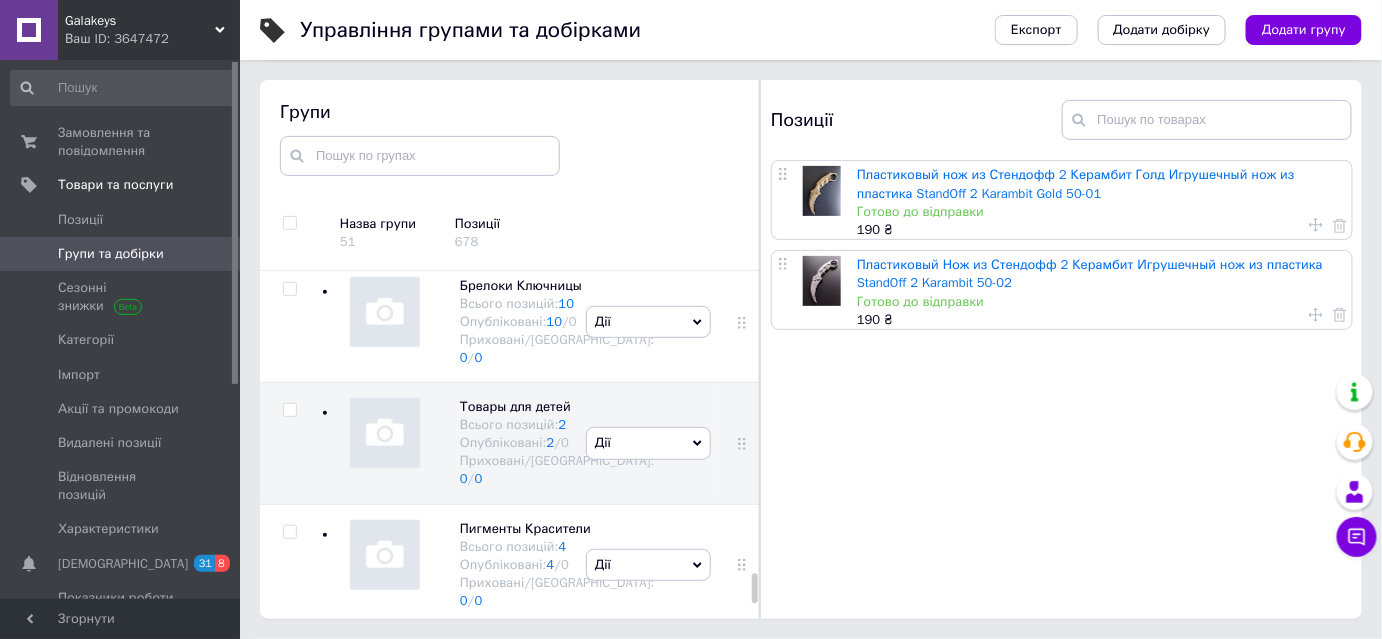 scroll, scrollTop: 7591, scrollLeft: 0, axis: vertical 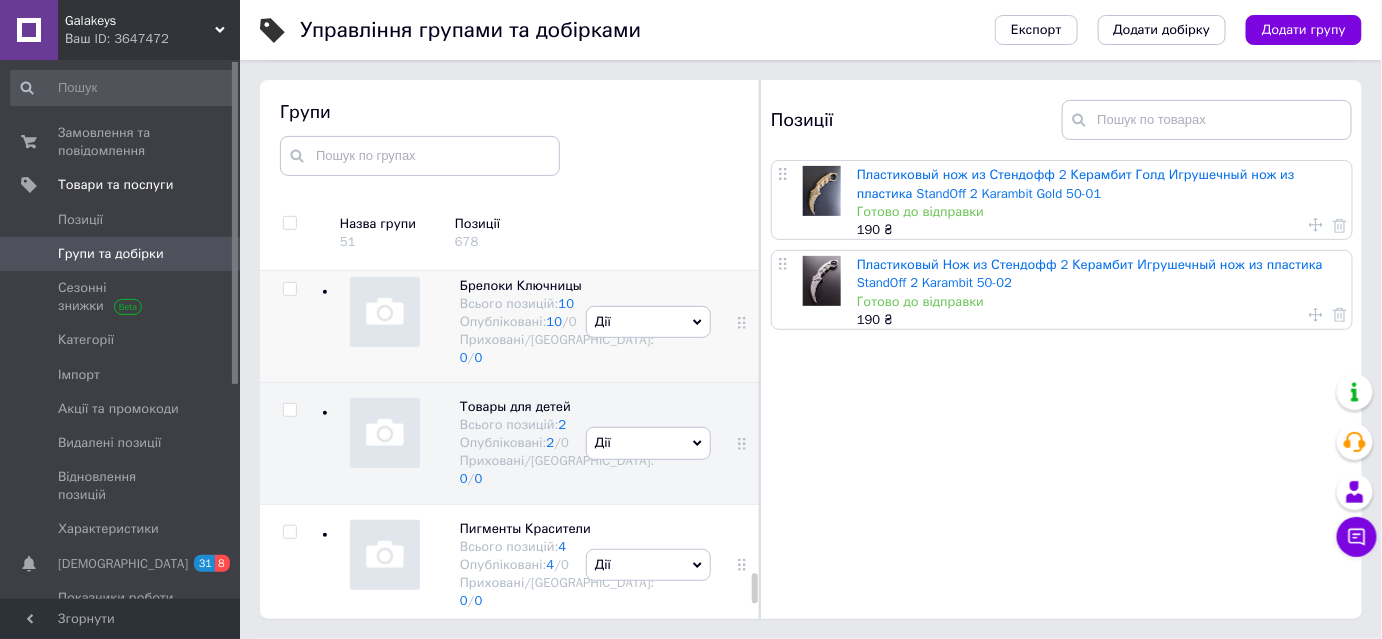 click at bounding box center [289, 289] 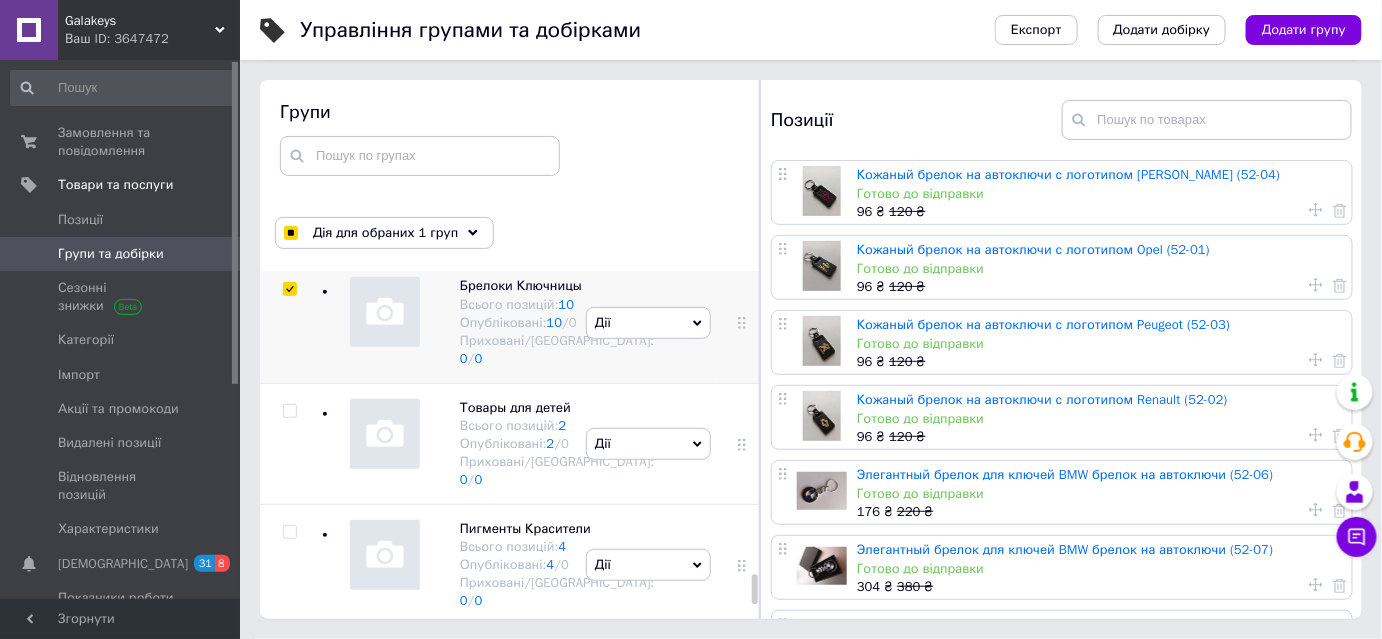 click at bounding box center (289, 289) 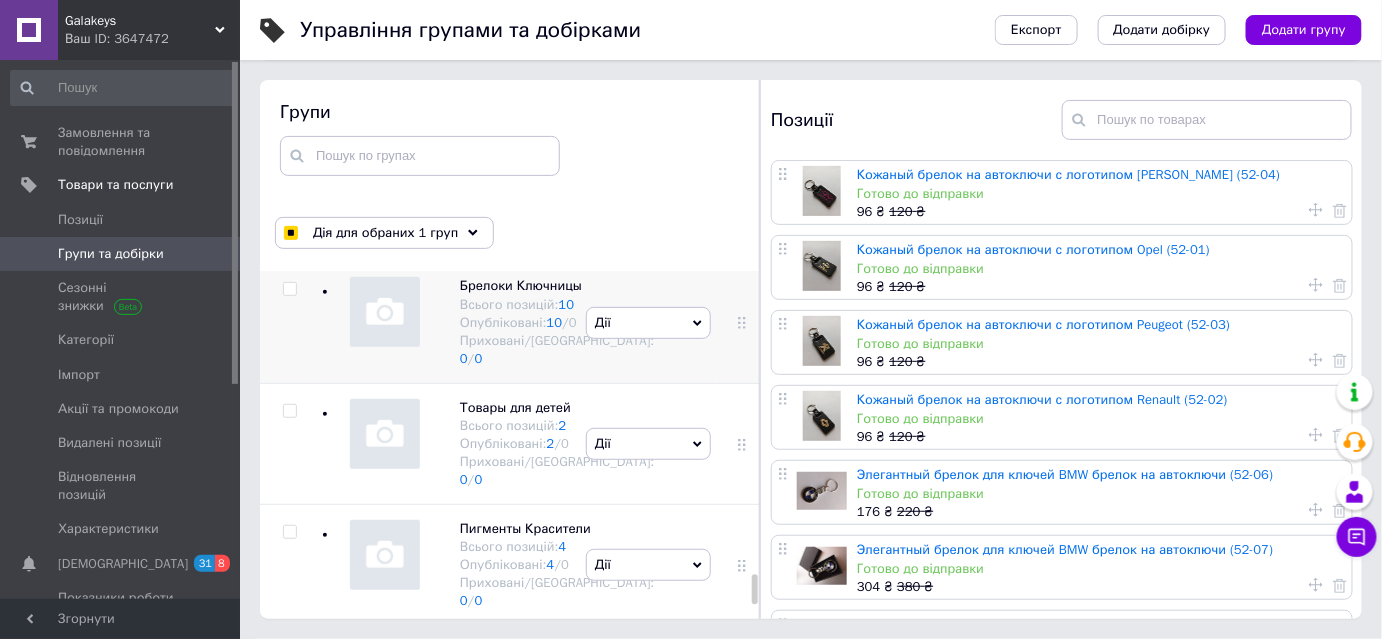 checkbox on "false" 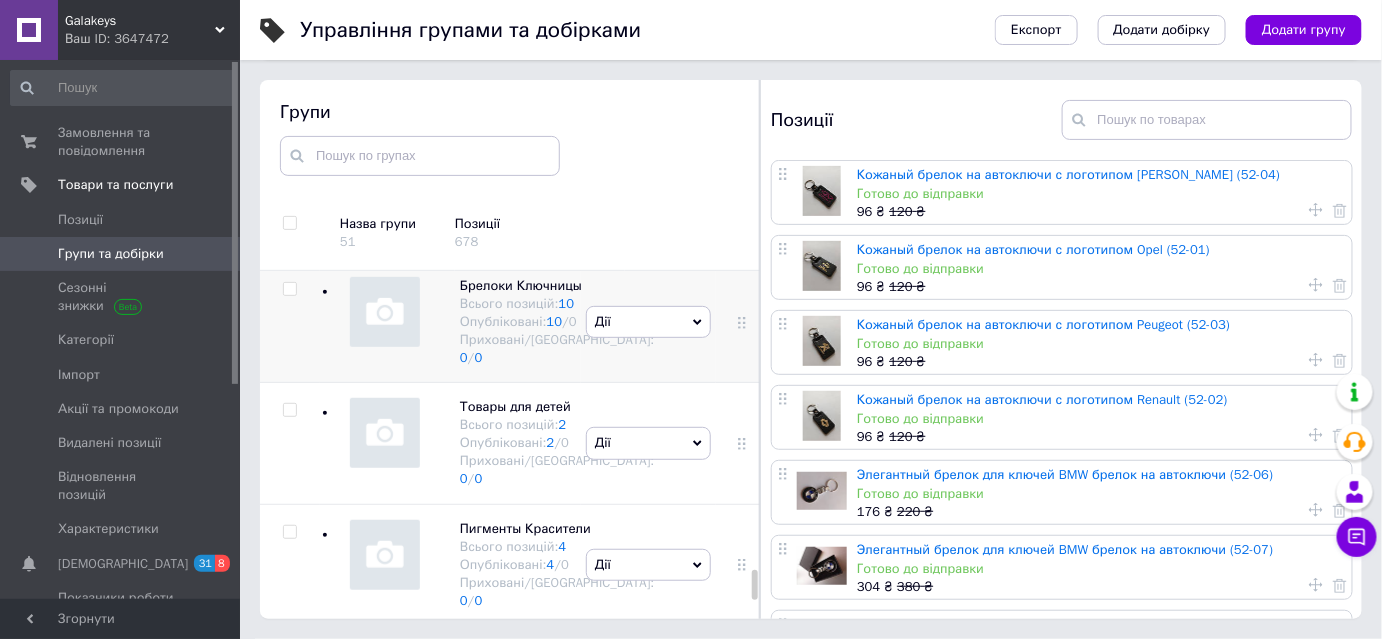 scroll, scrollTop: 7500, scrollLeft: 0, axis: vertical 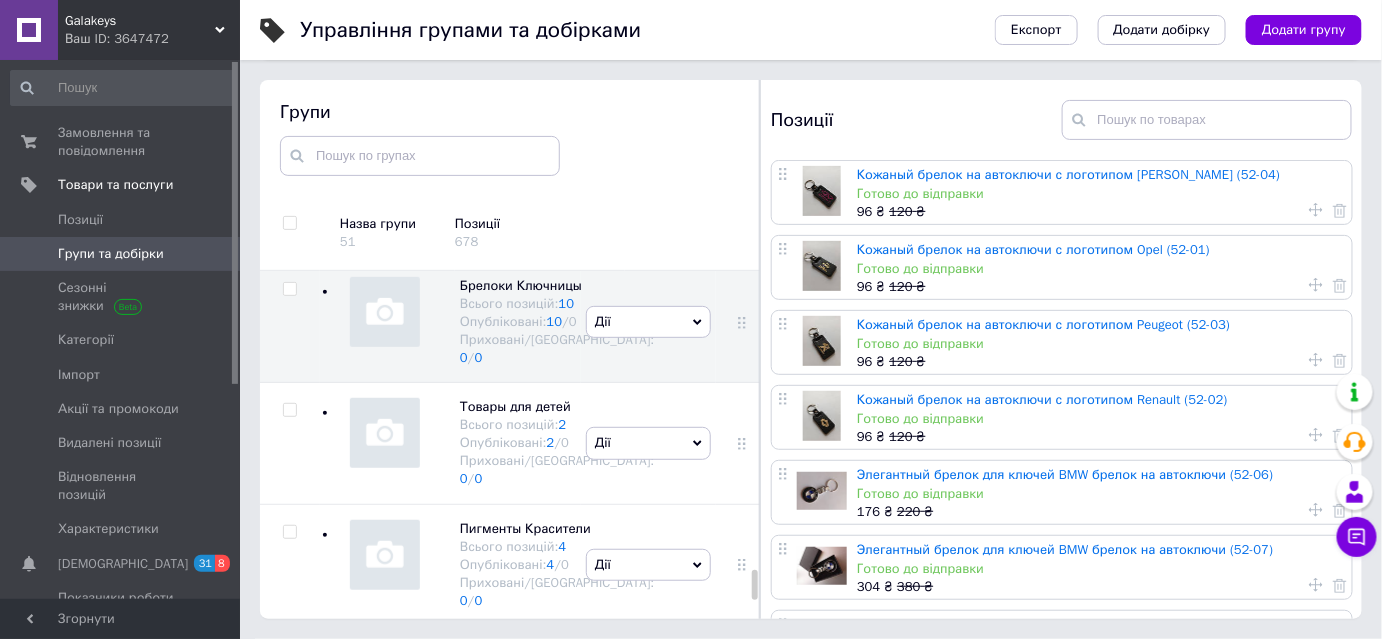 click at bounding box center [289, 168] 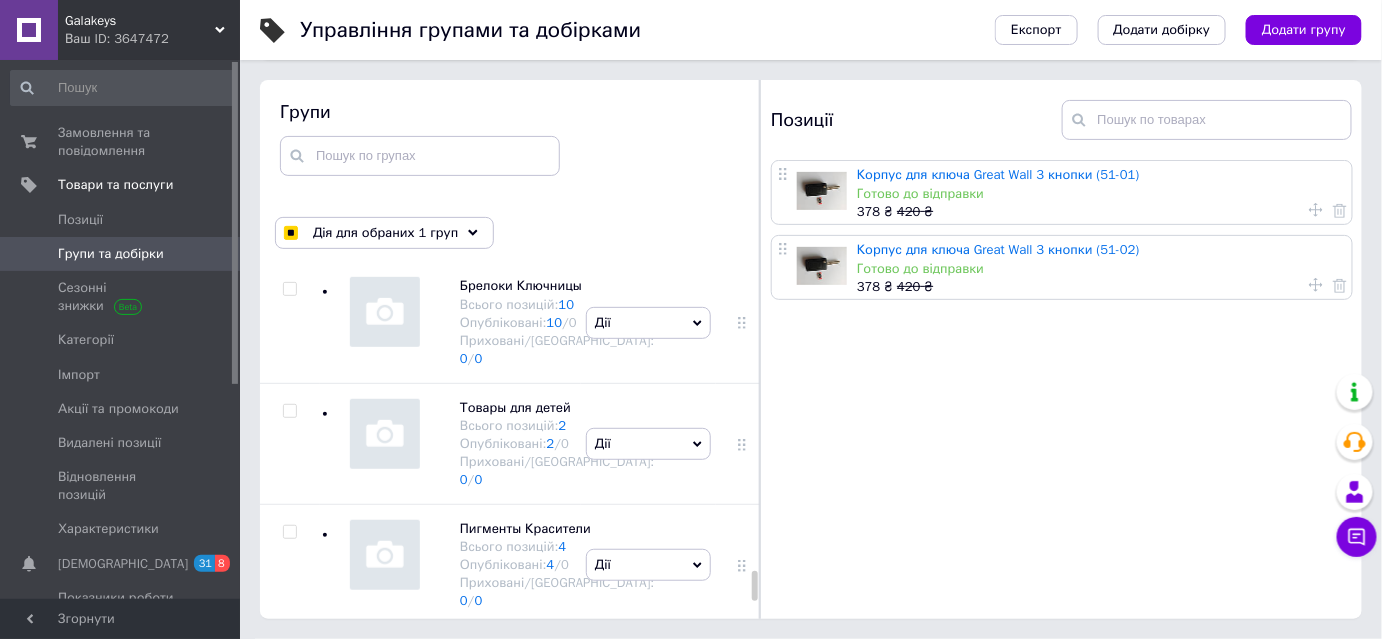 click at bounding box center (289, 168) 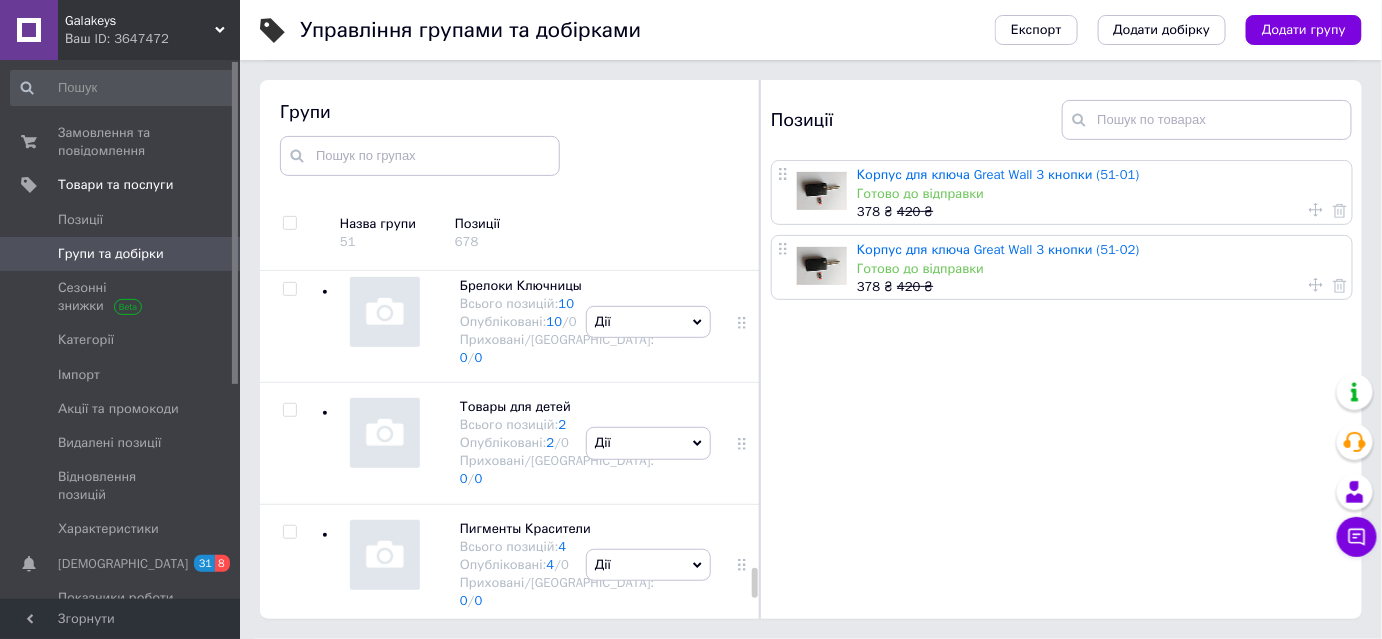 scroll, scrollTop: 7409, scrollLeft: 0, axis: vertical 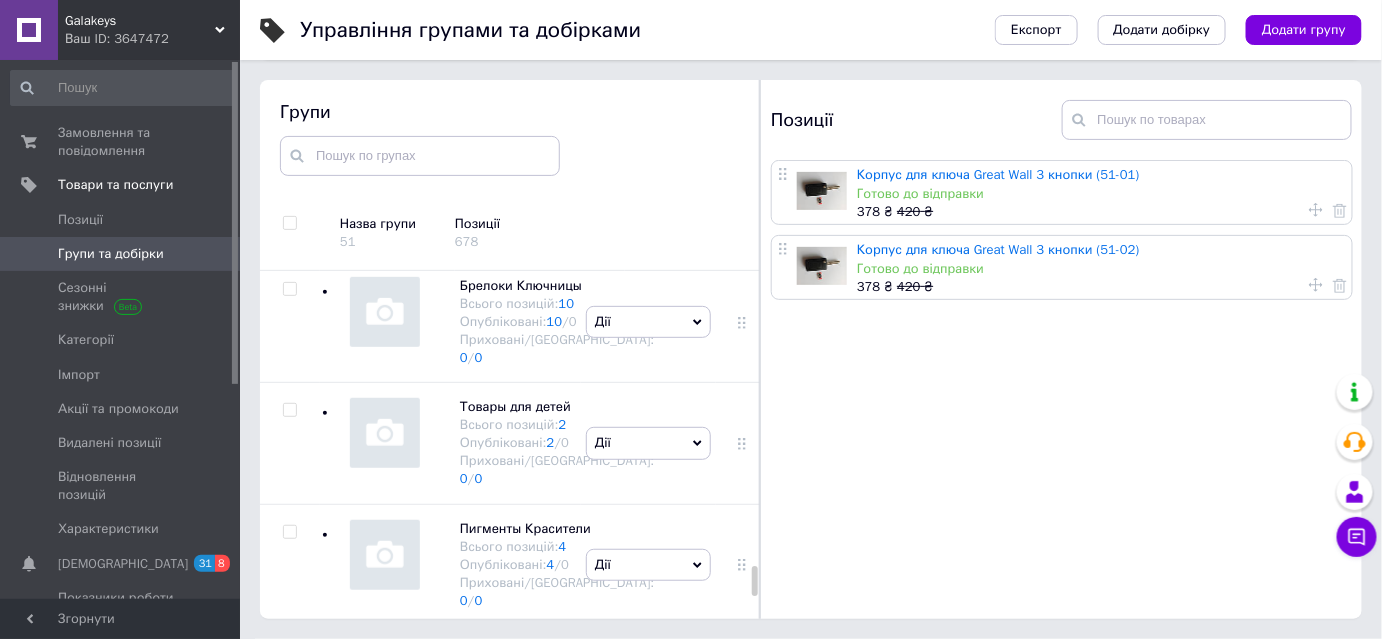 click at bounding box center (289, 46) 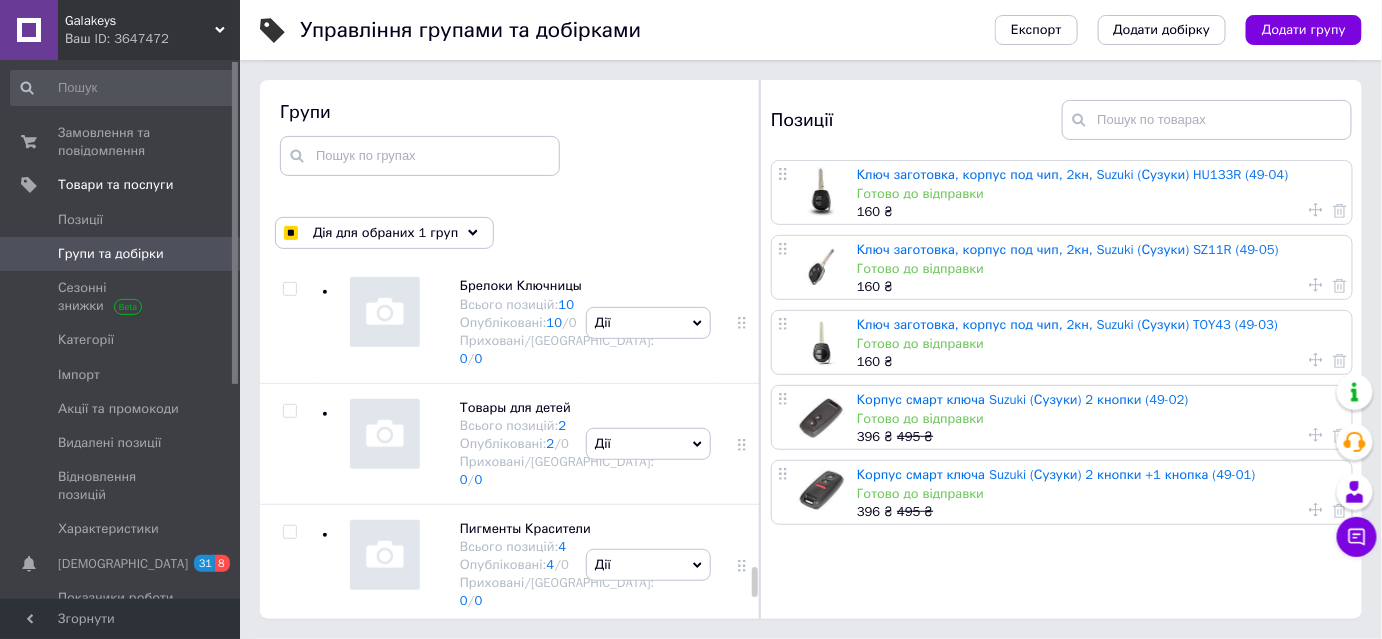 click at bounding box center [289, 47] 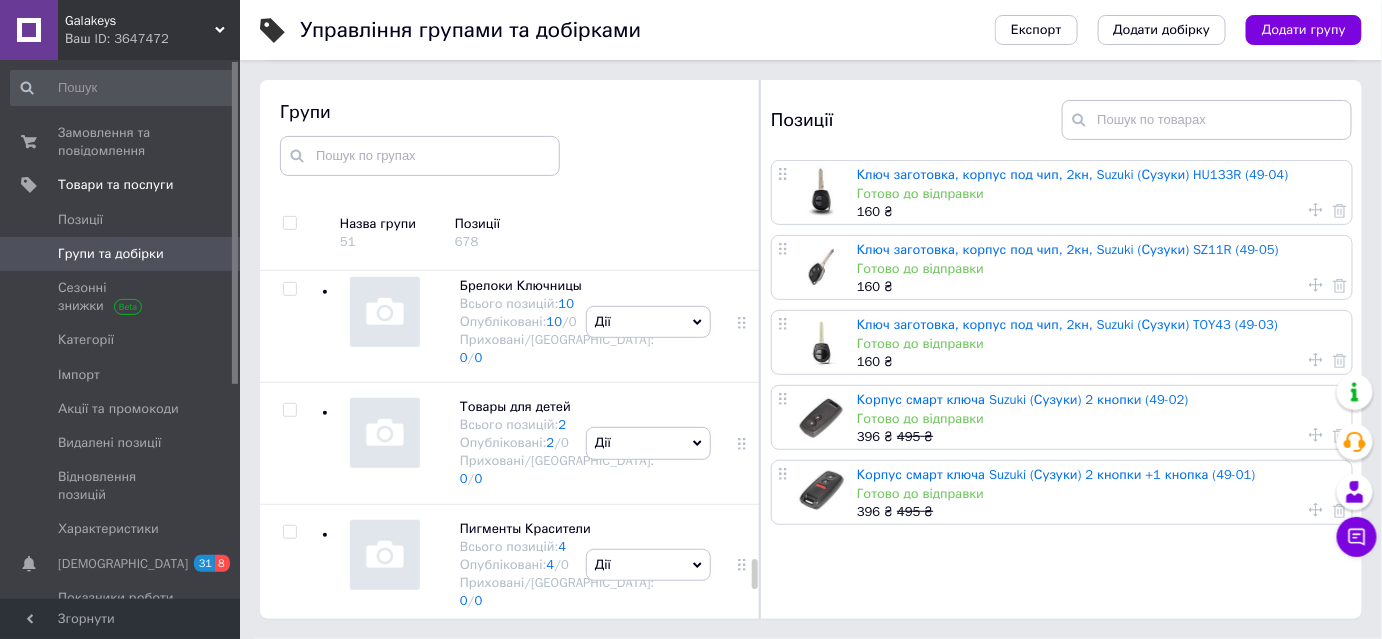 scroll, scrollTop: 7227, scrollLeft: 0, axis: vertical 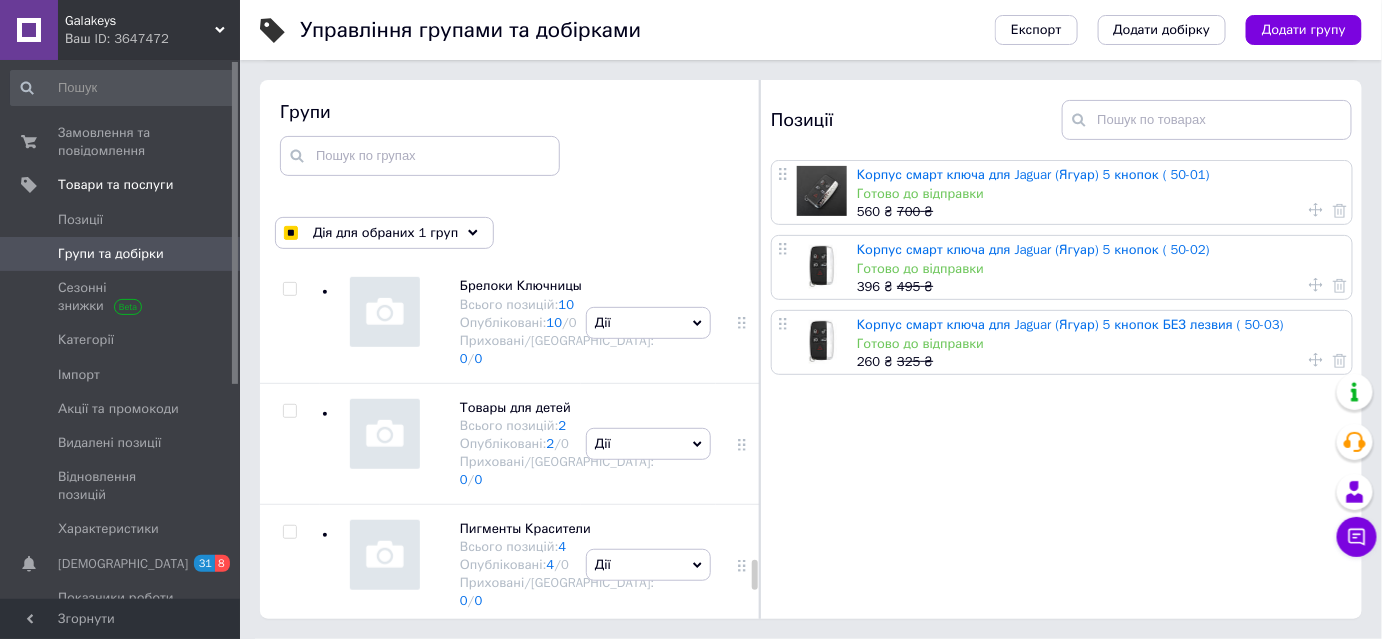 click at bounding box center (289, -75) 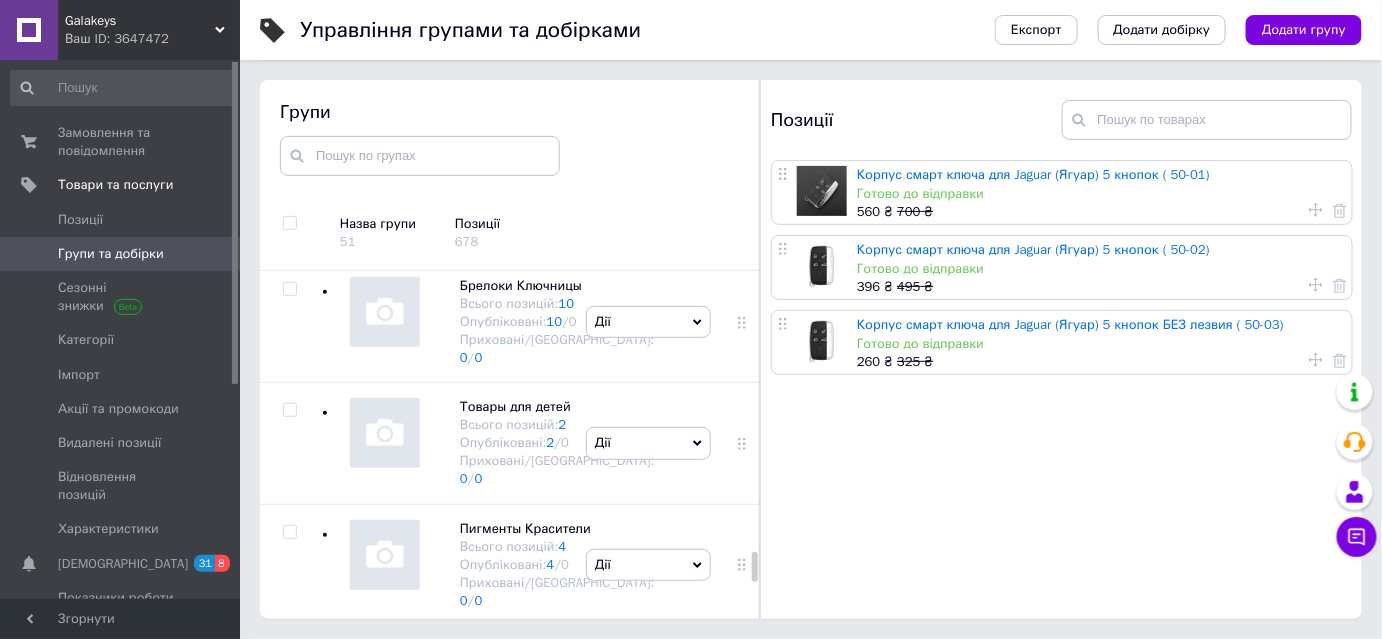 scroll, scrollTop: 7045, scrollLeft: 0, axis: vertical 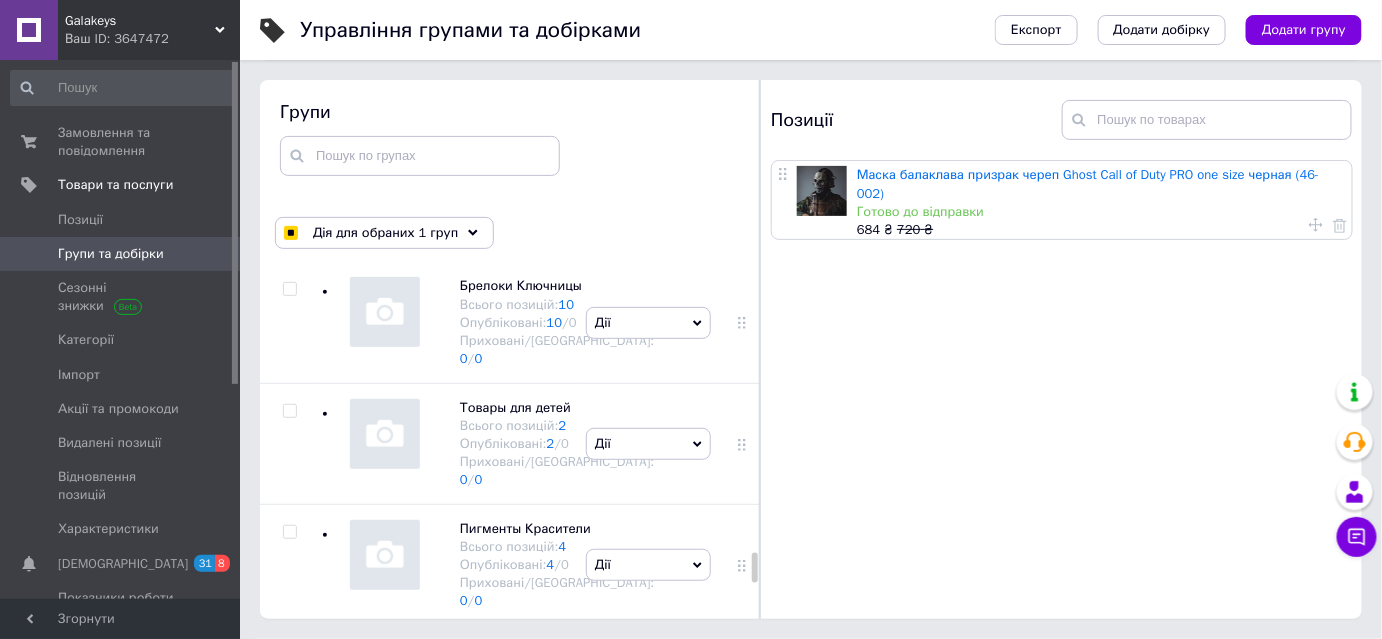 click at bounding box center (289, -196) 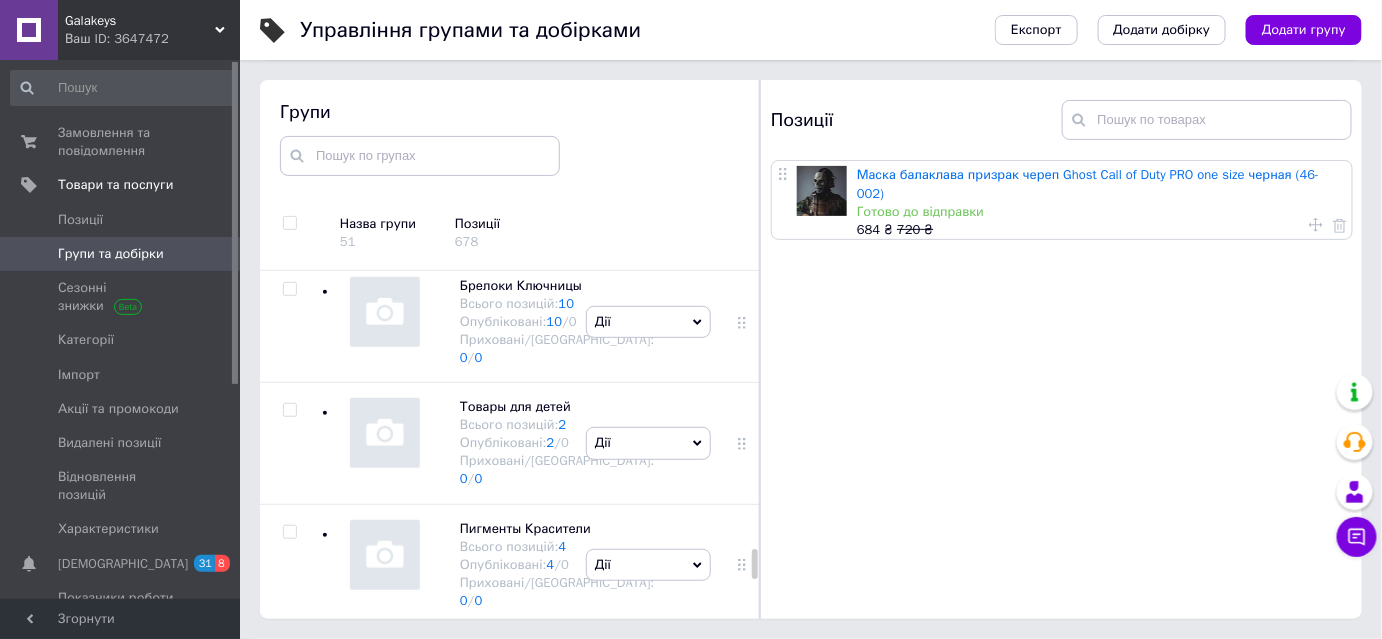 scroll, scrollTop: 6864, scrollLeft: 0, axis: vertical 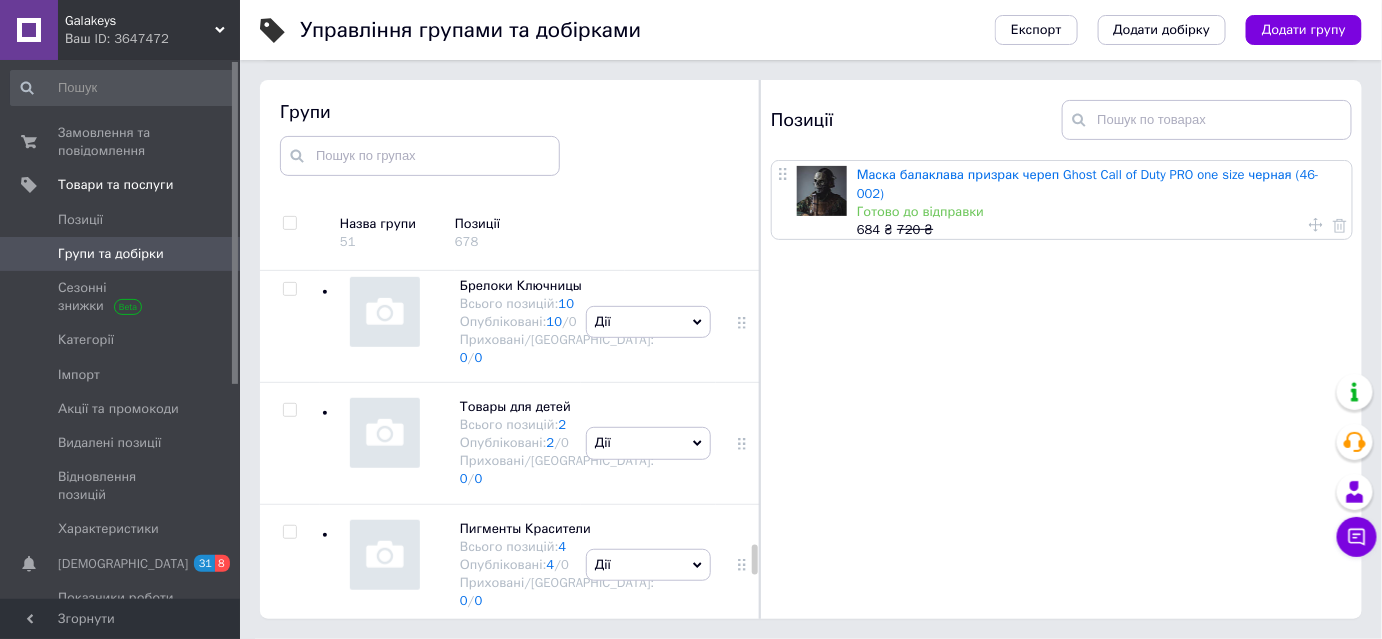 click at bounding box center [289, -318] 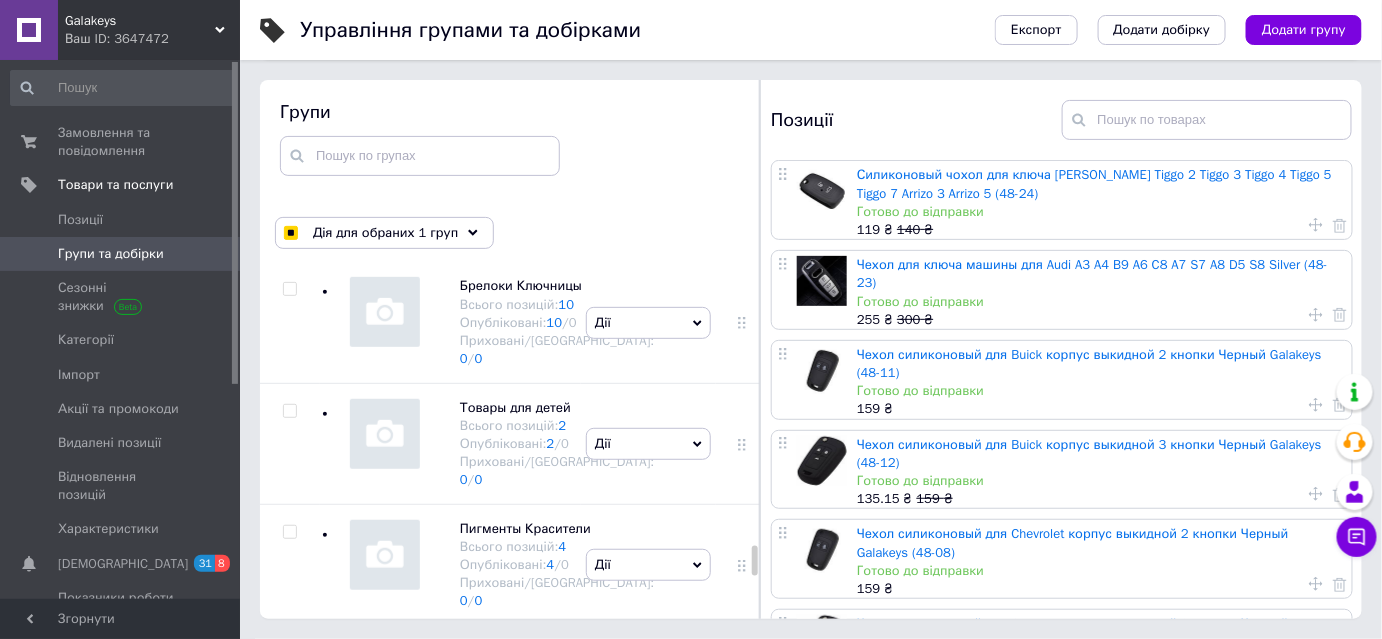 click at bounding box center (289, -317) 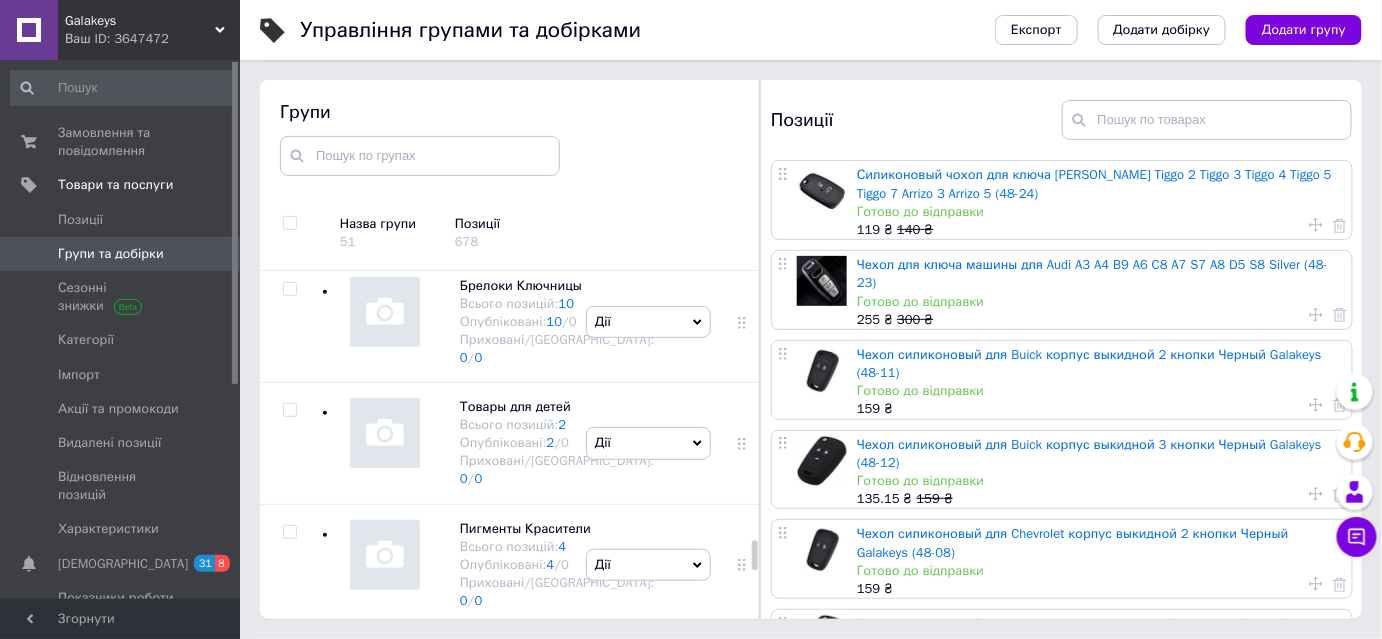 scroll, scrollTop: 6682, scrollLeft: 0, axis: vertical 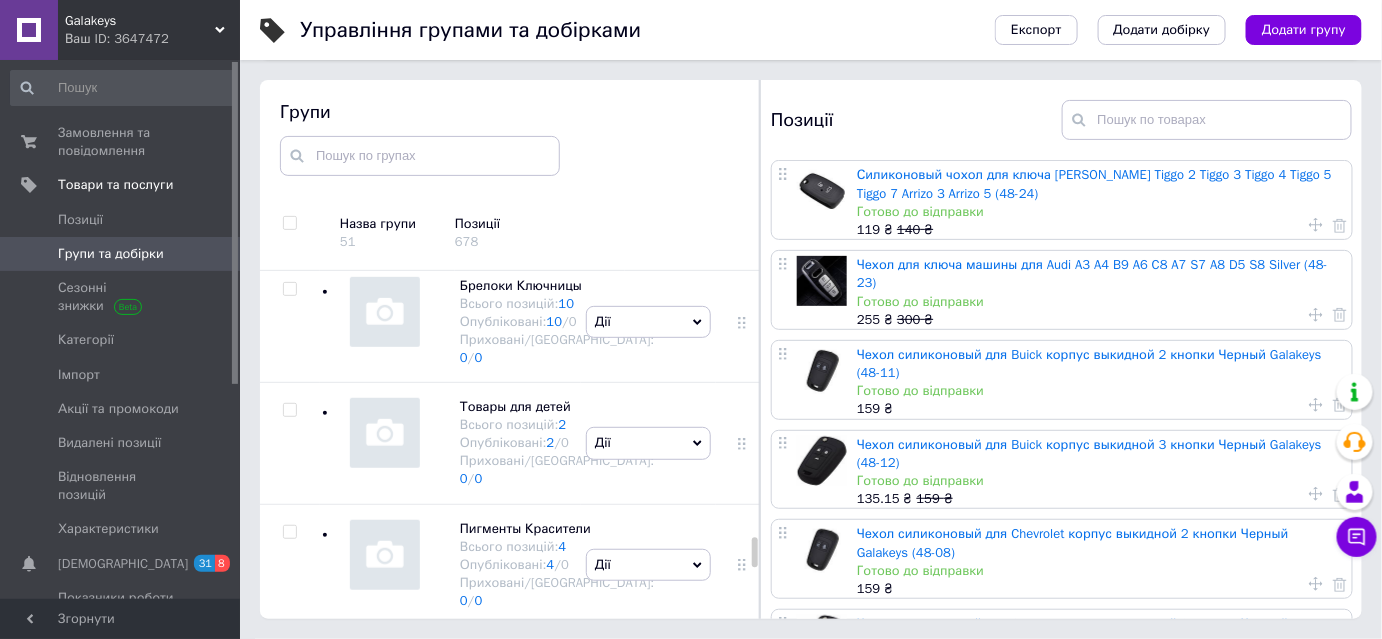 click at bounding box center [289, -439] 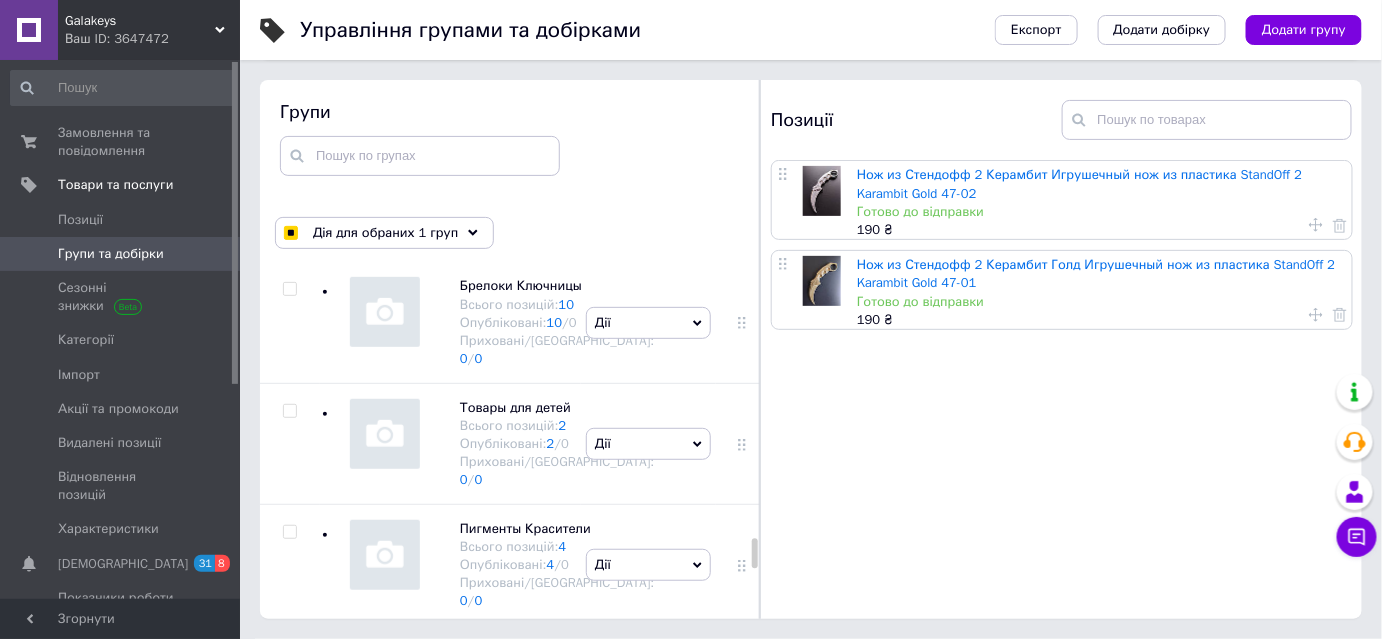 click at bounding box center (289, -439) 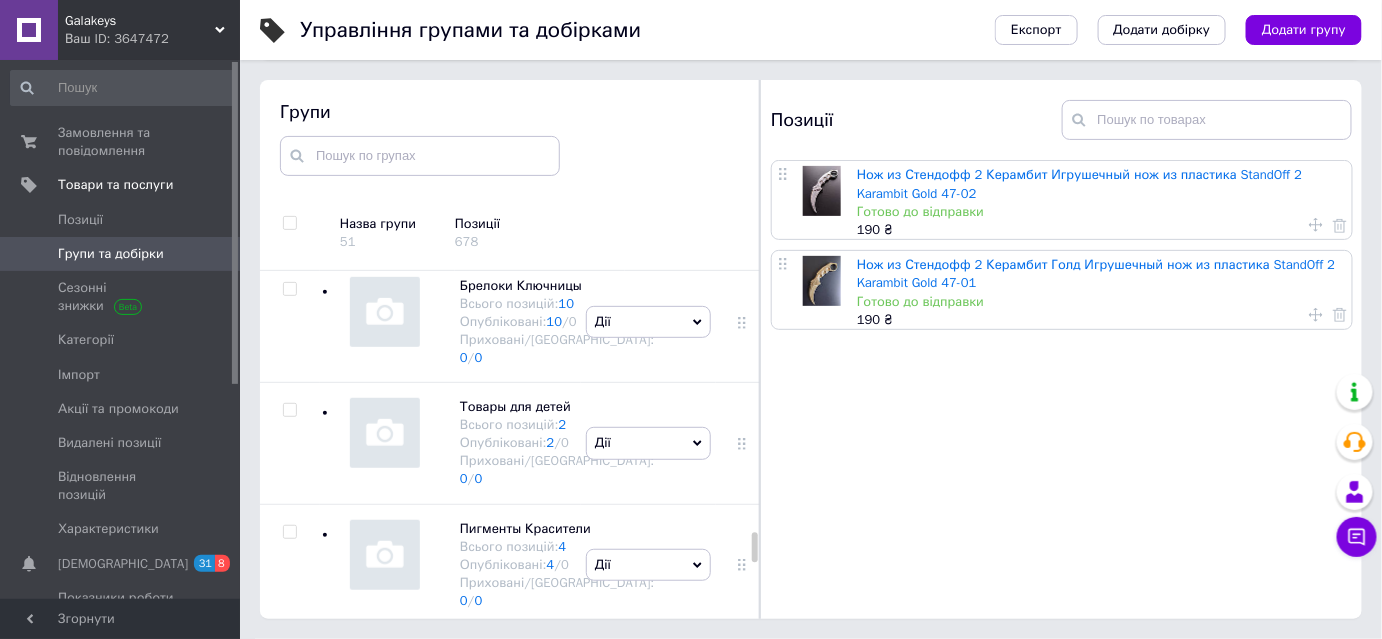 scroll, scrollTop: 6500, scrollLeft: 0, axis: vertical 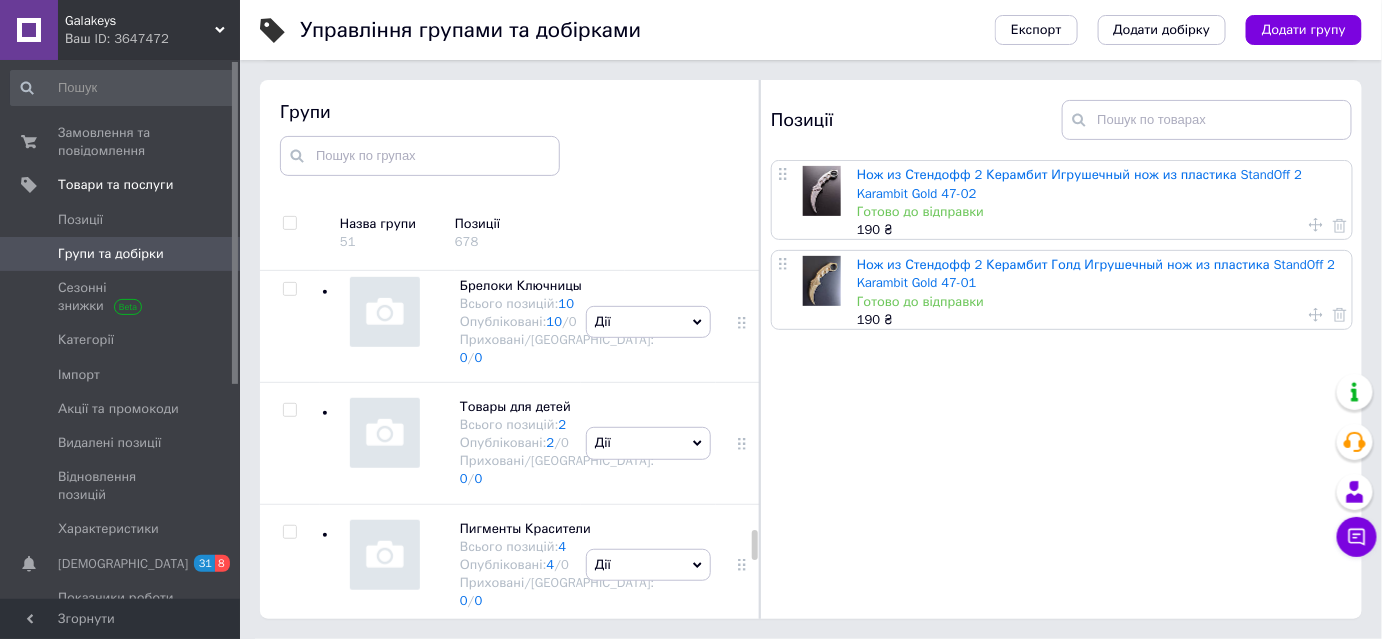 click at bounding box center [289, -579] 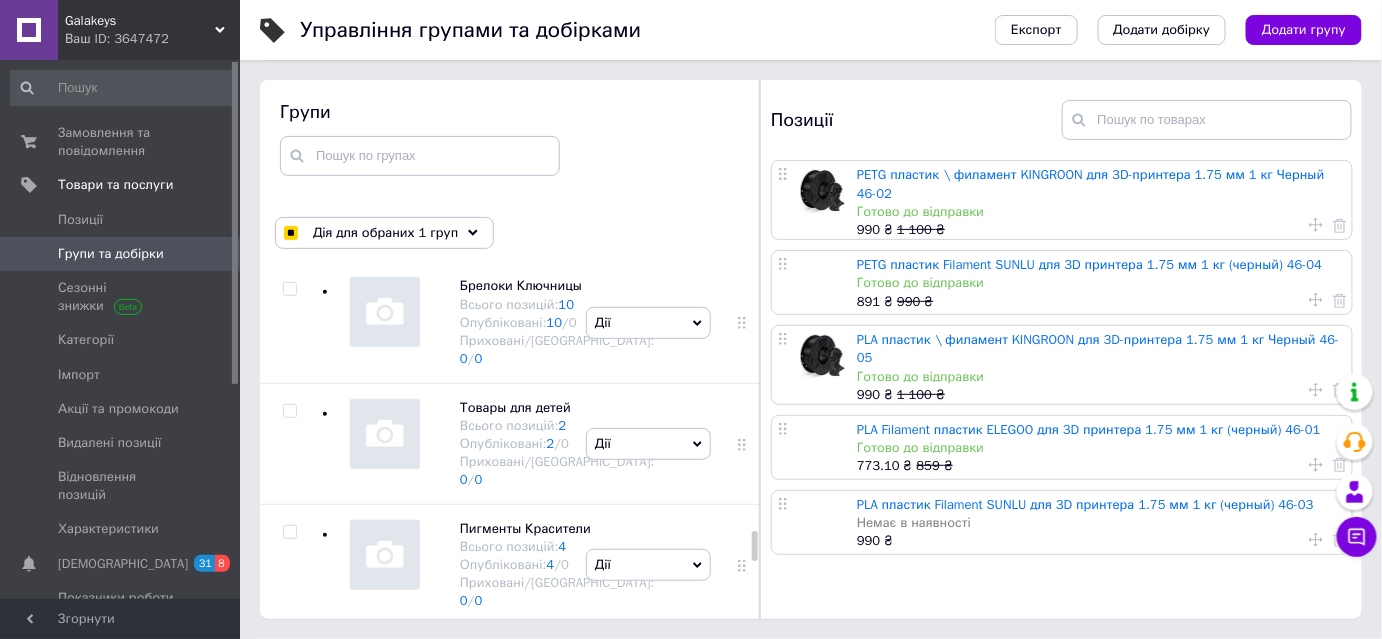 click at bounding box center (290, -536) 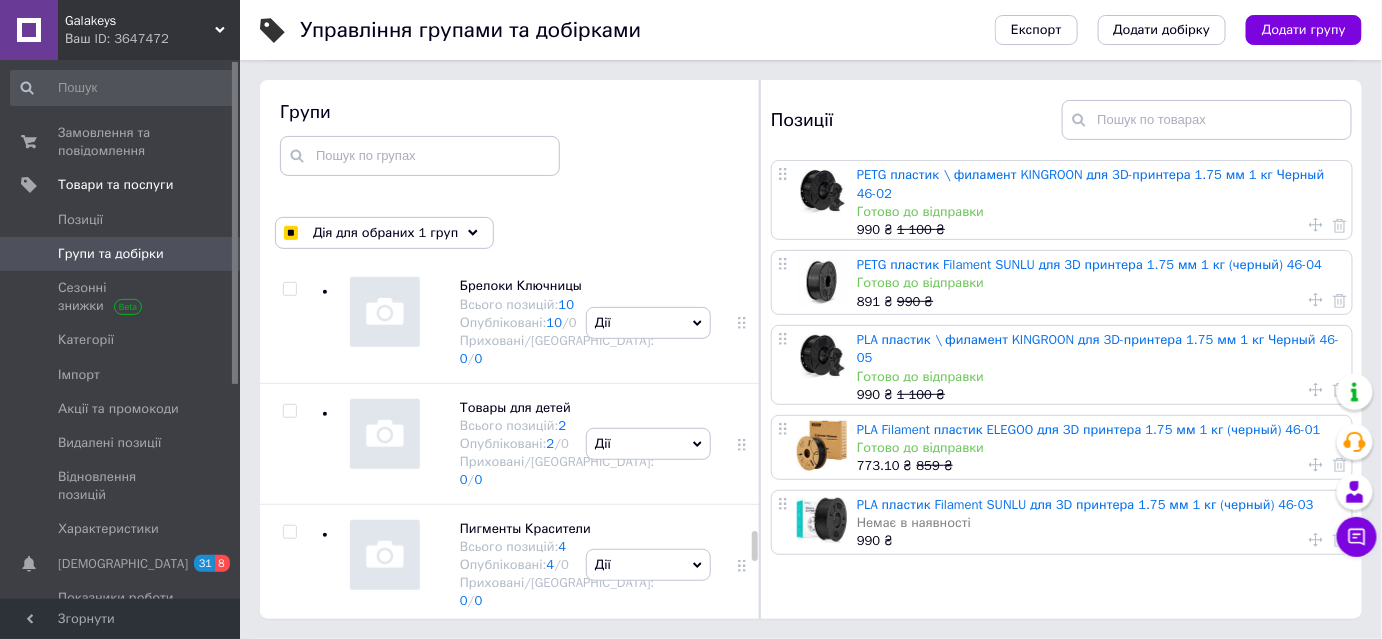click at bounding box center [289, -578] 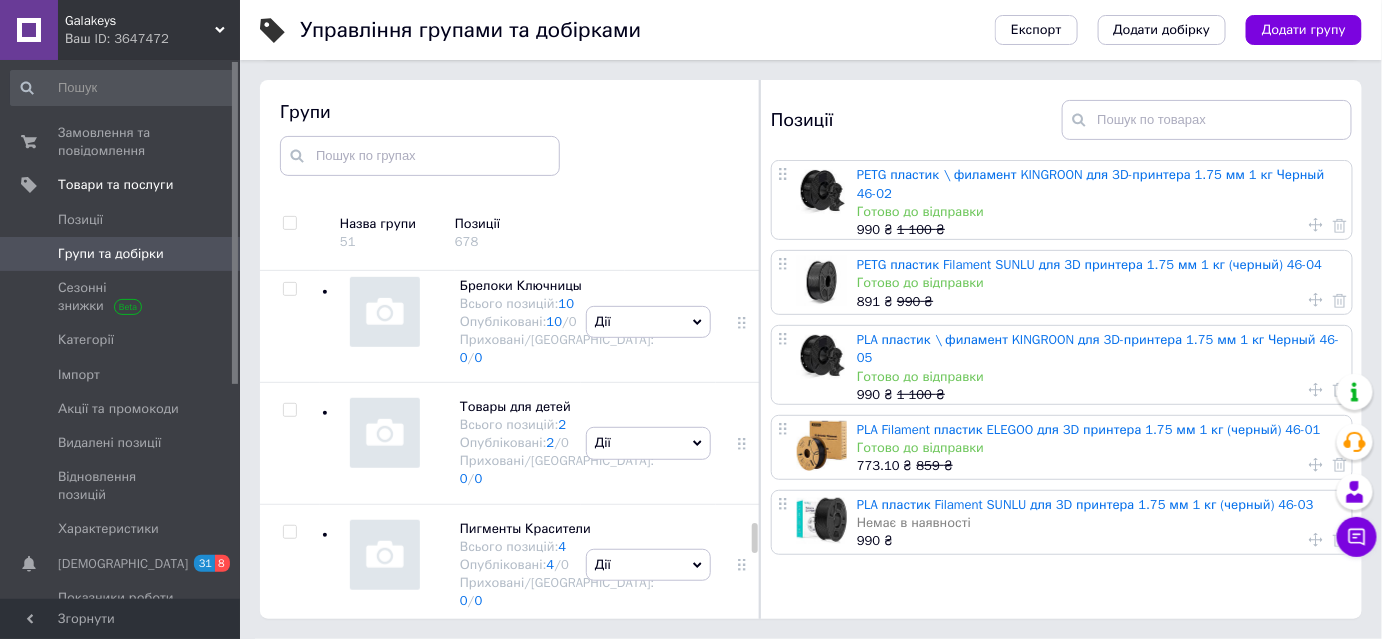 scroll, scrollTop: 6227, scrollLeft: 0, axis: vertical 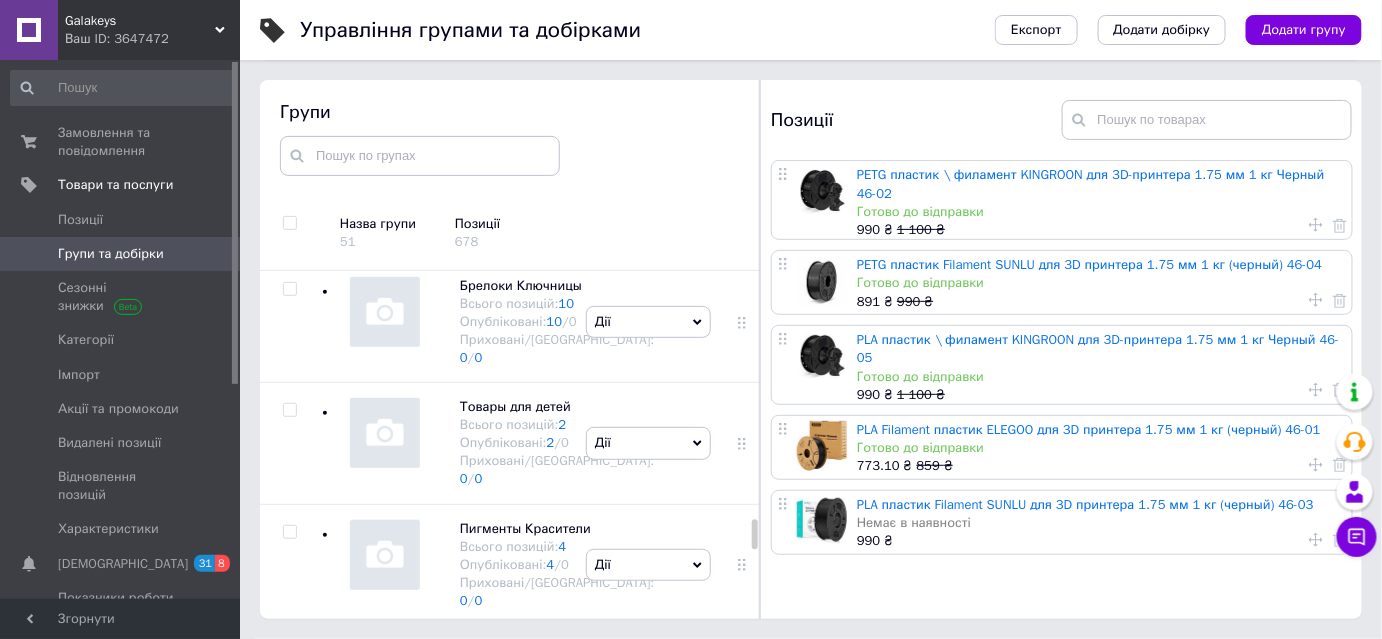 click at bounding box center [289, -822] 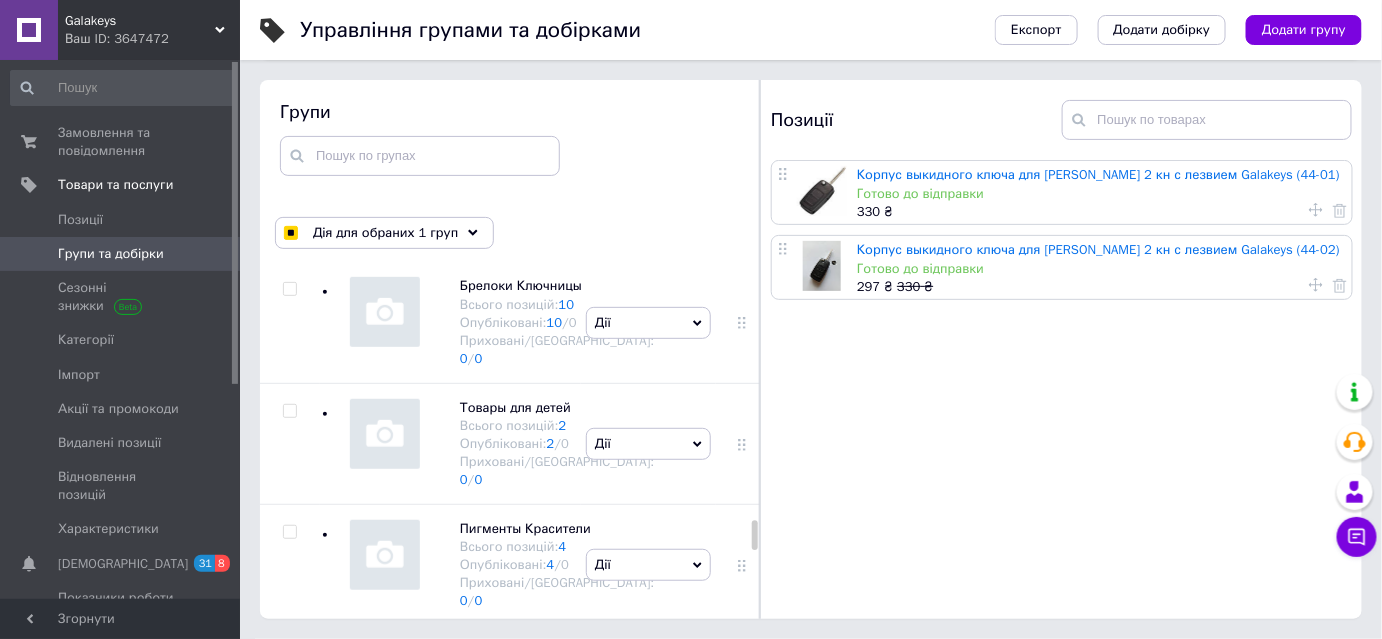 click at bounding box center [289, -821] 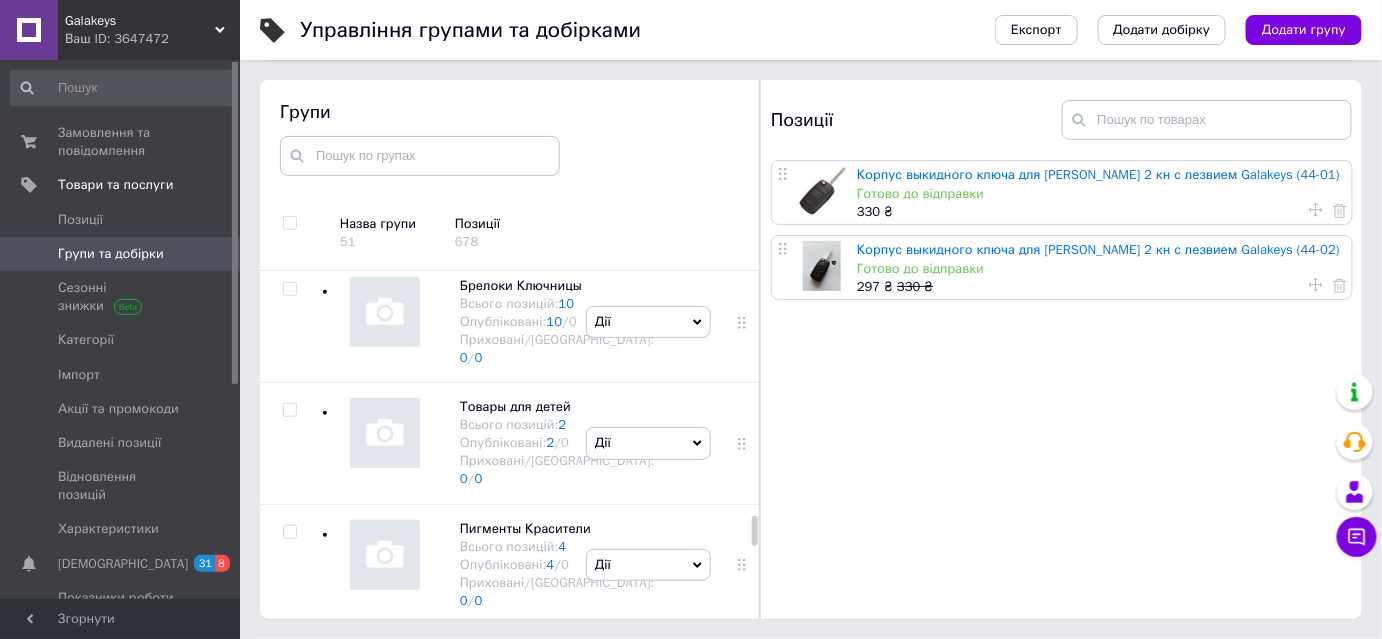 scroll, scrollTop: 6045, scrollLeft: 0, axis: vertical 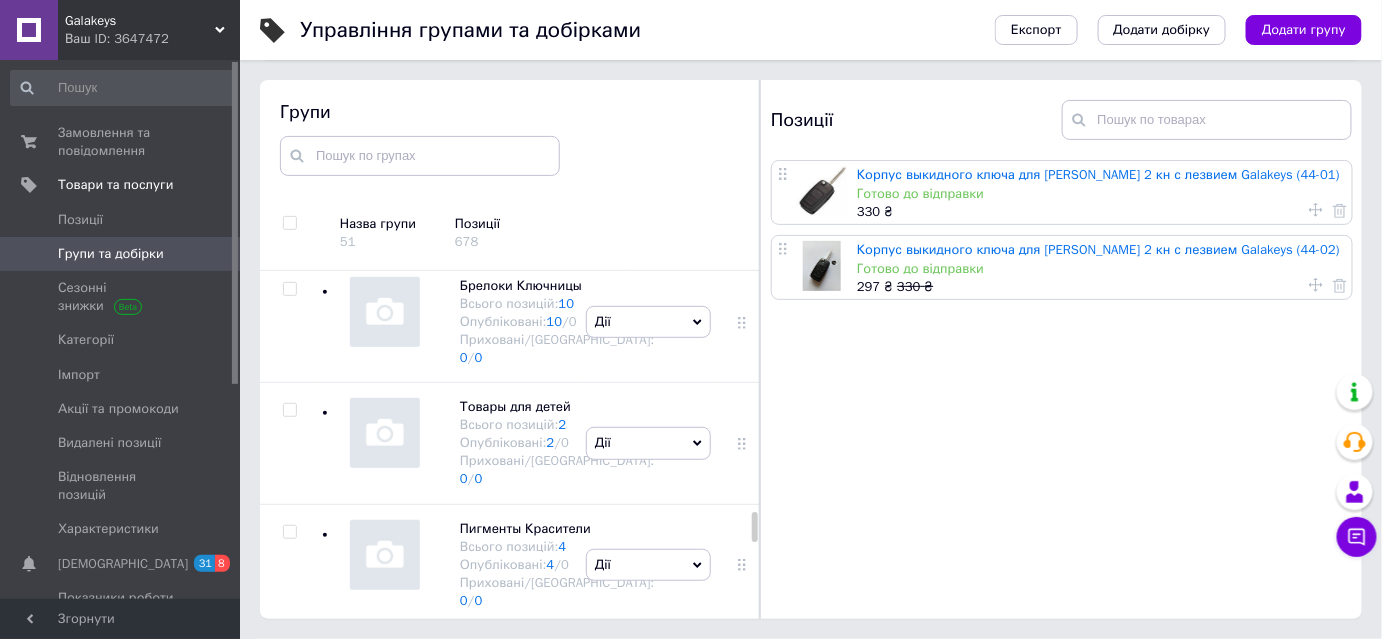click at bounding box center (289, -943) 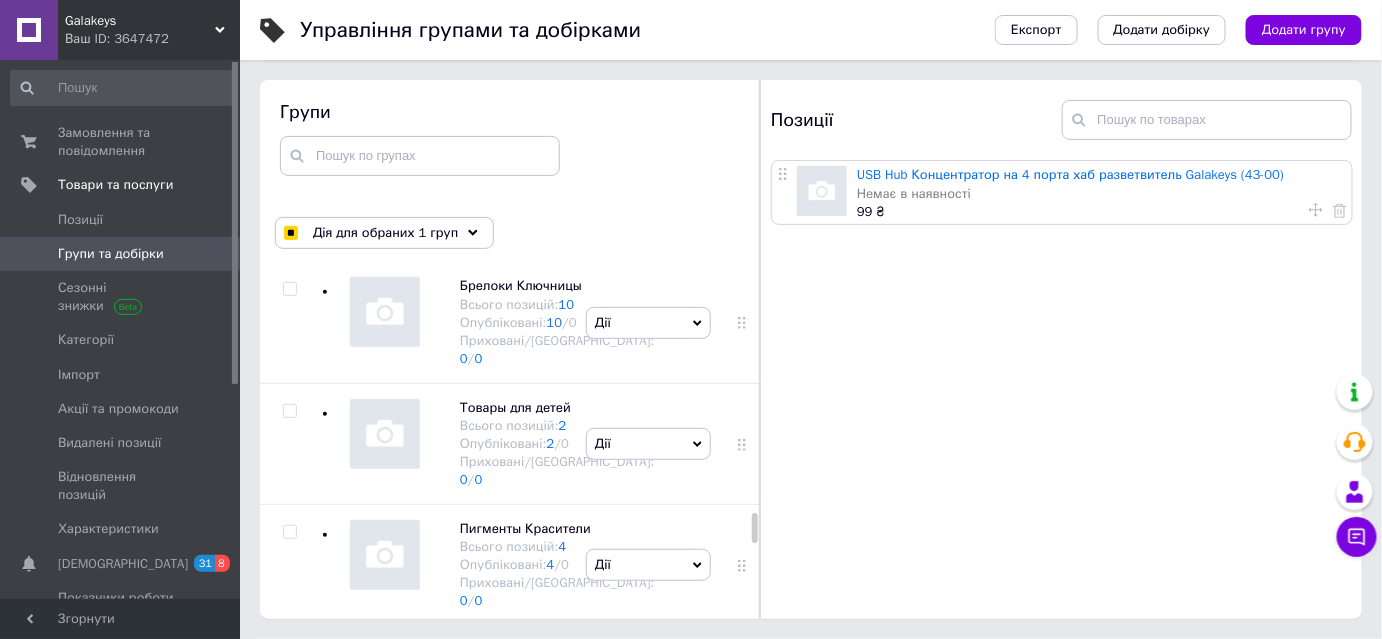 click at bounding box center [289, -943] 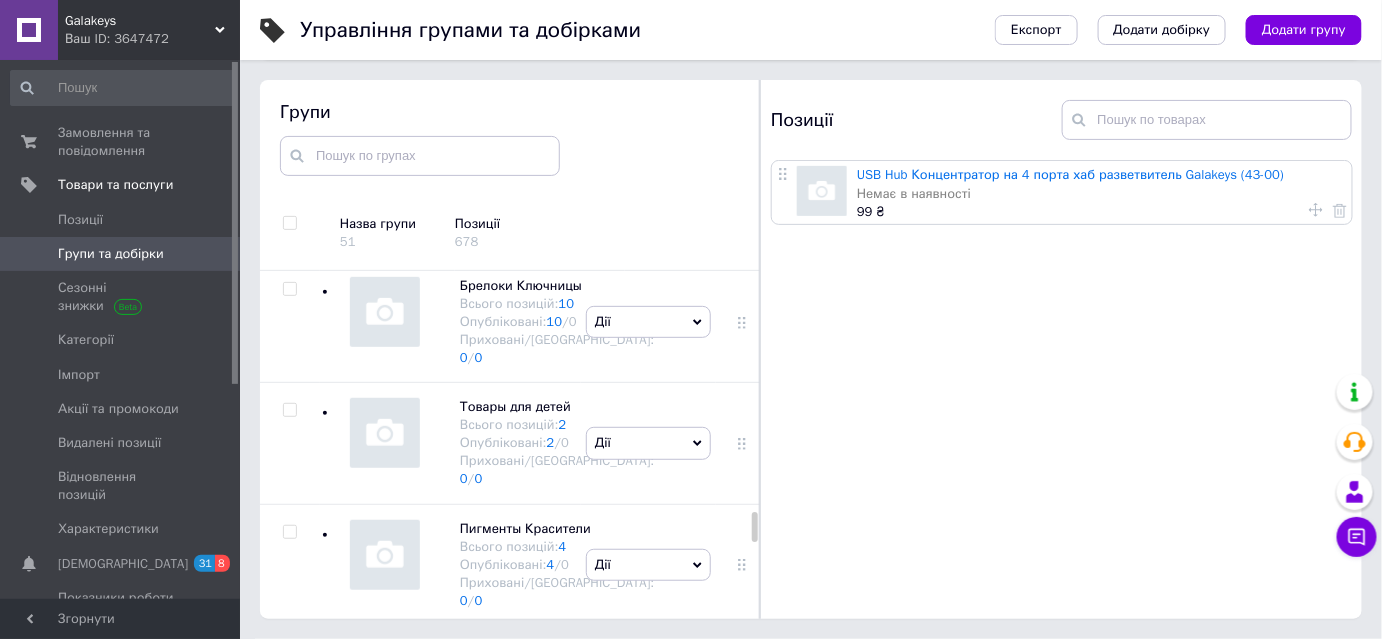 scroll, scrollTop: 5954, scrollLeft: 0, axis: vertical 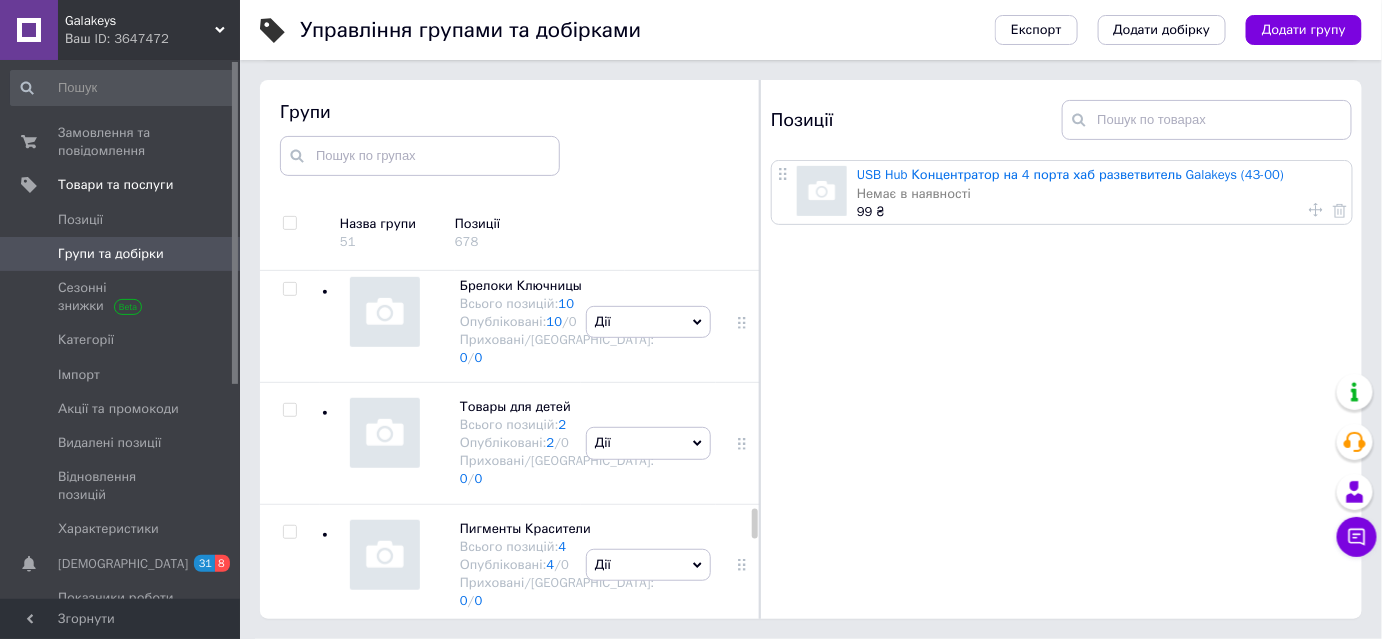 click at bounding box center [289, -1064] 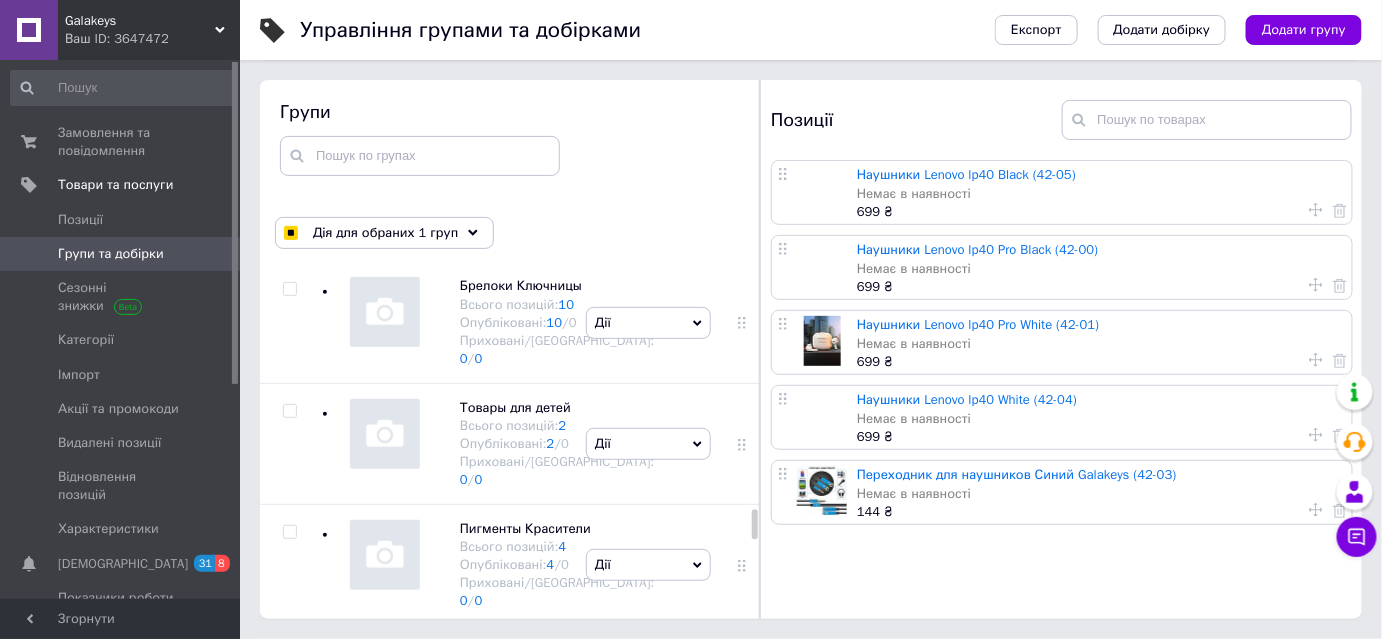 click at bounding box center (289, -1064) 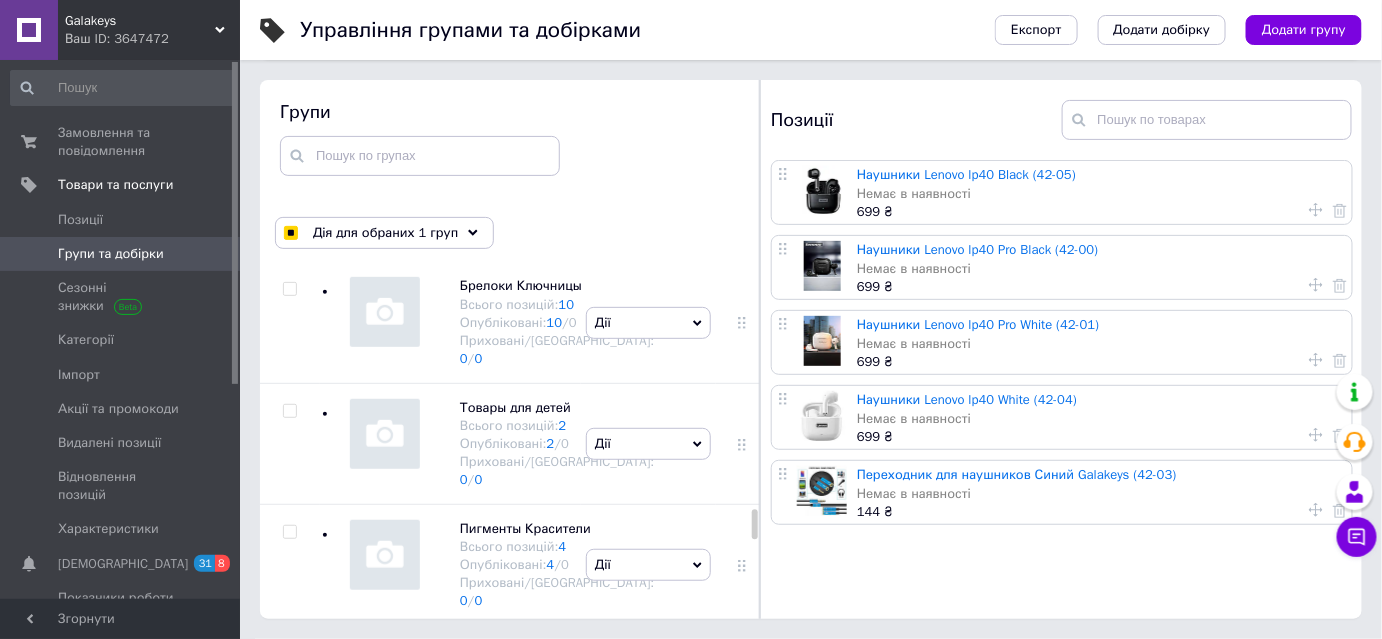 checkbox on "false" 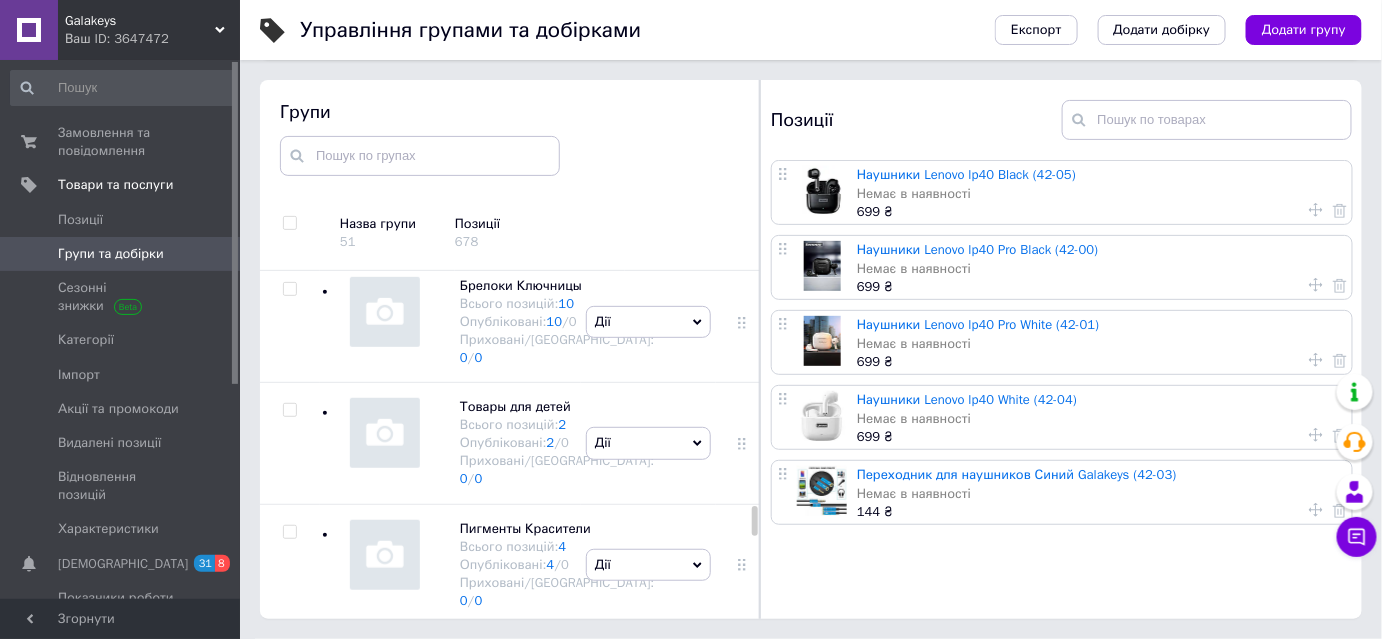 scroll, scrollTop: 5773, scrollLeft: 0, axis: vertical 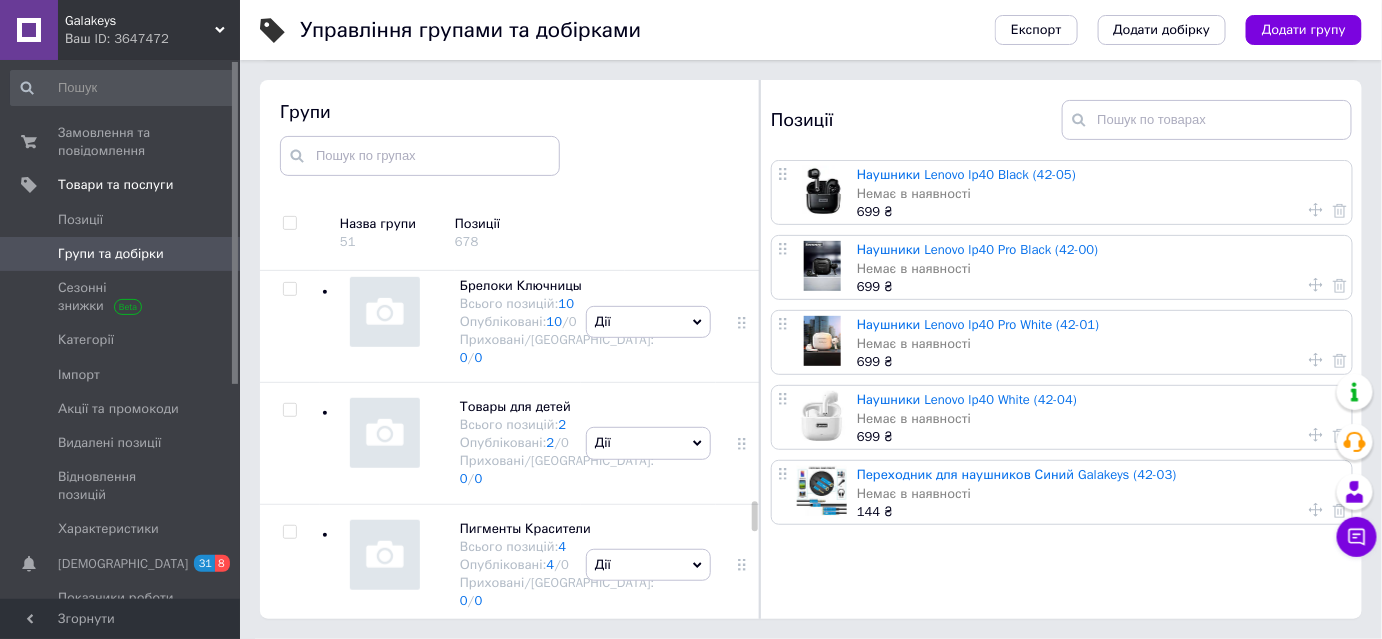 click at bounding box center (289, -1186) 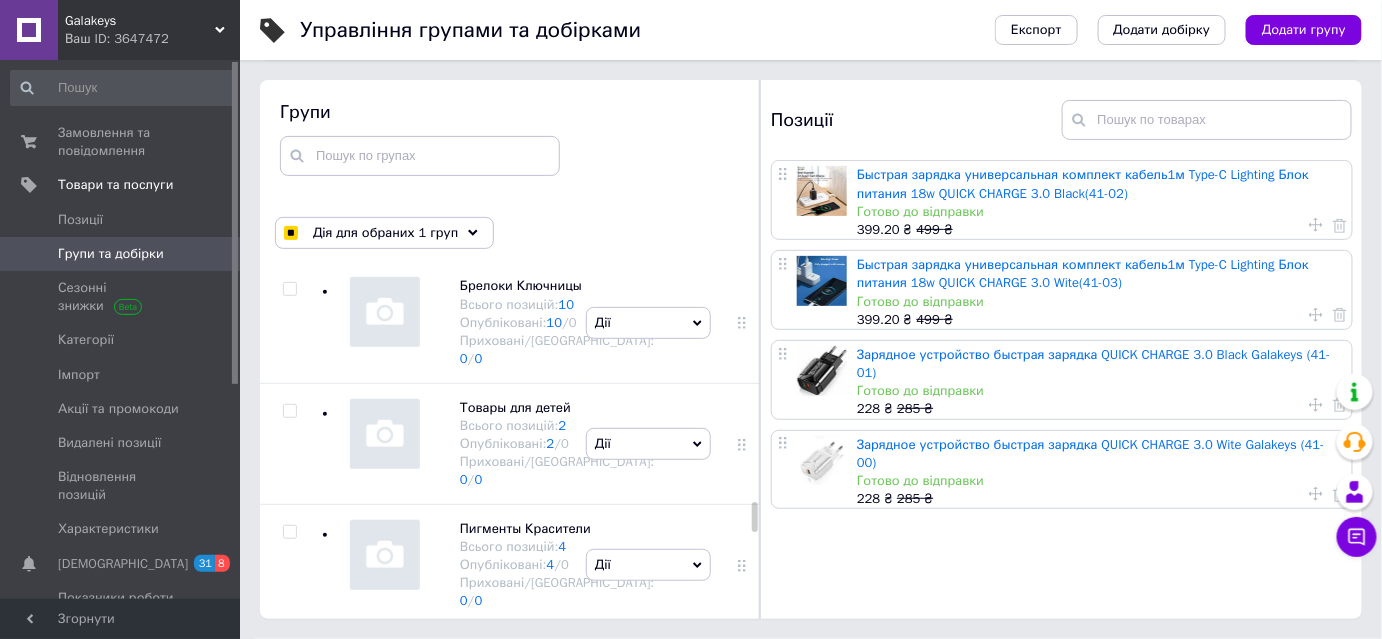click at bounding box center [289, -1185] 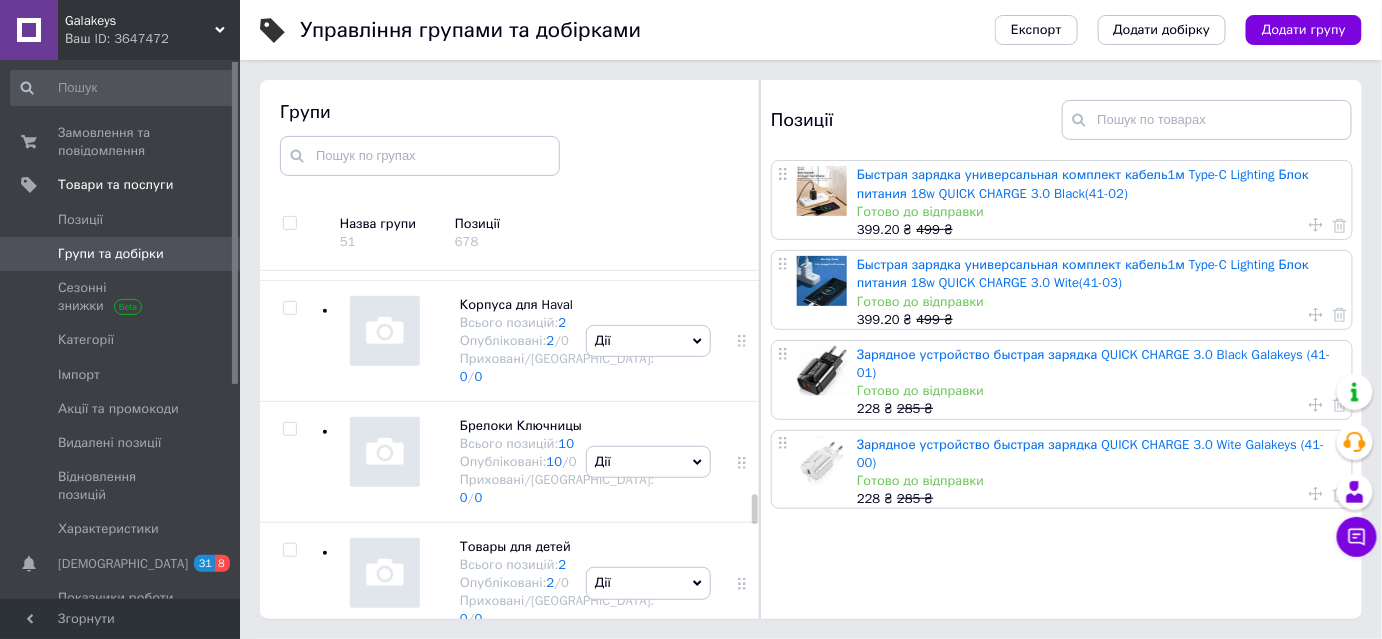 scroll, scrollTop: 5591, scrollLeft: 0, axis: vertical 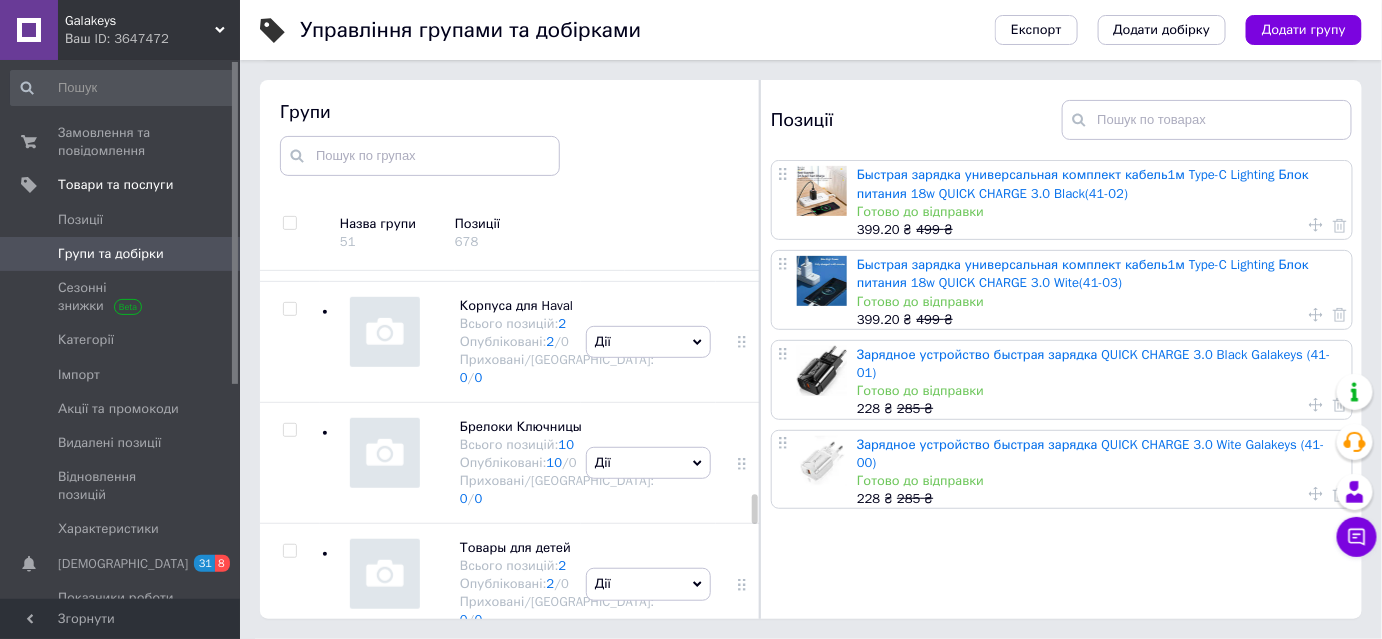 click at bounding box center [289, -1166] 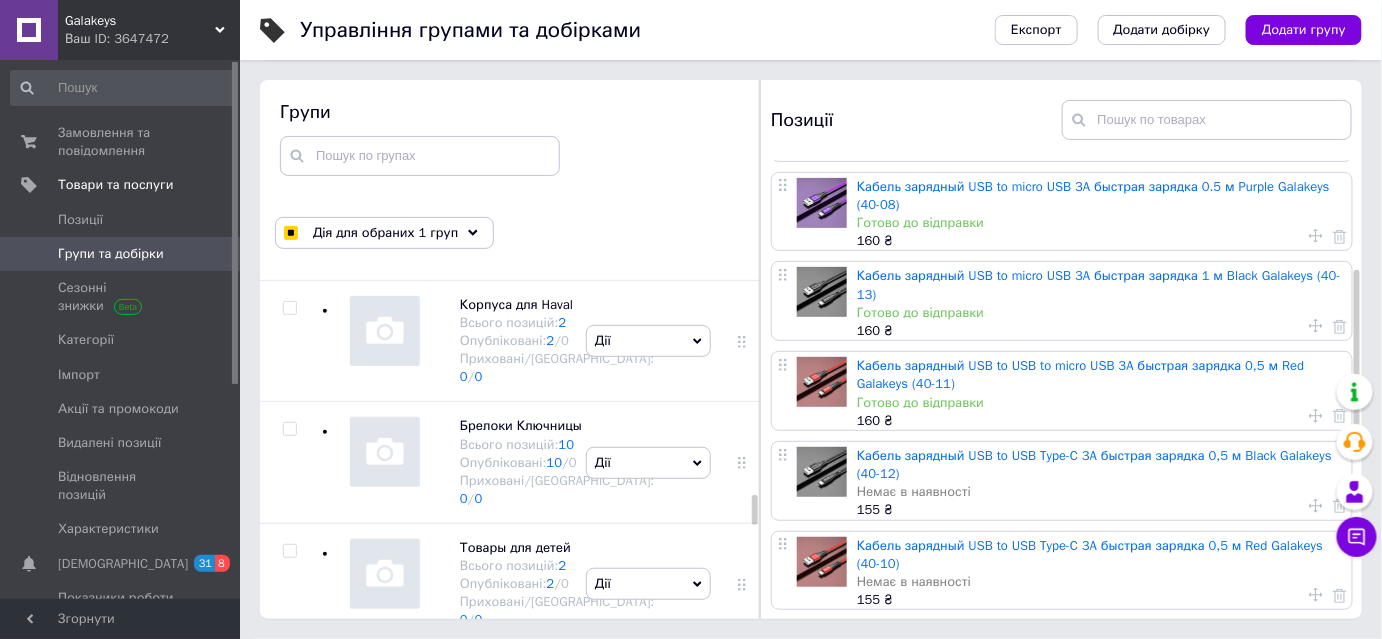 scroll, scrollTop: 172, scrollLeft: 0, axis: vertical 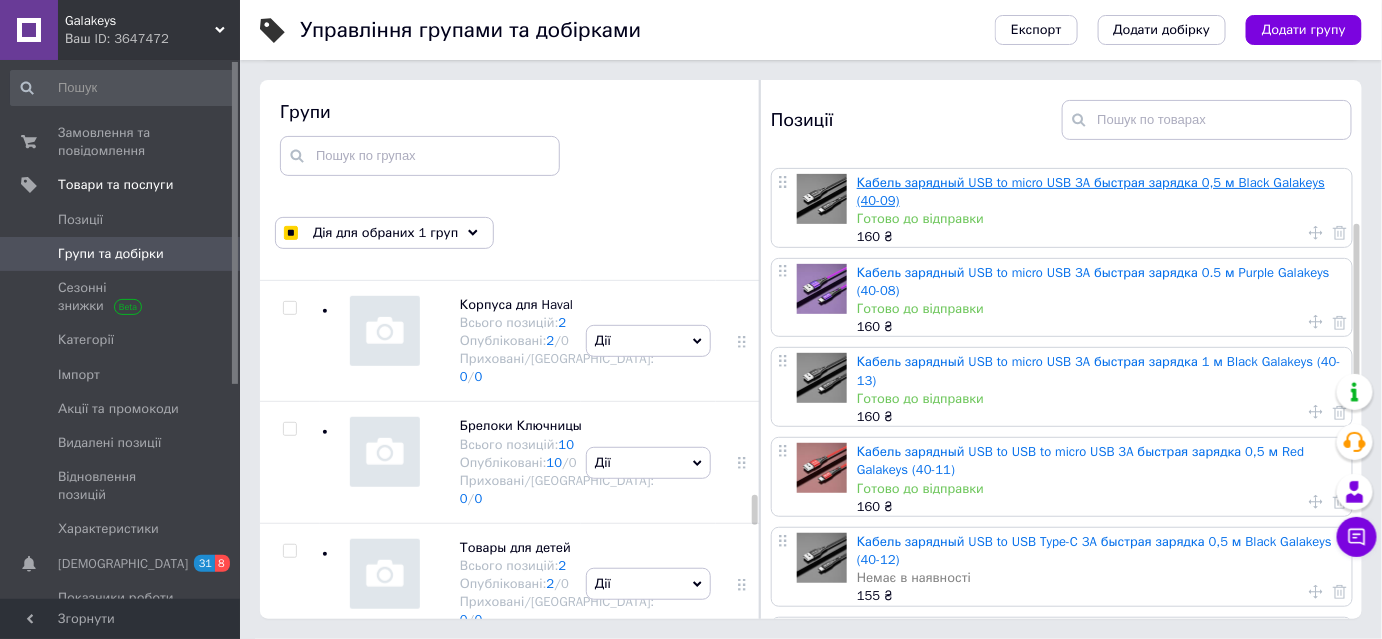 click on "Кабель зарядный USB to micro USB 3A быстрая зарядка 0,5 м Black Galakeys (40-09)" at bounding box center (1091, 191) 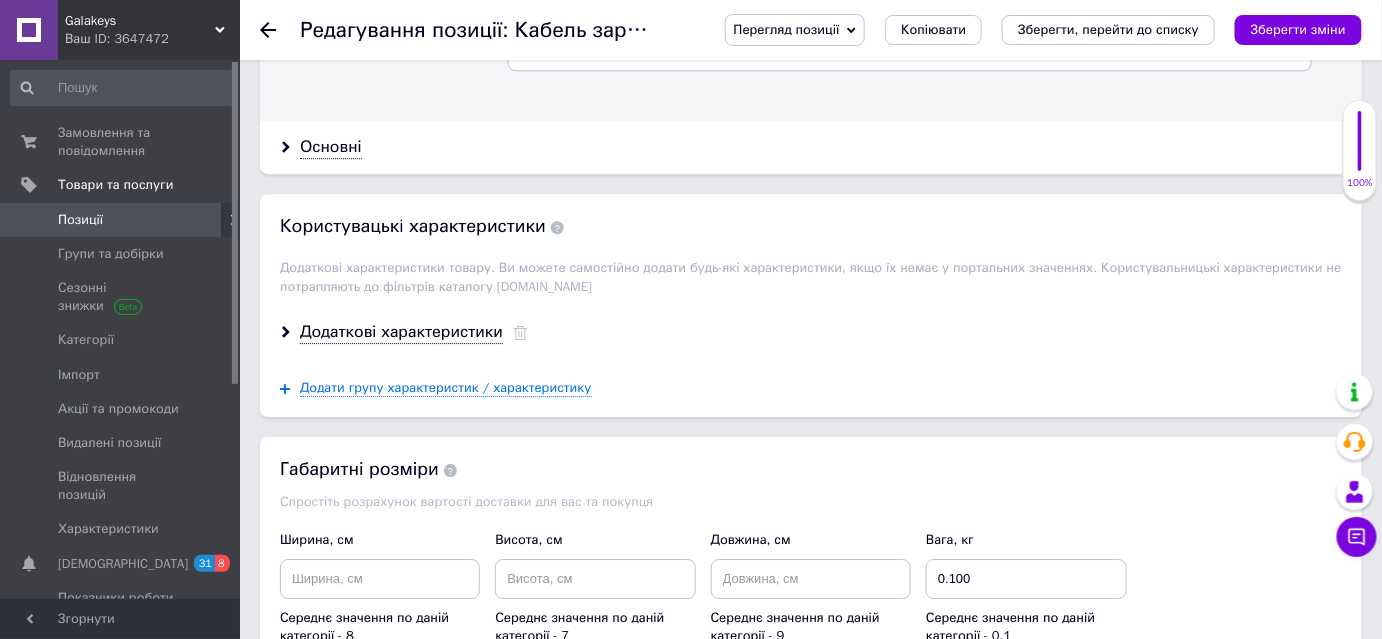 scroll, scrollTop: 2090, scrollLeft: 0, axis: vertical 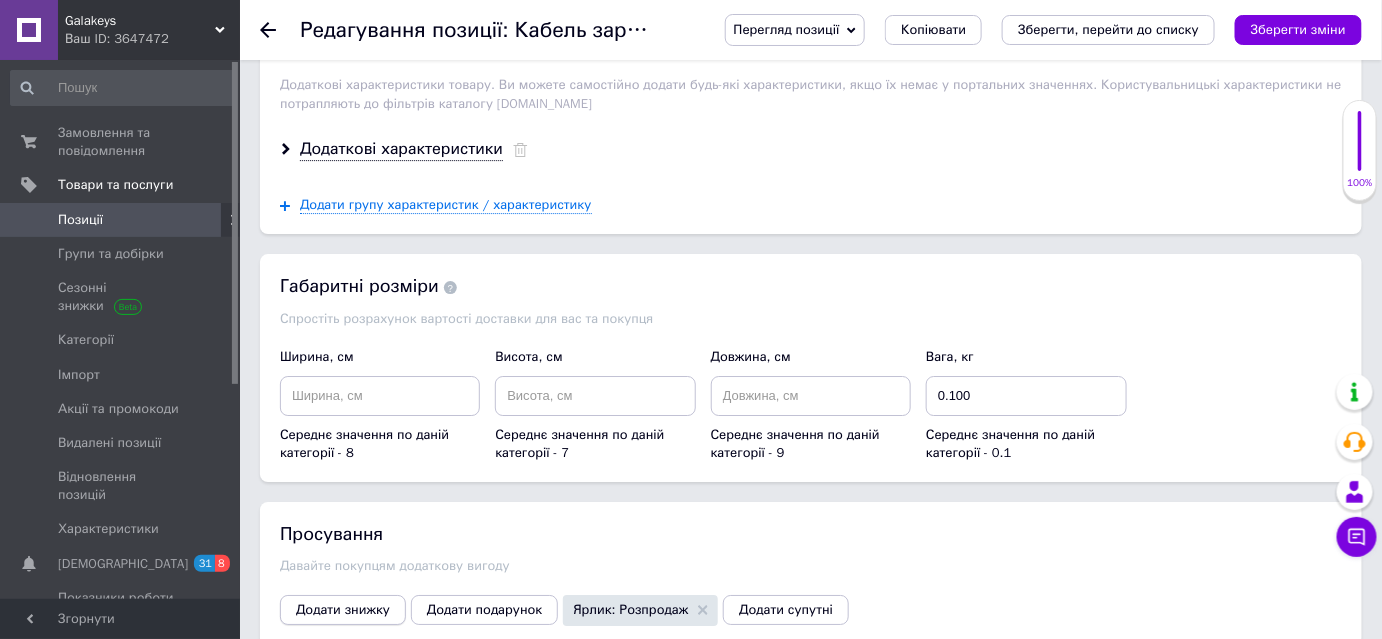 click on "Додати знижку" at bounding box center (343, 610) 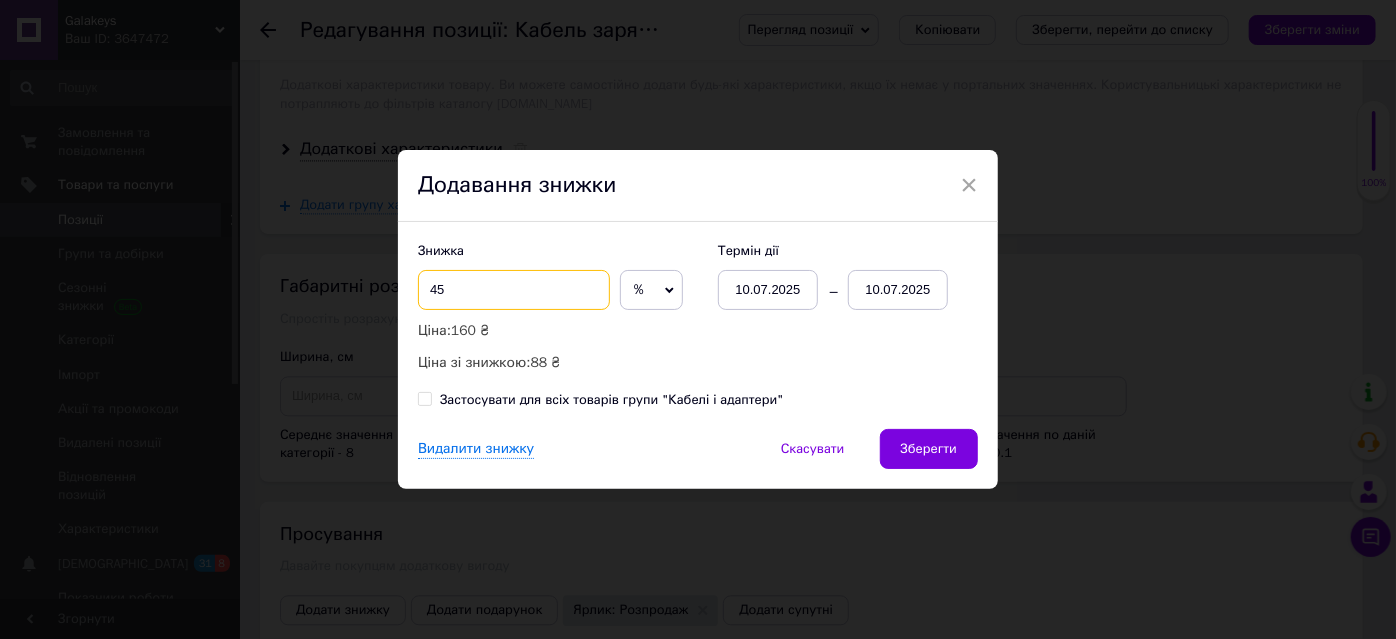 drag, startPoint x: 446, startPoint y: 296, endPoint x: 418, endPoint y: 284, distance: 30.463093 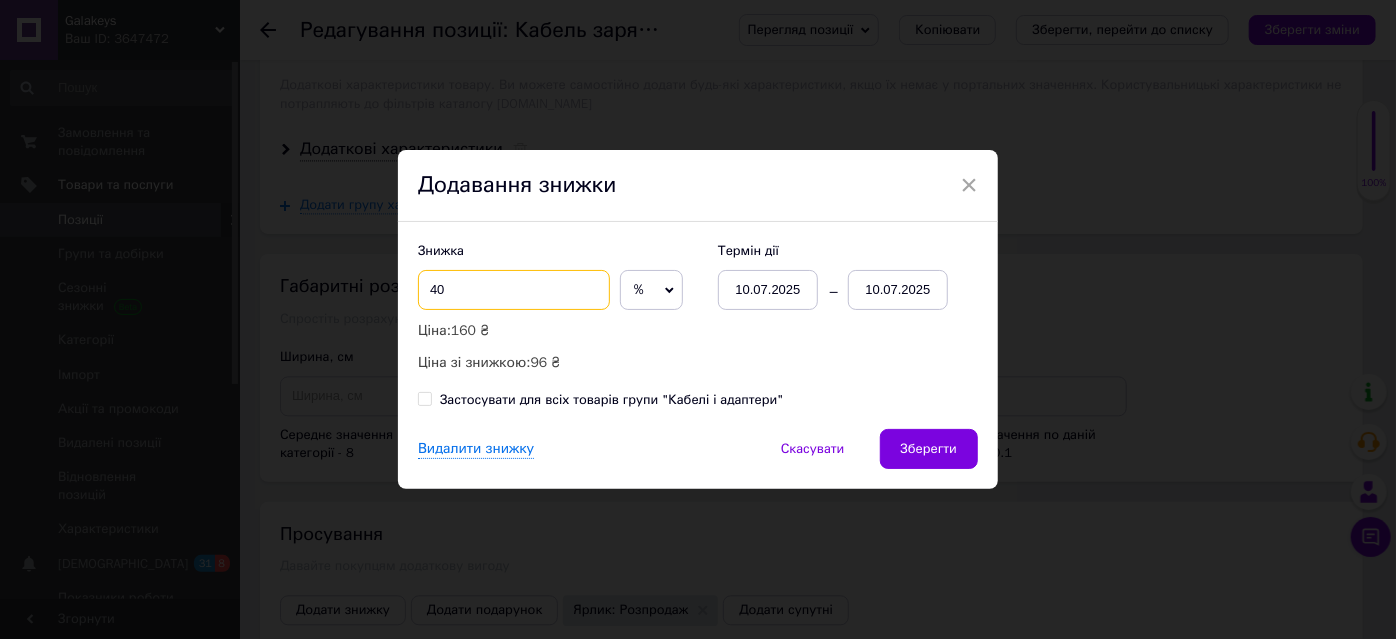 type on "40" 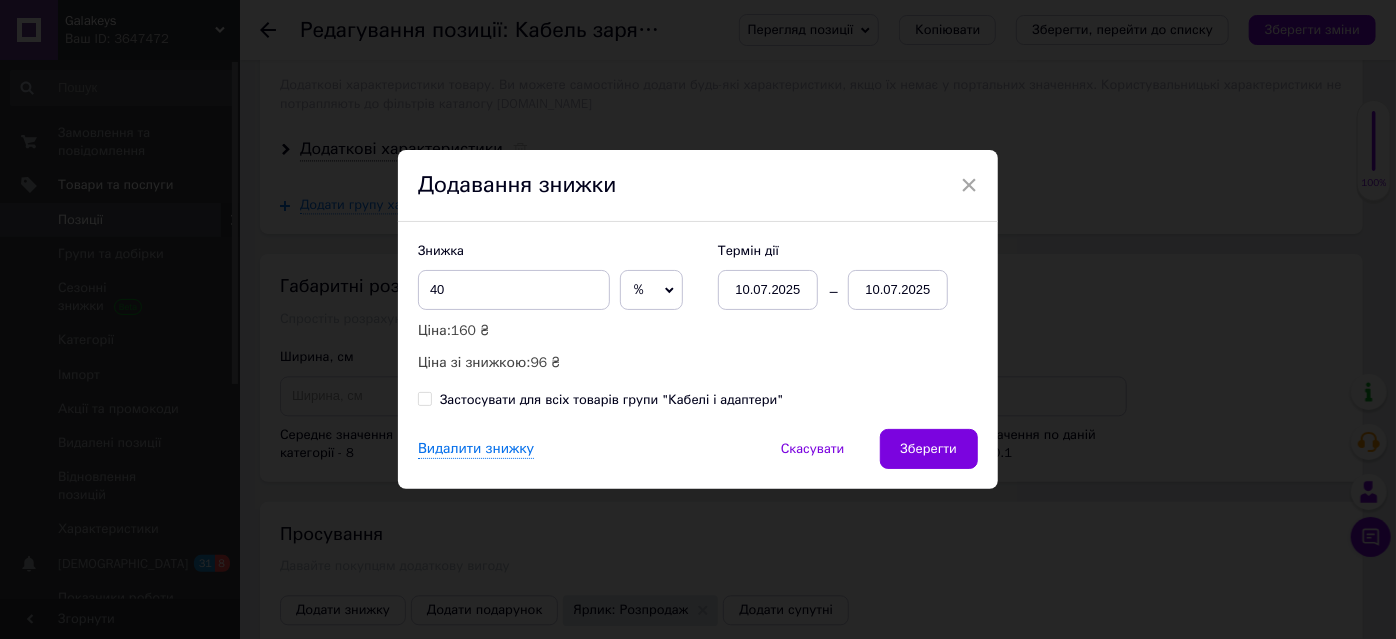 click on "10.07.2025" at bounding box center [898, 290] 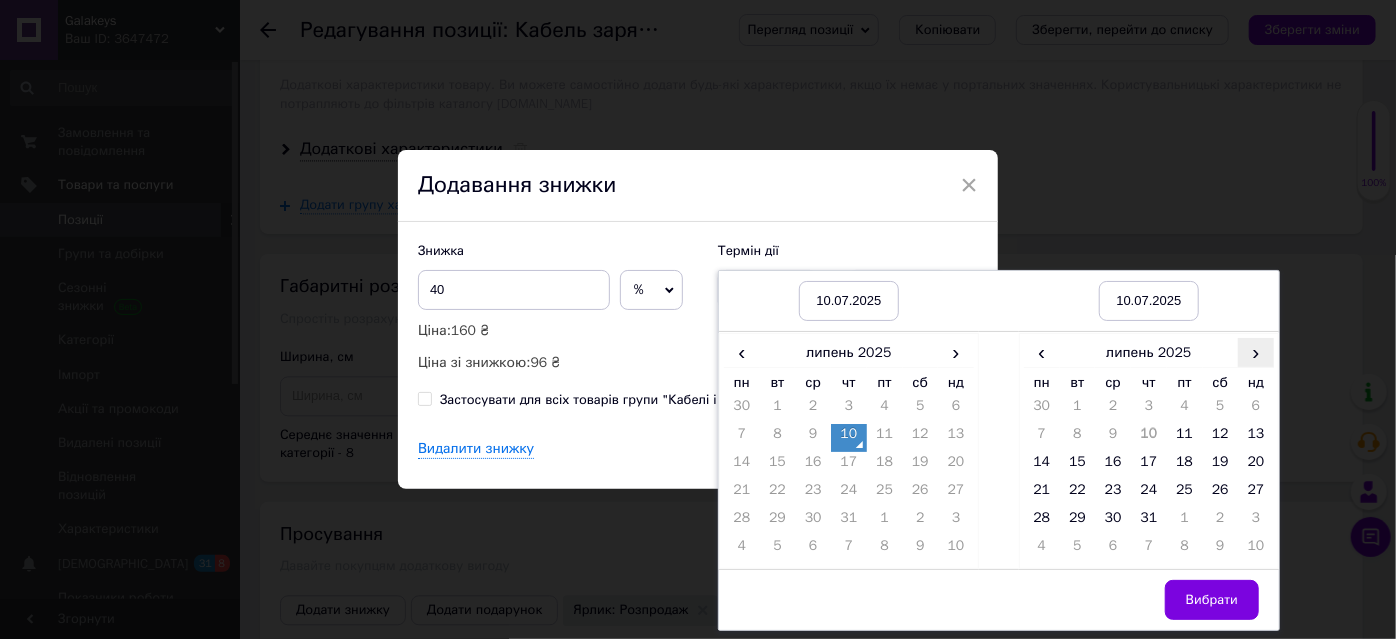 click on "›" at bounding box center (1256, 352) 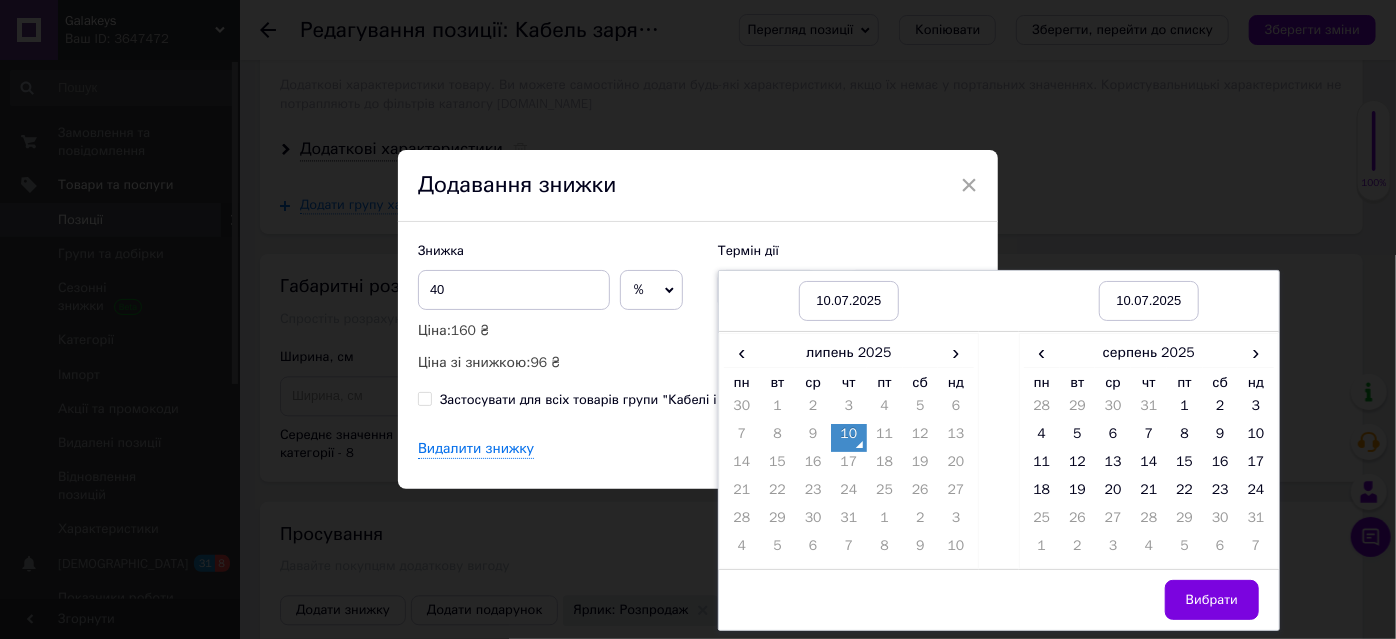 drag, startPoint x: 1250, startPoint y: 490, endPoint x: 1249, endPoint y: 508, distance: 18.027756 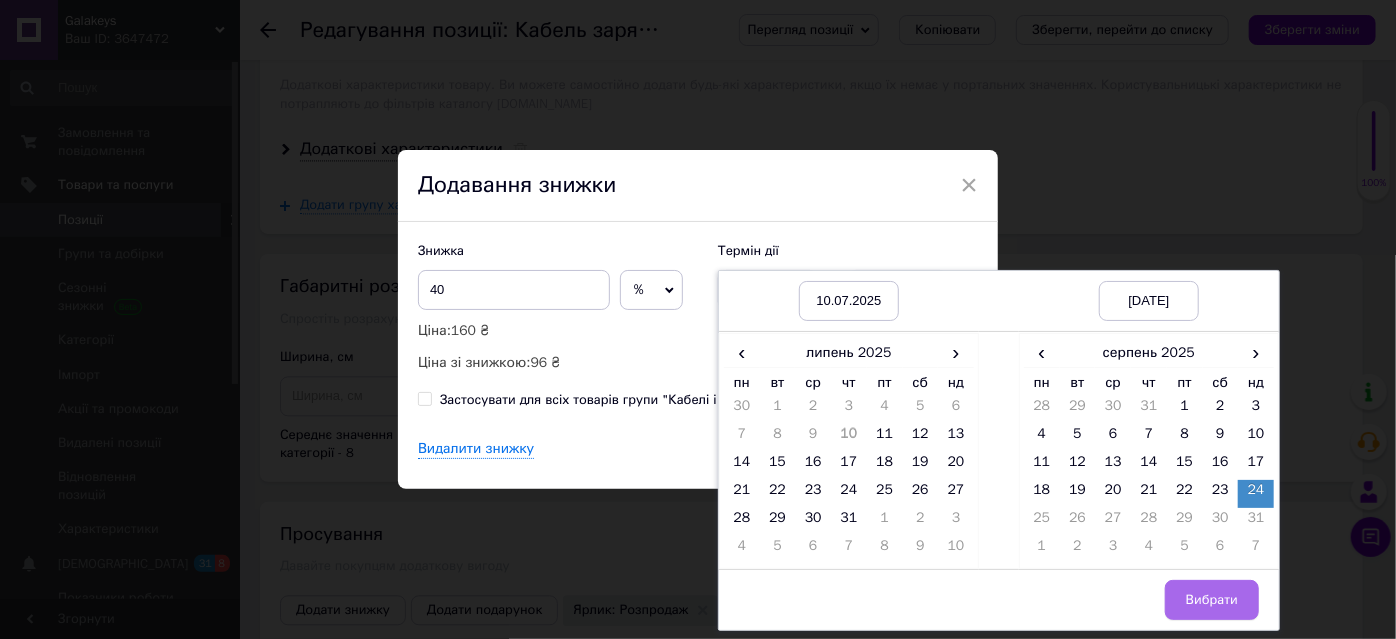 click on "Вибрати" at bounding box center (1212, 600) 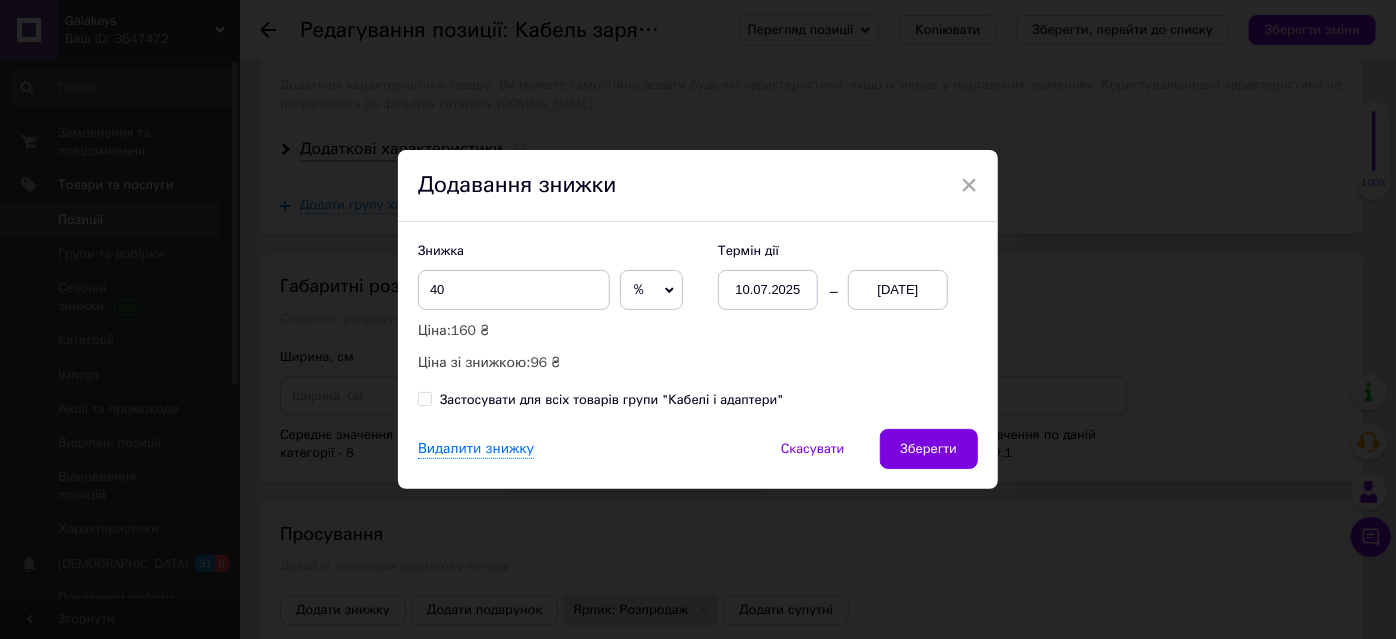 click on "Знижка 40 % ₴ Ціна:  160   ₴ Ціна зі знижкою:  96   ₴ Термін дії [DATE] [DATE] Застосувати для всіх товарів групи "Кабелі і адаптери"" at bounding box center [698, 325] 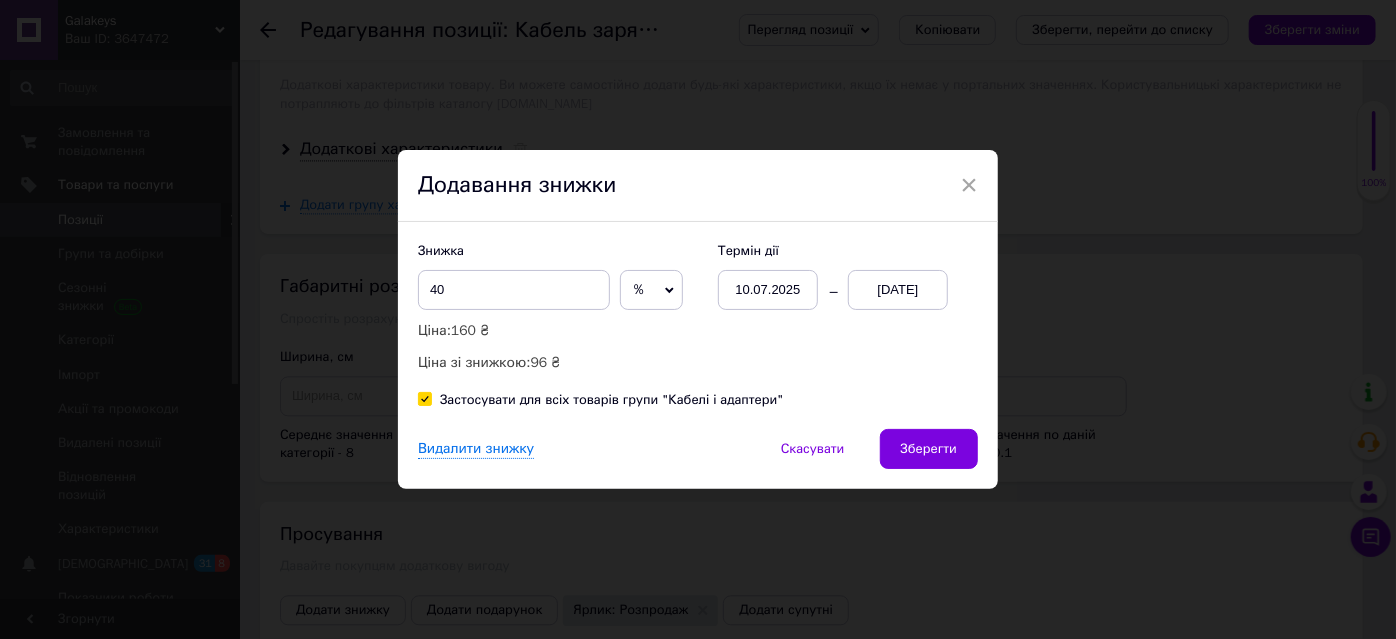 checkbox on "true" 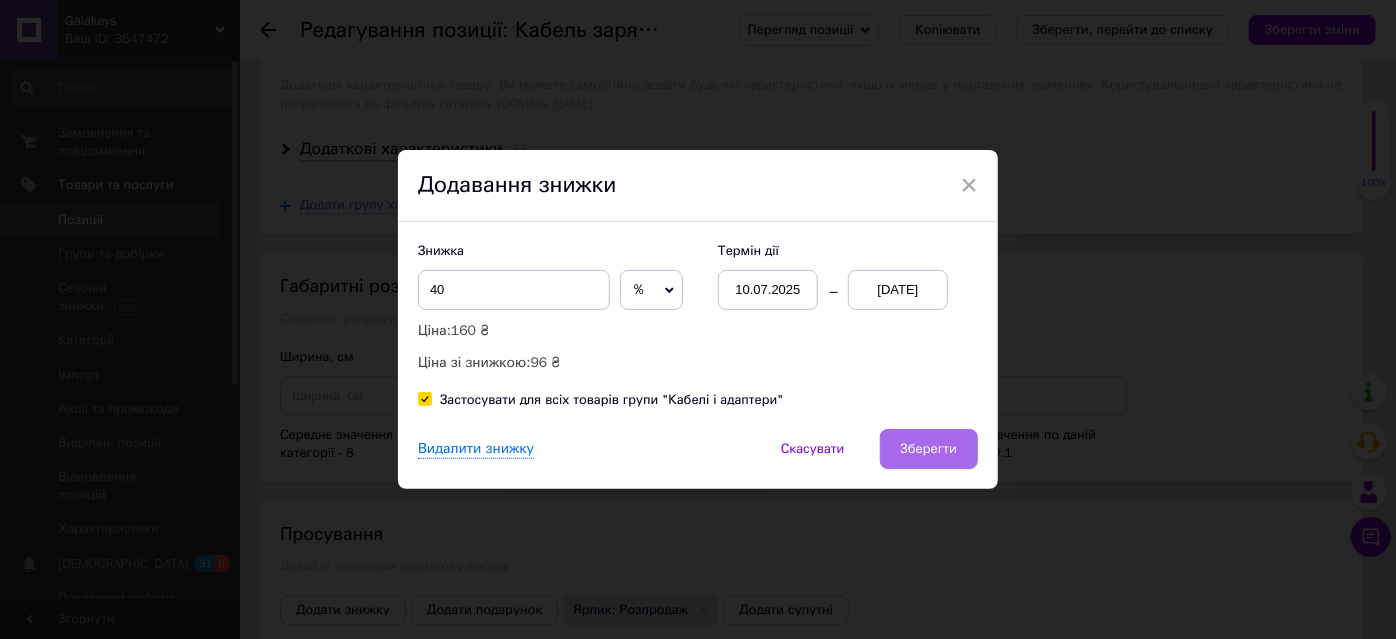 click on "Зберегти" at bounding box center (929, 449) 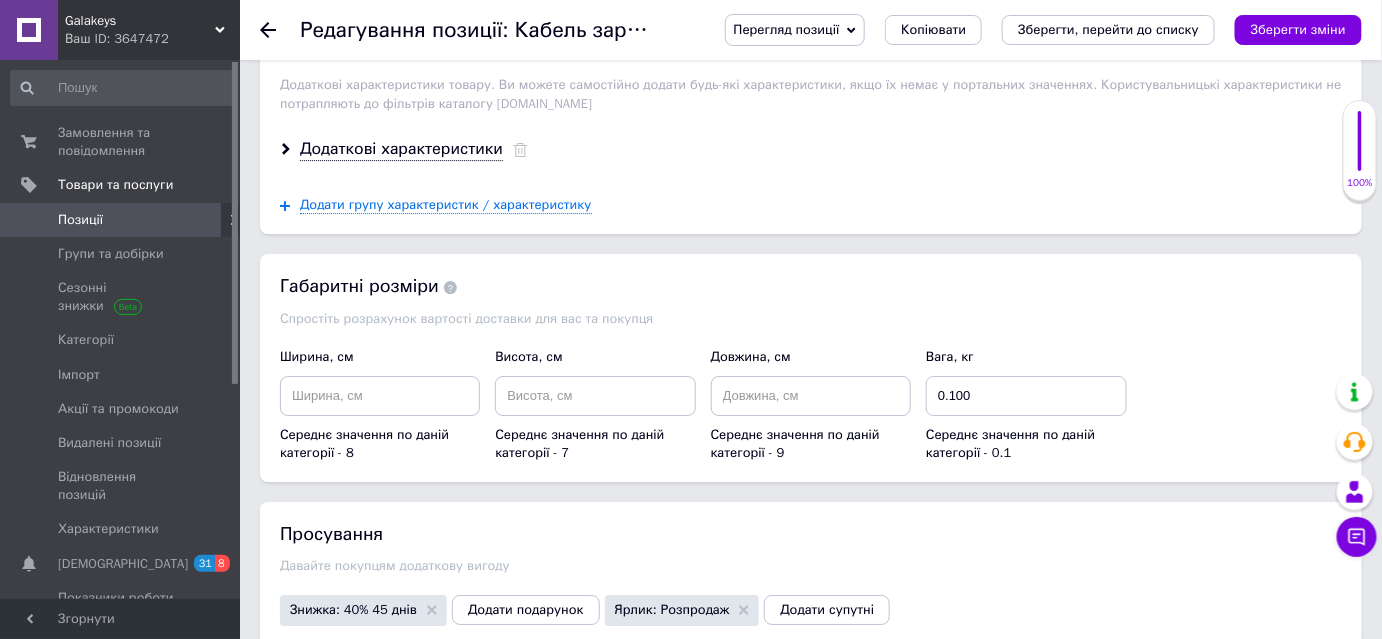 click 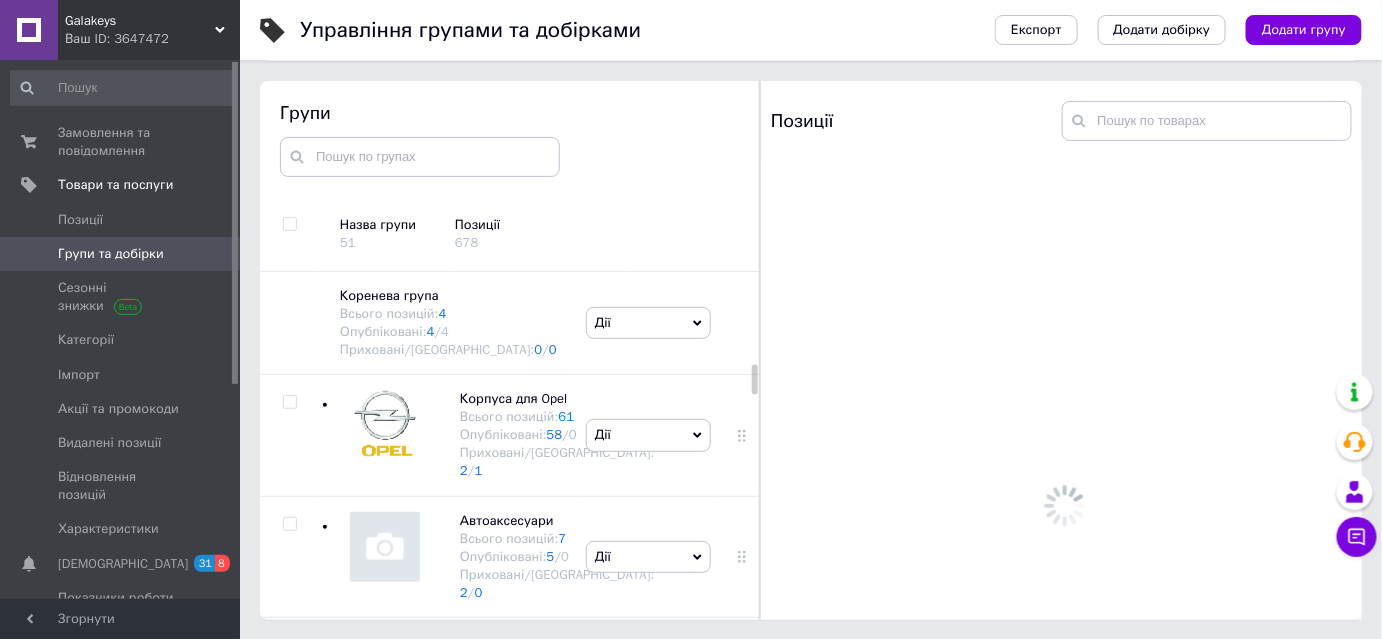 scroll, scrollTop: 113, scrollLeft: 0, axis: vertical 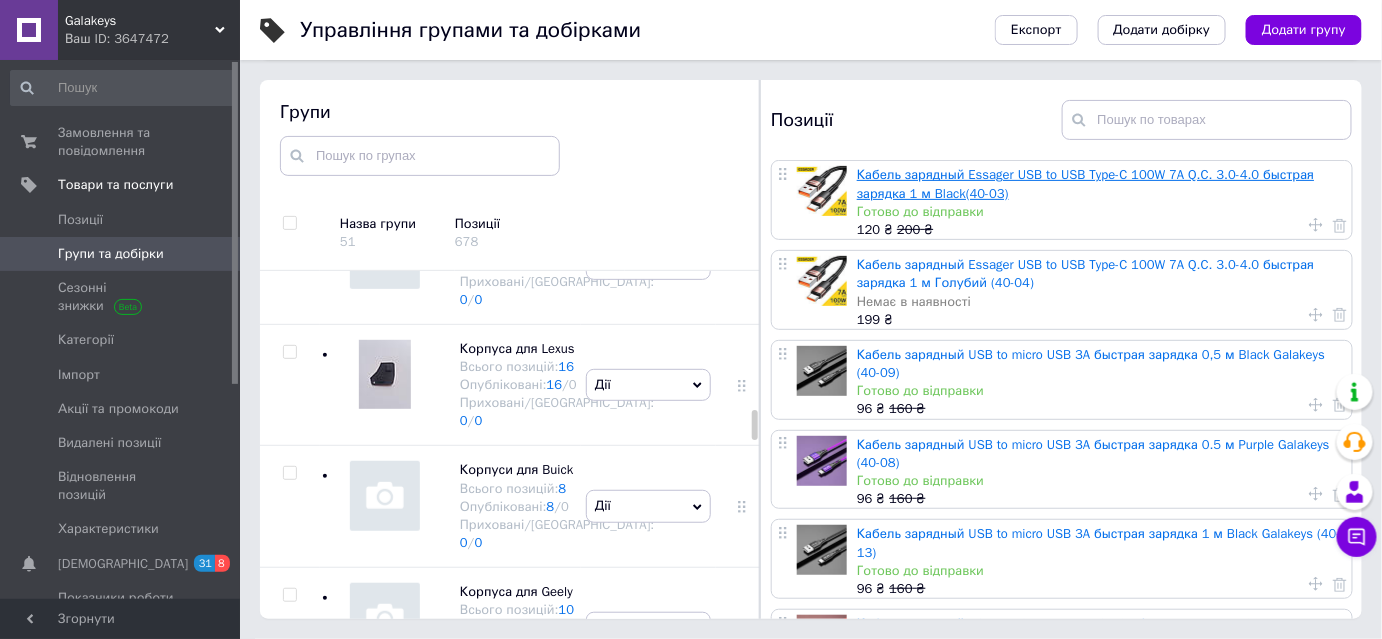 click on "Кабель зарядный Essager USB to USB Type-C 100W 7A Q.C. 3.0-4.0 быстрая зарядка 1 м Black(40-03)" at bounding box center [1085, 183] 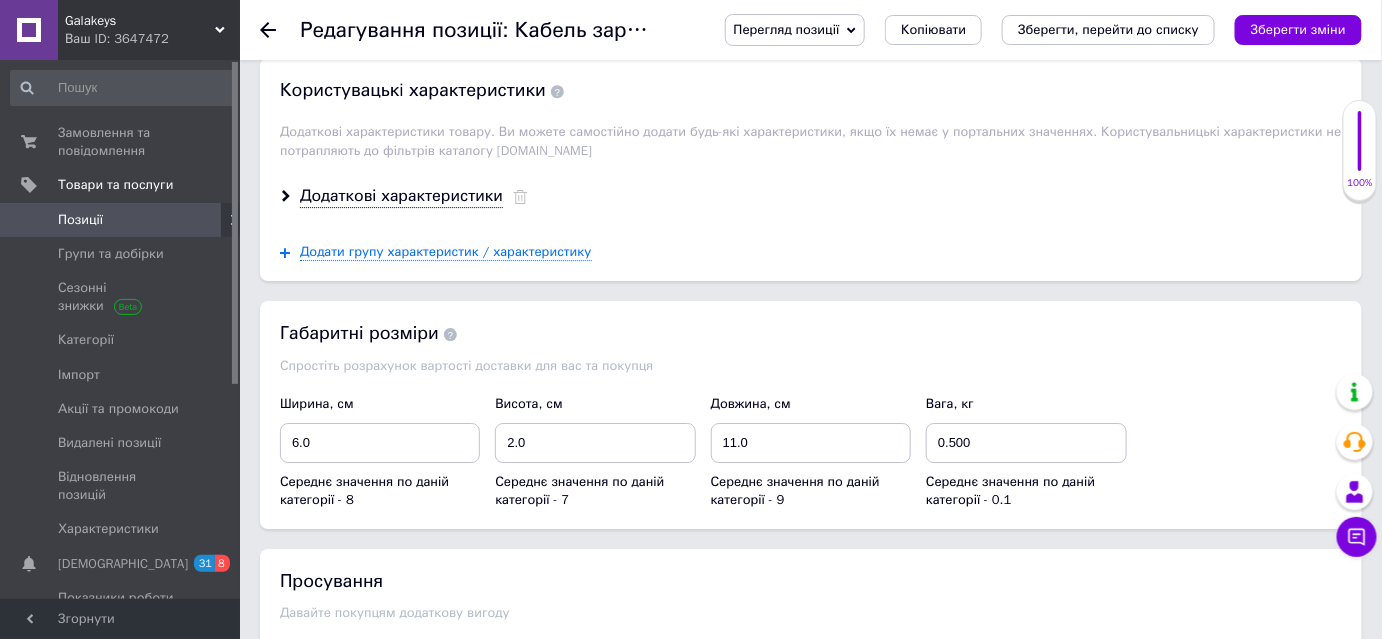 scroll, scrollTop: 2181, scrollLeft: 0, axis: vertical 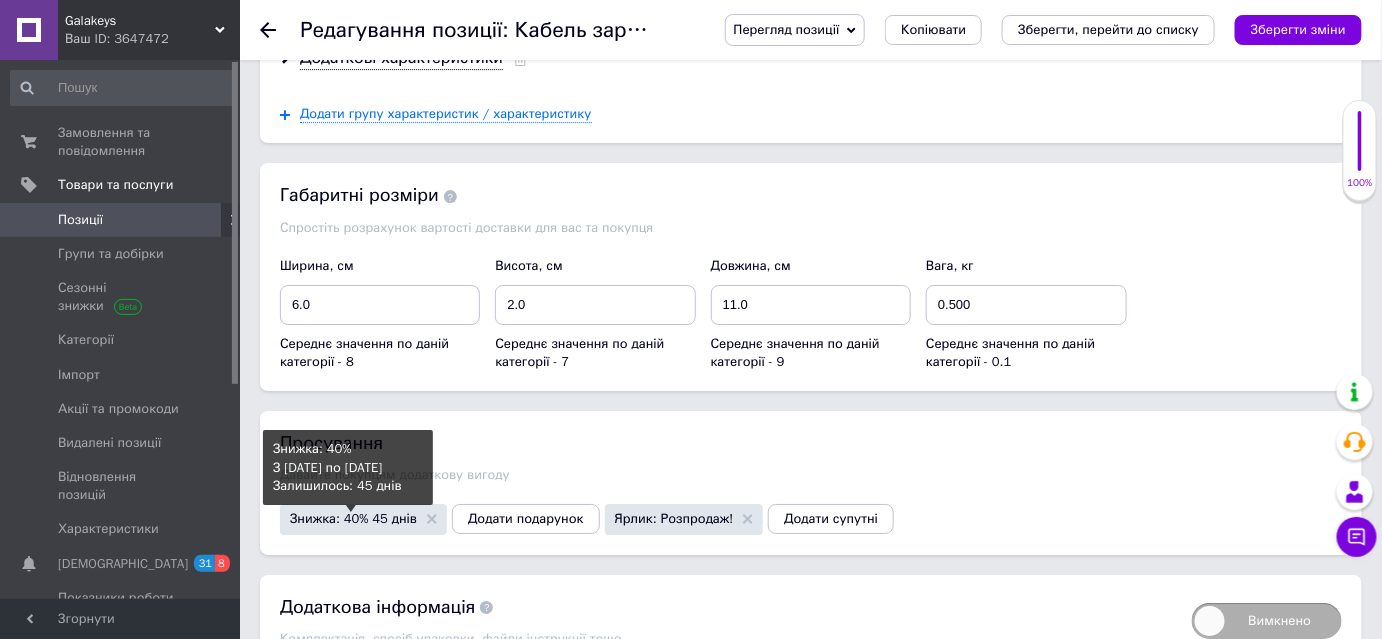 click on "Знижка: 40% 45 днів" at bounding box center (353, 518) 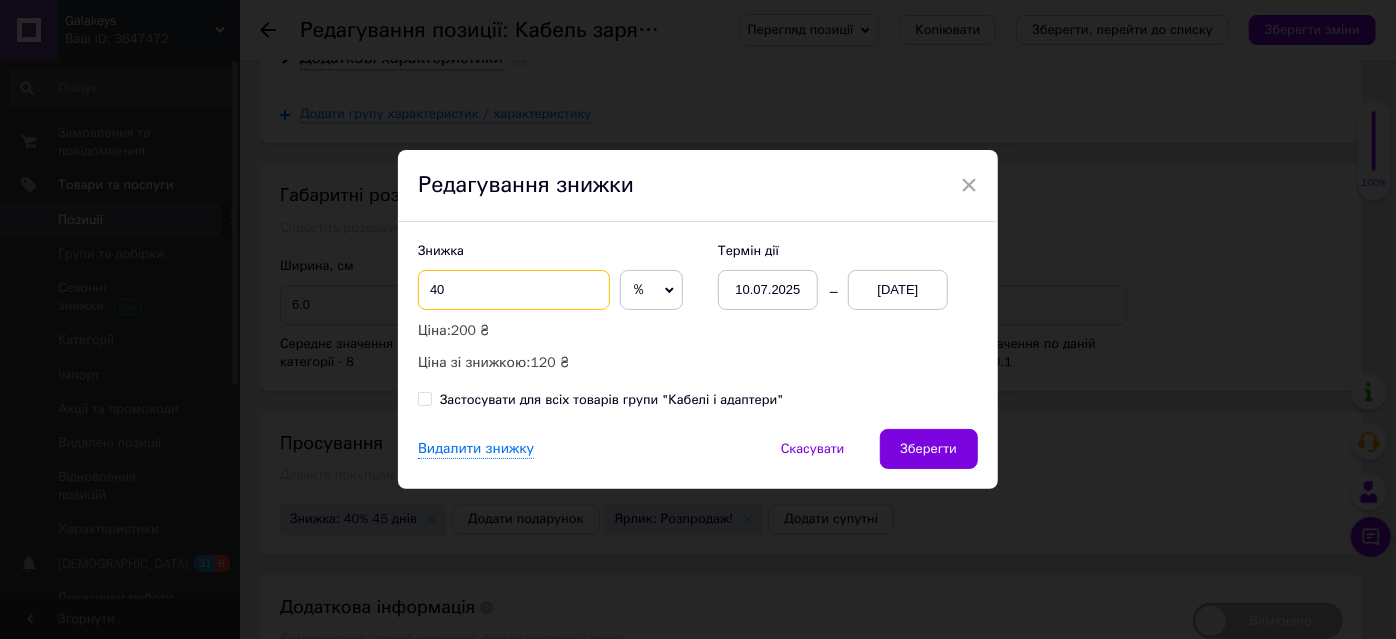 drag, startPoint x: 468, startPoint y: 292, endPoint x: 386, endPoint y: 278, distance: 83.18654 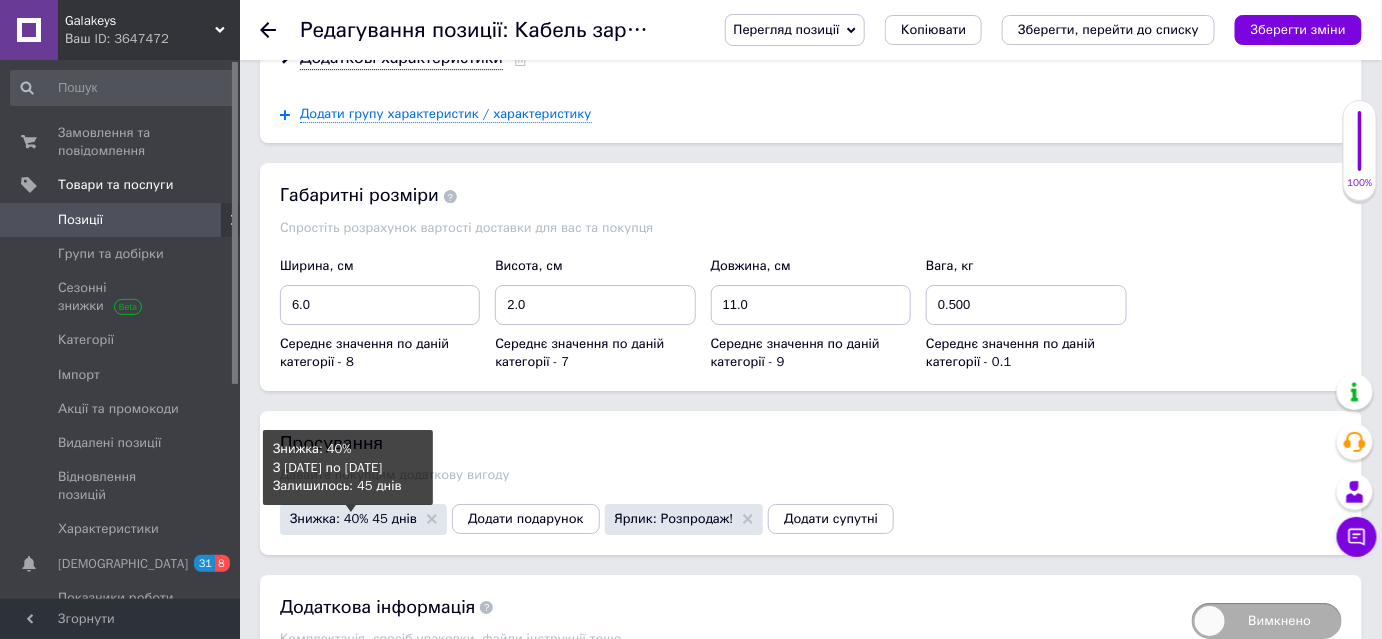 click on "Знижка: 40% 45 днів" at bounding box center [353, 518] 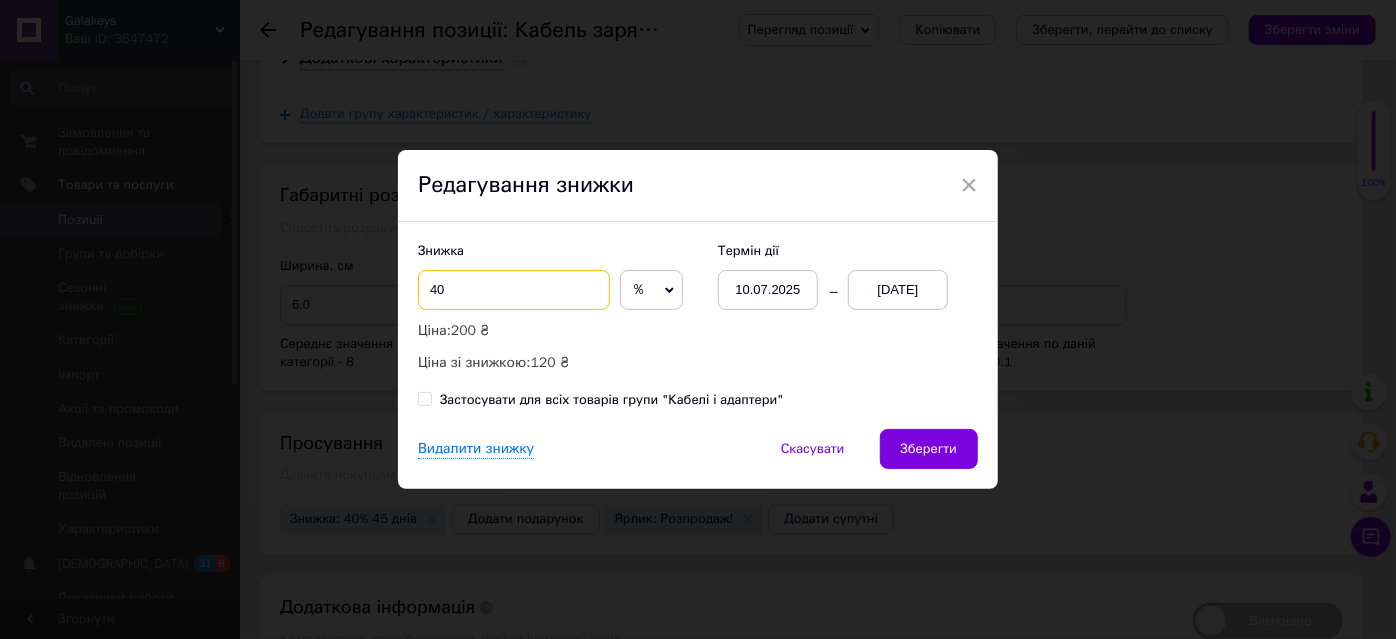 click on "40" at bounding box center [514, 290] 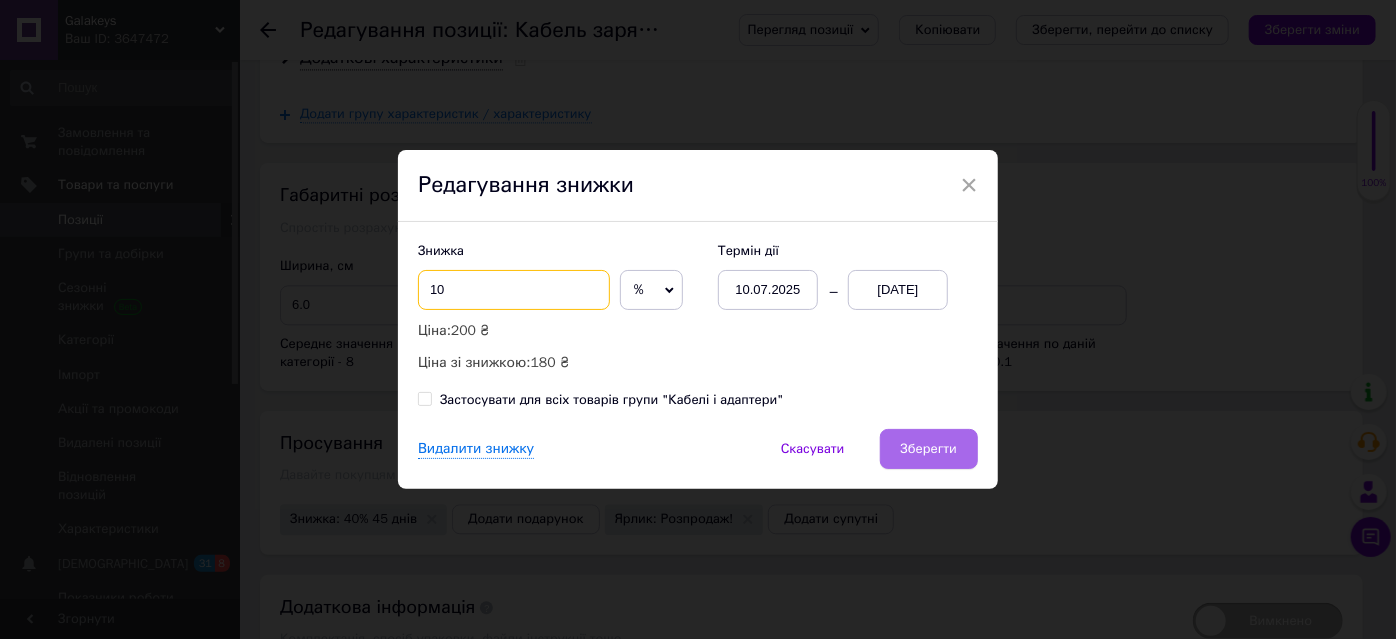 type on "10" 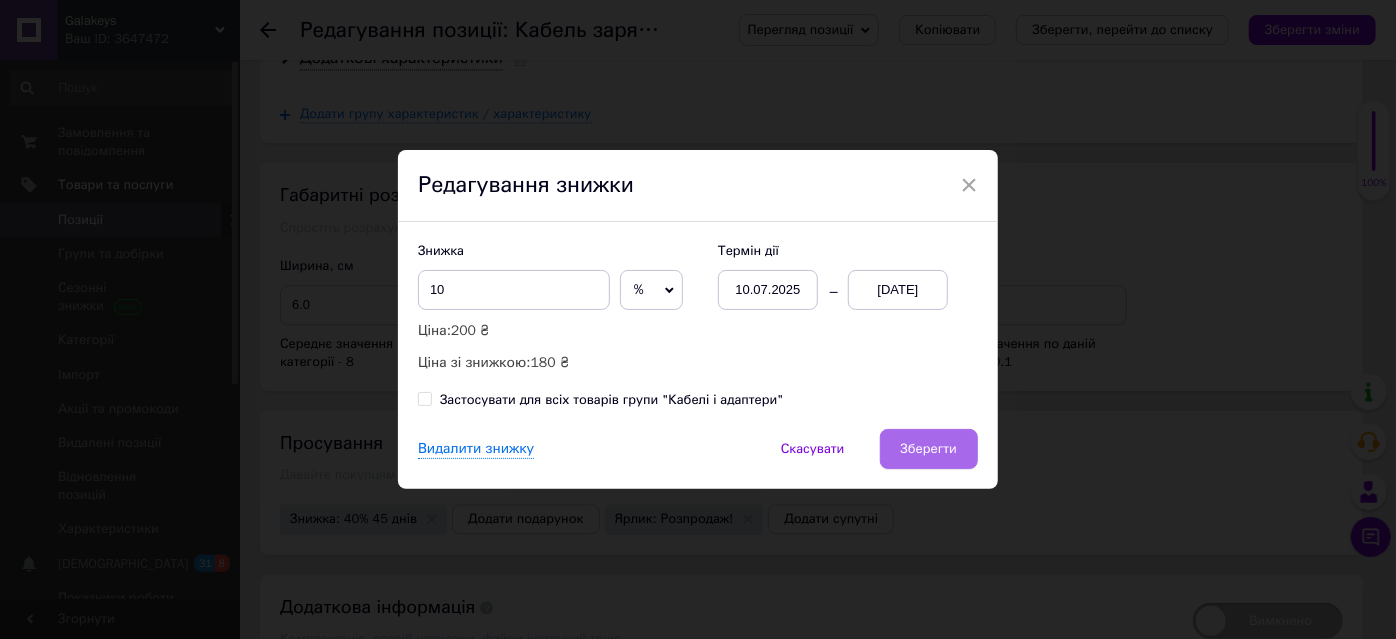 click on "Зберегти" at bounding box center [929, 449] 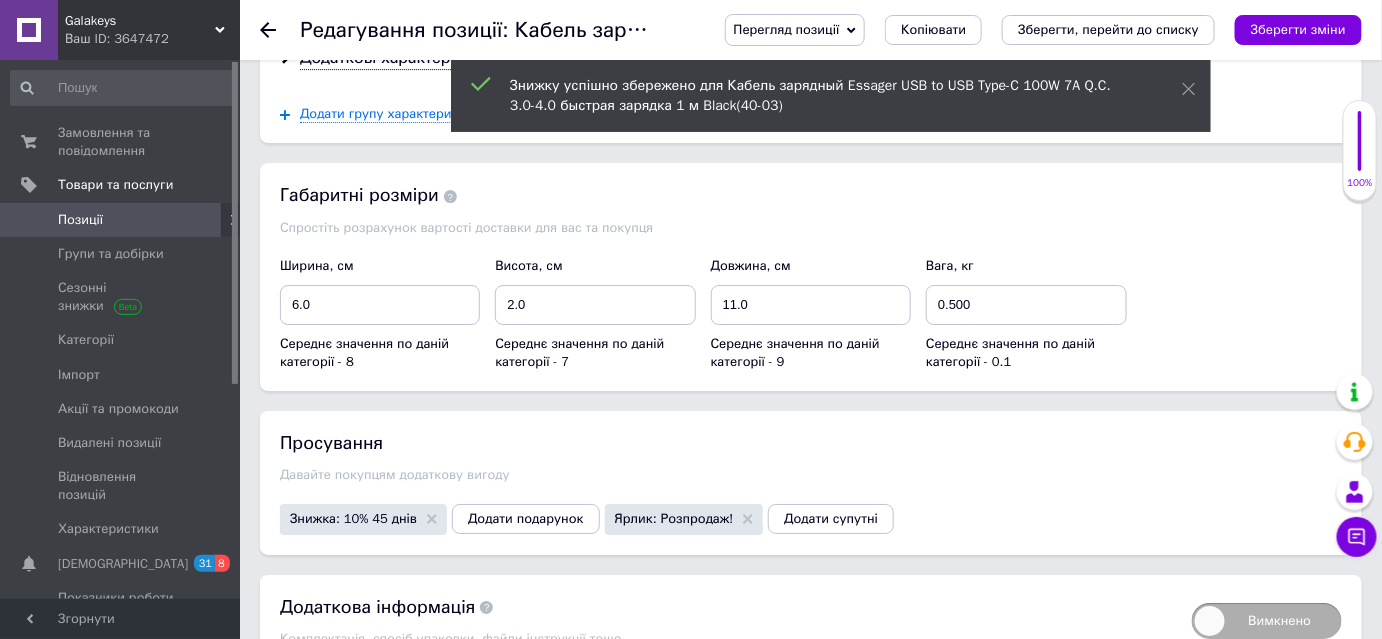 click on "Зберегти зміни" at bounding box center (1298, 29) 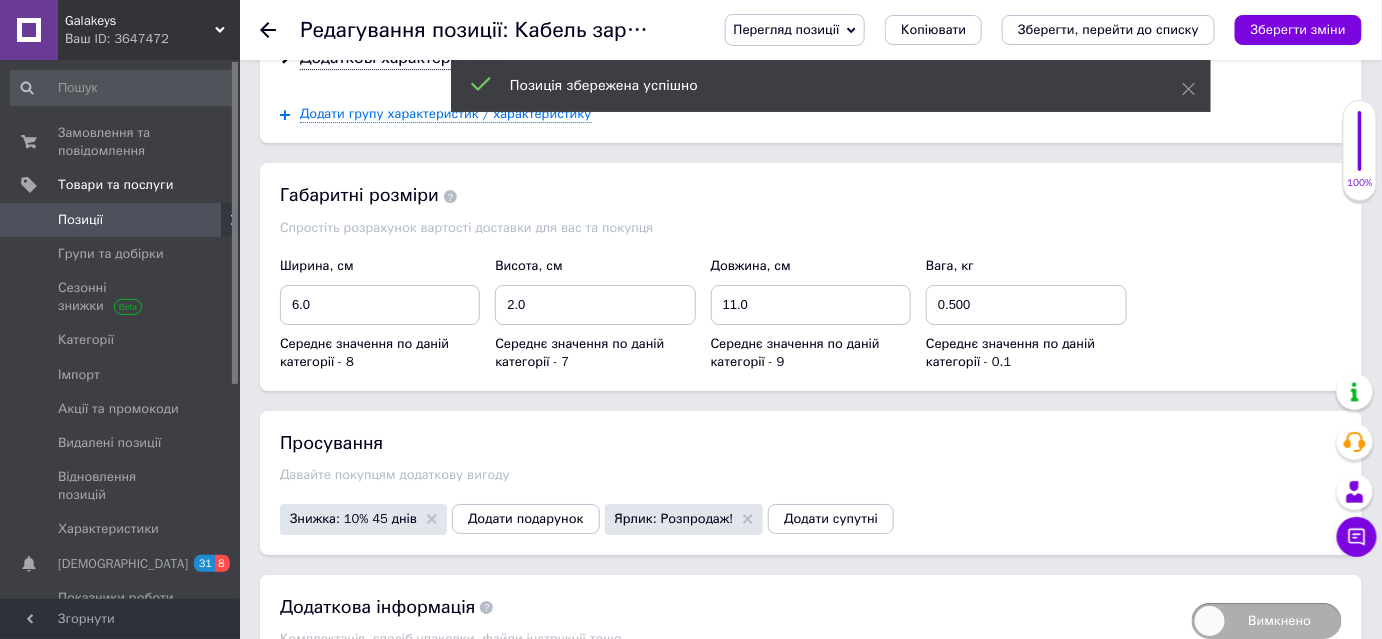 click 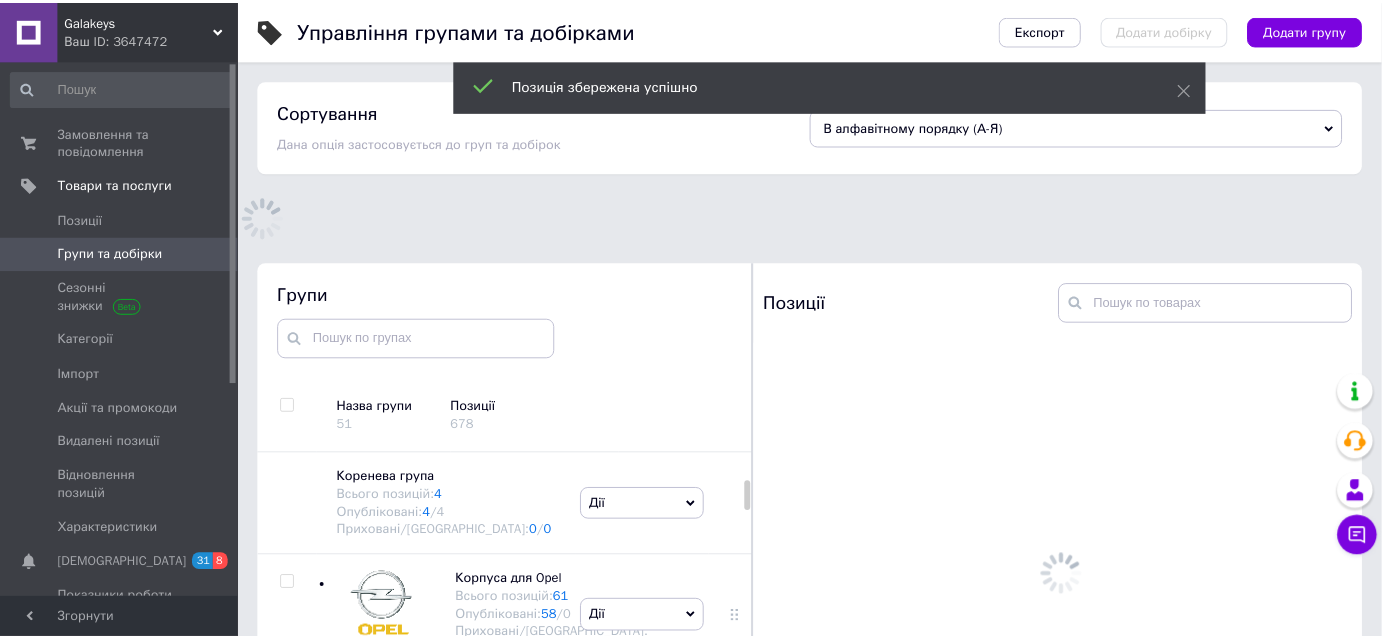 scroll, scrollTop: 183, scrollLeft: 0, axis: vertical 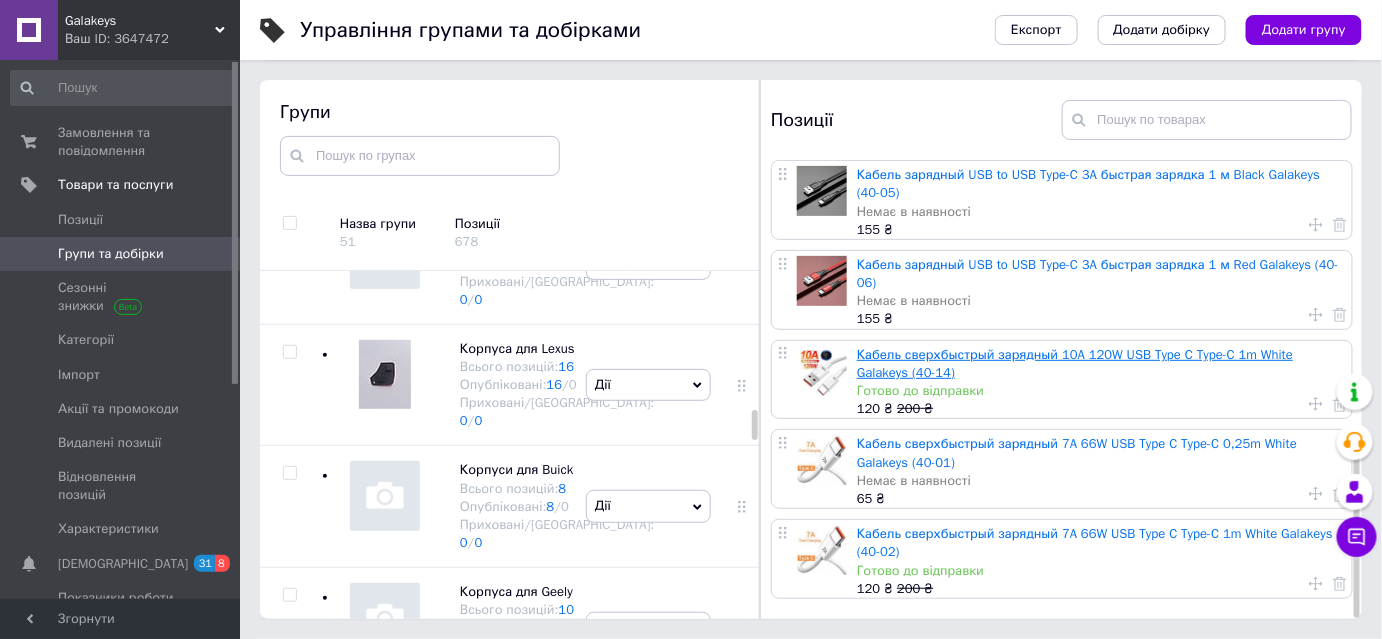 click on "Кабель сверхбыстрый зарядный 10A 120W USB Type C Type-C 1m White Galakeys (40-14)" at bounding box center [1075, 363] 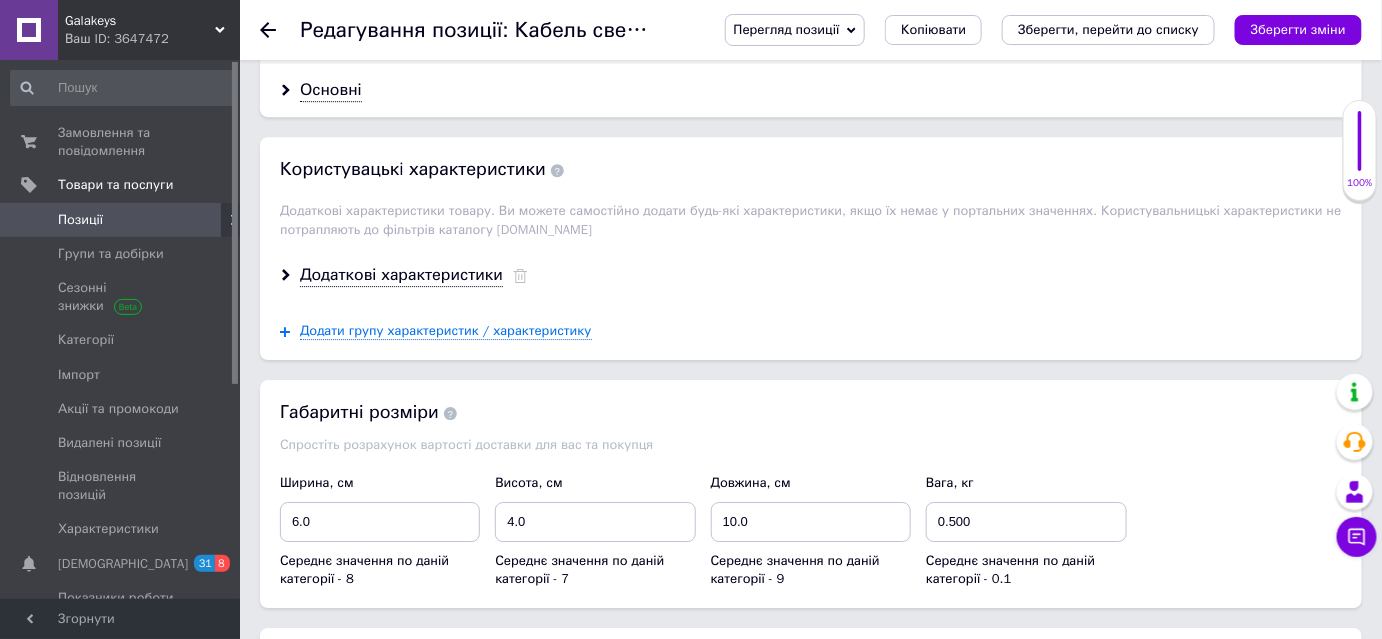 scroll, scrollTop: 2181, scrollLeft: 0, axis: vertical 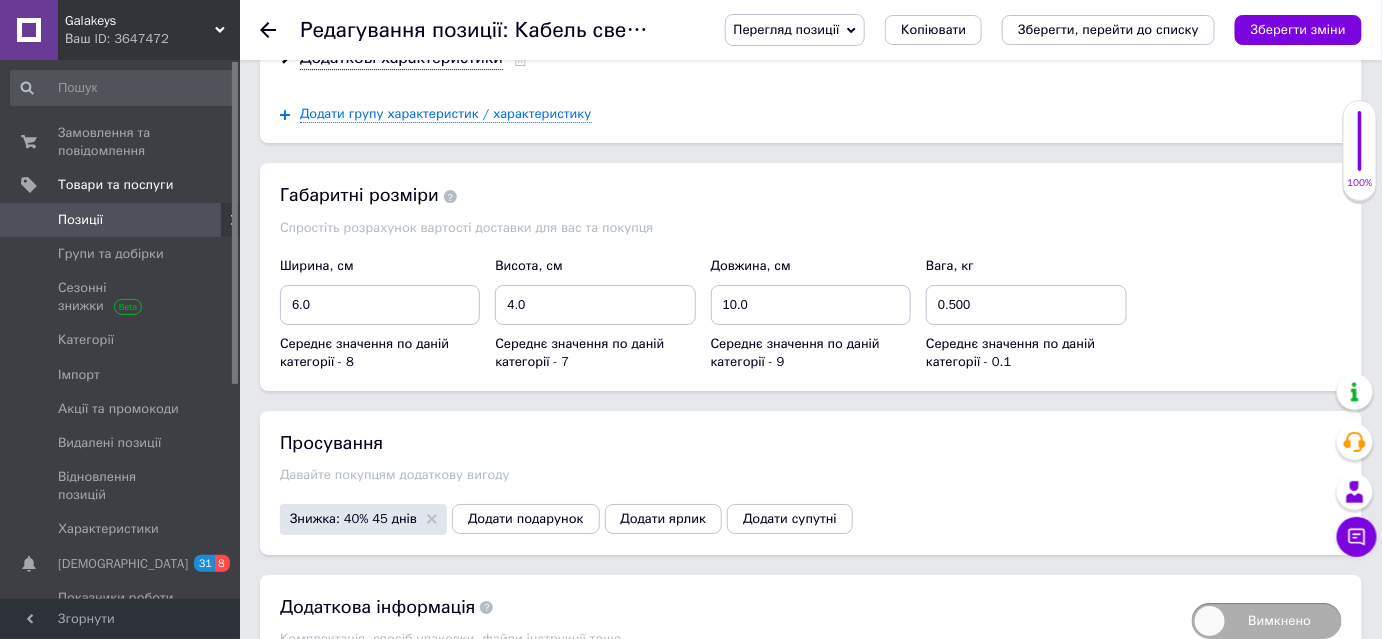 click on "Знижка: 40% 45 днів" at bounding box center (363, 519) 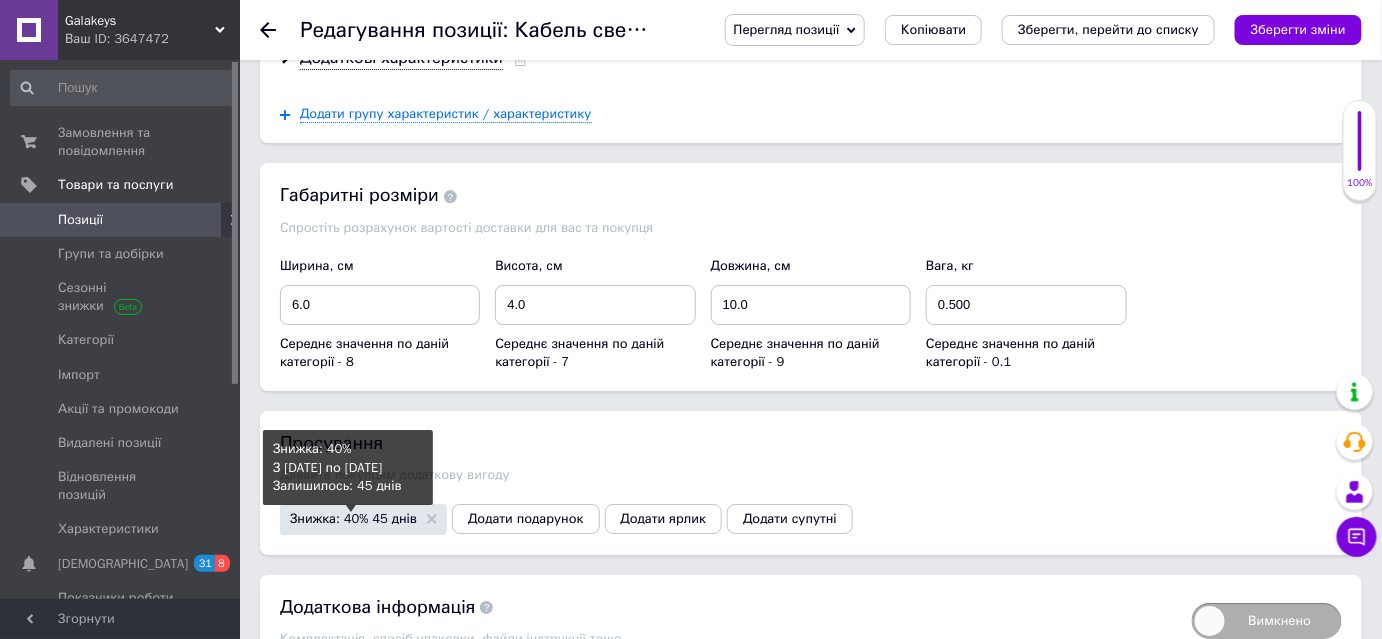 click on "Знижка: 40% 45 днів" at bounding box center [353, 518] 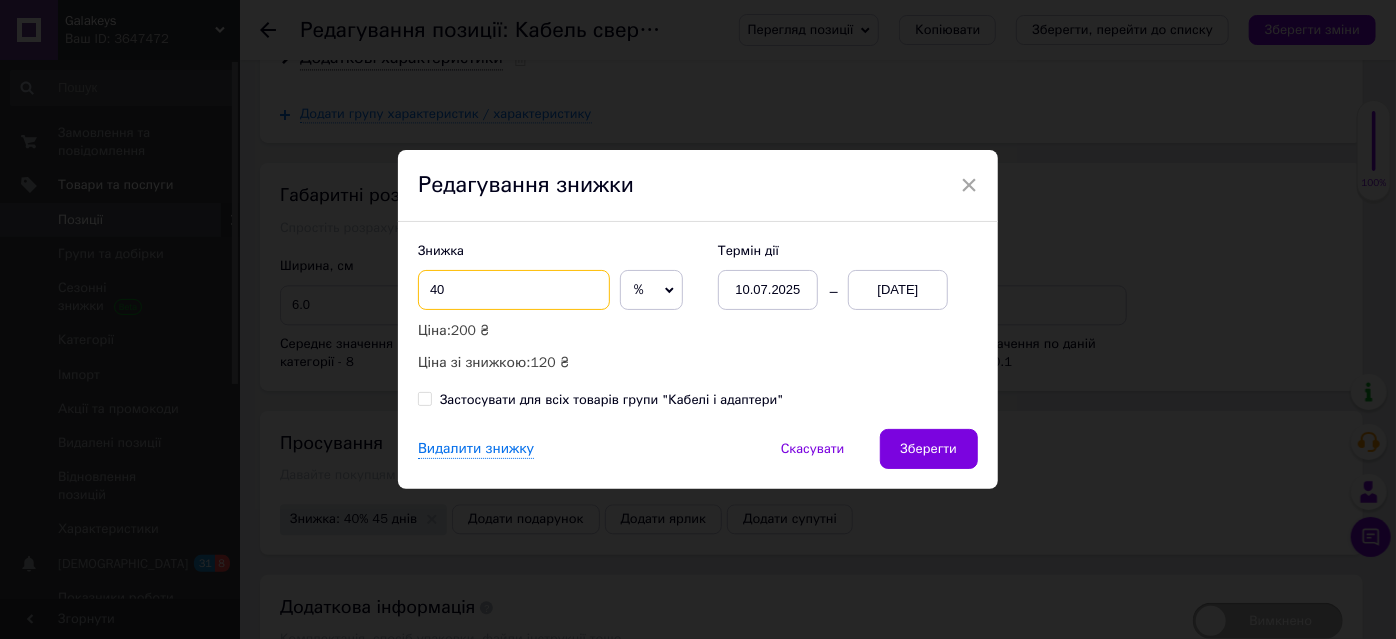 click on "40" at bounding box center [514, 290] 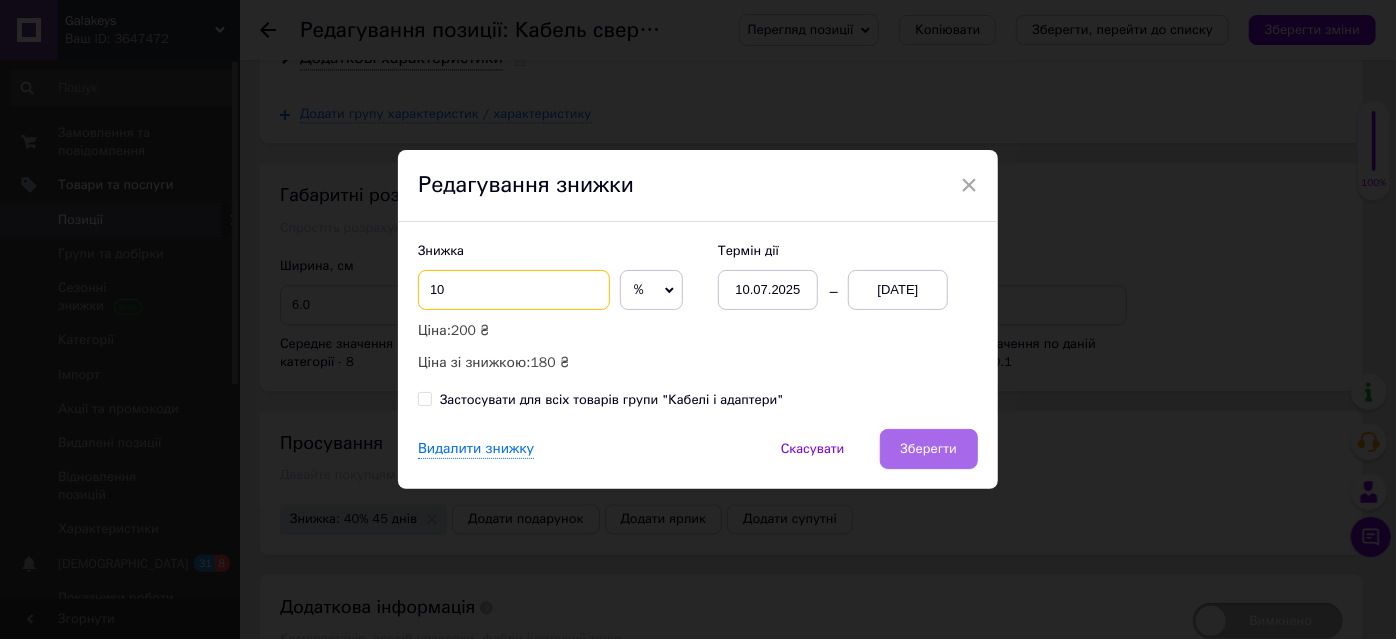 type on "10" 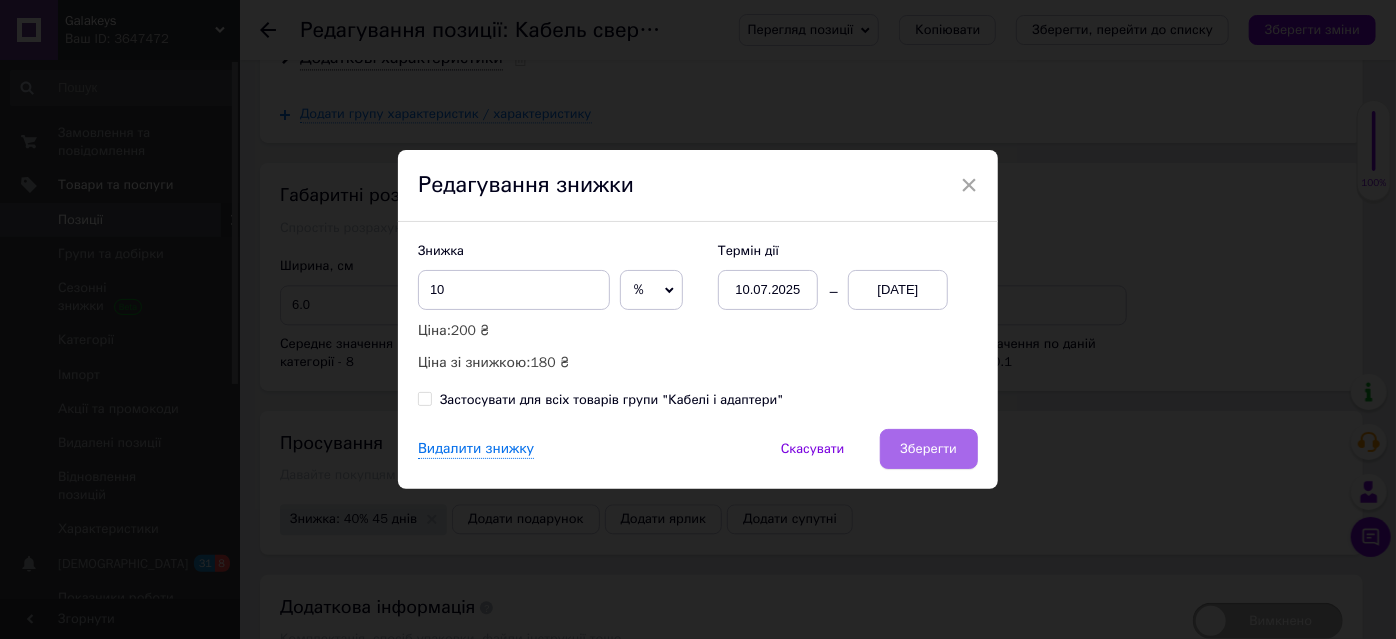 click on "Зберегти" at bounding box center [929, 449] 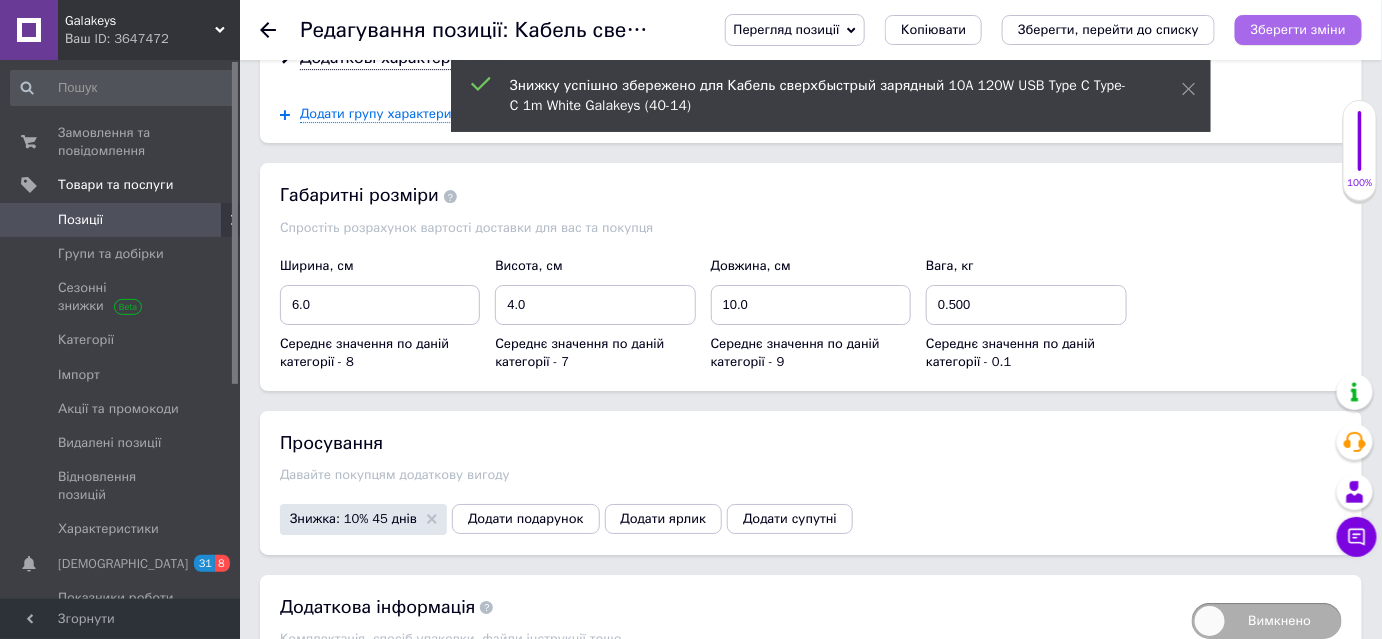 click on "Зберегти зміни" at bounding box center [1298, 29] 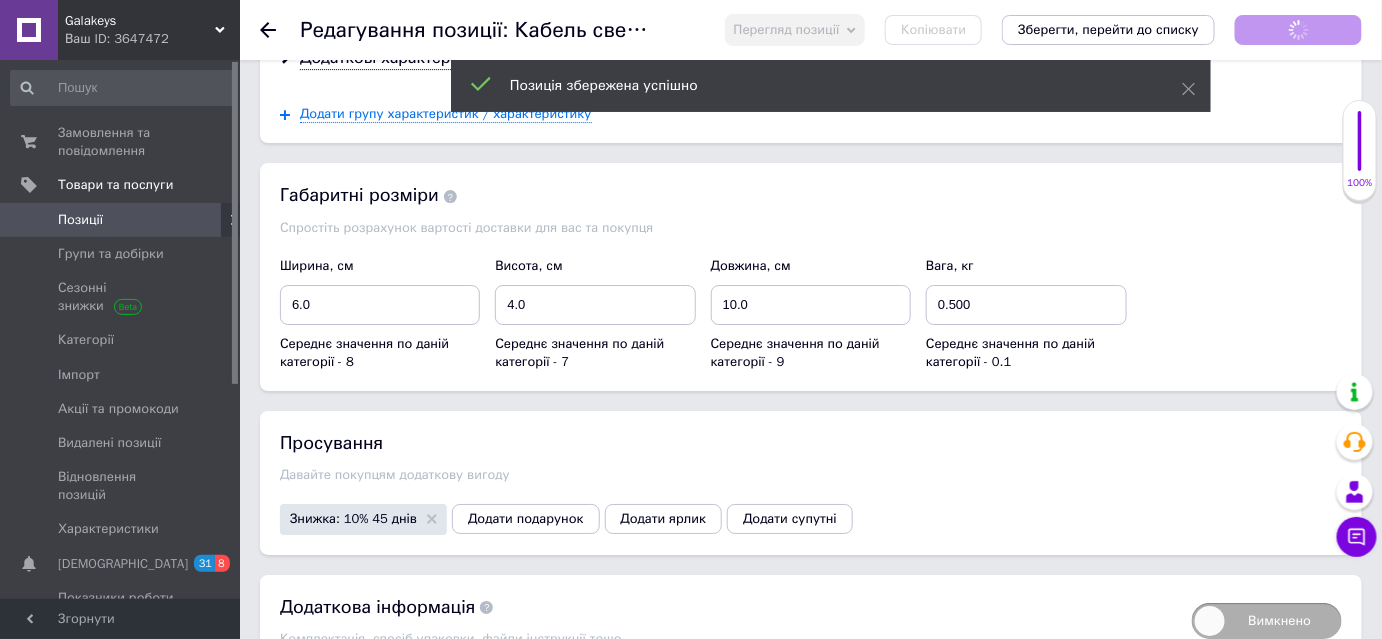 click 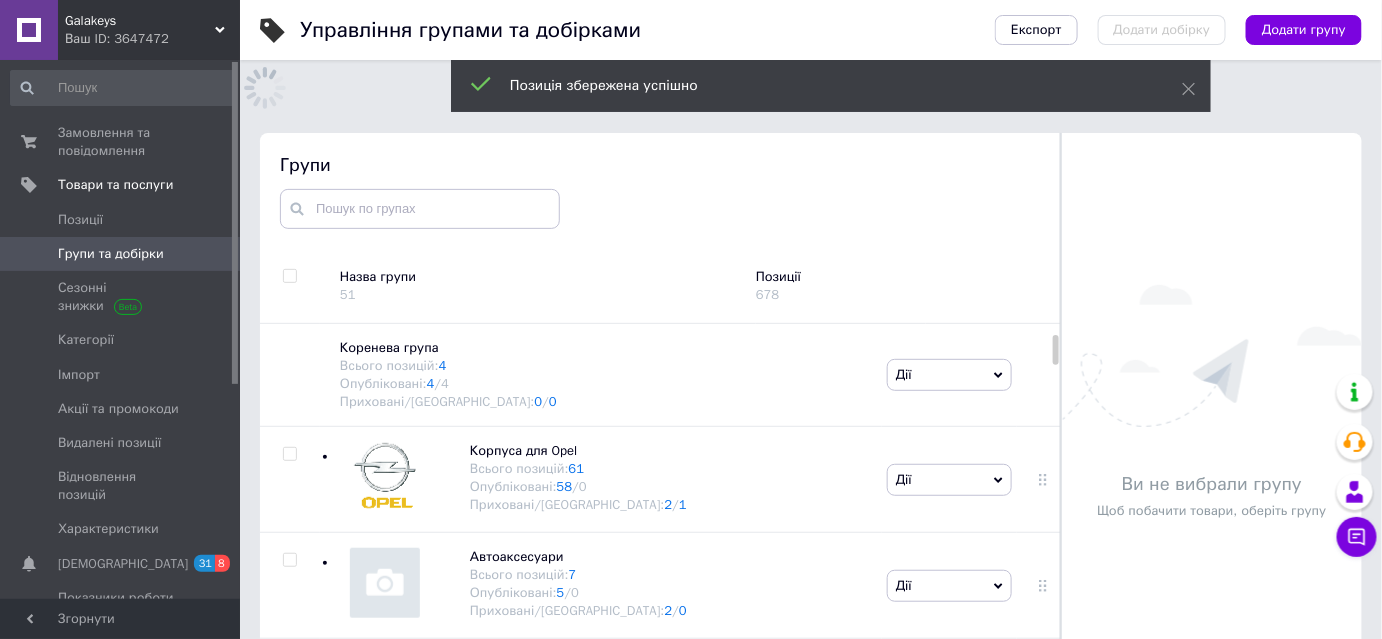 scroll, scrollTop: 113, scrollLeft: 0, axis: vertical 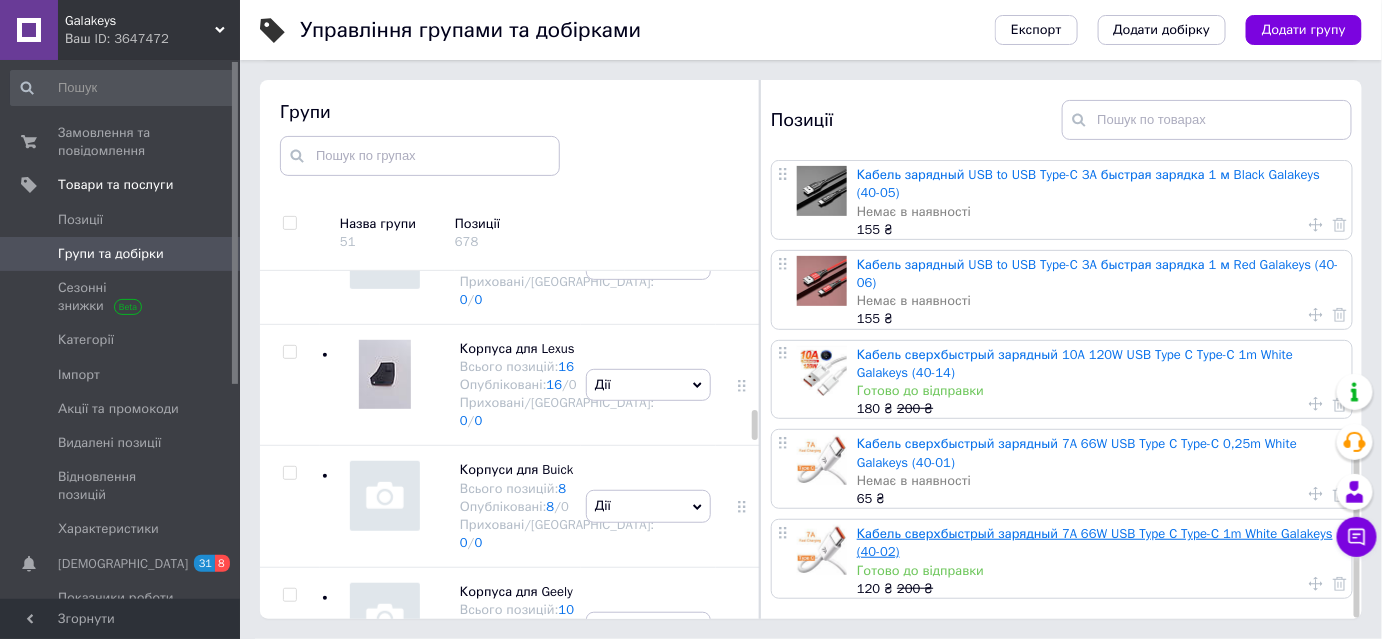click on "Кабель сверхбыстрый зарядный 7A 66W USB Type C Type-C 1m White Galakeys (40-02)" at bounding box center [1095, 542] 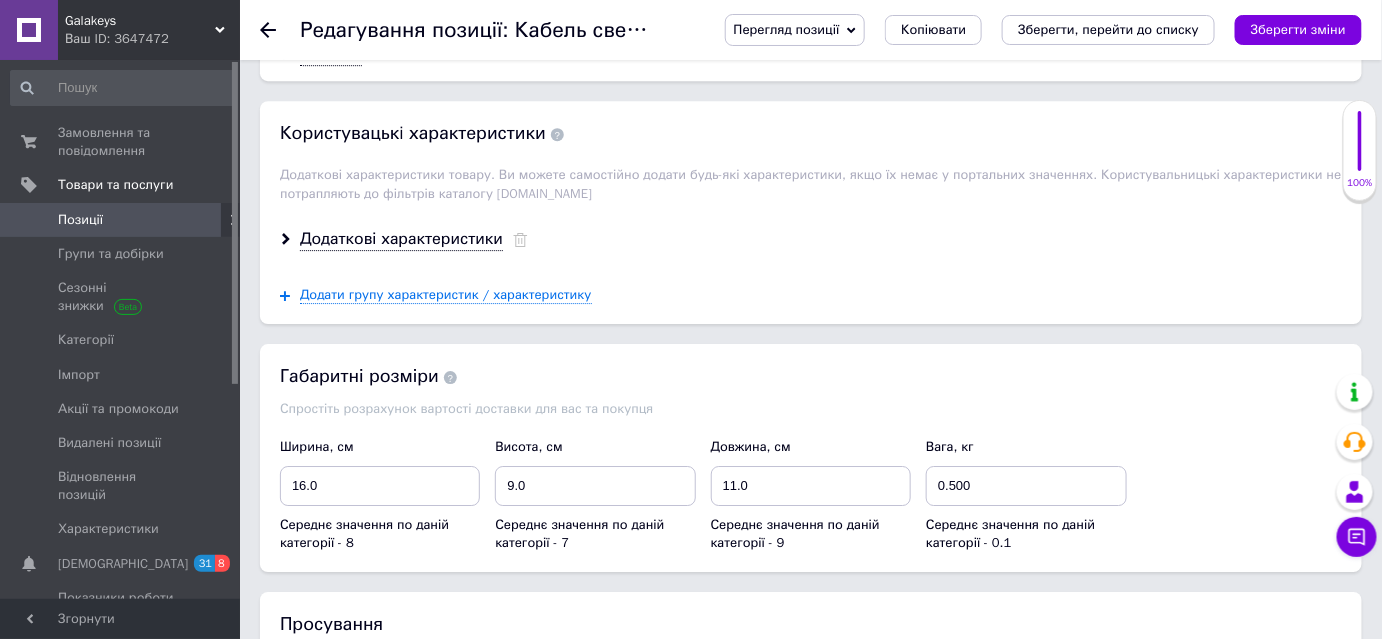 scroll, scrollTop: 2259, scrollLeft: 0, axis: vertical 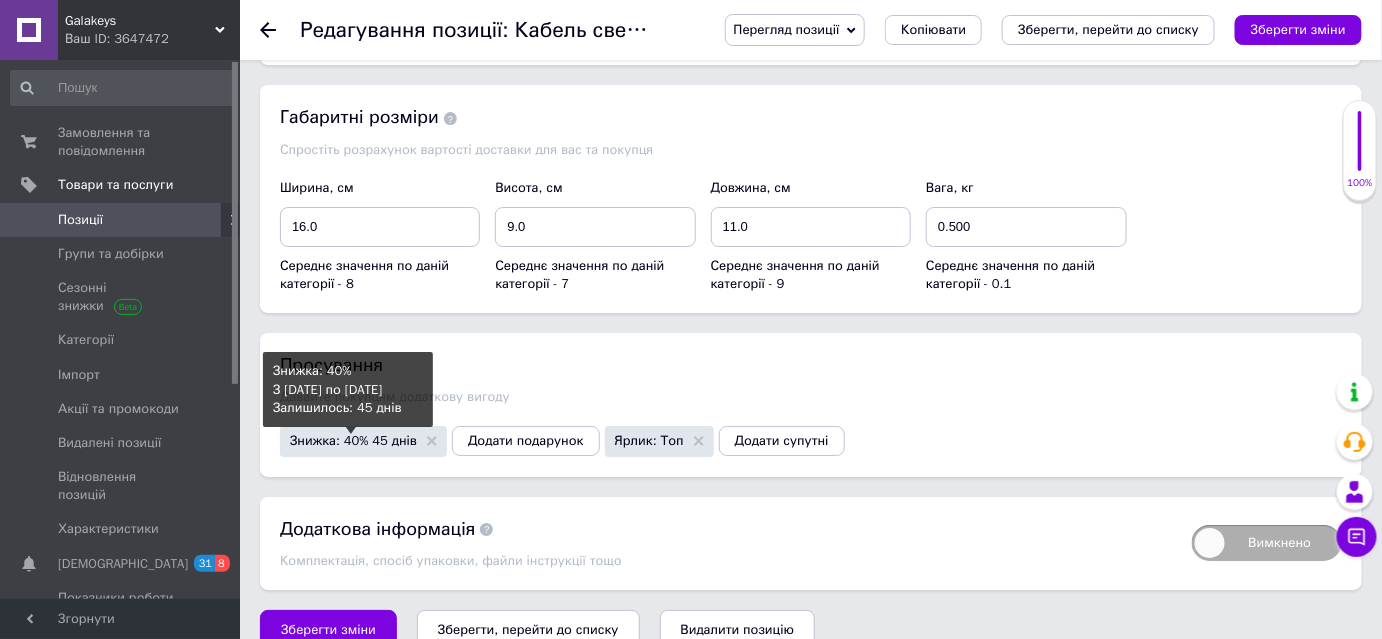 click on "Знижка: 40% 45 днів" at bounding box center [353, 440] 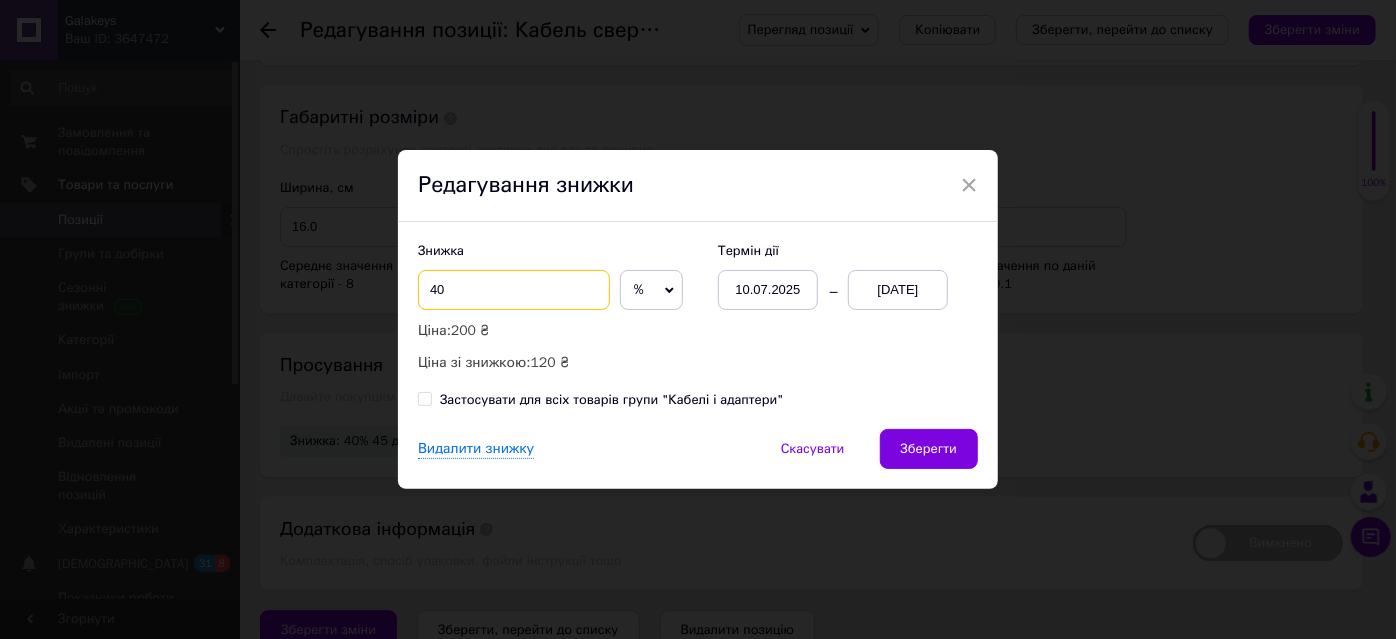 click on "40" at bounding box center [514, 290] 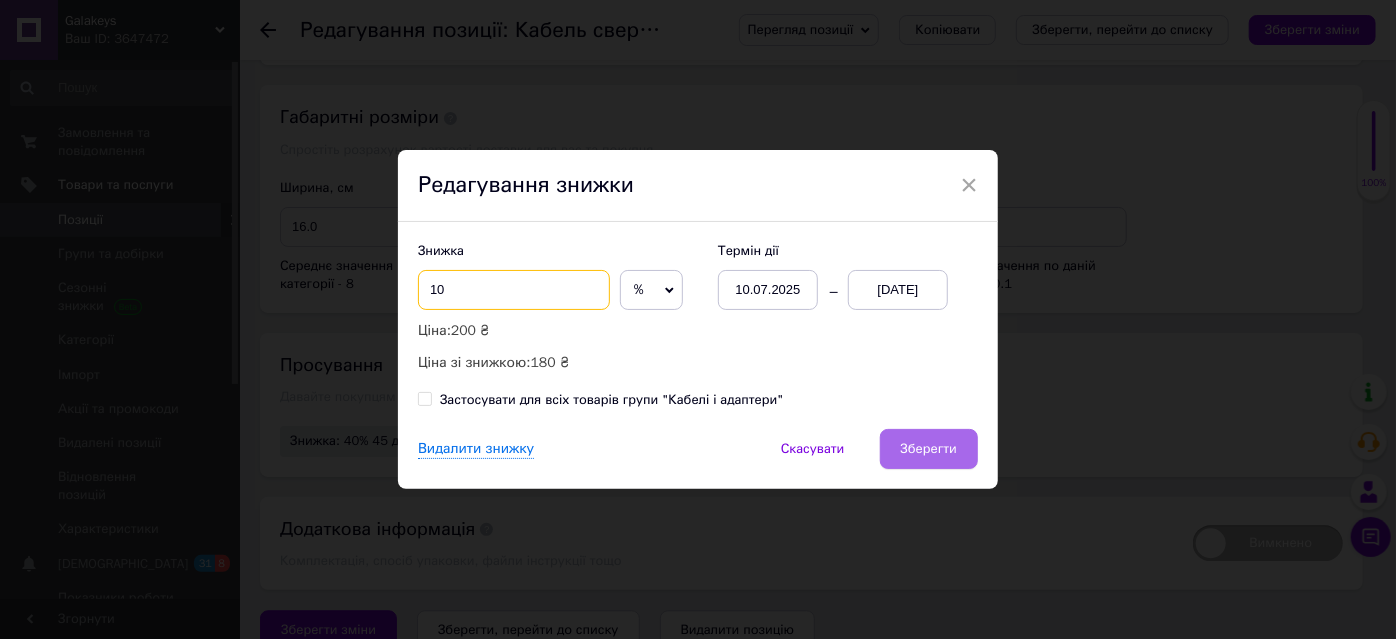 type on "10" 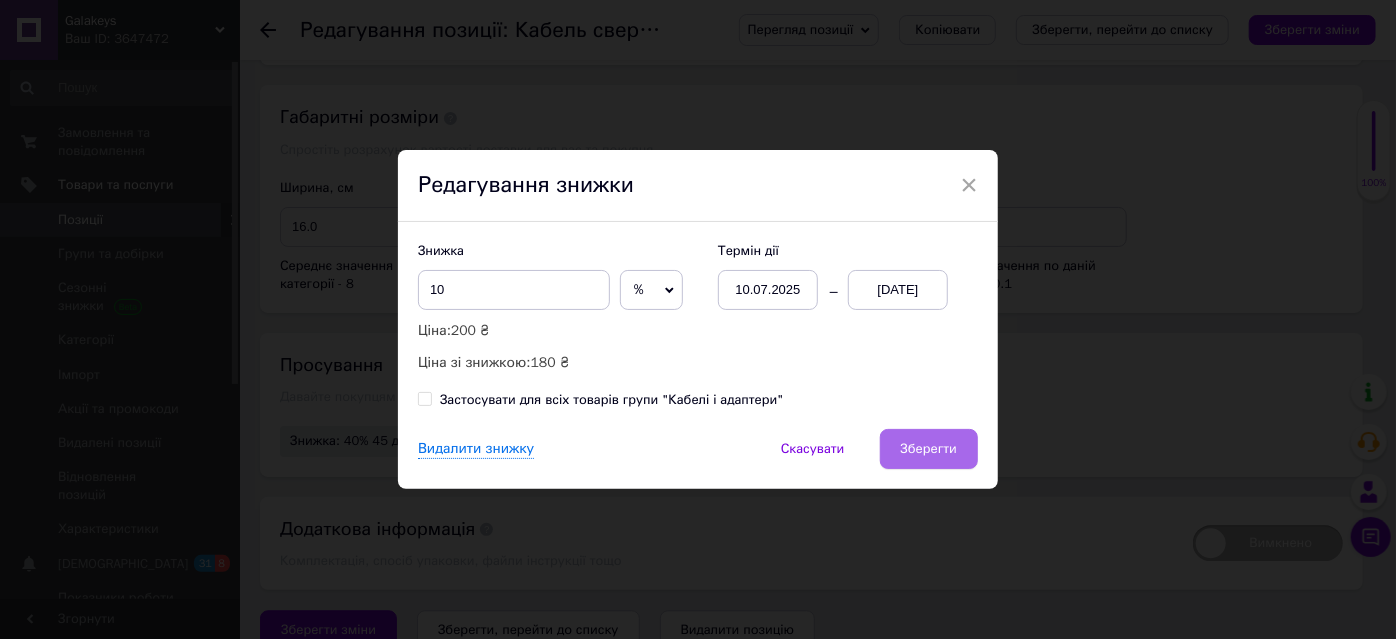 click on "Зберегти" at bounding box center (929, 449) 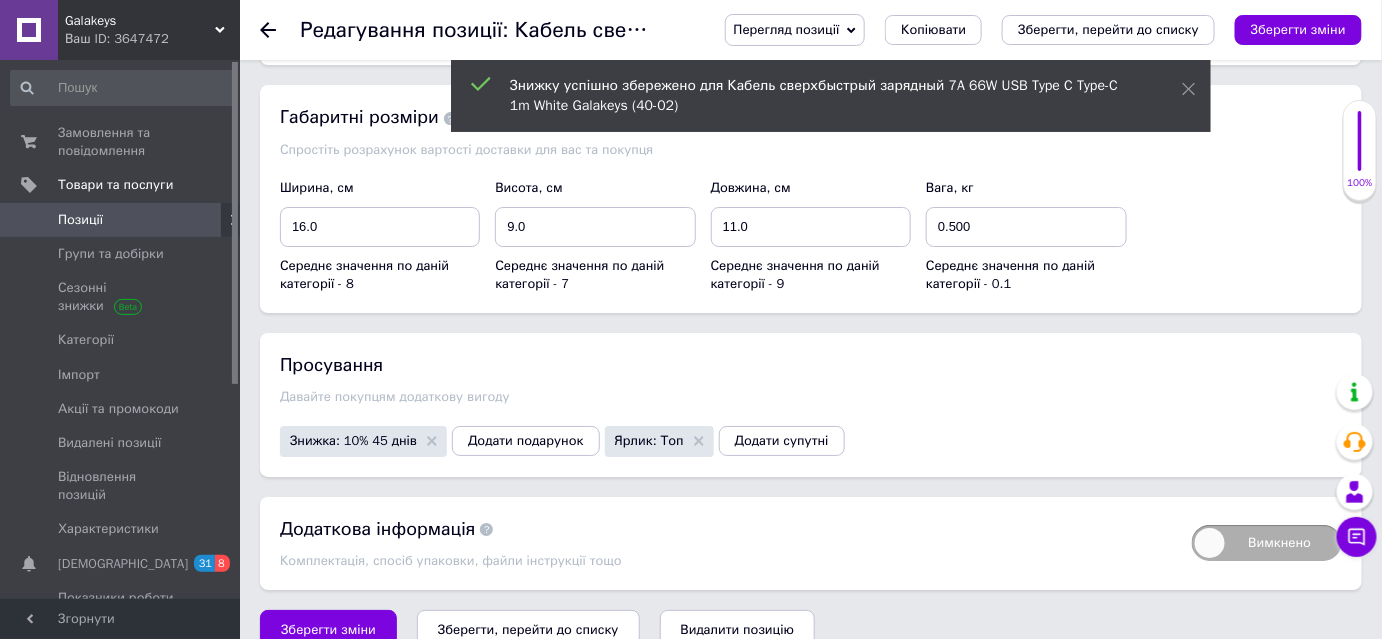 click on "Зберегти зміни" at bounding box center (328, 630) 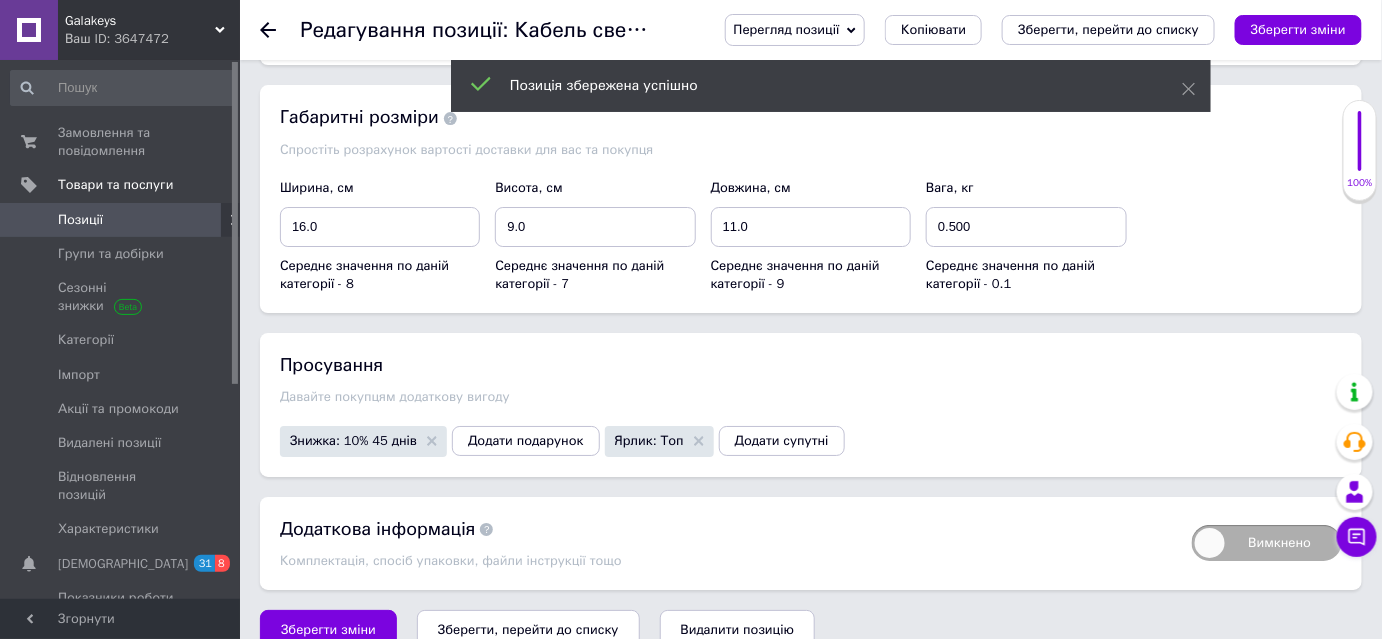 click 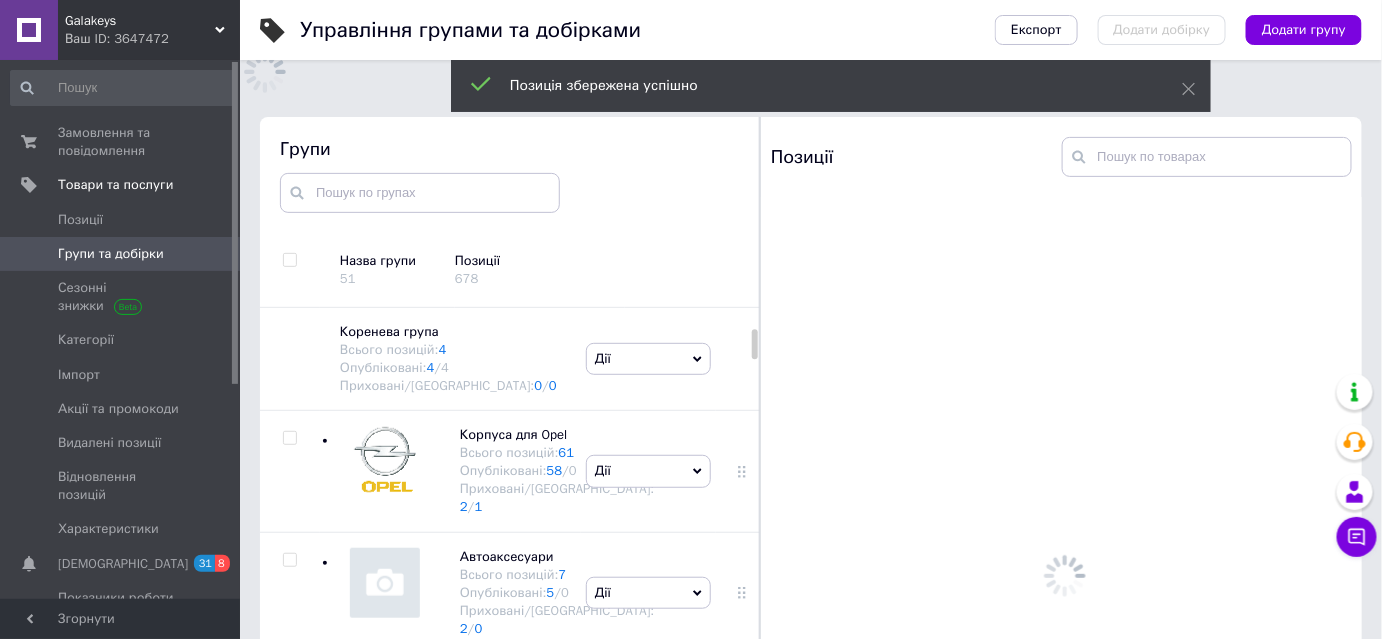 scroll, scrollTop: 113, scrollLeft: 0, axis: vertical 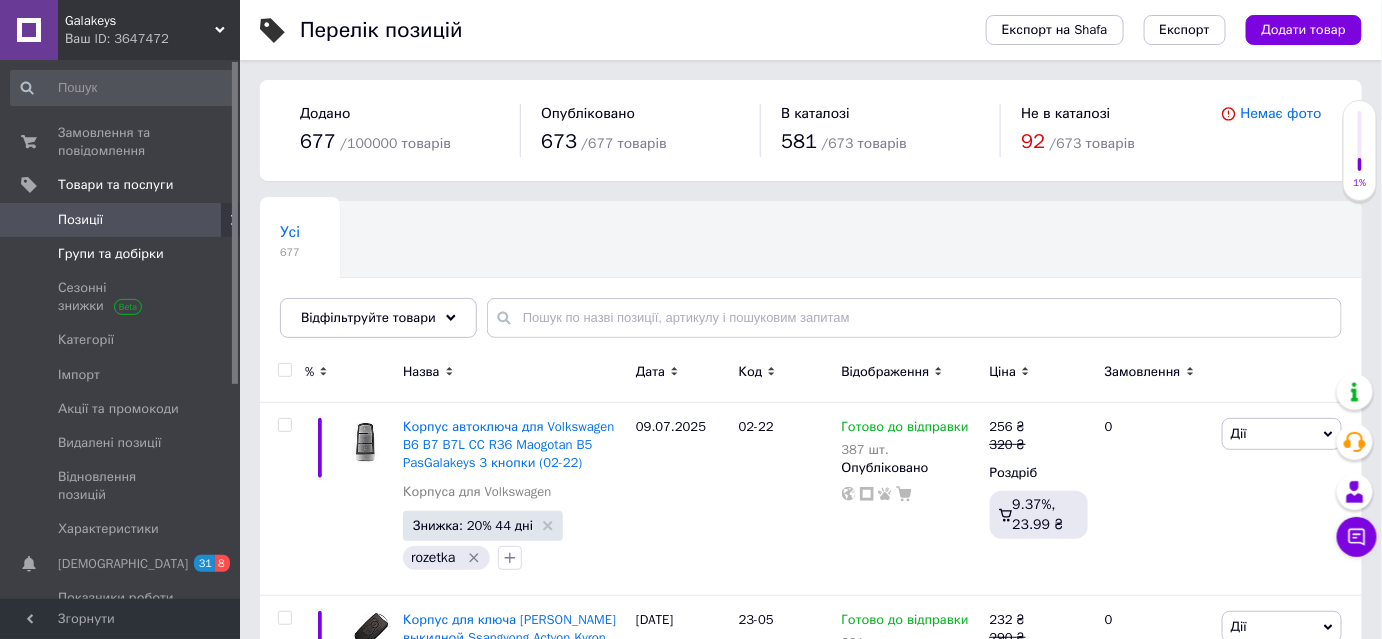 click on "Групи та добірки" at bounding box center [111, 254] 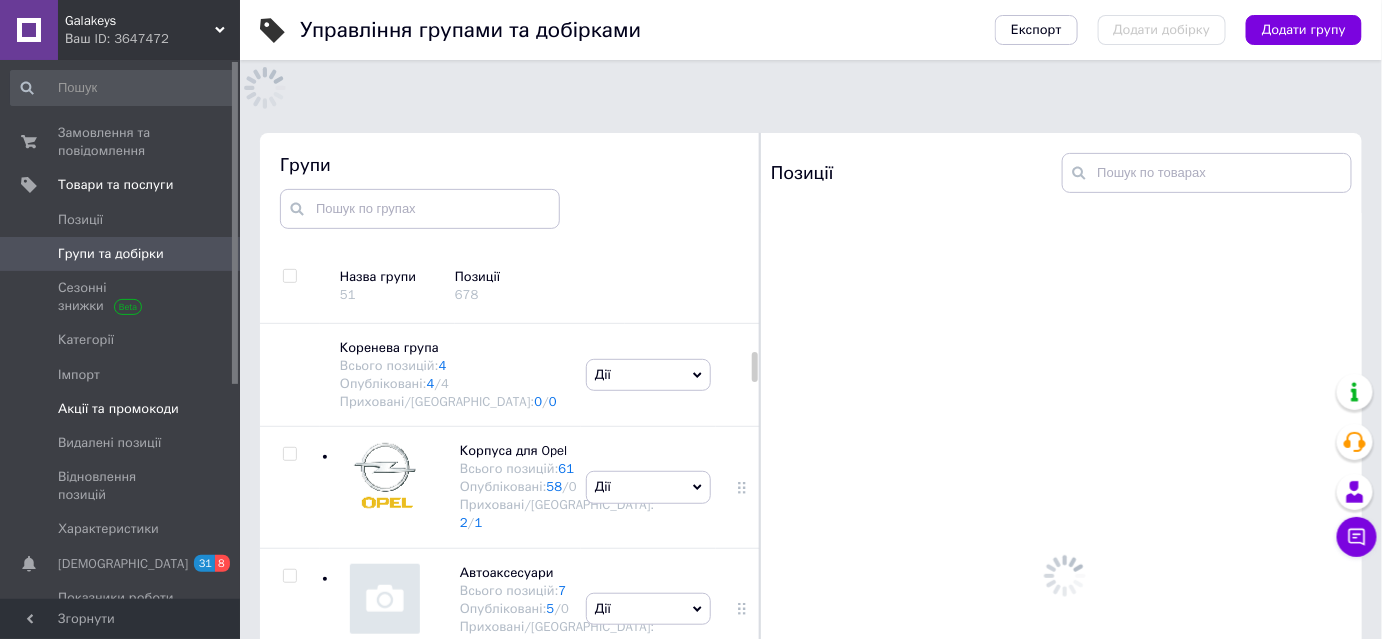 scroll, scrollTop: 113, scrollLeft: 0, axis: vertical 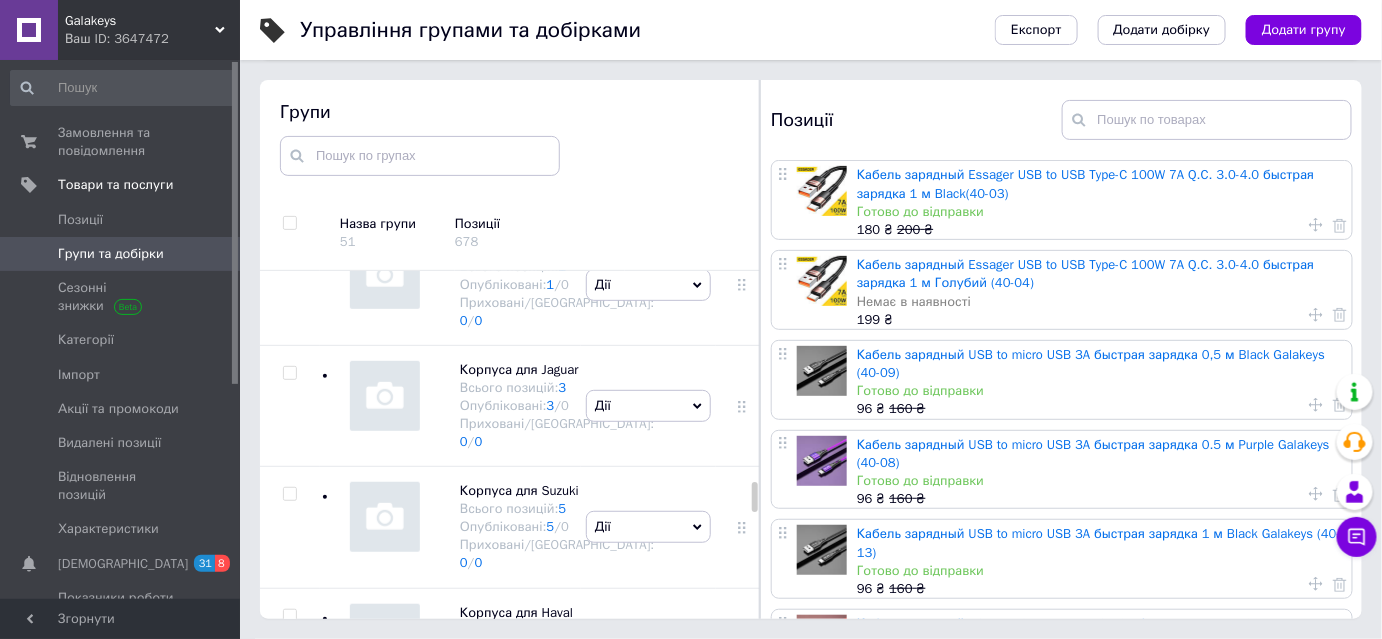click at bounding box center [289, -1102] 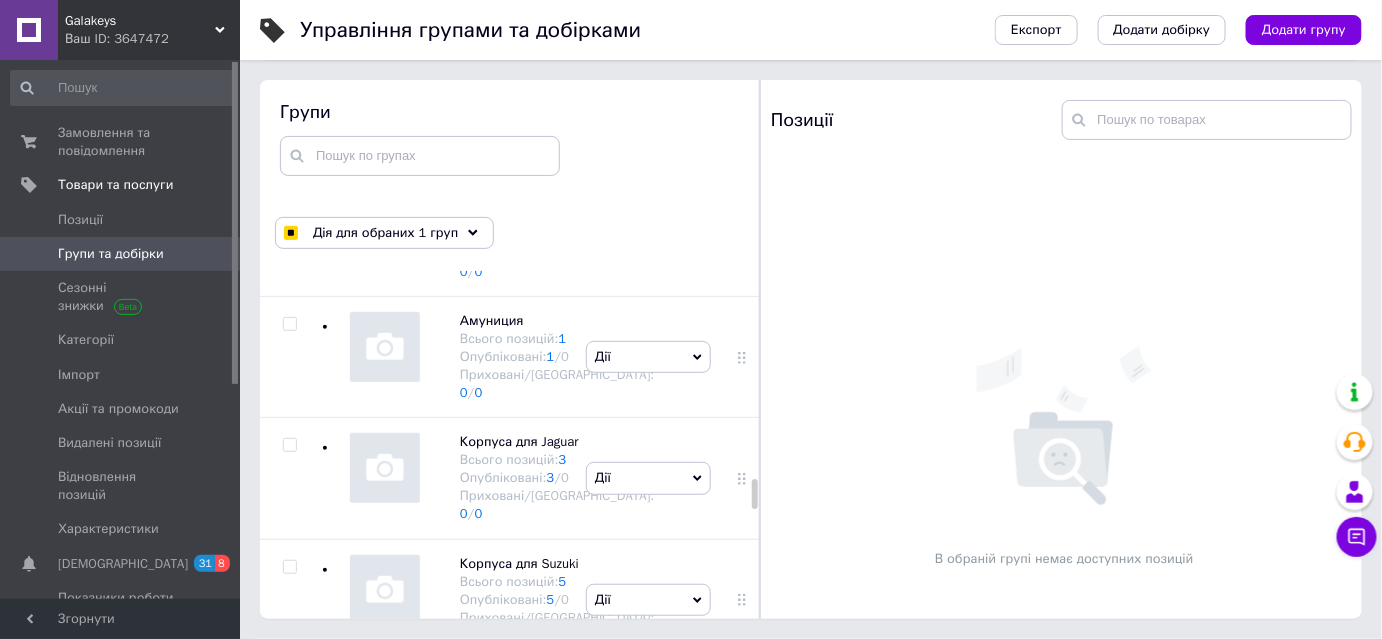 scroll, scrollTop: 5193, scrollLeft: 0, axis: vertical 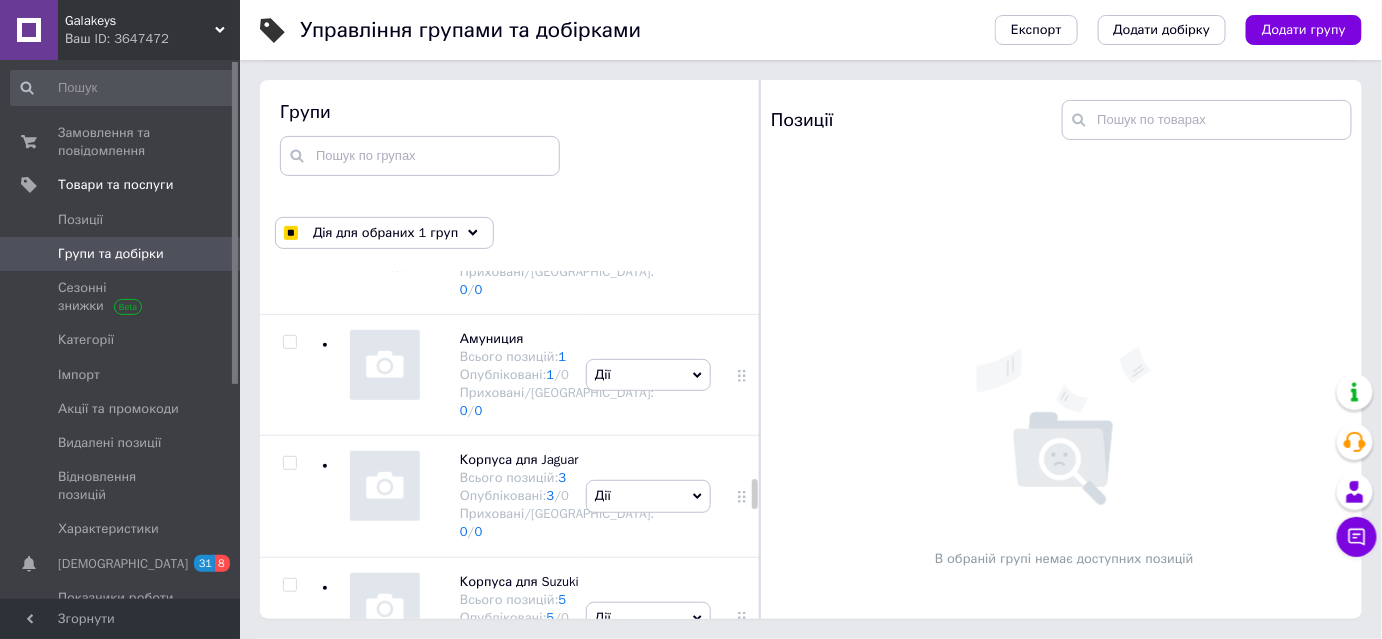 click at bounding box center [289, -1011] 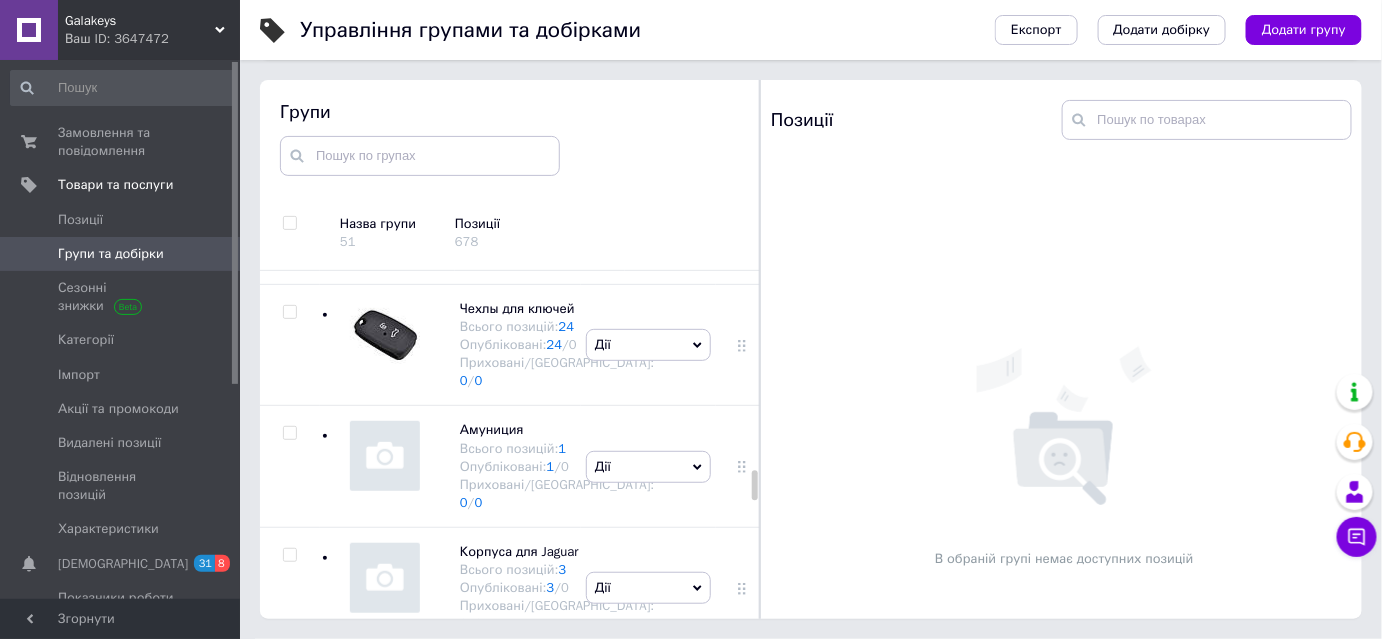 scroll, scrollTop: 4920, scrollLeft: 0, axis: vertical 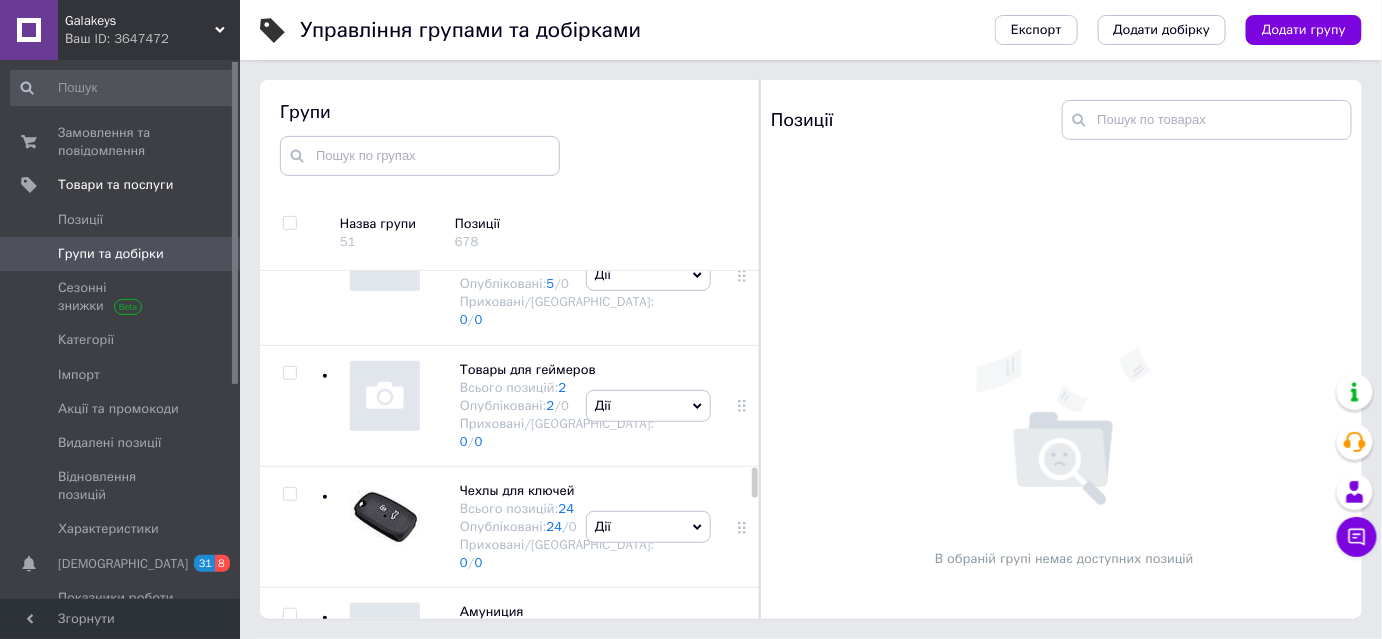 click at bounding box center [289, -859] 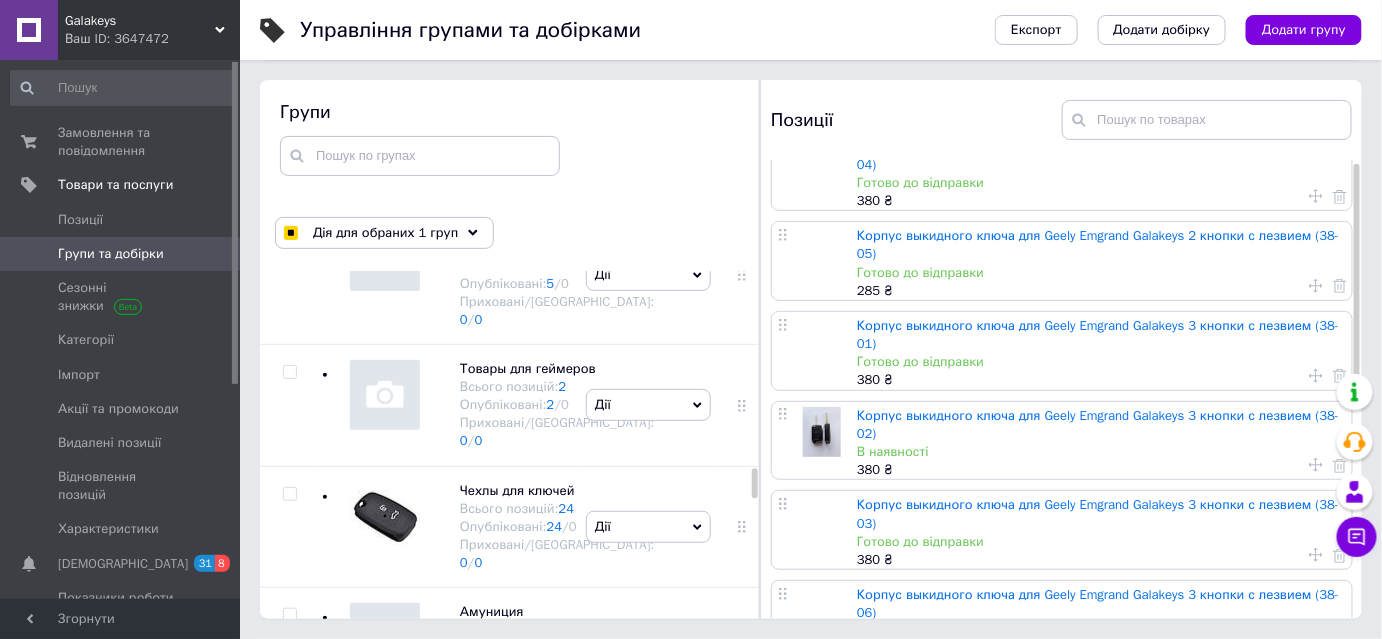 scroll, scrollTop: 0, scrollLeft: 0, axis: both 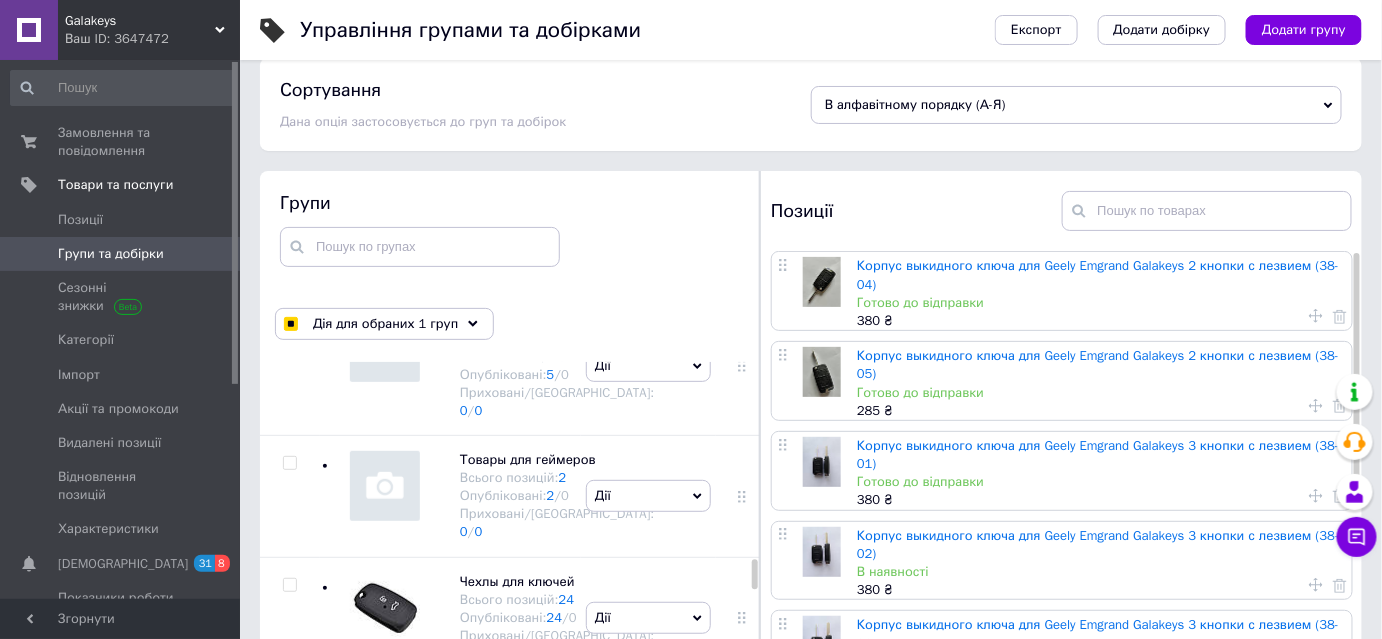 click at bounding box center [289, -769] 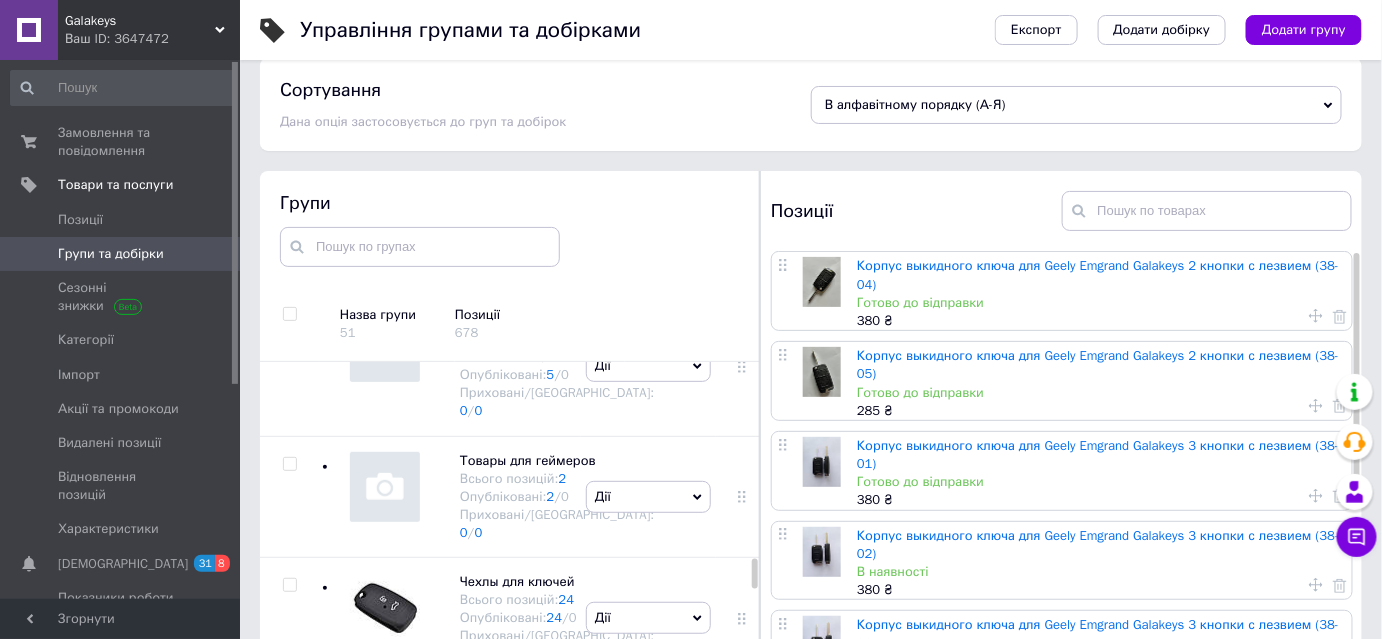 click at bounding box center (289, -890) 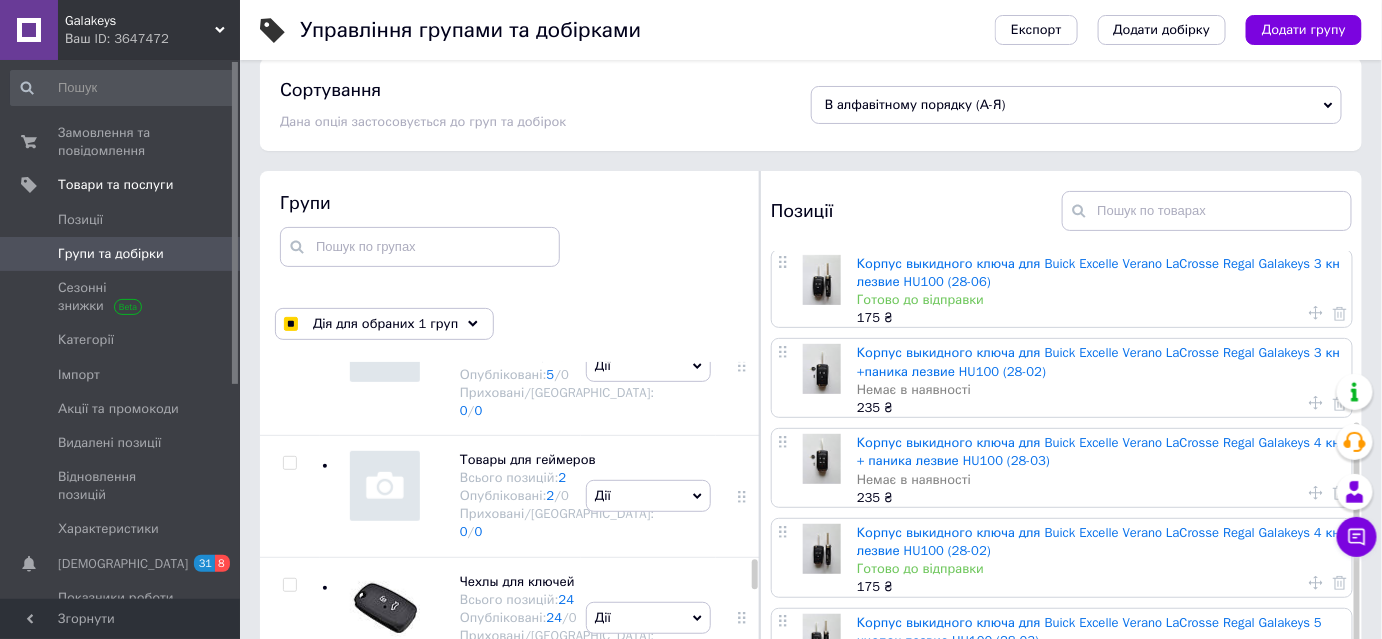 scroll, scrollTop: 273, scrollLeft: 0, axis: vertical 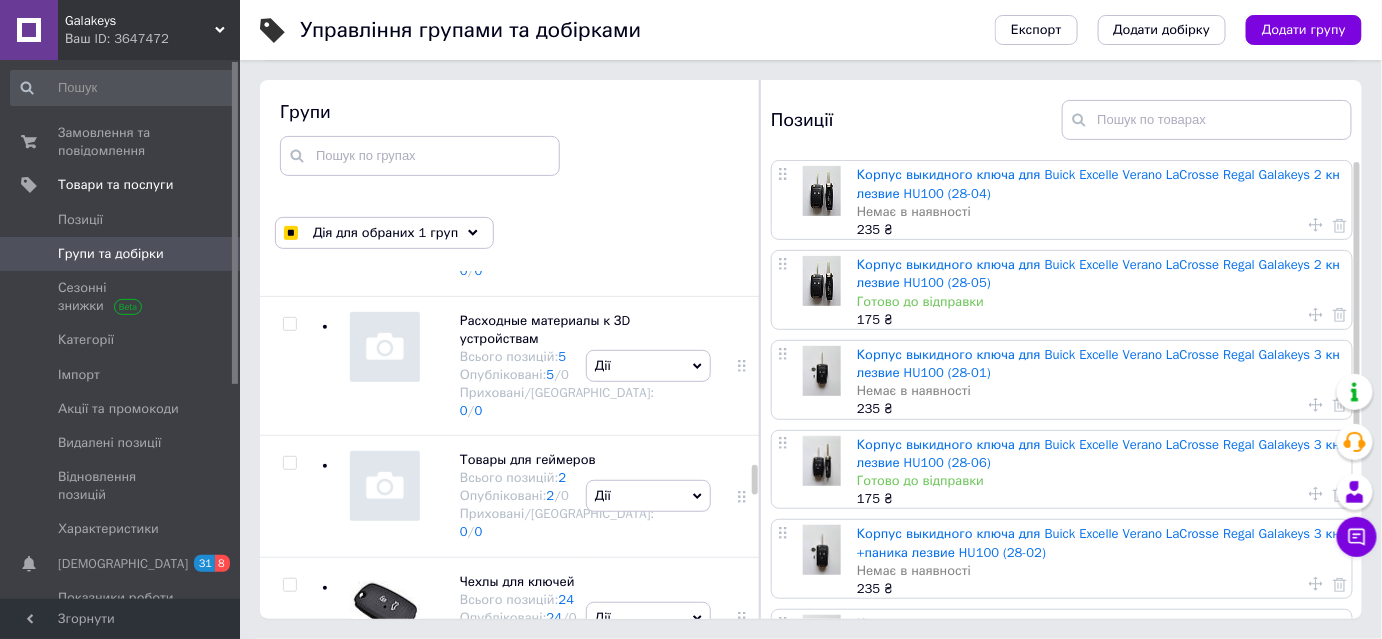 click at bounding box center [289, -890] 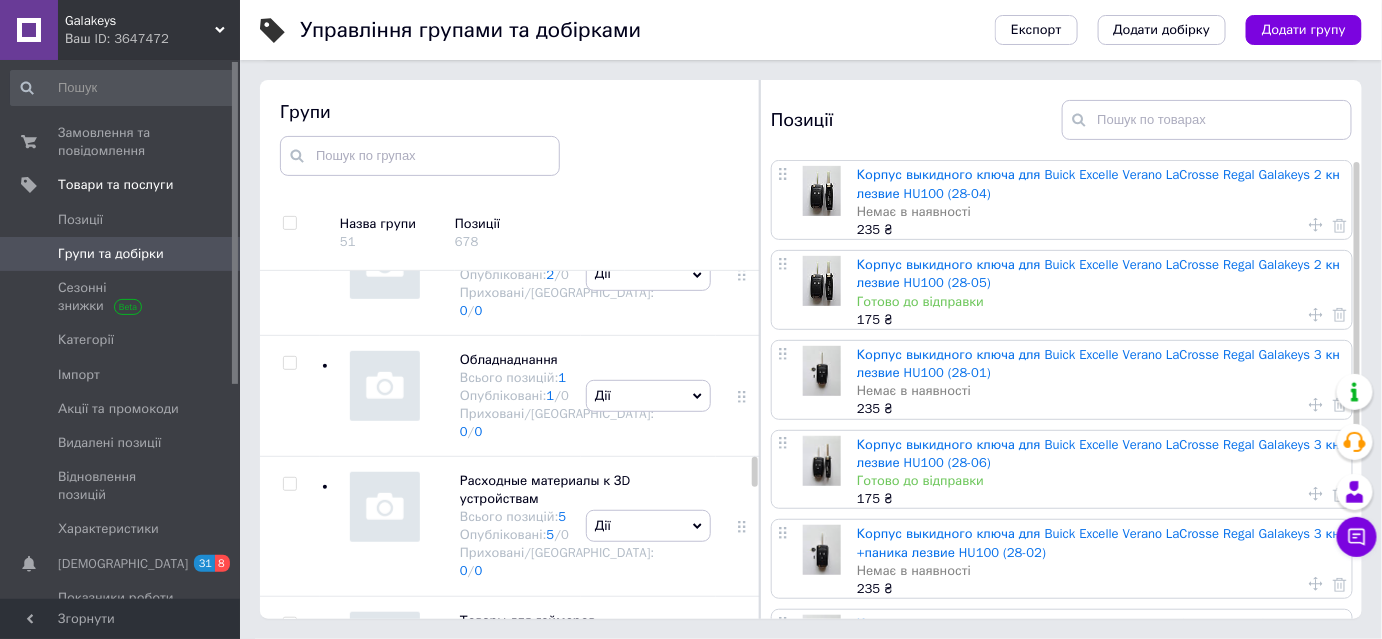 scroll, scrollTop: 4648, scrollLeft: 0, axis: vertical 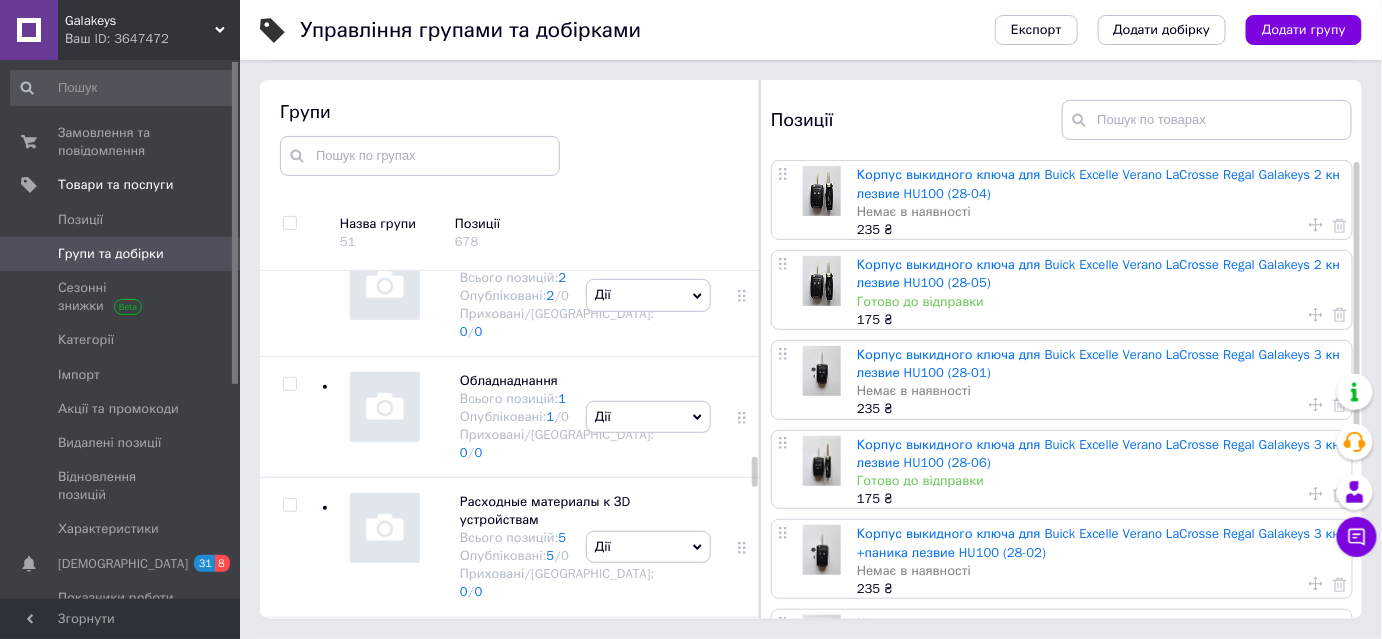 click at bounding box center (289, -830) 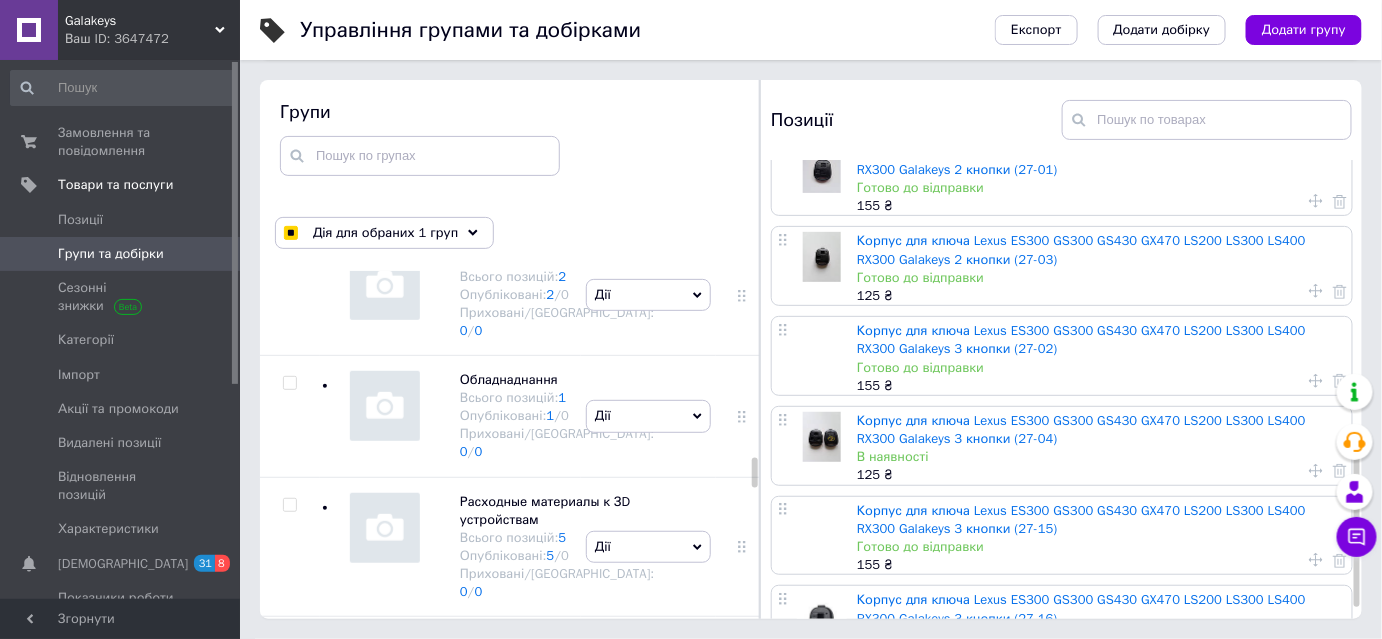 scroll, scrollTop: 888, scrollLeft: 0, axis: vertical 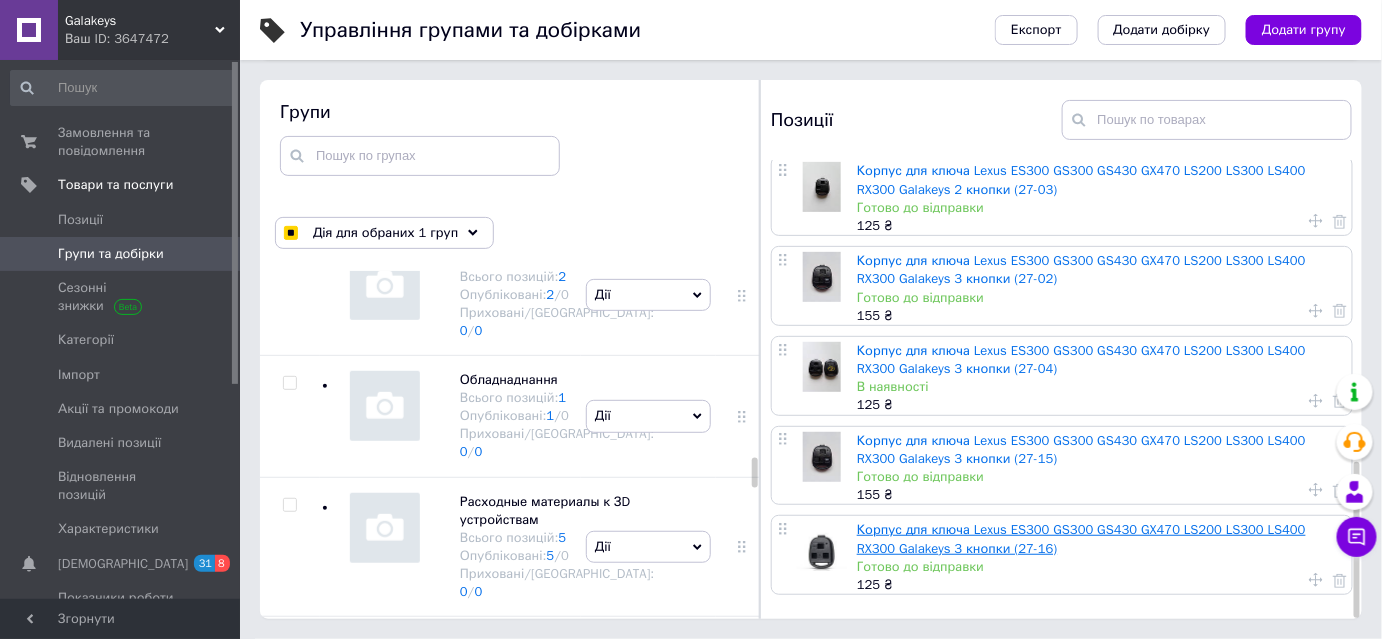 click on "Корпус для ключа Lexus ES300 GS300 GS430 GX470 LS200 LS300 LS400 RX300 Galakeys 3 кнопки (27-16)" at bounding box center (1081, 538) 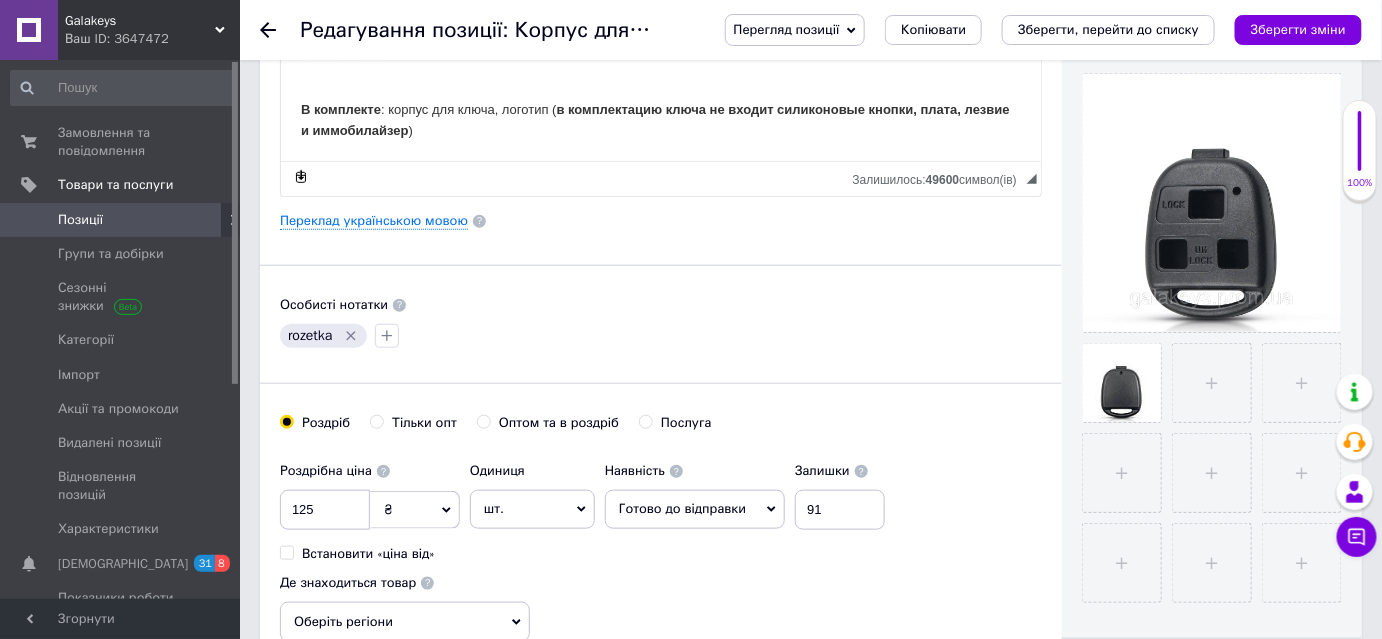scroll, scrollTop: 545, scrollLeft: 0, axis: vertical 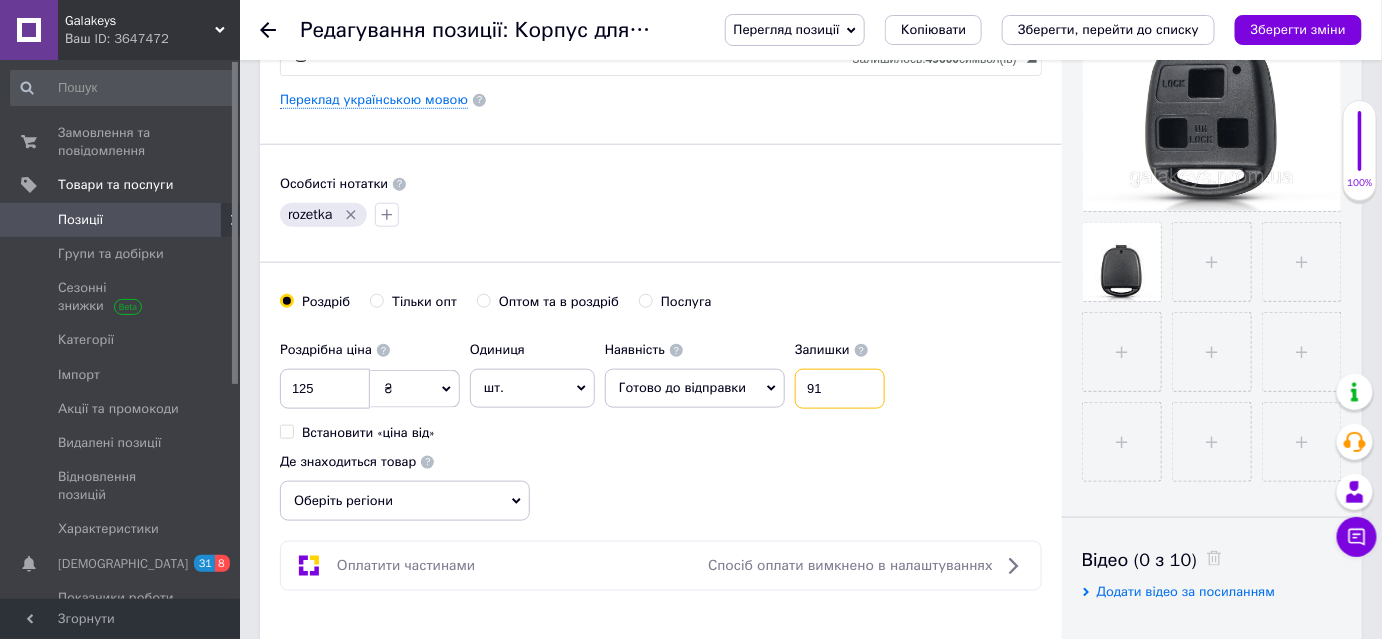 click on "91" at bounding box center (840, 389) 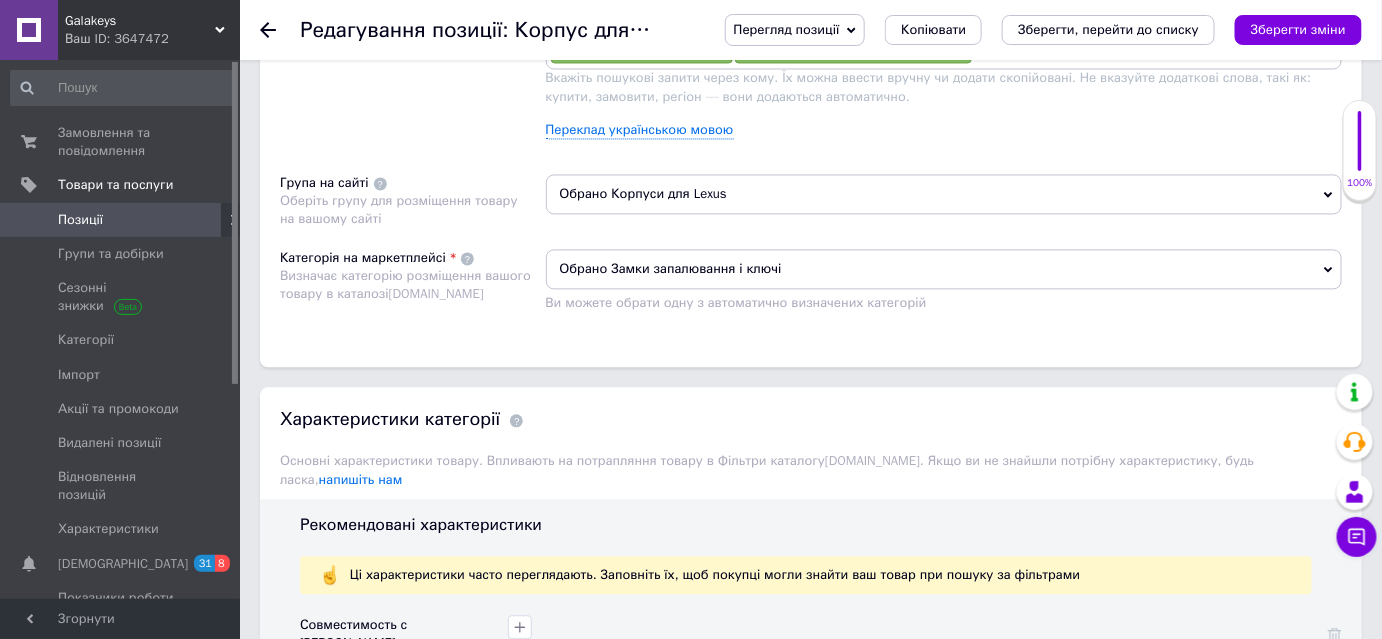 scroll, scrollTop: 1545, scrollLeft: 0, axis: vertical 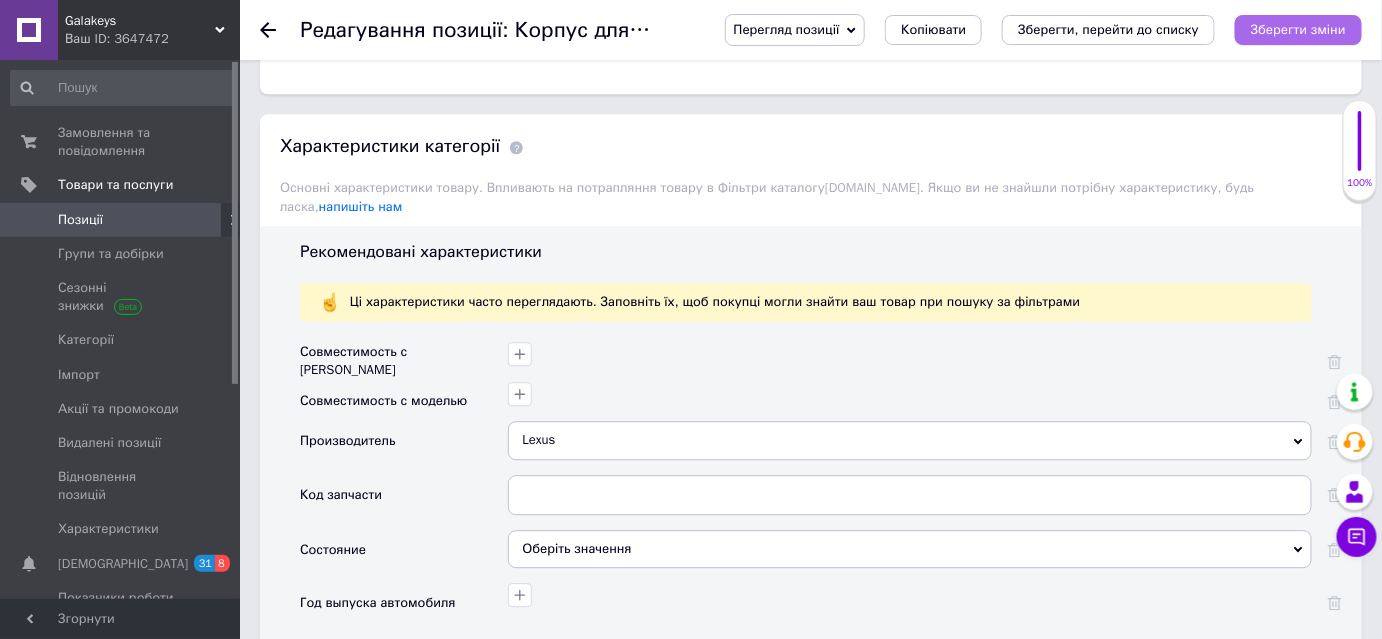 type on "191" 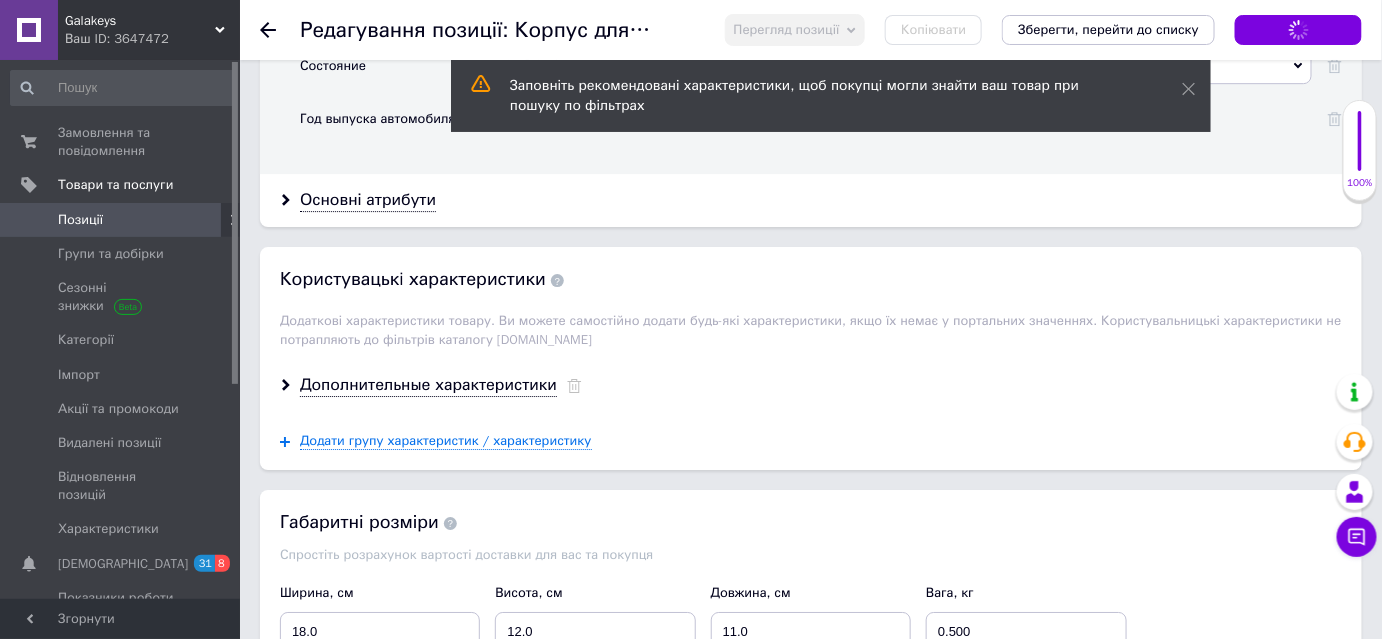 scroll, scrollTop: 2272, scrollLeft: 0, axis: vertical 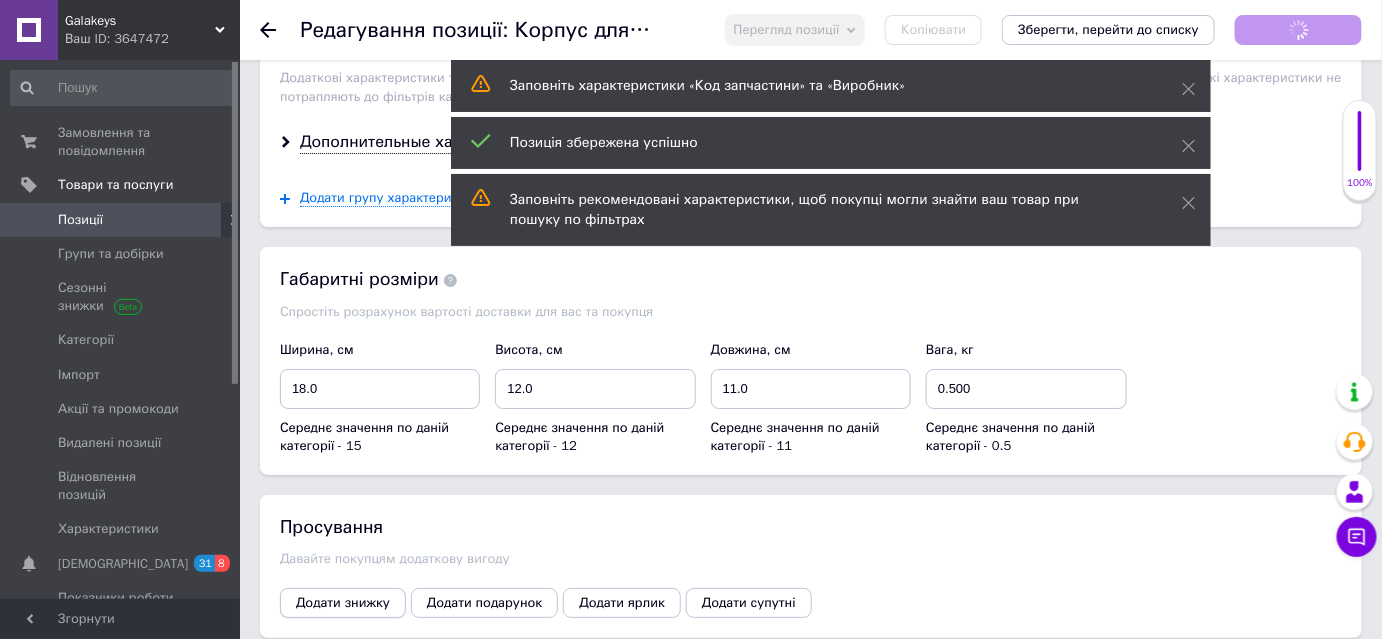 click on "Додати знижку" at bounding box center [343, 603] 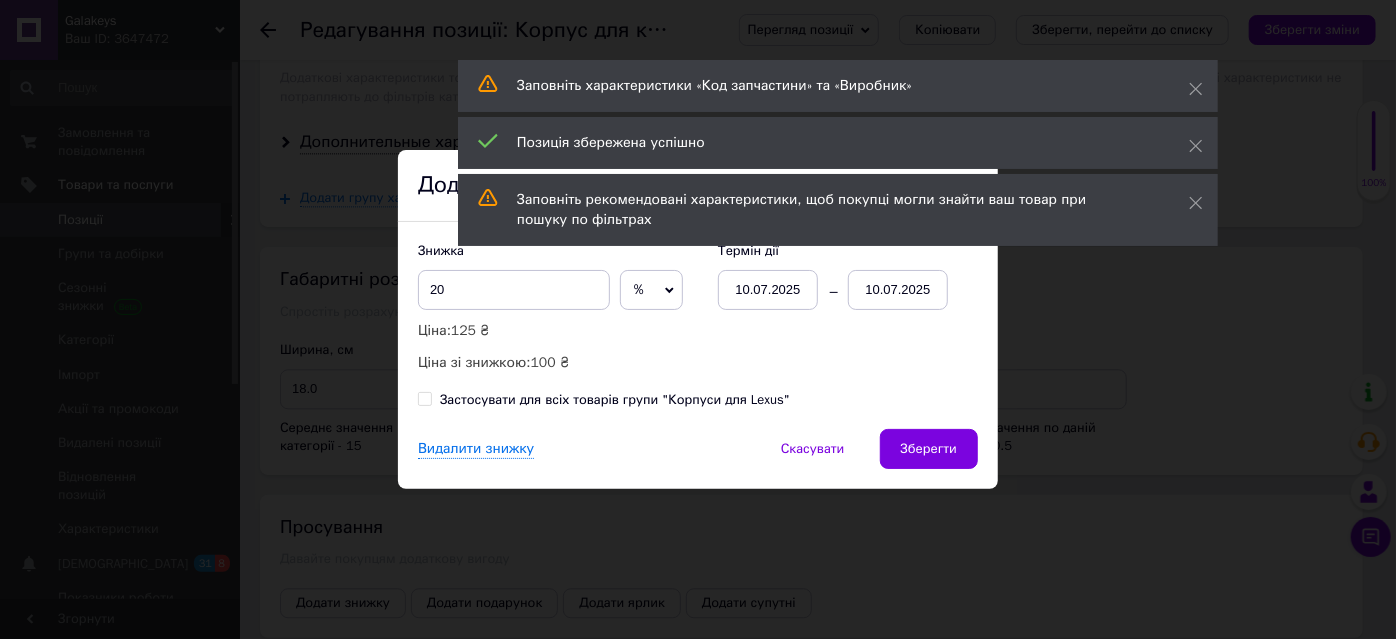 click on "10.07.2025" at bounding box center (898, 290) 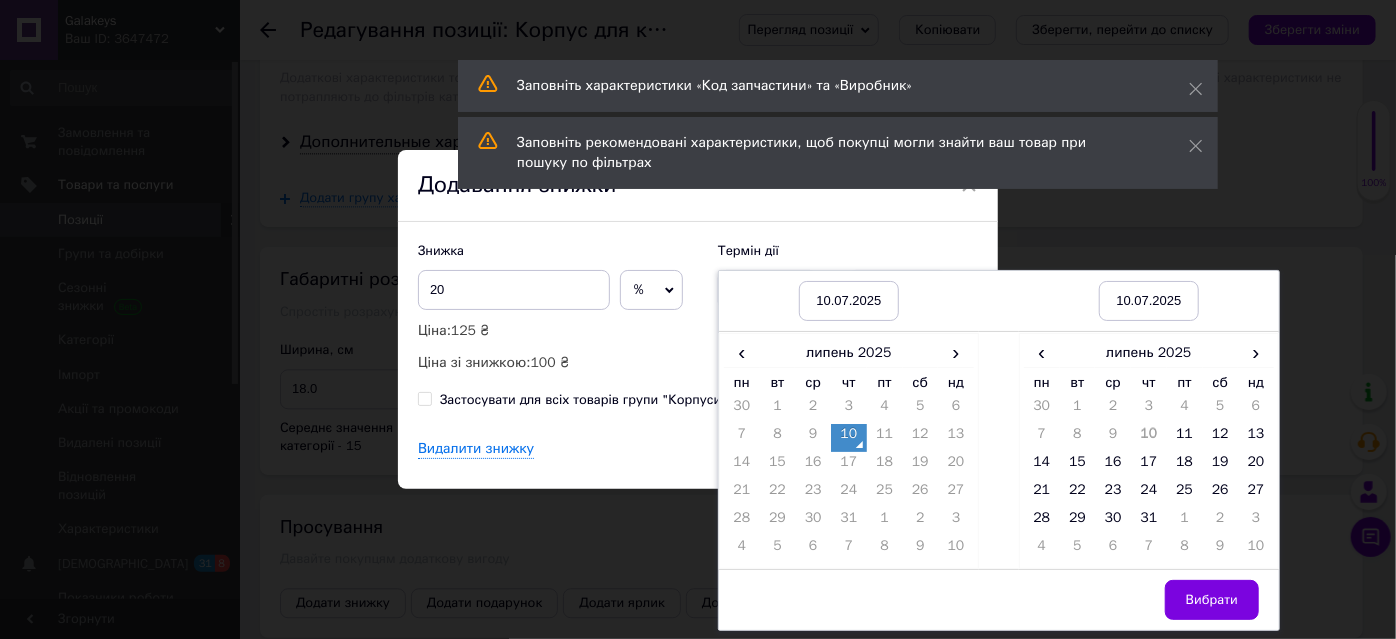 click on "10" at bounding box center (849, 438) 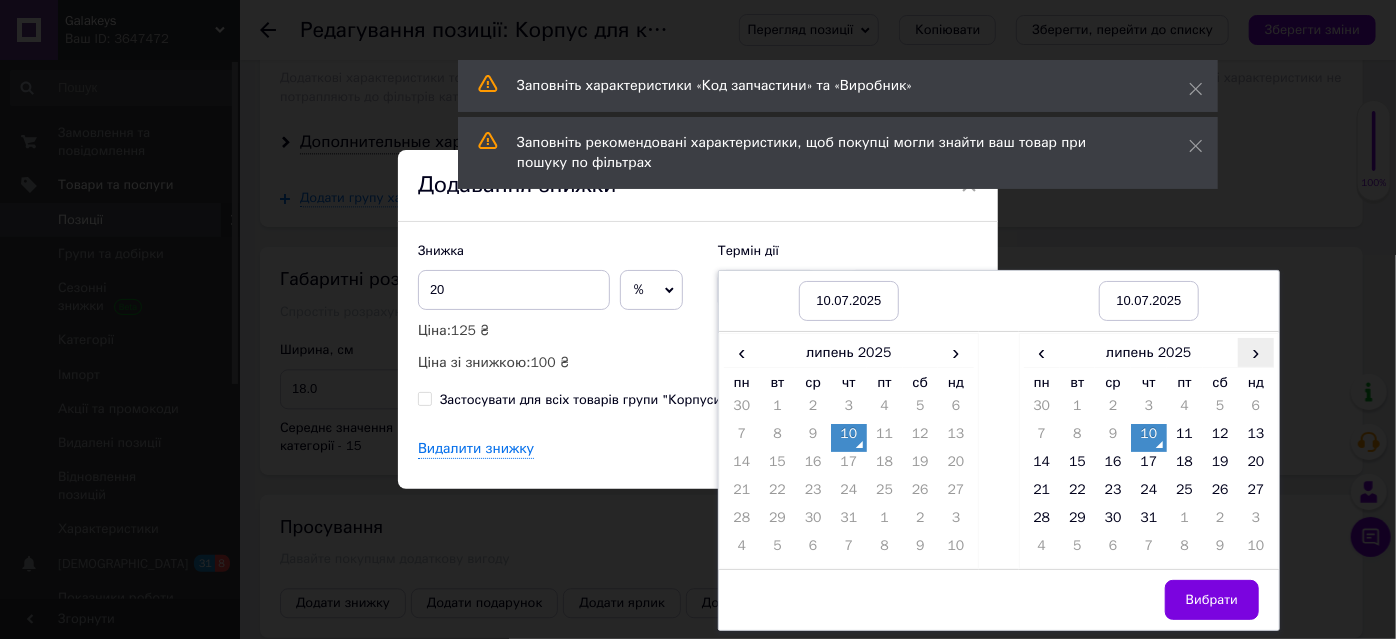 click on "›" at bounding box center [1256, 352] 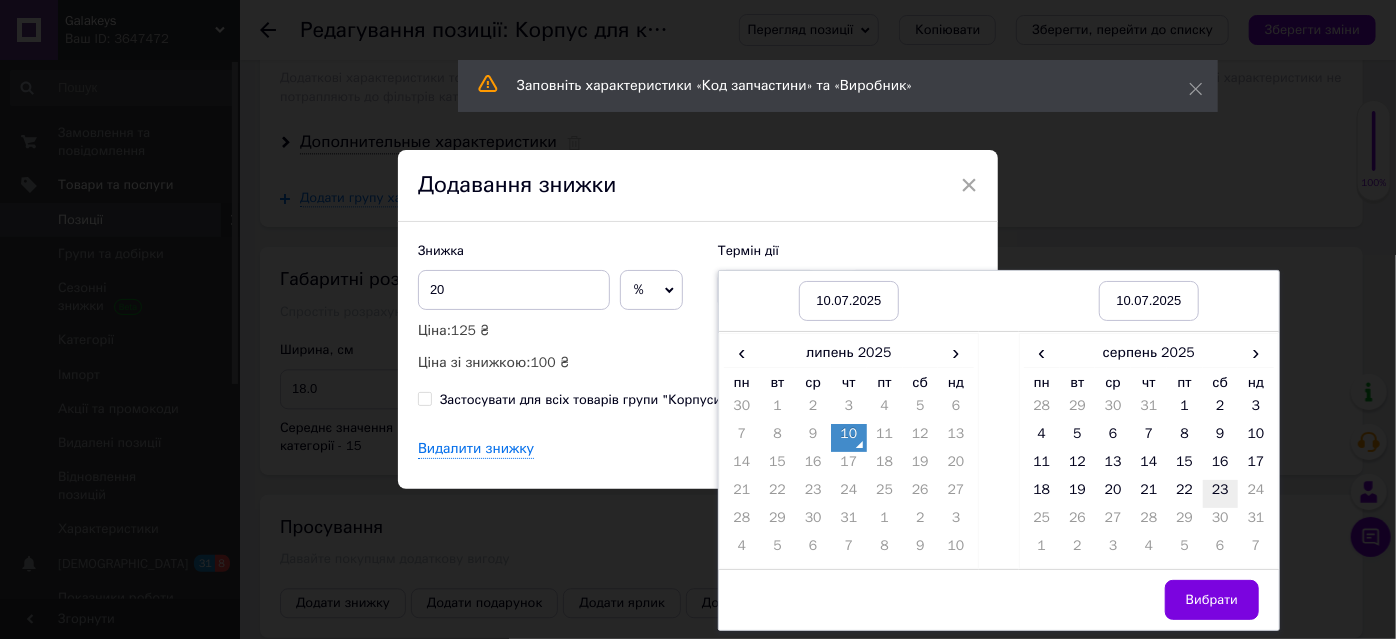 click on "23" at bounding box center (1221, 494) 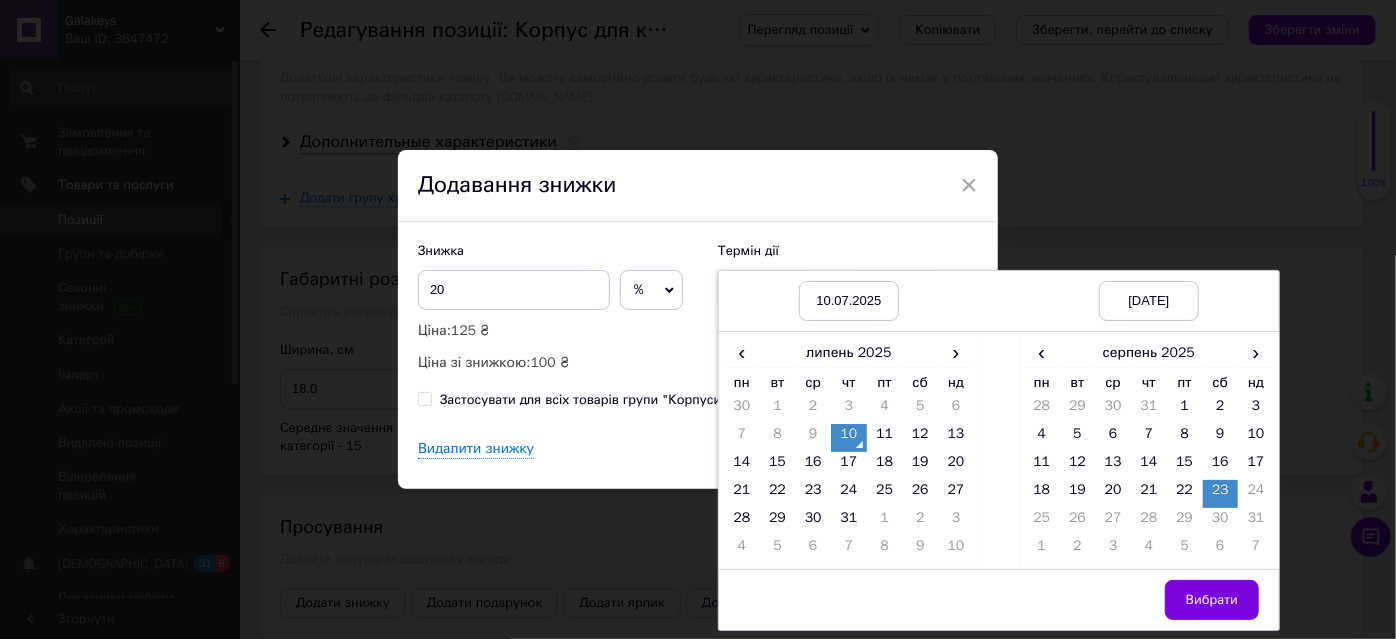 drag, startPoint x: 1224, startPoint y: 585, endPoint x: 1217, endPoint y: 596, distance: 13.038404 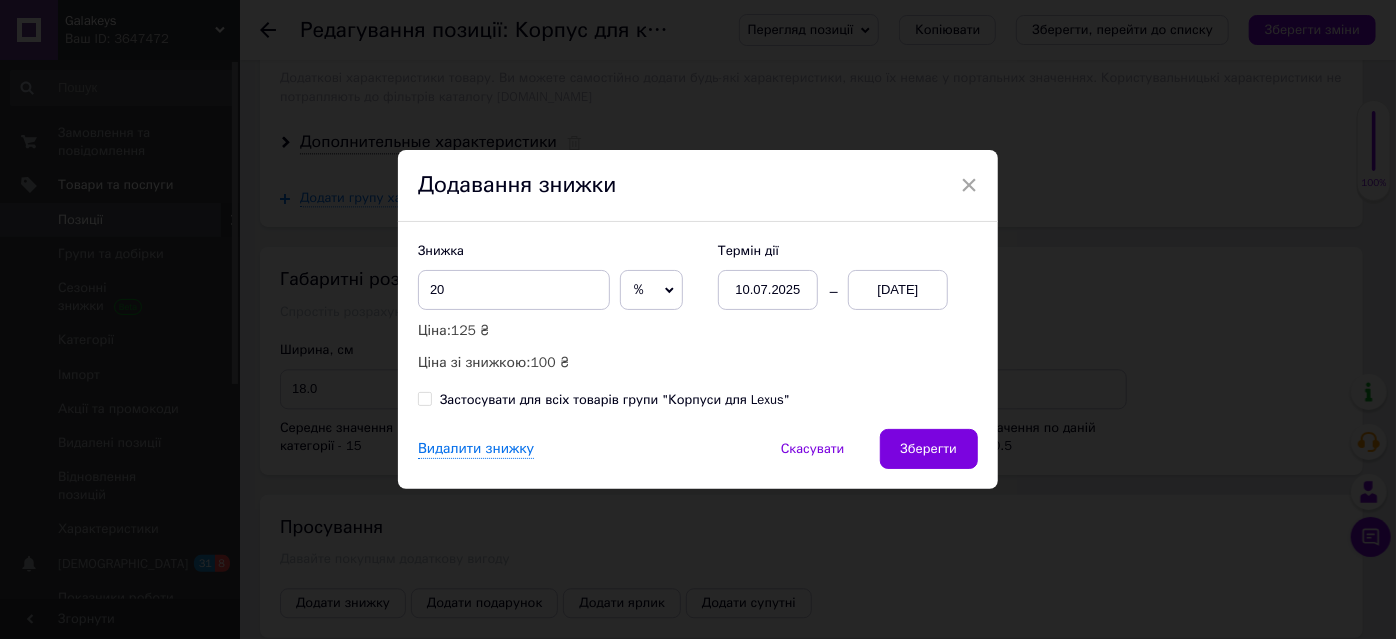 drag, startPoint x: 925, startPoint y: 450, endPoint x: 906, endPoint y: 468, distance: 26.172504 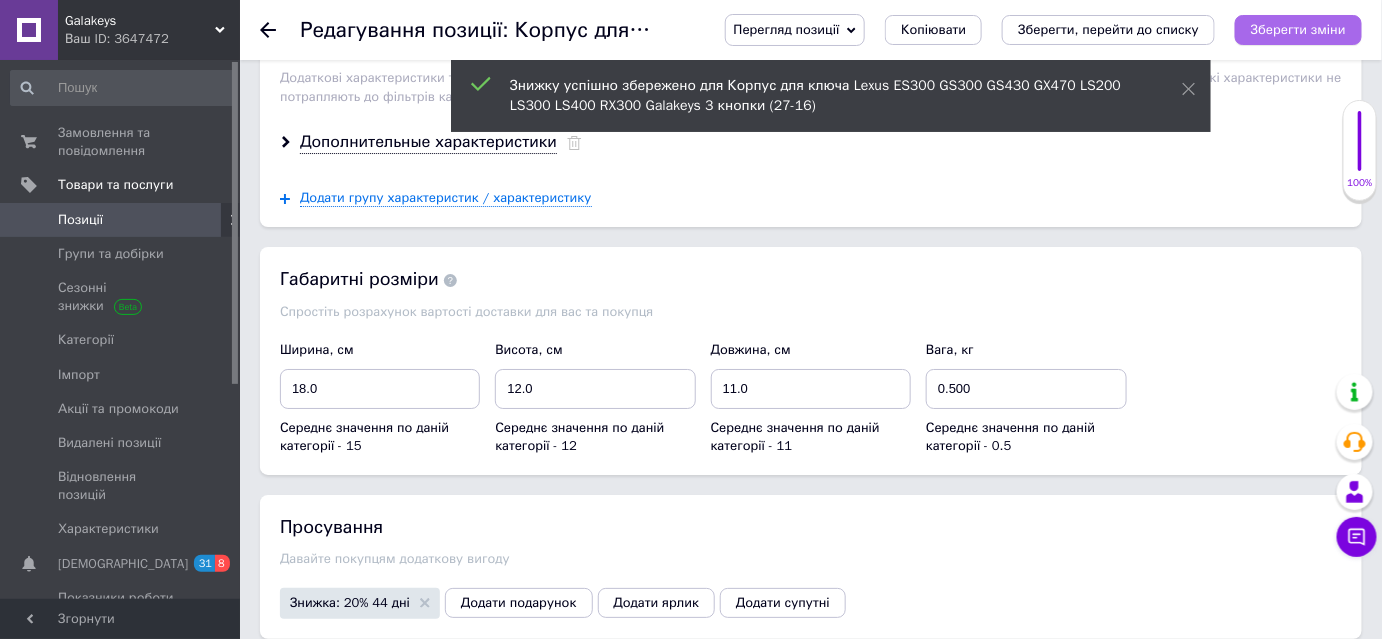click on "Зберегти зміни" at bounding box center (1298, 29) 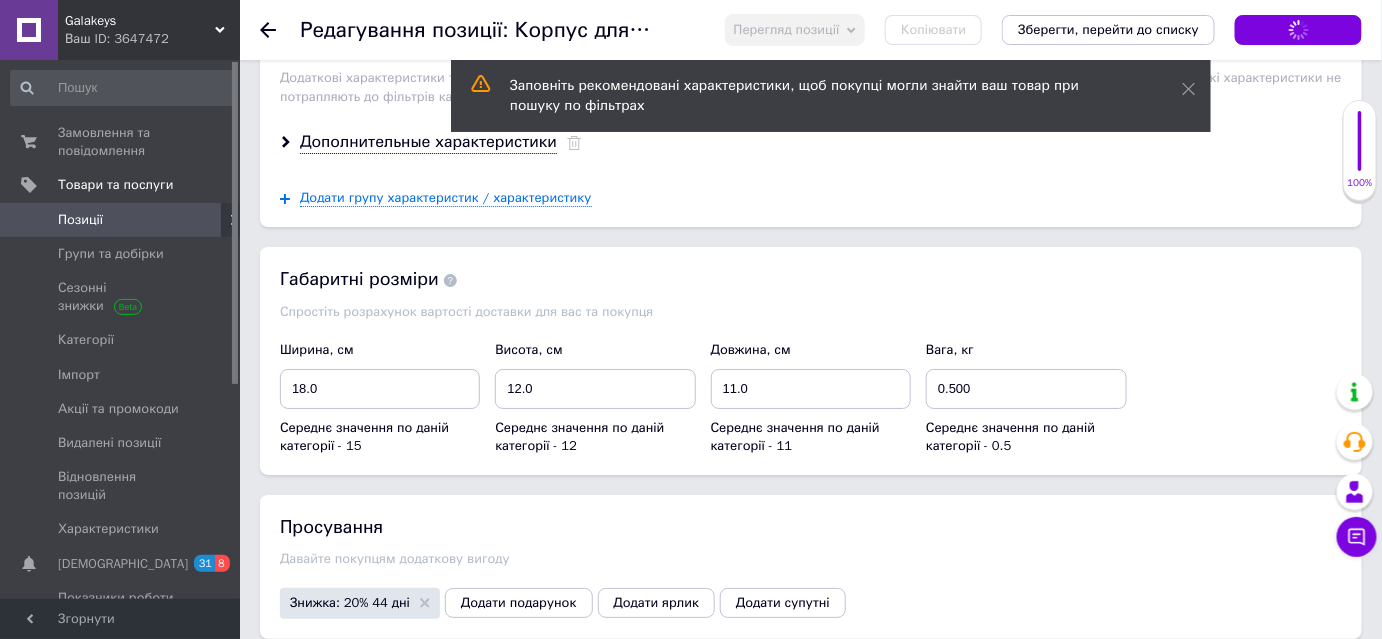 click at bounding box center (280, 30) 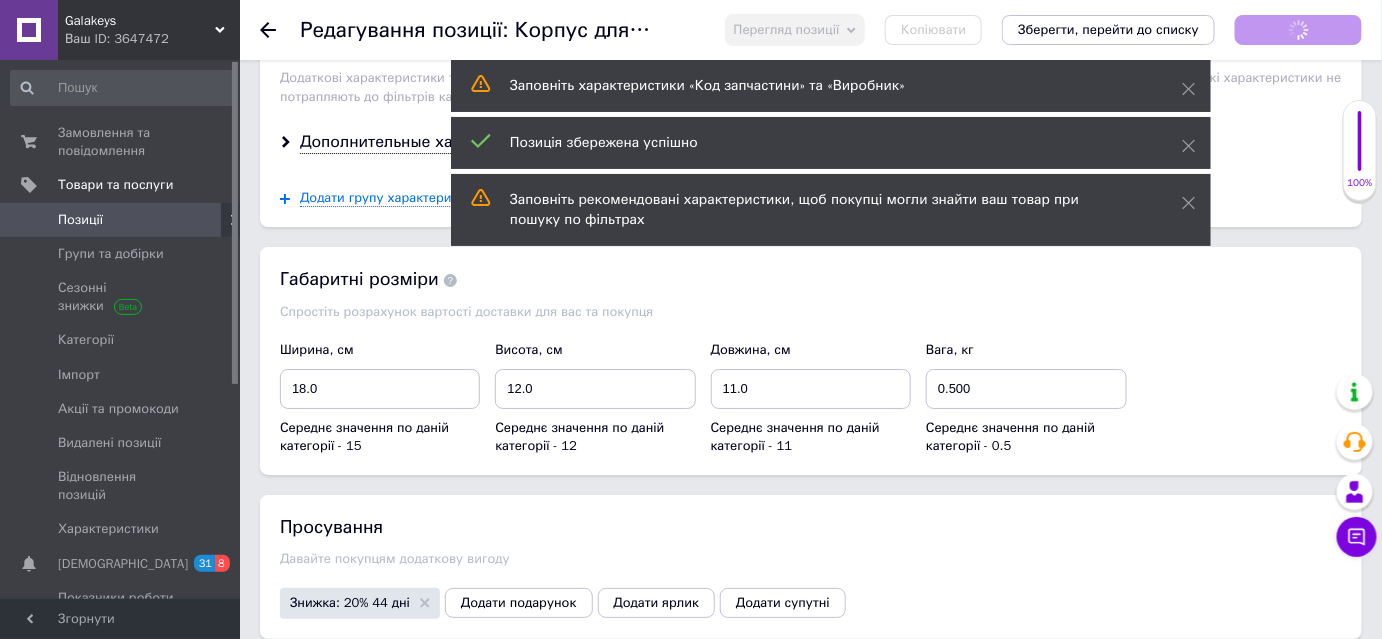 click 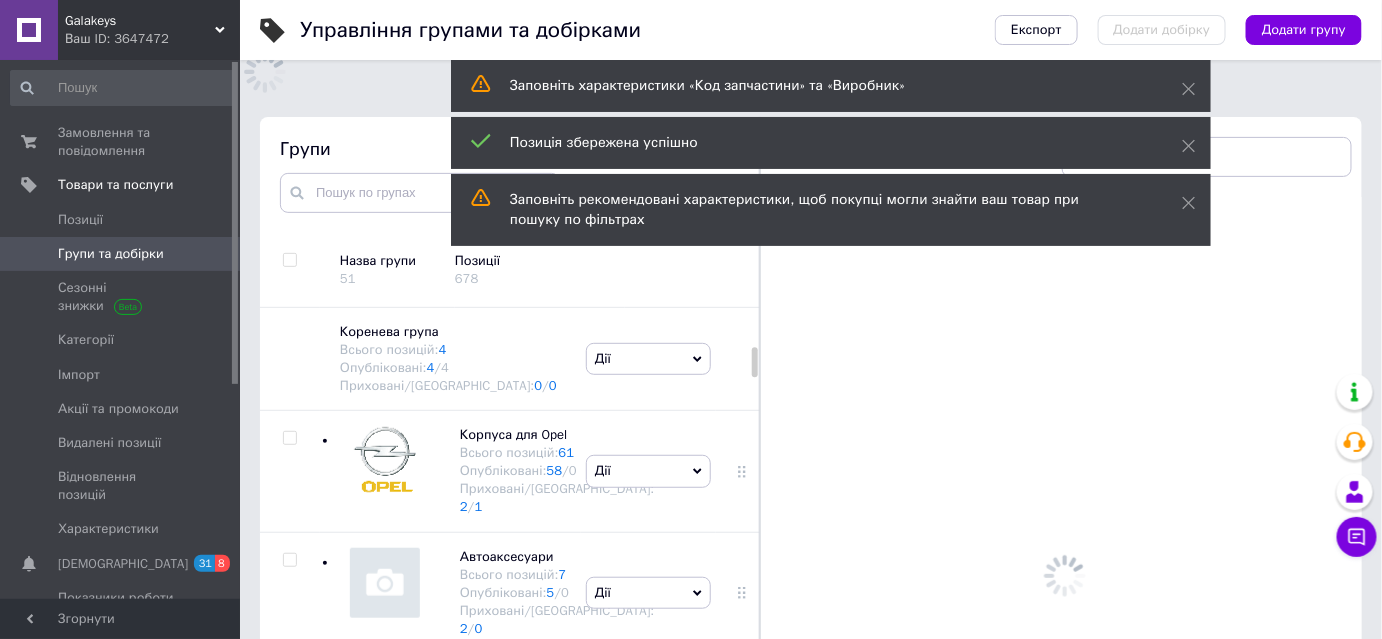 scroll, scrollTop: 113, scrollLeft: 0, axis: vertical 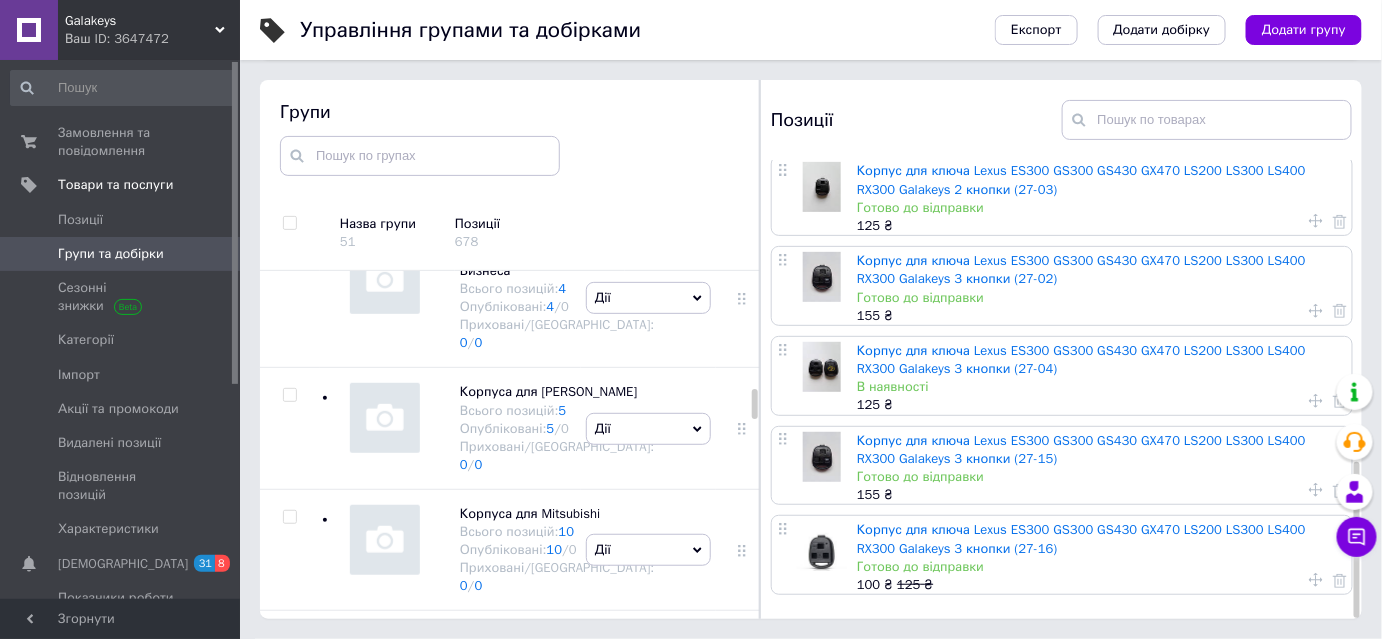 click on "Корпус для ключа Lexus ES300 GS300 GS430 GX470 LS200 LS300 LS400 RX300 Galakeys 2 кнопки (27-03)" at bounding box center [1081, 179] 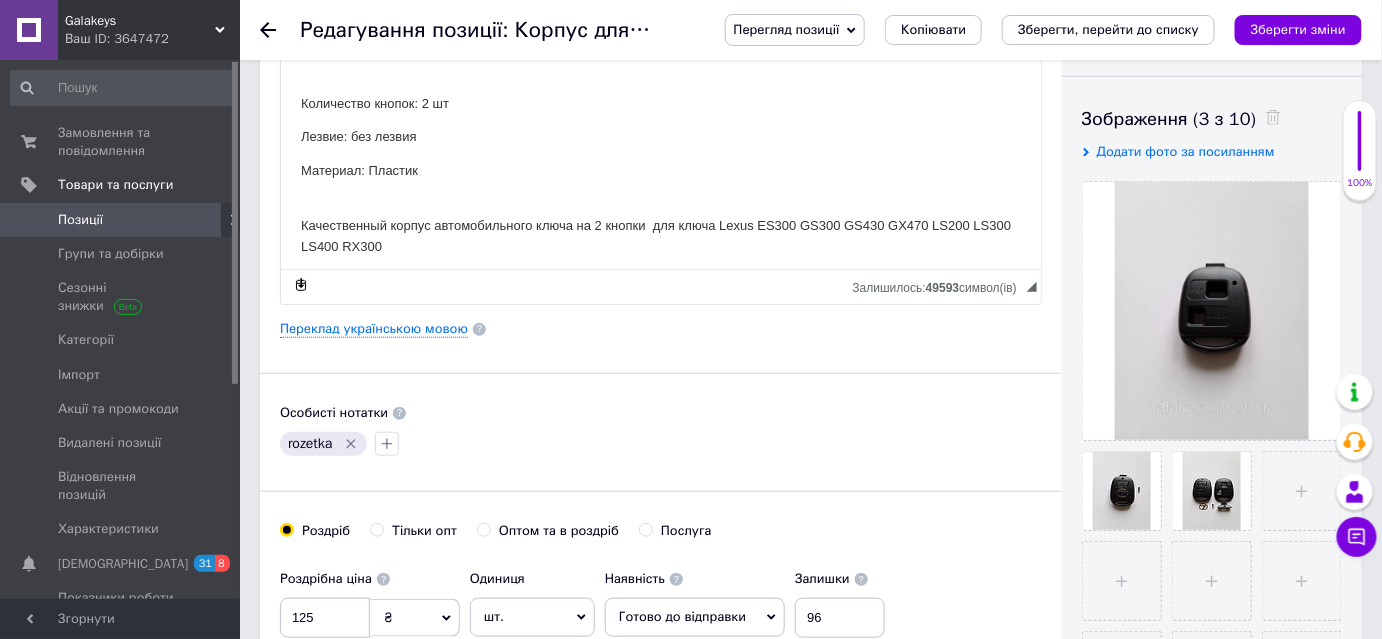 scroll, scrollTop: 272, scrollLeft: 0, axis: vertical 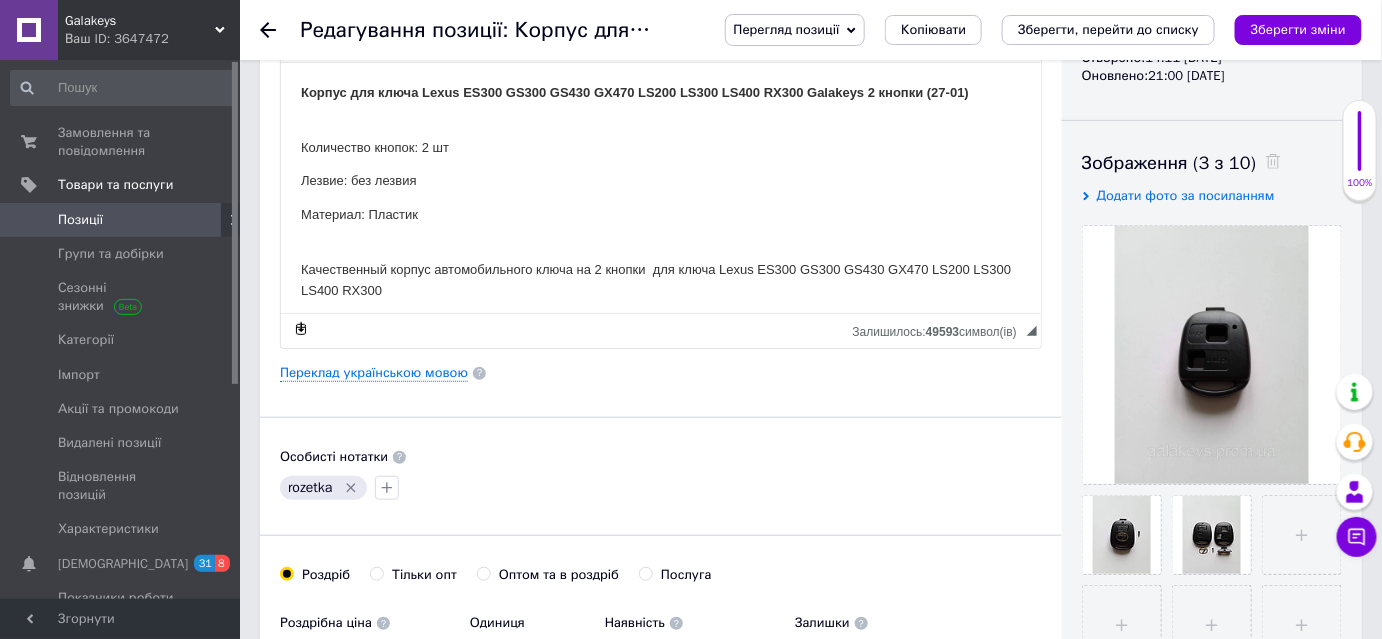 click on "Редагування позиції: Корпус для ключа Lexus ES300 GS300 GS430 GX470 LS200 LS300 LS400 RX300 Galakeys 2 кнопки (27-03) Перегляд позиції Зберегти та переглянути на сайті Зберегти та переглянути на маркетплейсі [DOMAIN_NAME] Копіювати Зберегти, перейти до списку Зберегти зміни" at bounding box center (811, 30) 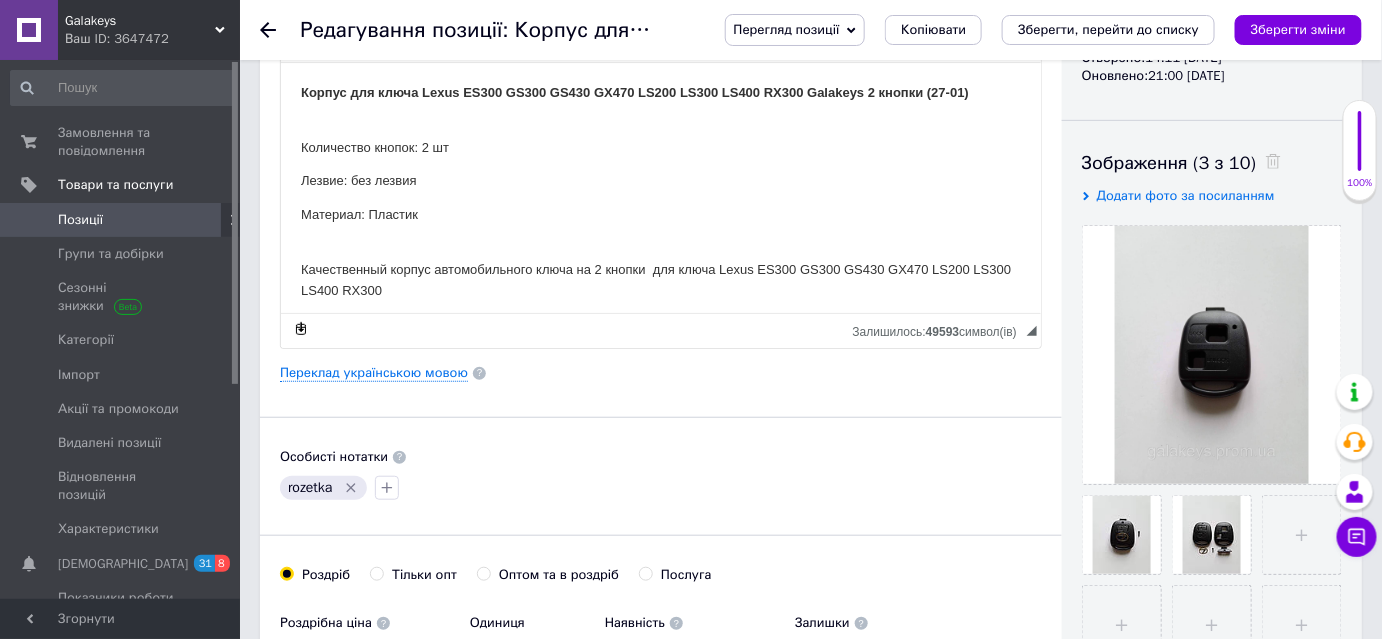 click 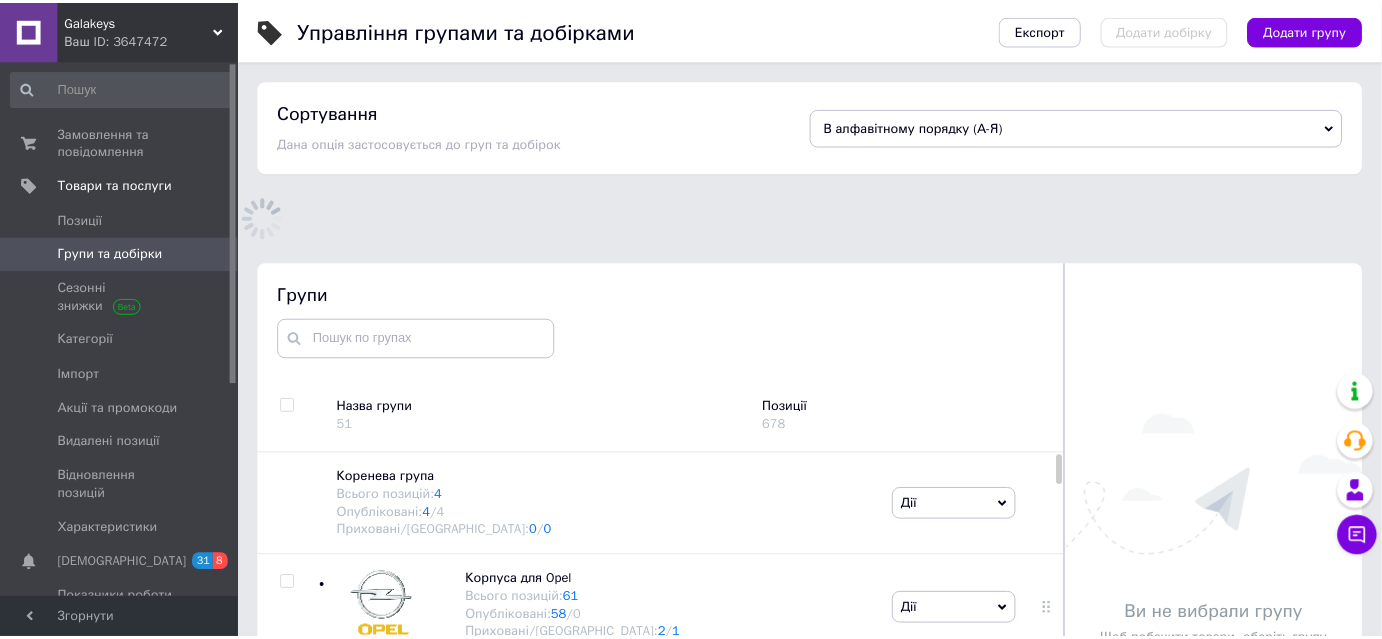 scroll, scrollTop: 146, scrollLeft: 0, axis: vertical 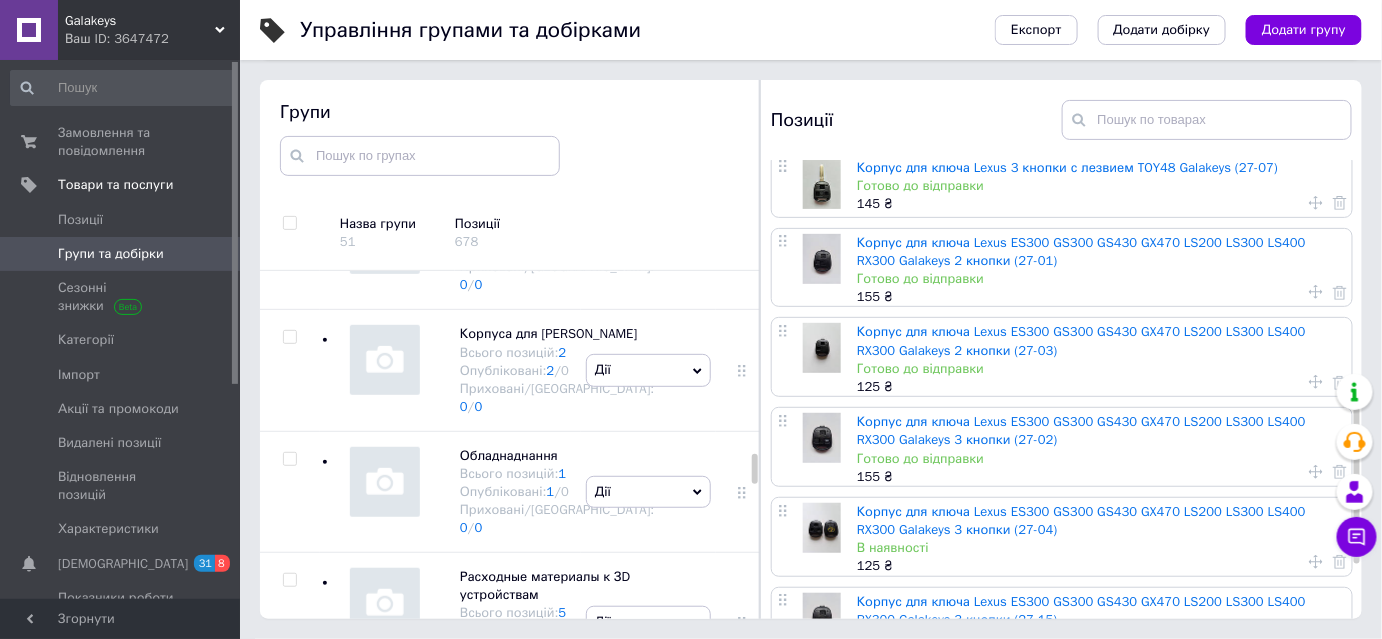click at bounding box center (289, -876) 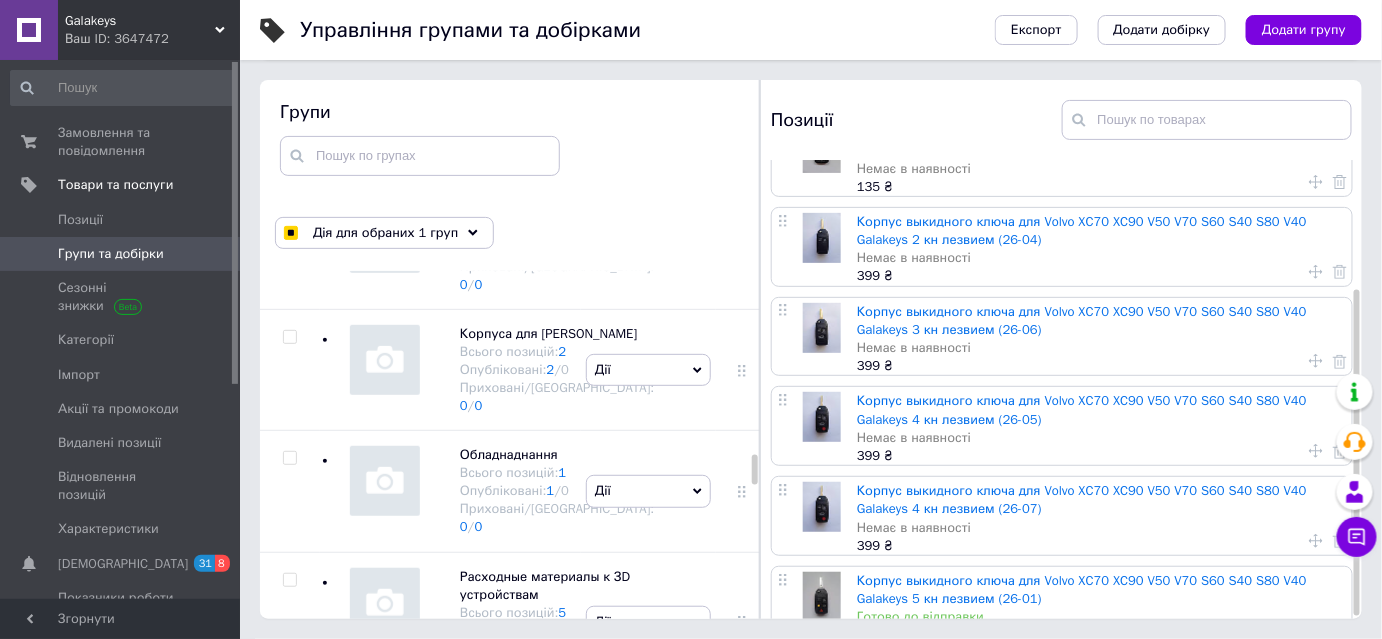 scroll, scrollTop: 184, scrollLeft: 0, axis: vertical 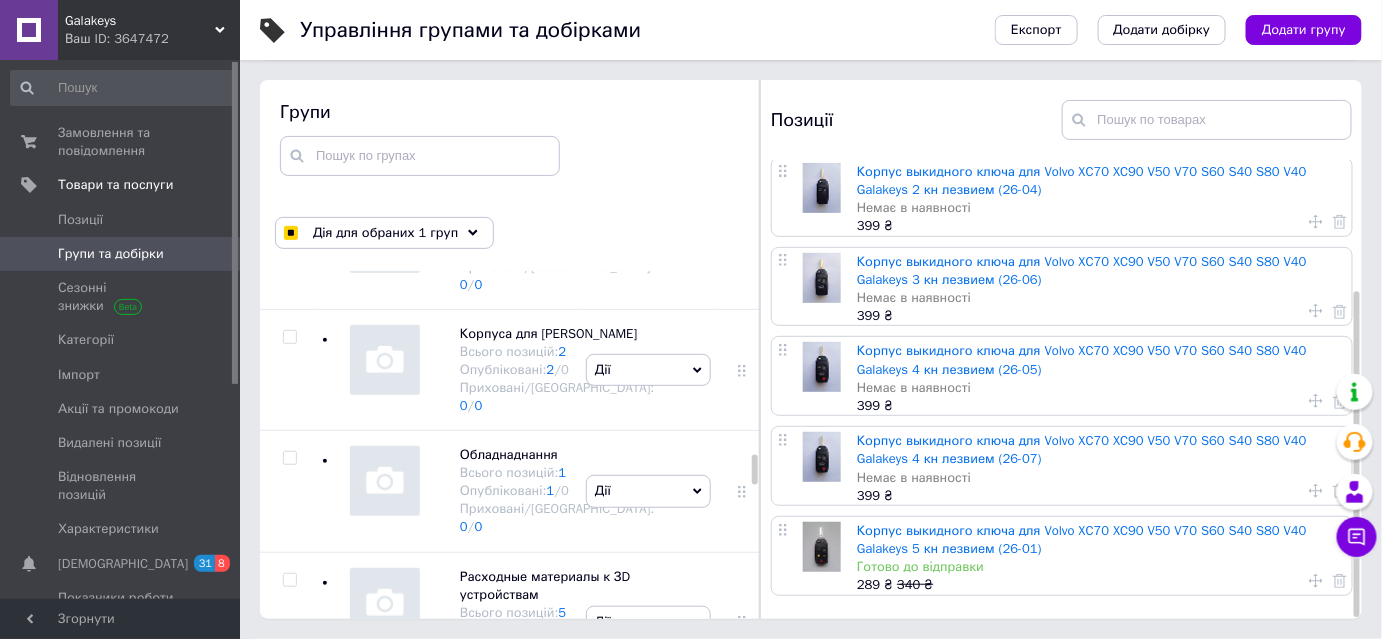 click at bounding box center [289, -877] 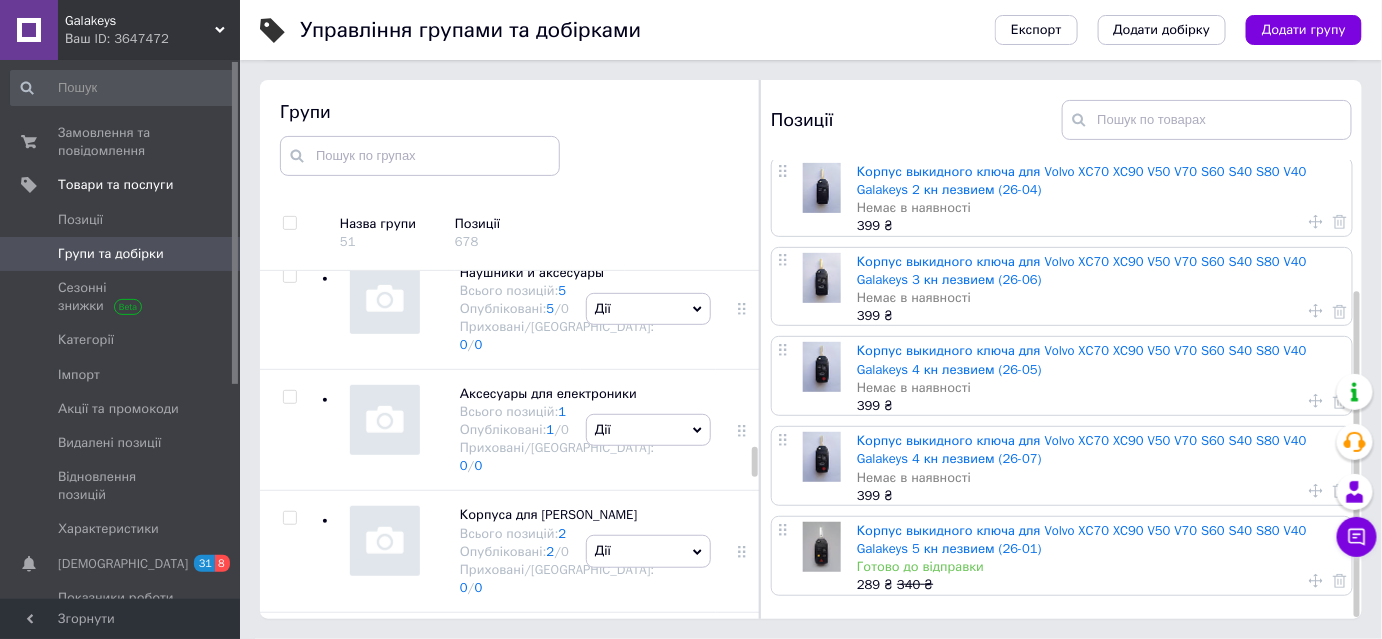 scroll, scrollTop: 4392, scrollLeft: 0, axis: vertical 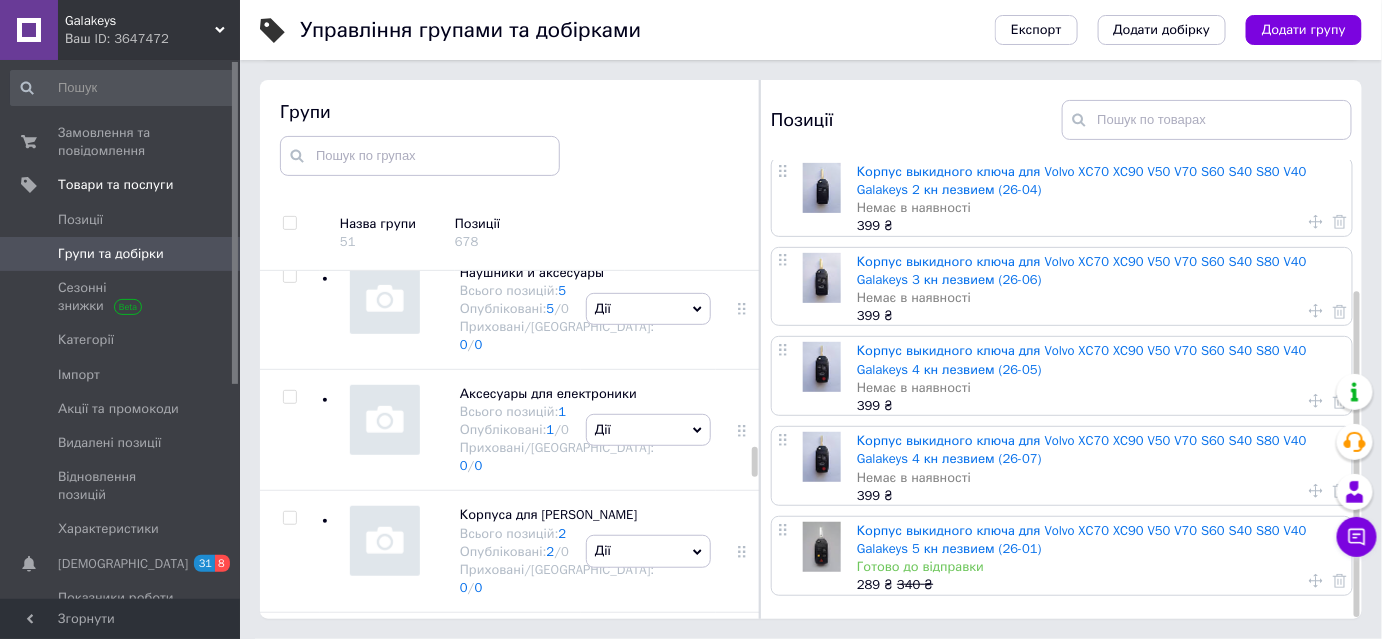 click at bounding box center (289, -817) 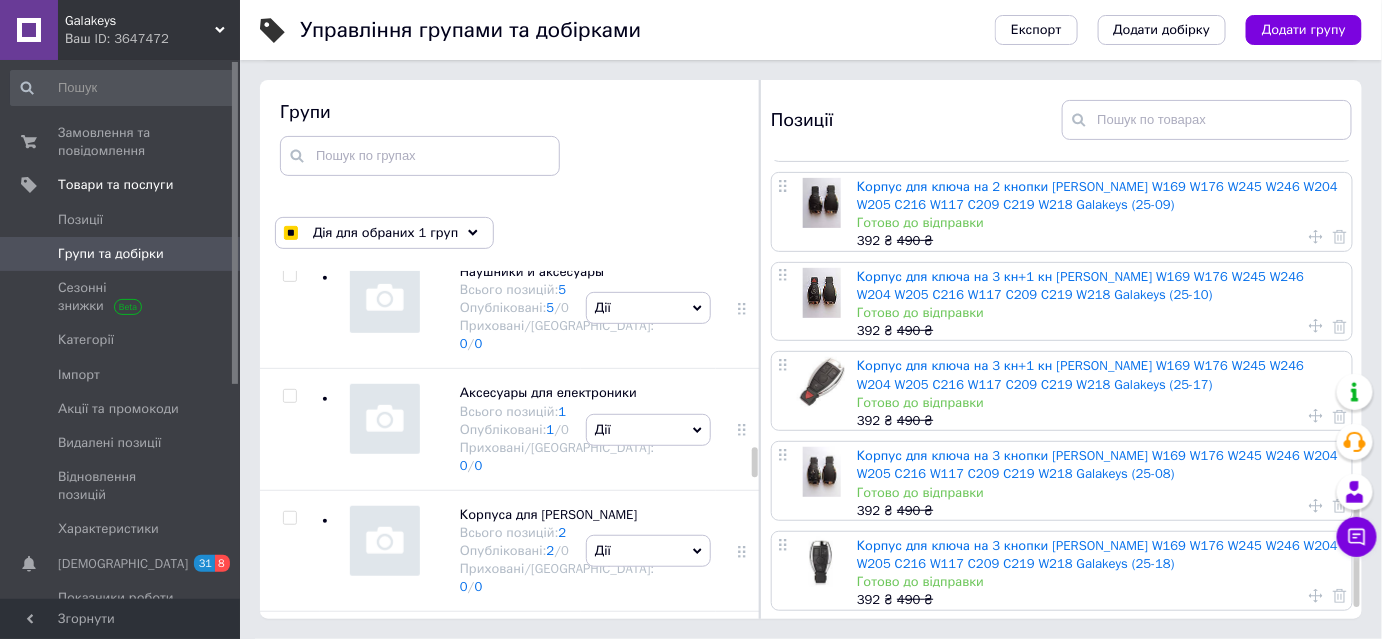 scroll, scrollTop: 1301, scrollLeft: 0, axis: vertical 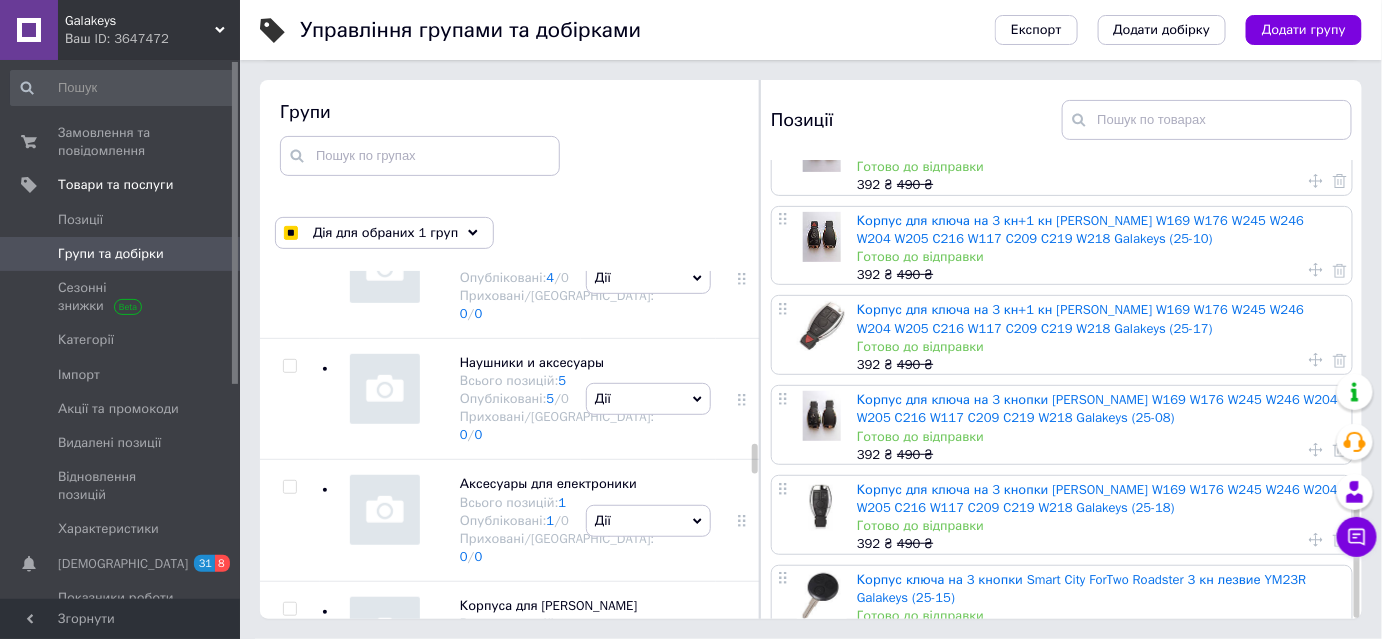 click at bounding box center [289, -726] 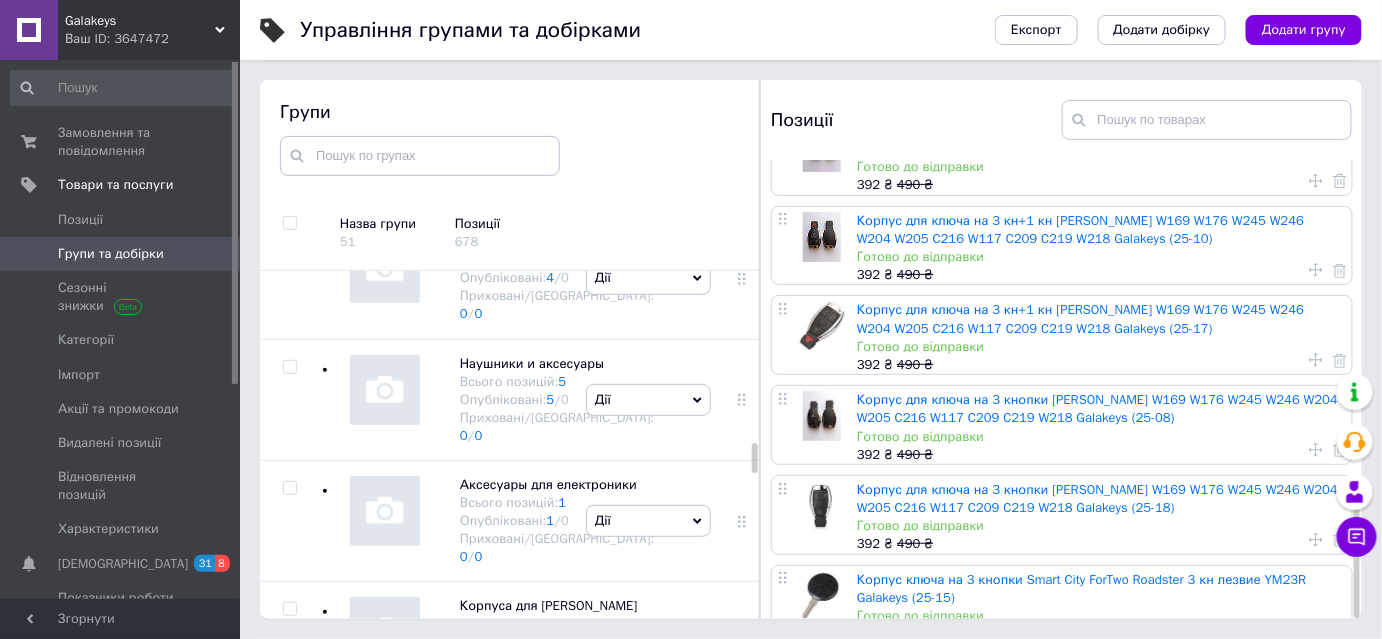 scroll, scrollTop: 4119, scrollLeft: 0, axis: vertical 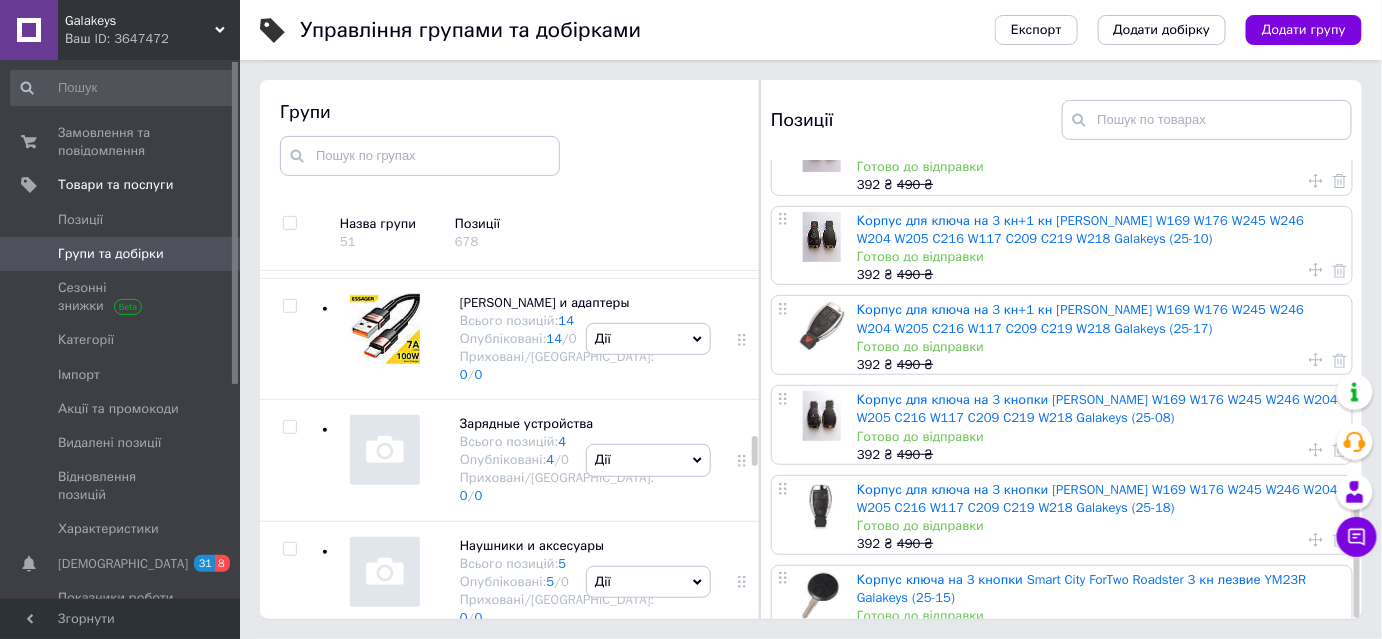 click at bounding box center [289, -665] 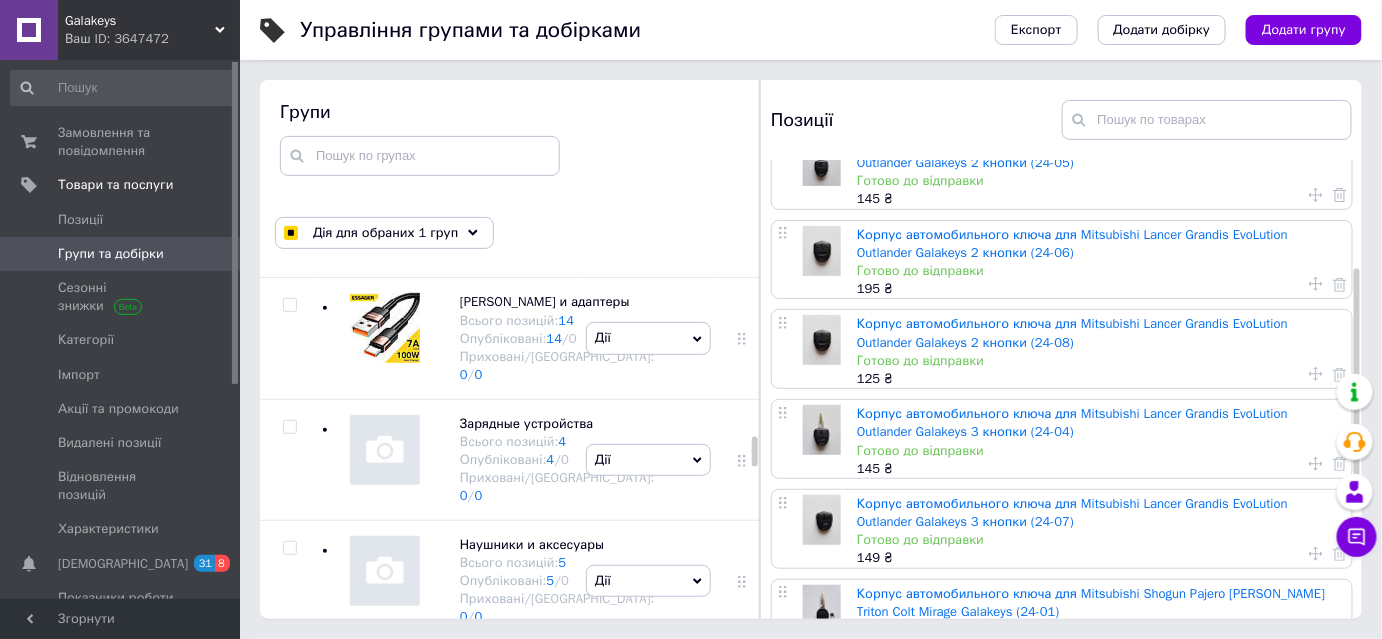 scroll, scrollTop: 165, scrollLeft: 0, axis: vertical 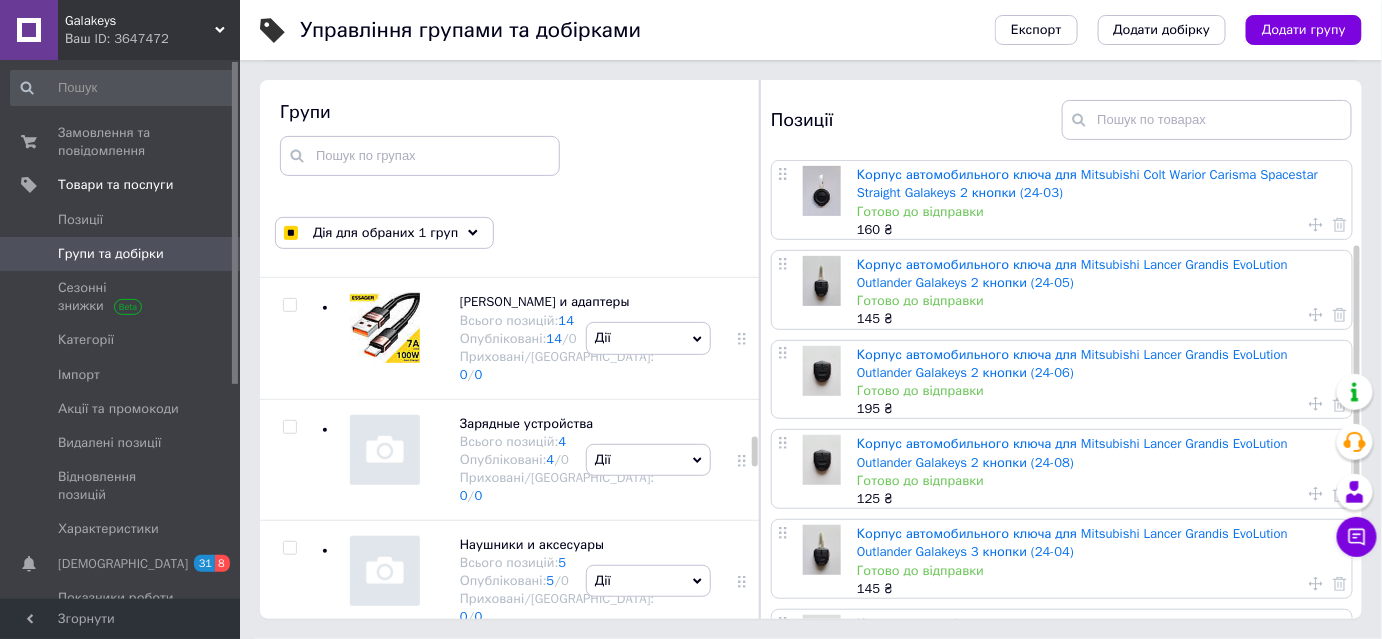 click at bounding box center [289, -666] 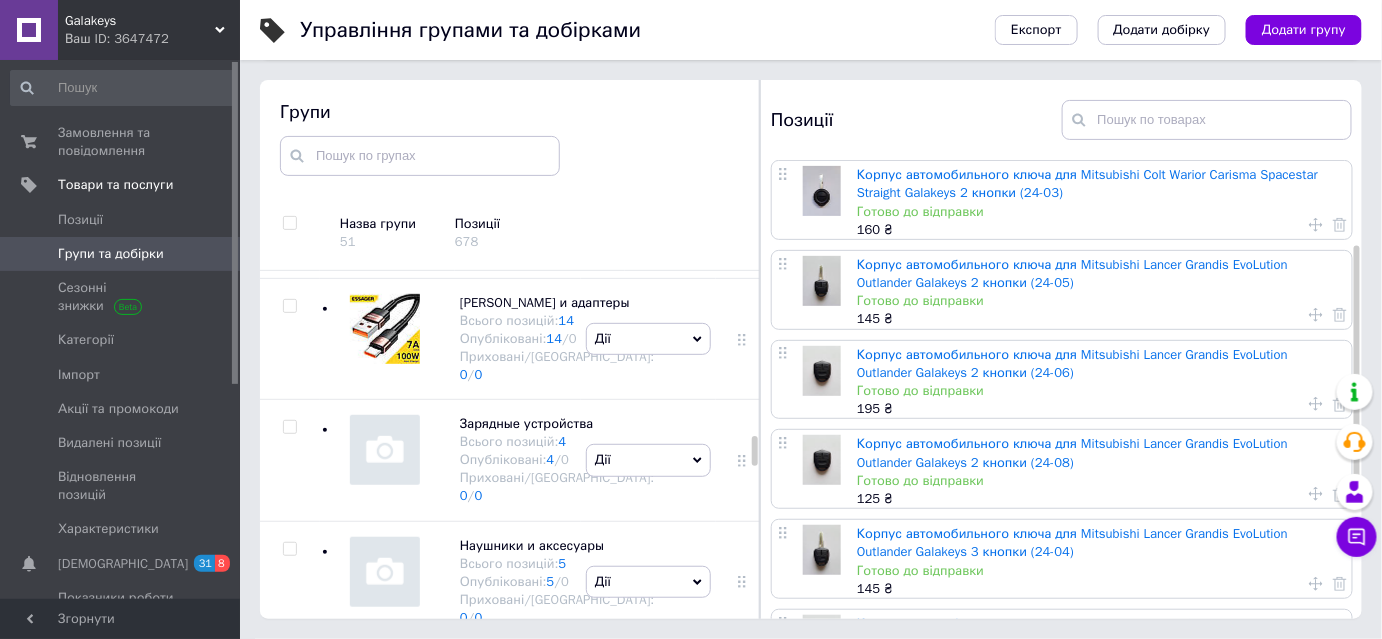 click at bounding box center (289, -787) 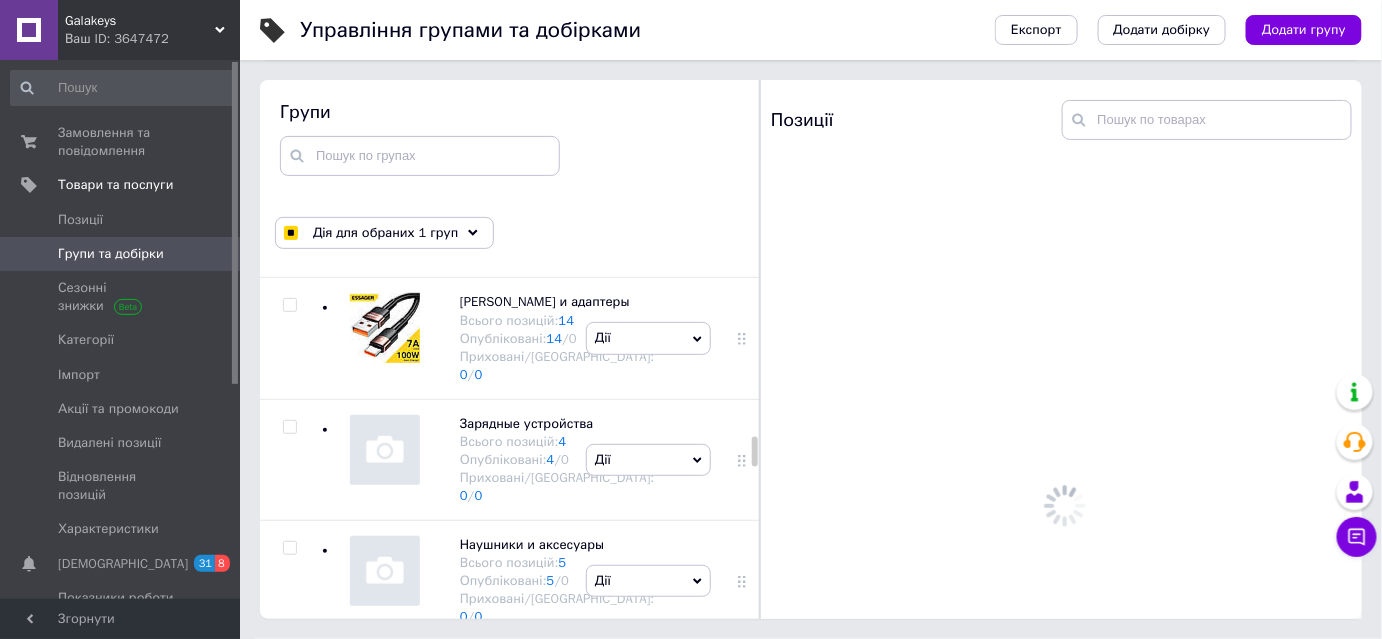 scroll, scrollTop: 0, scrollLeft: 0, axis: both 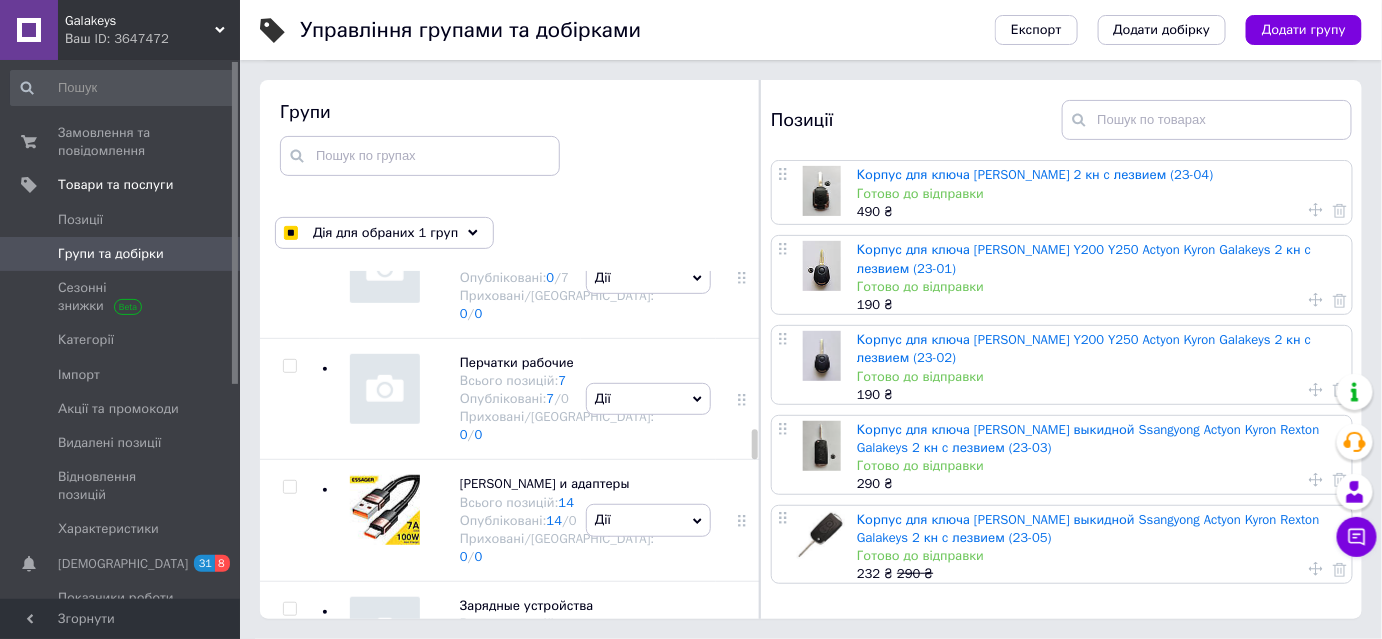 click at bounding box center [289, -605] 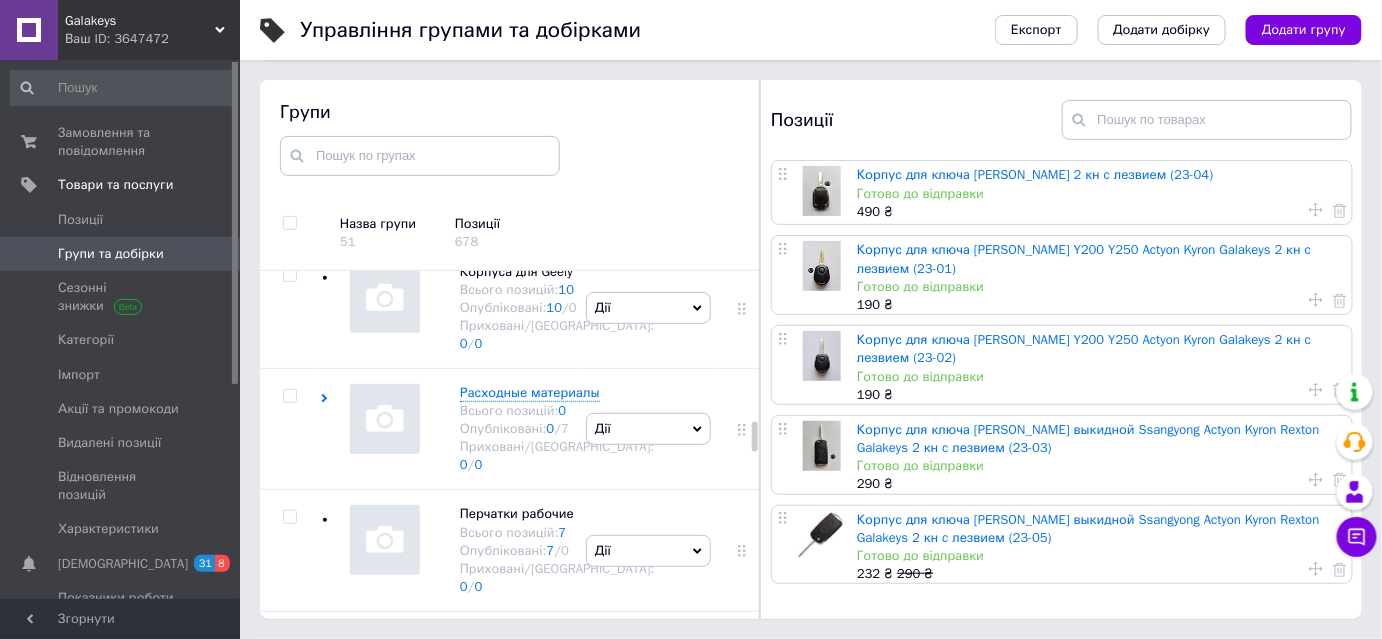 scroll, scrollTop: 3755, scrollLeft: 0, axis: vertical 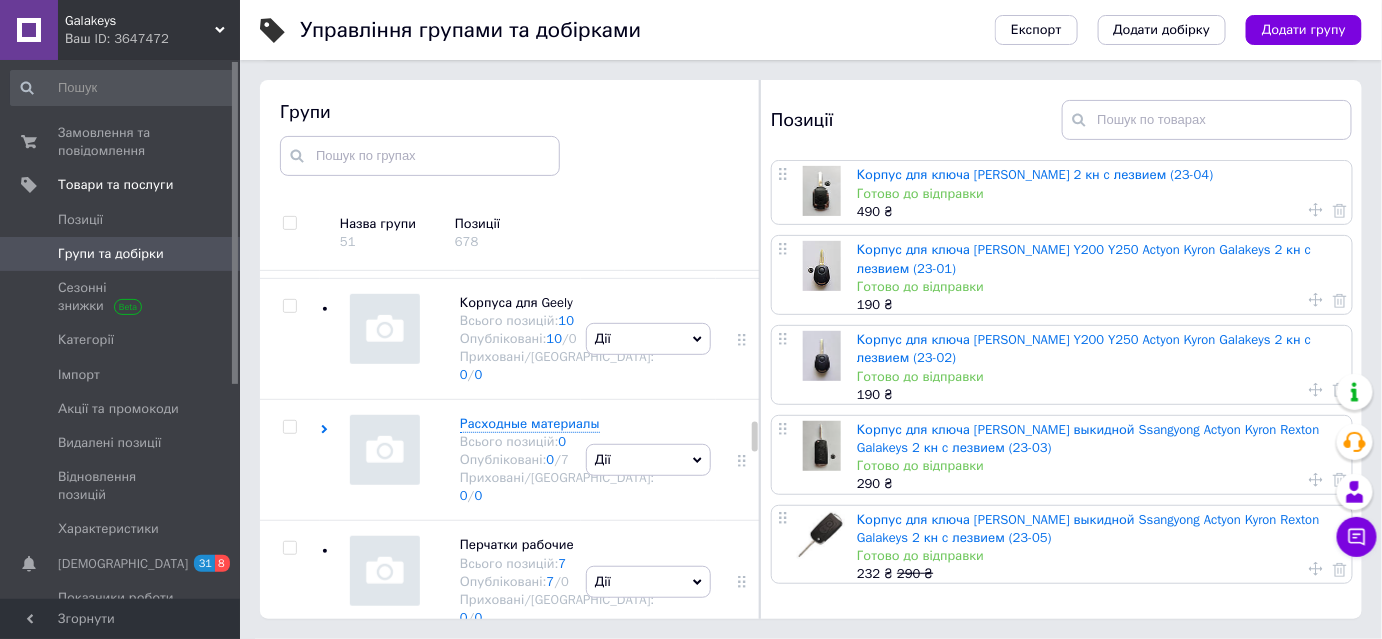 click at bounding box center [289, -562] 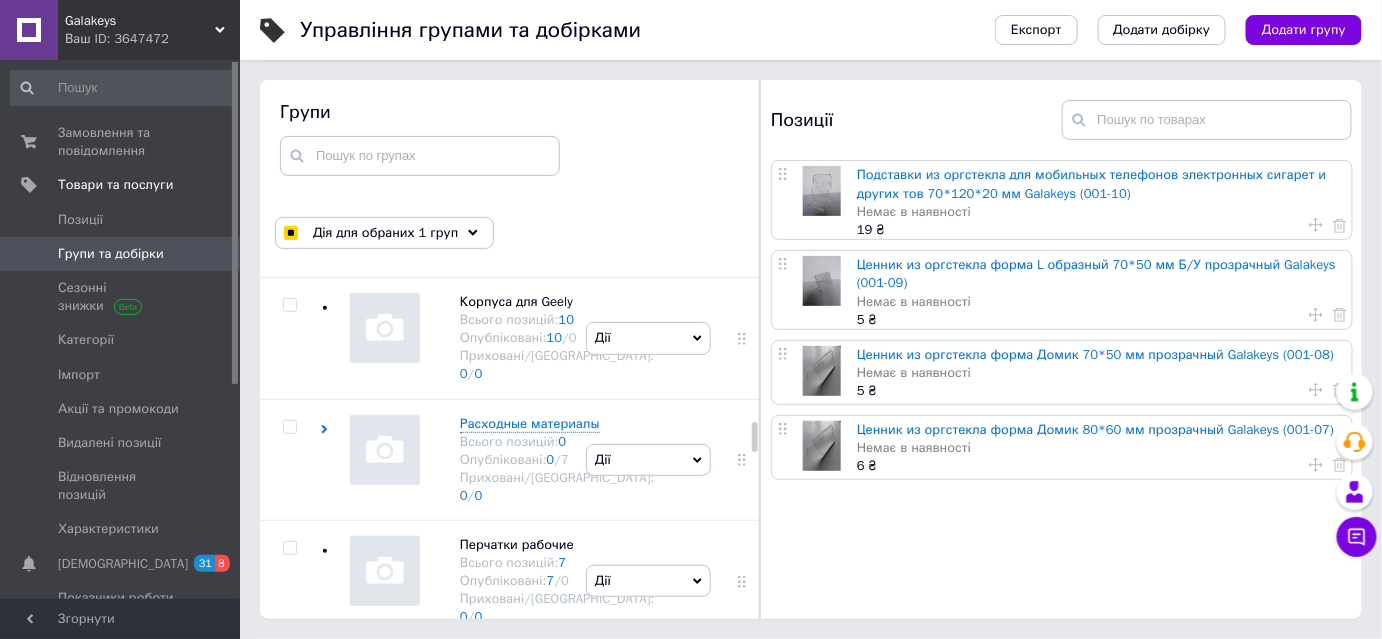click at bounding box center [289, -563] 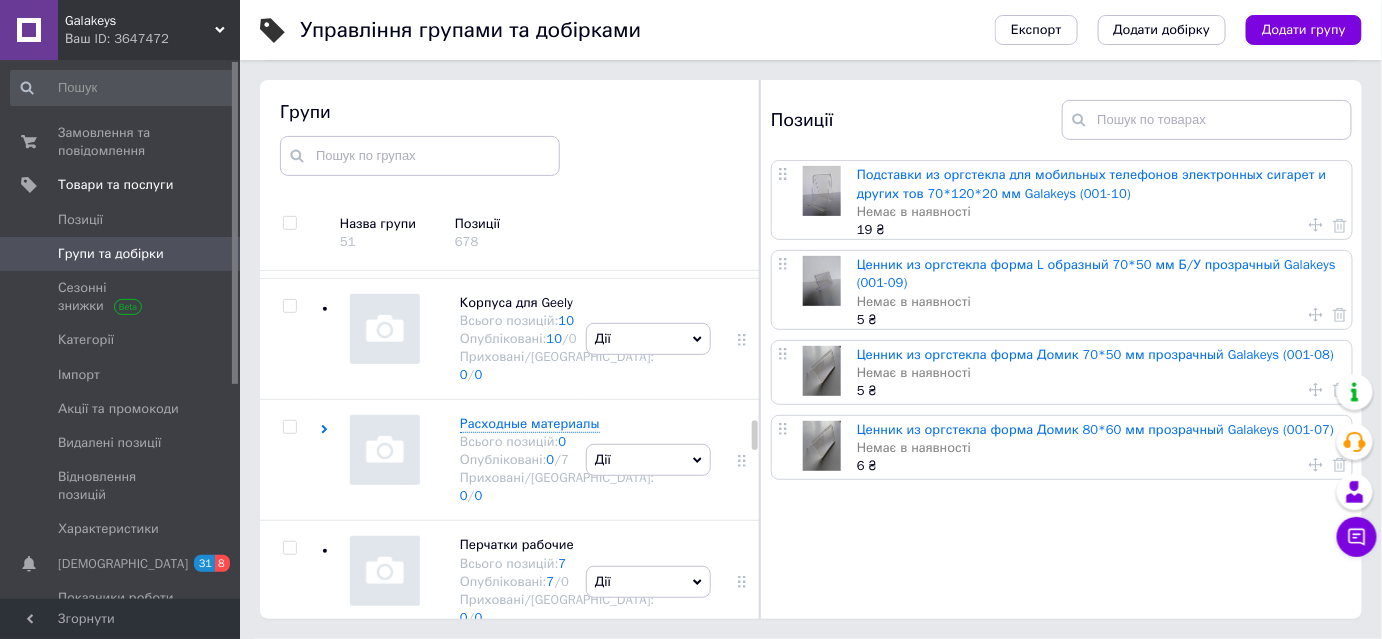 scroll, scrollTop: 3573, scrollLeft: 0, axis: vertical 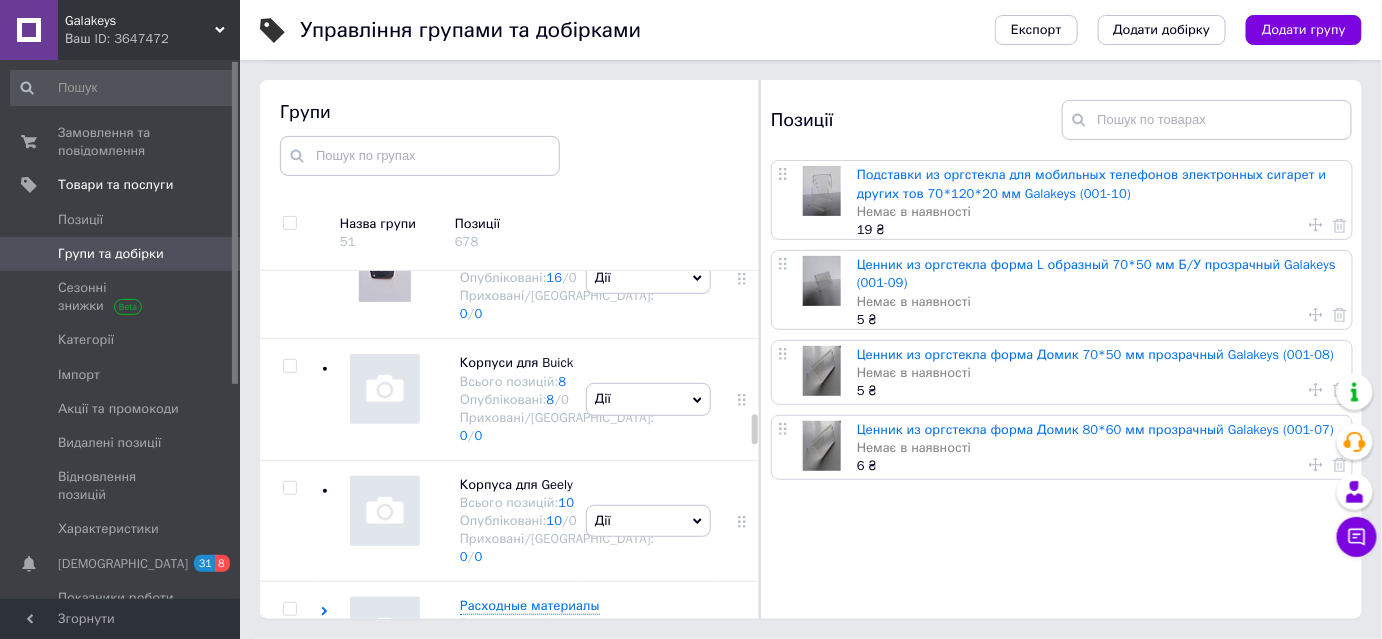 click at bounding box center [290, -469] 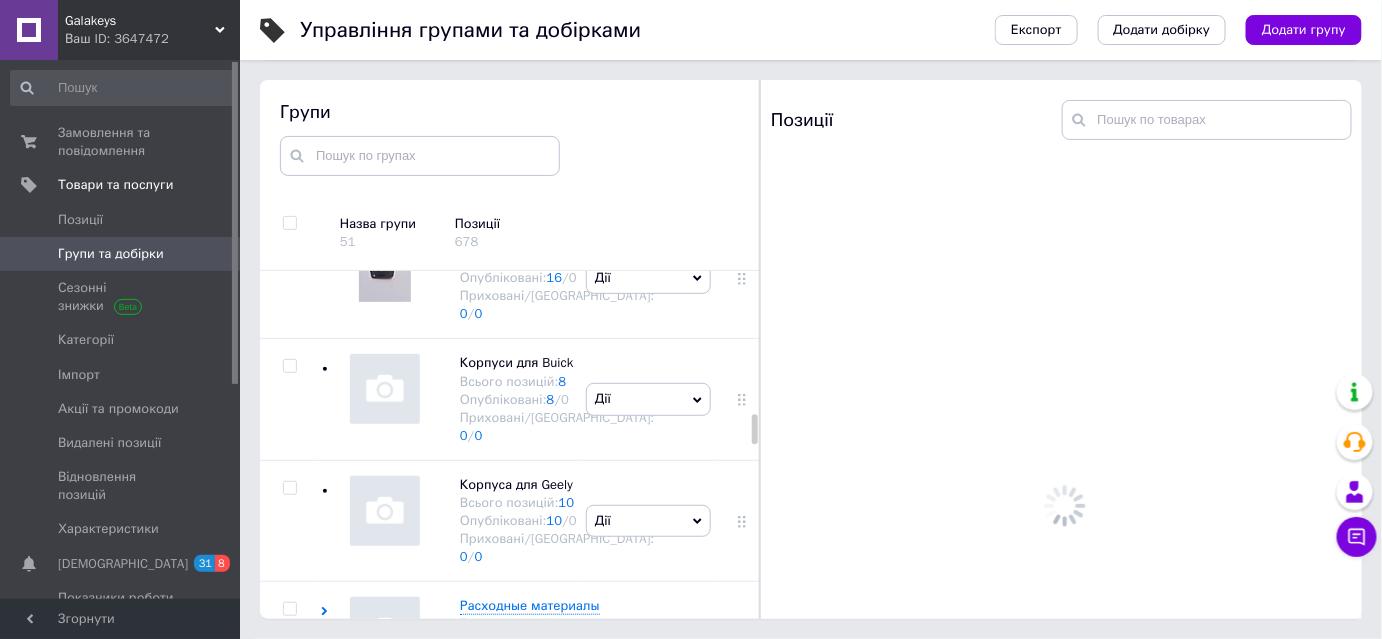 click at bounding box center [289, -501] 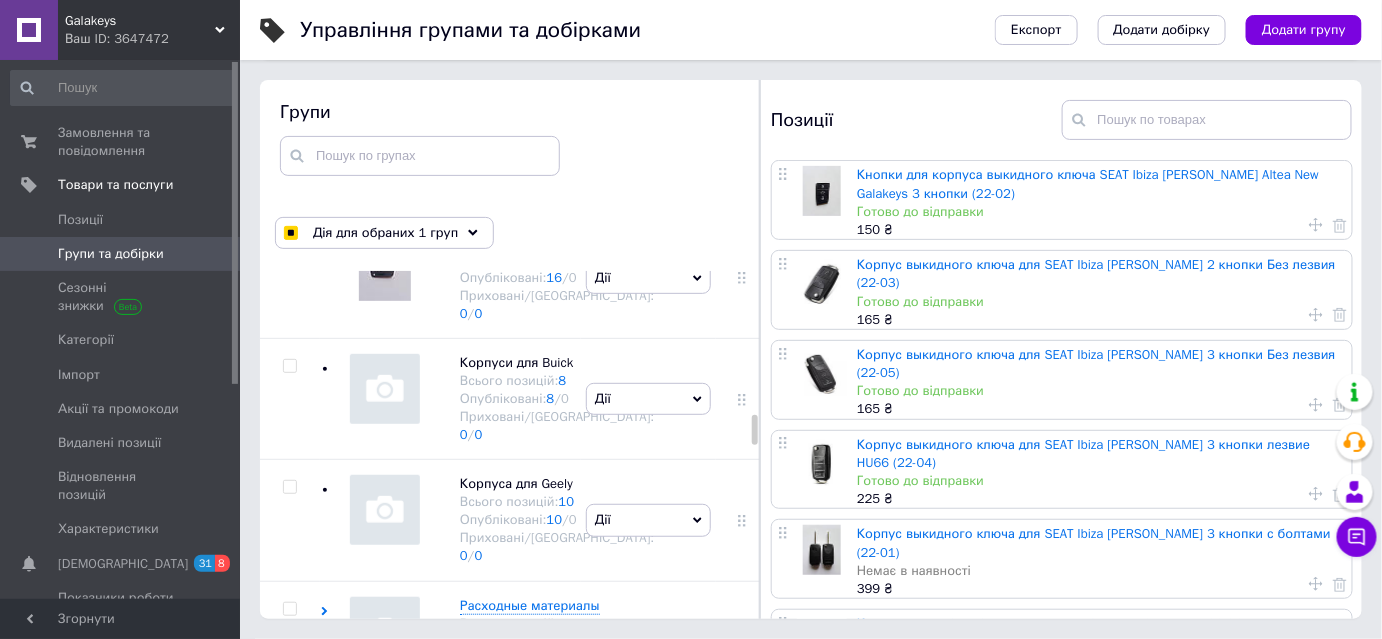click at bounding box center (289, -502) 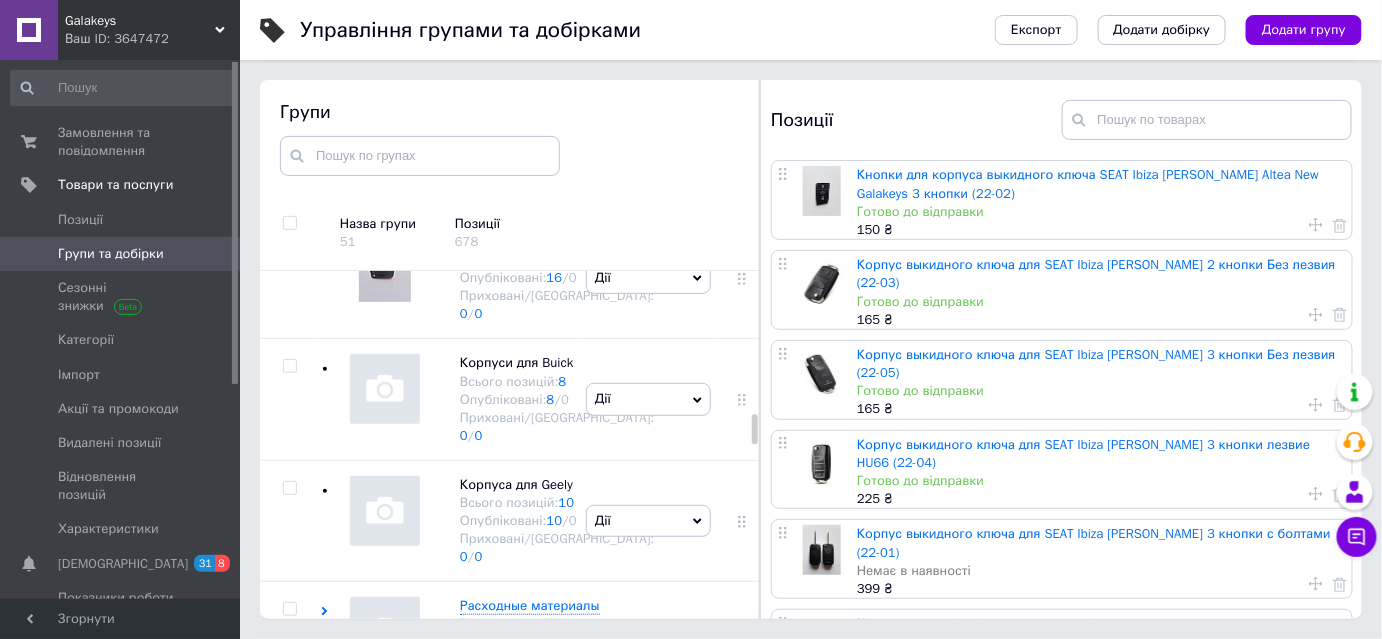 click at bounding box center [289, -623] 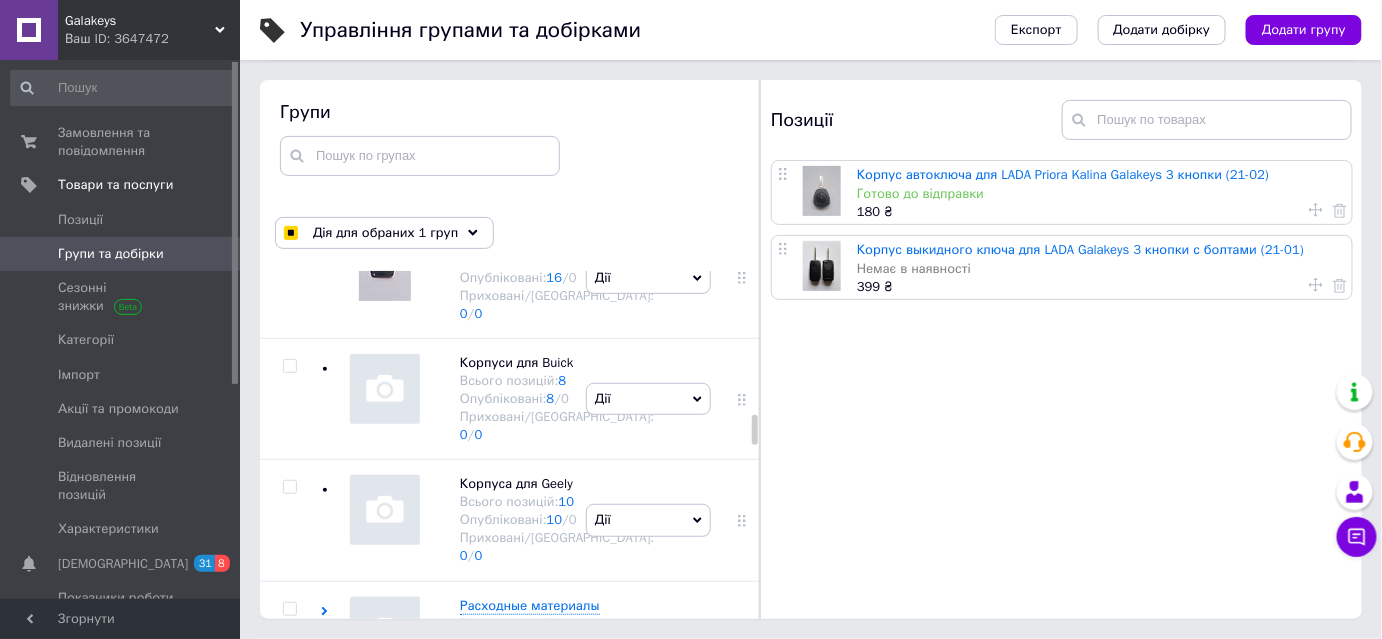 click at bounding box center [289, -623] 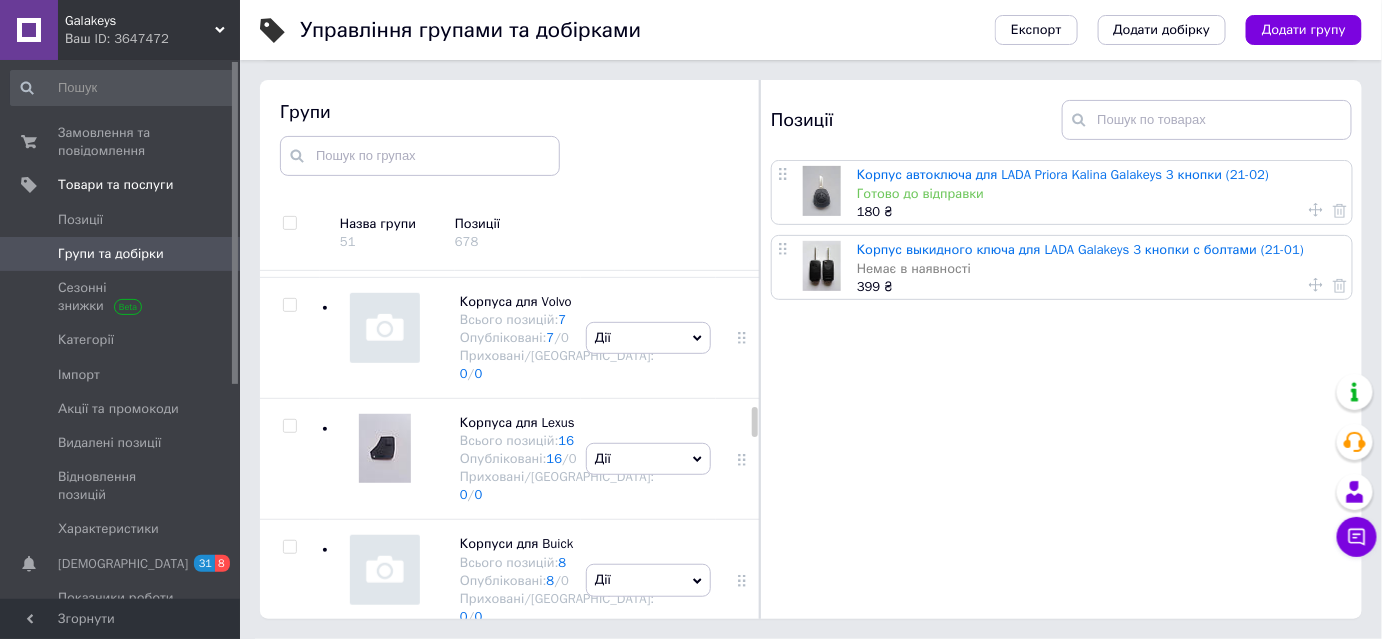 scroll, scrollTop: 3301, scrollLeft: 0, axis: vertical 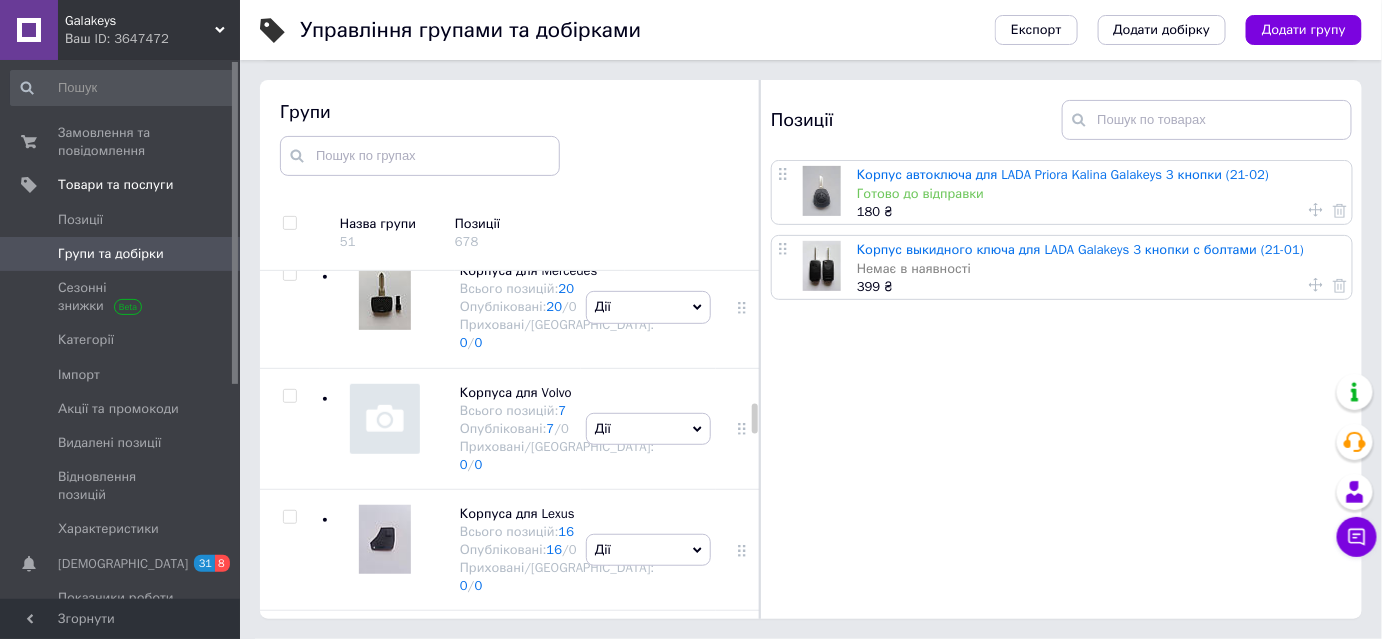 click at bounding box center [289, -472] 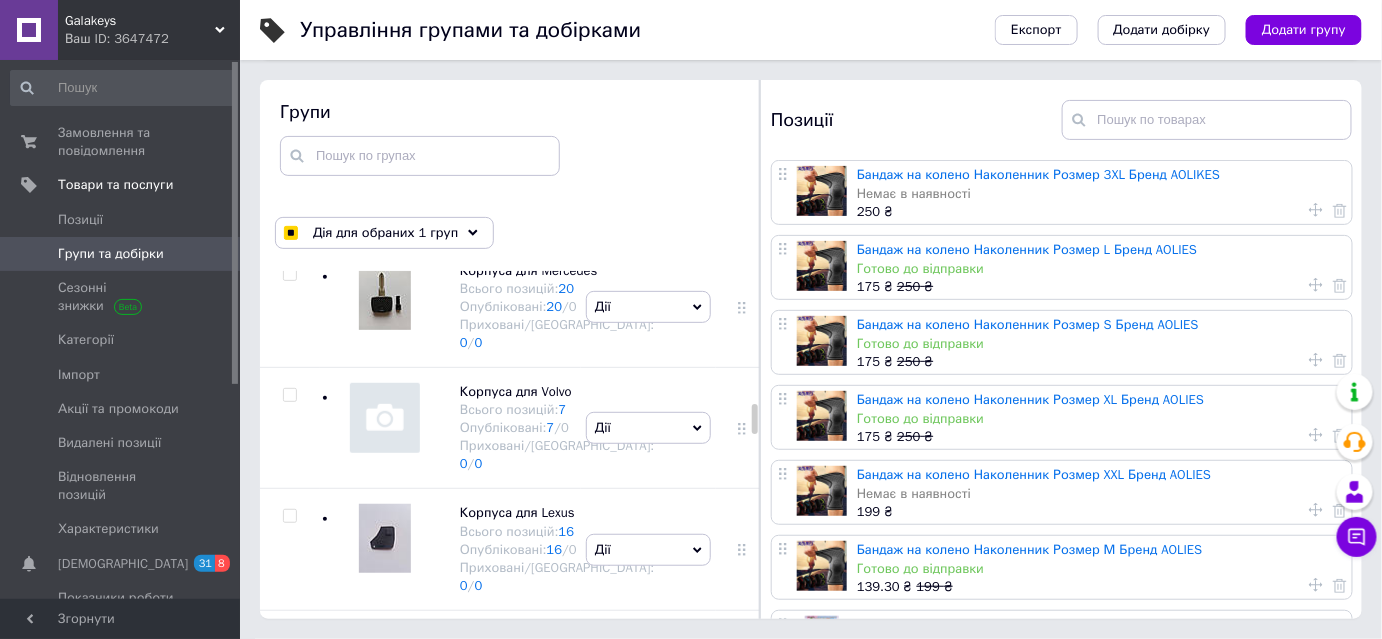 click at bounding box center (289, -473) 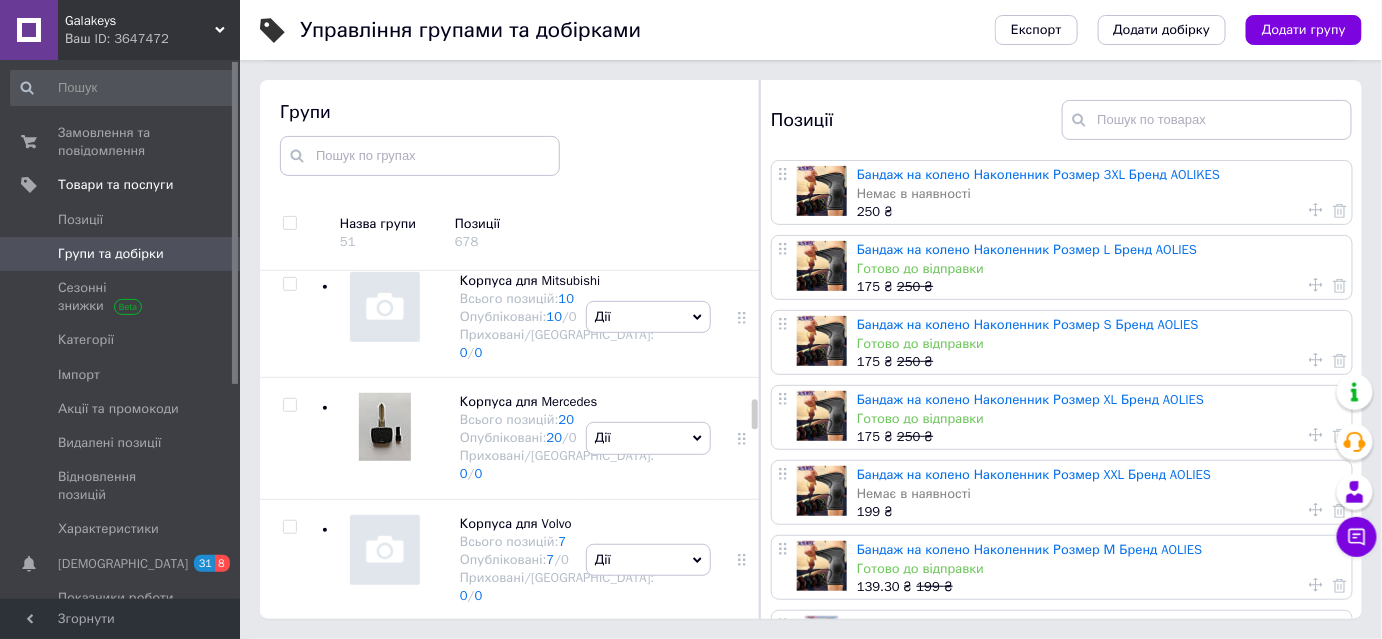 scroll, scrollTop: 3119, scrollLeft: 0, axis: vertical 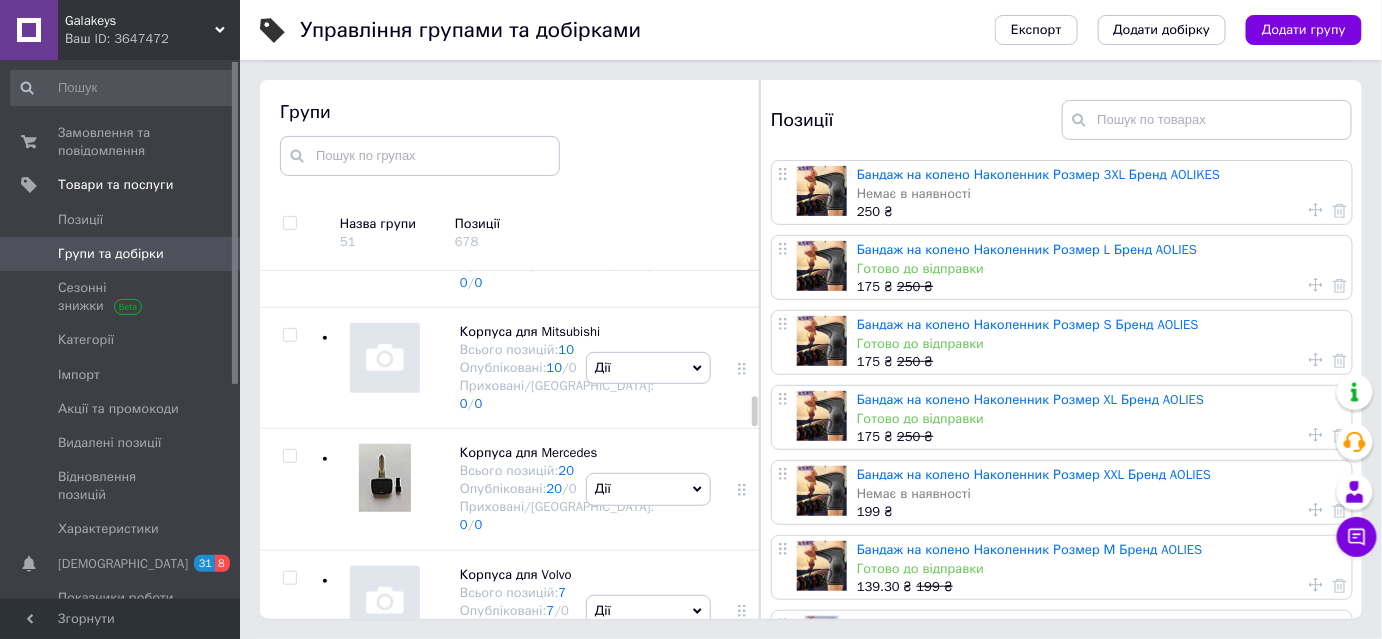 click at bounding box center (289, -412) 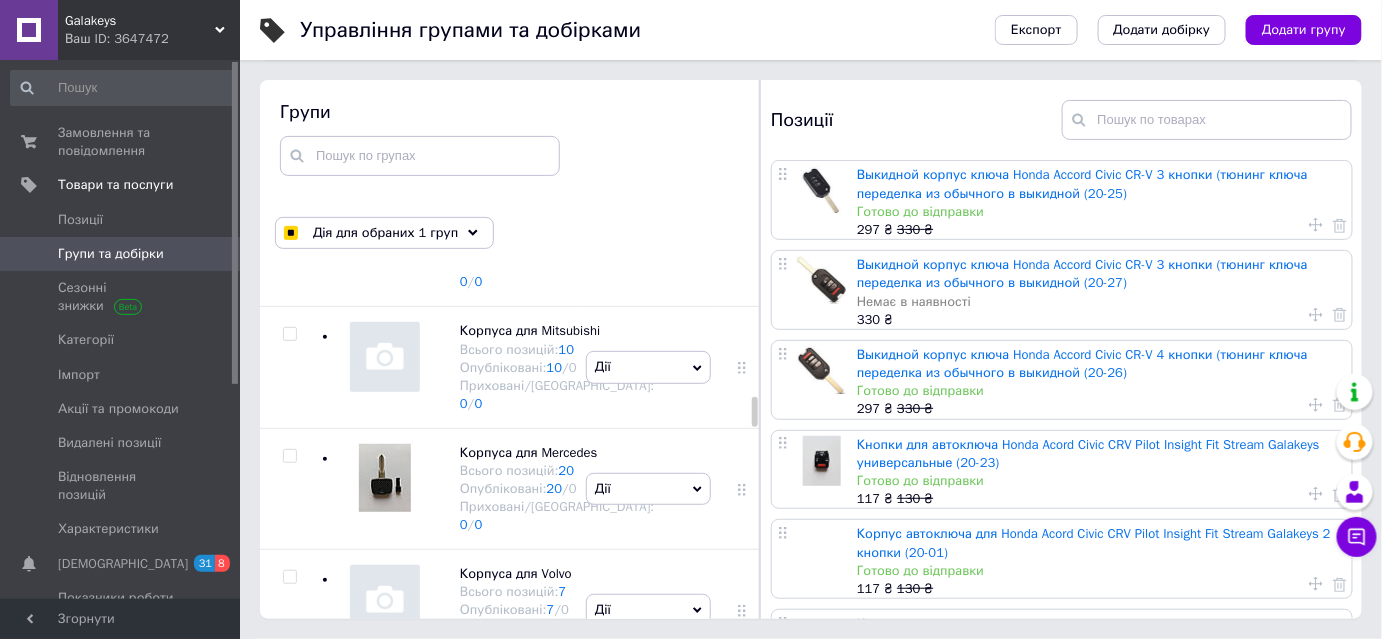 click at bounding box center (289, -412) 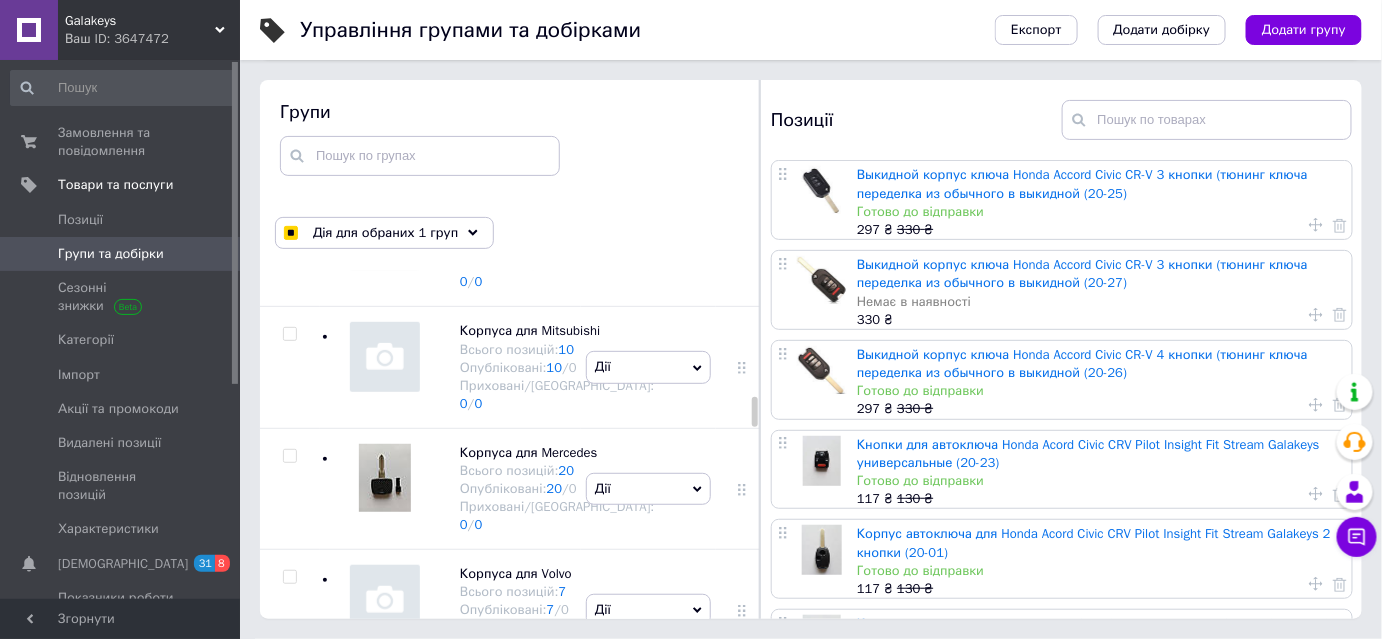 checkbox on "false" 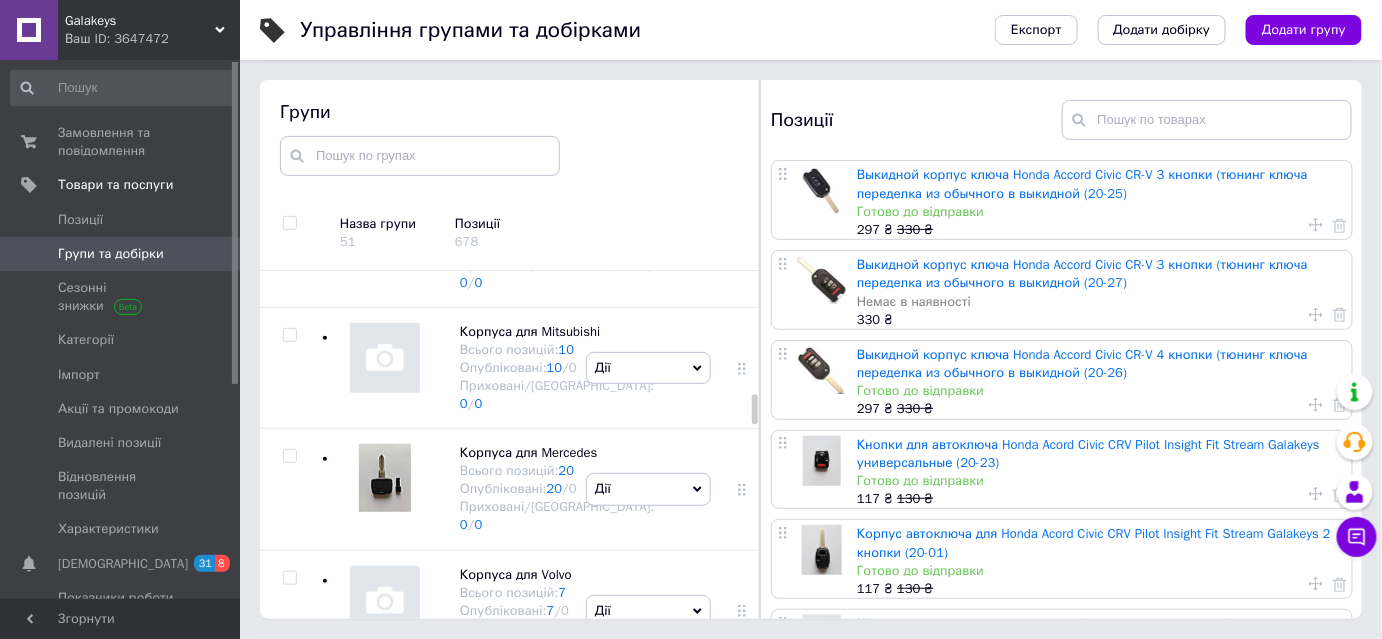 scroll, scrollTop: 2937, scrollLeft: 0, axis: vertical 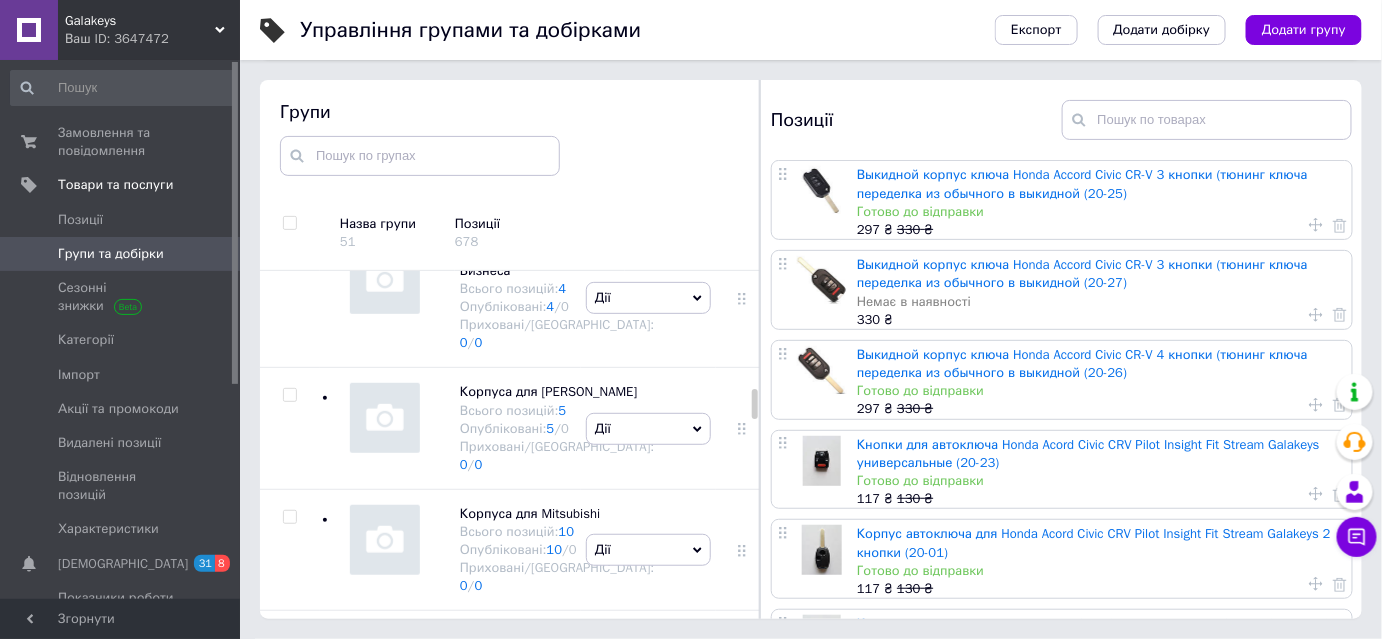 click at bounding box center [289, -351] 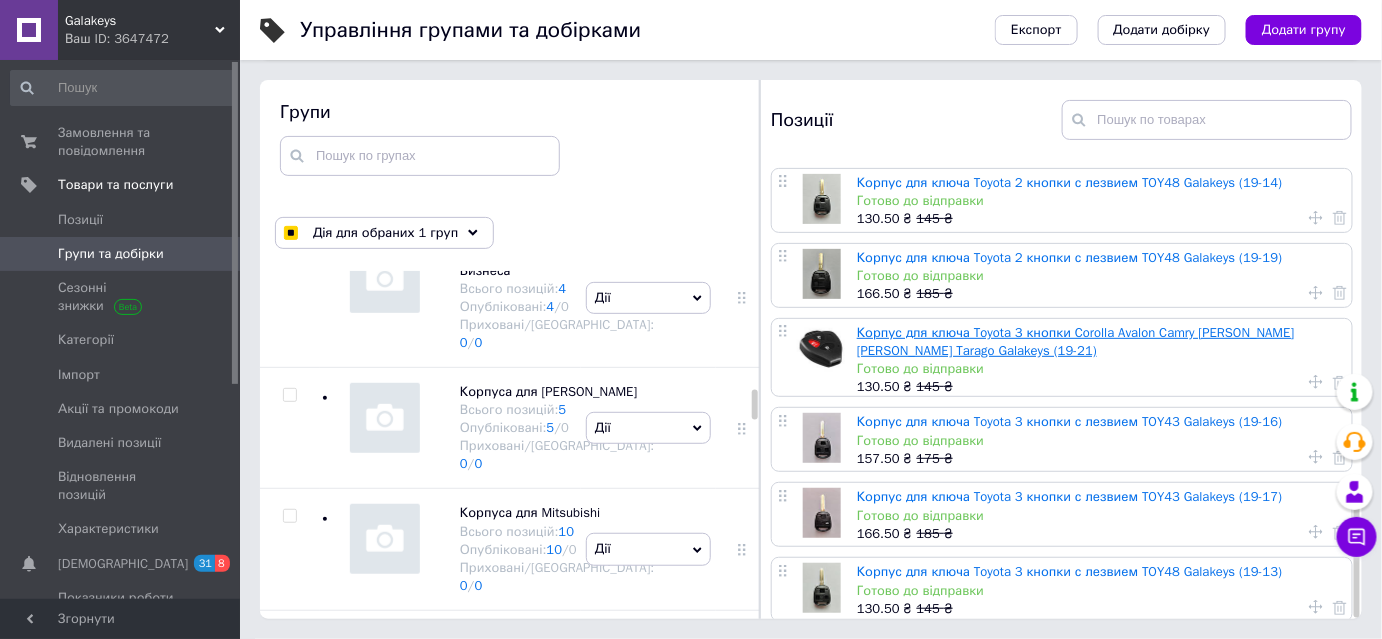 scroll, scrollTop: 1244, scrollLeft: 0, axis: vertical 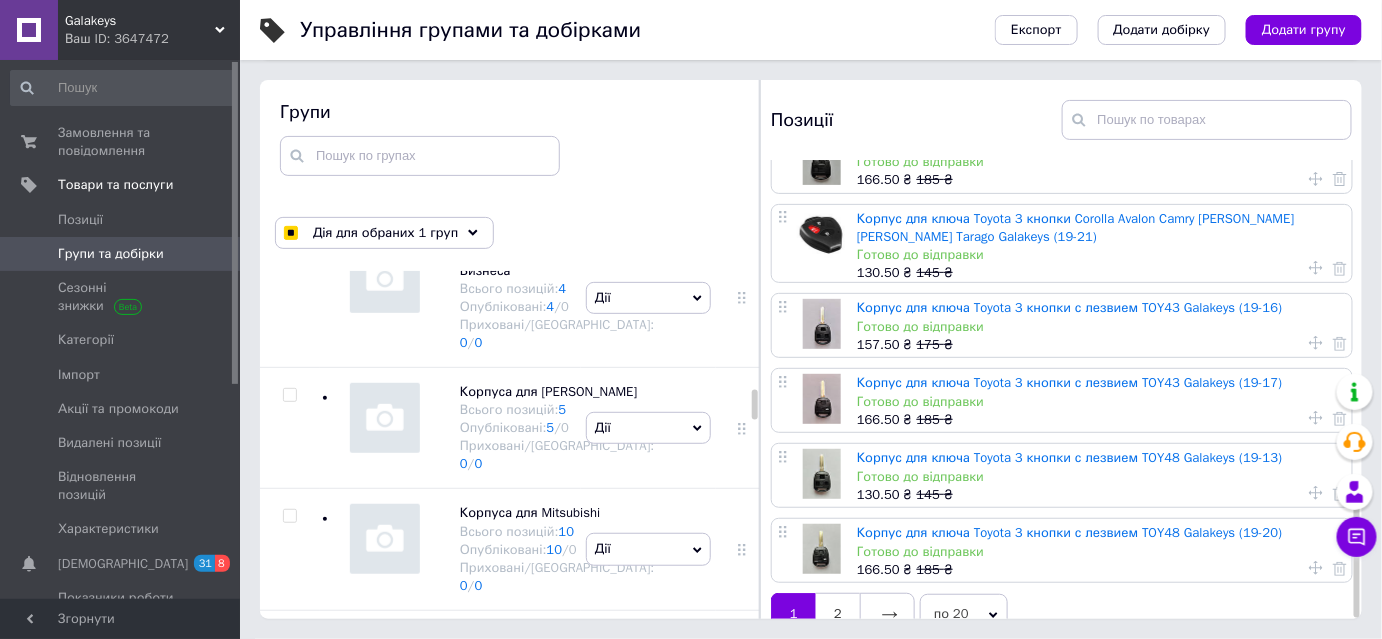 click 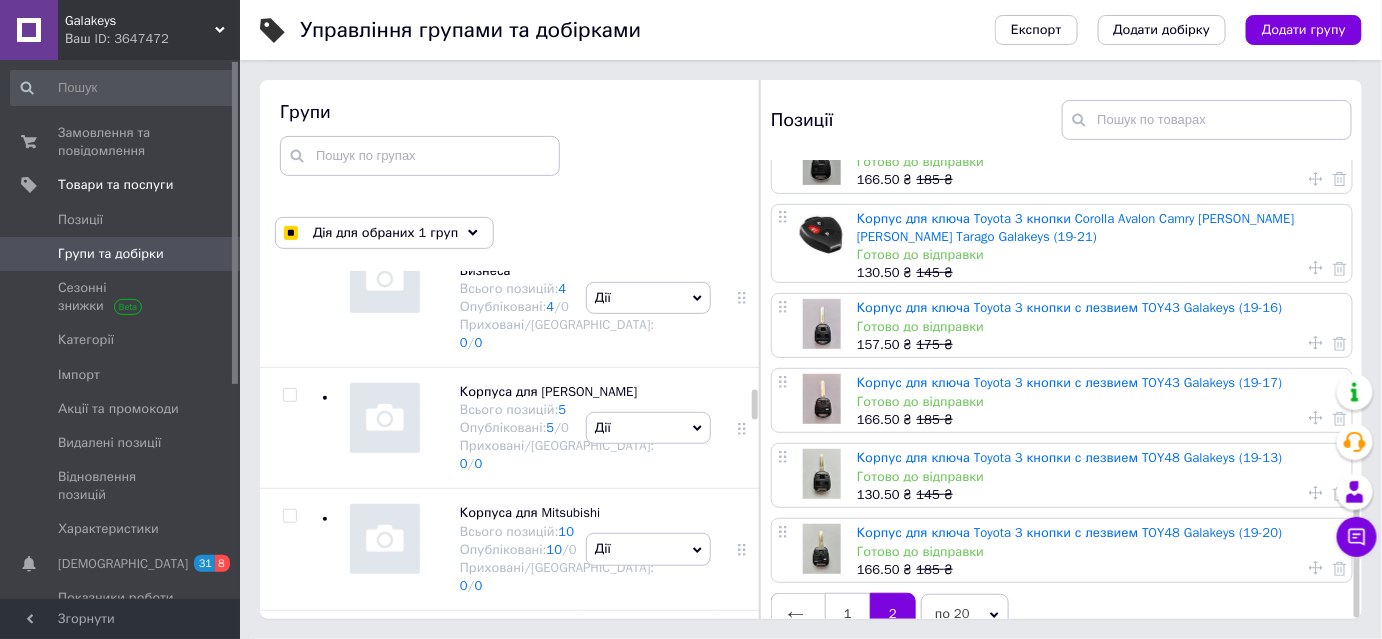 scroll, scrollTop: 0, scrollLeft: 0, axis: both 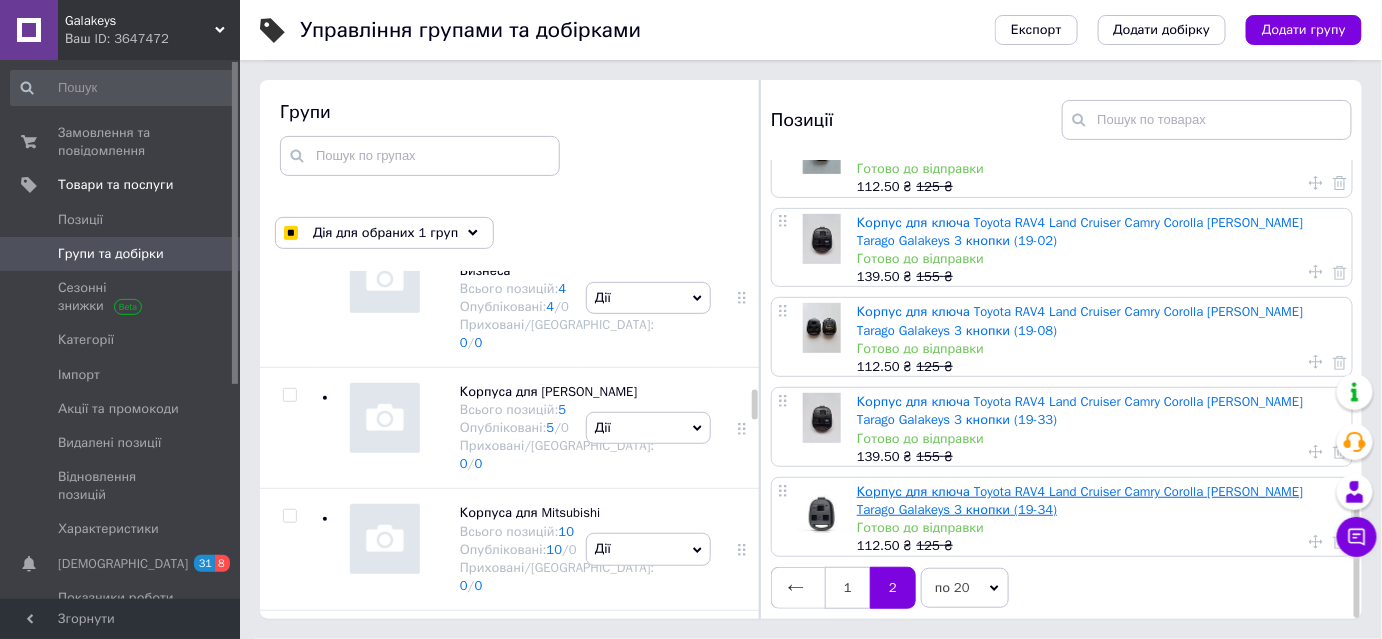 click on "Корпус для ключа Toyota RAV4 Land Cruiser Camry Corolla [PERSON_NAME] Tarago Galakeys 3 кнопки (19-34)" at bounding box center [1080, 500] 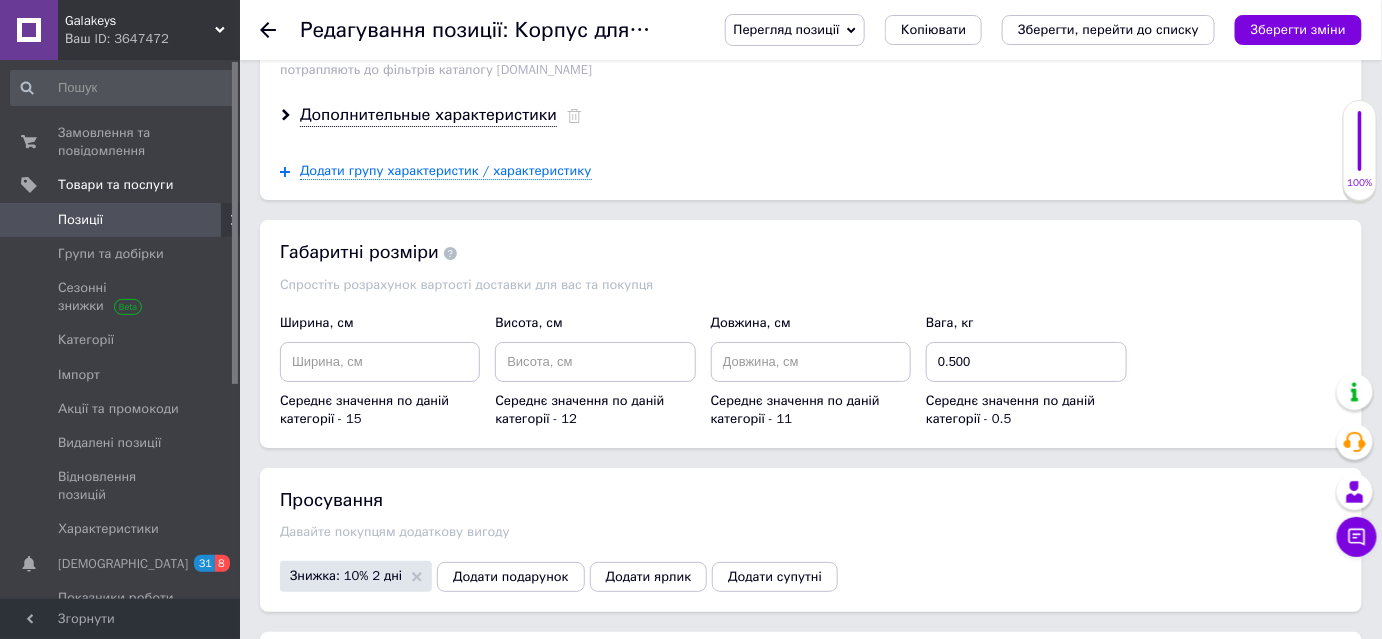 scroll, scrollTop: 2492, scrollLeft: 0, axis: vertical 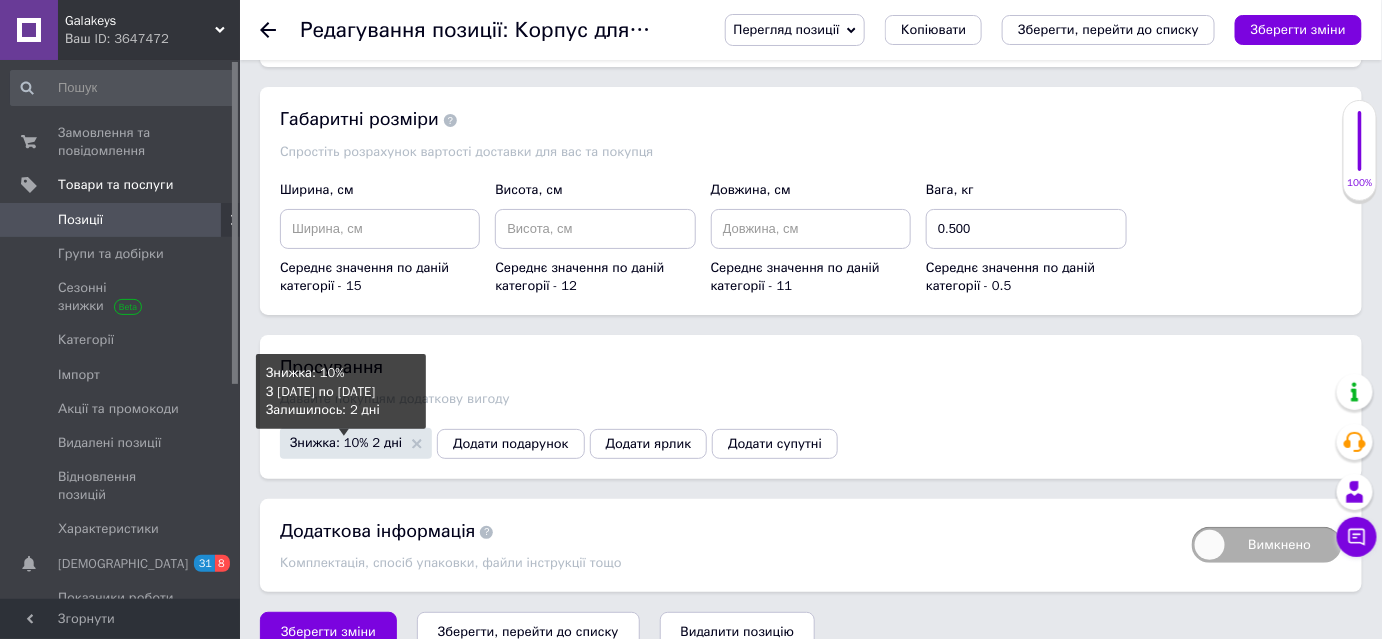click on "Знижка: 10% 2 дні" at bounding box center (346, 442) 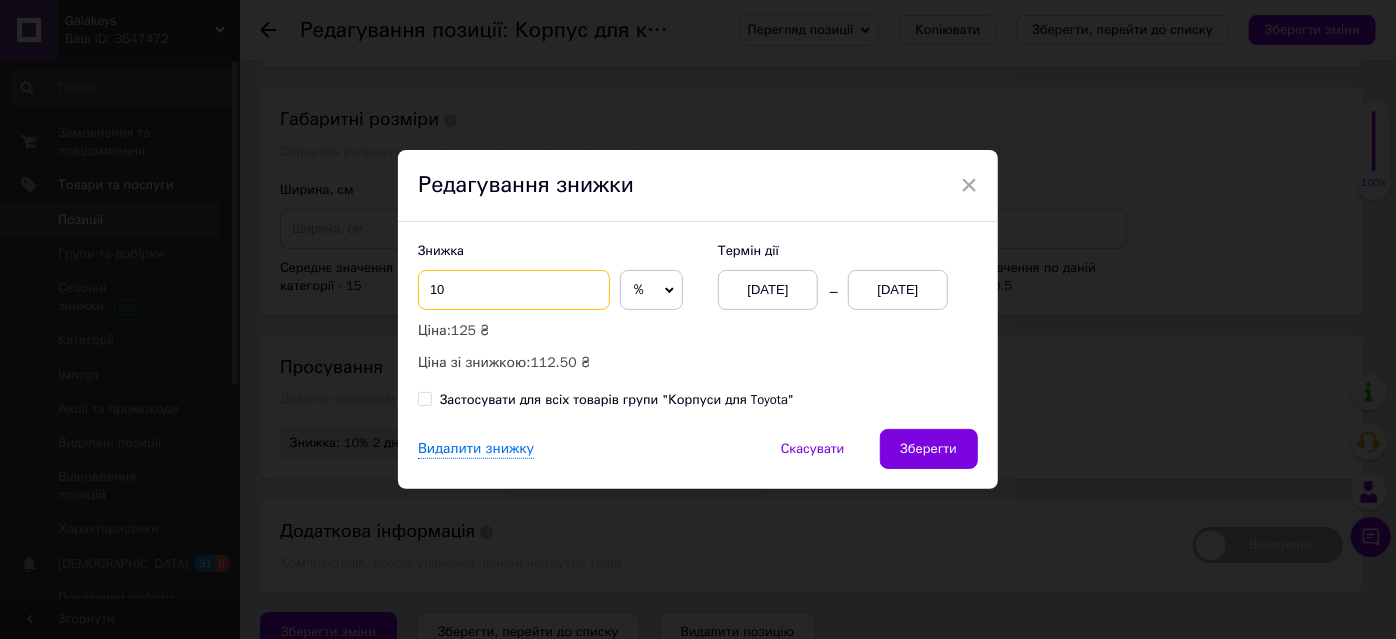 click on "× Редагування знижки Знижка 10 % ₴ Ціна:  125   ₴ Ціна зі знижкою:  112.50   ₴ Термін дії [DATE] [DATE] Застосувати для всіх товарів групи "Корпуси для Toyota" Видалити знижку   Скасувати   Зберегти" at bounding box center [698, 319] 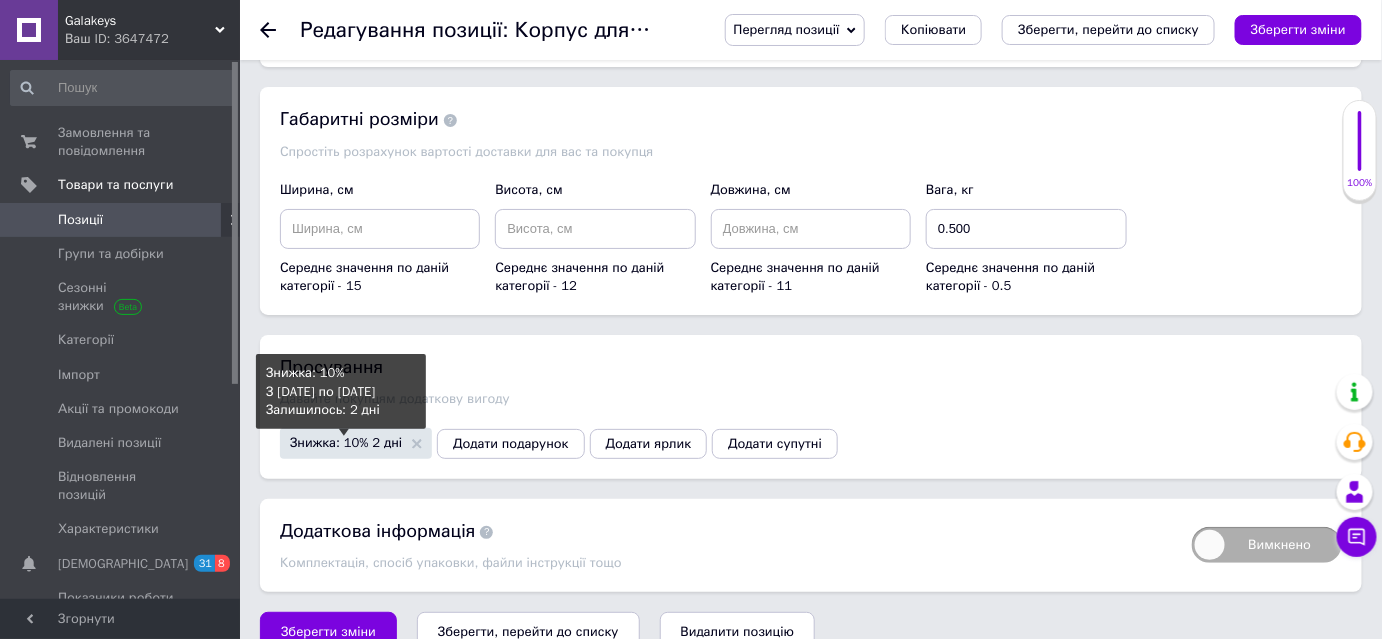 click on "Знижка: 10% 2 дні" at bounding box center (346, 442) 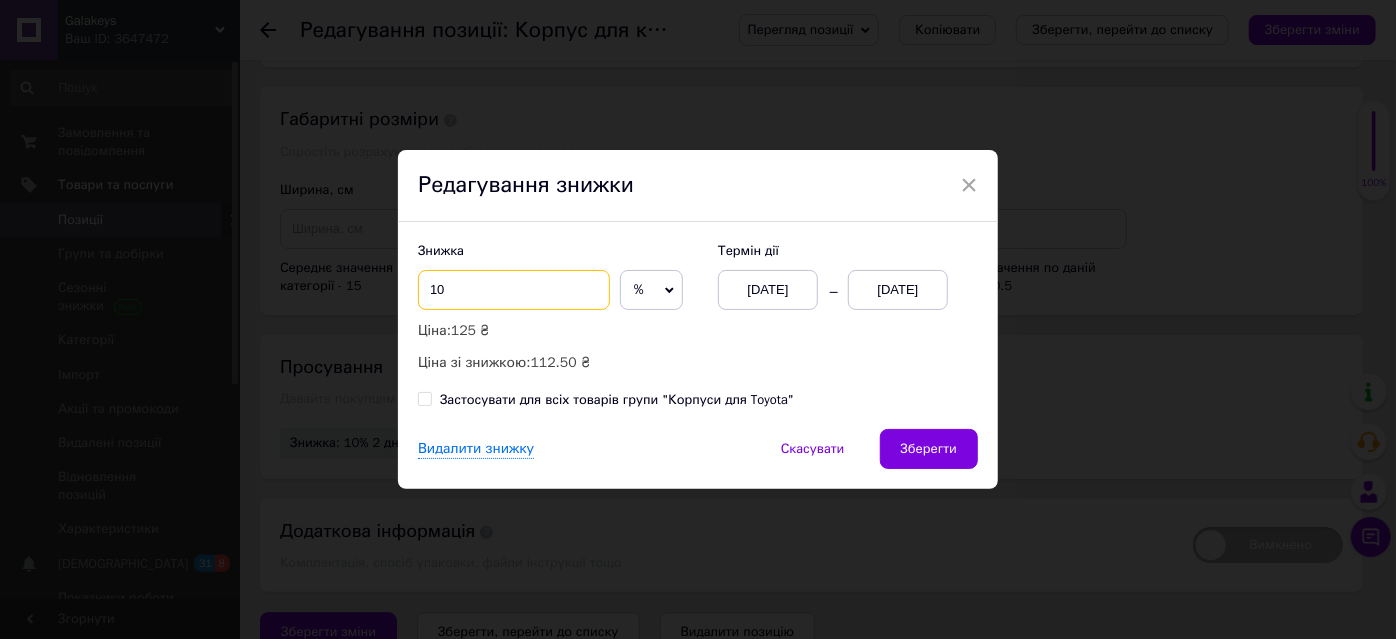 click on "10" at bounding box center [514, 290] 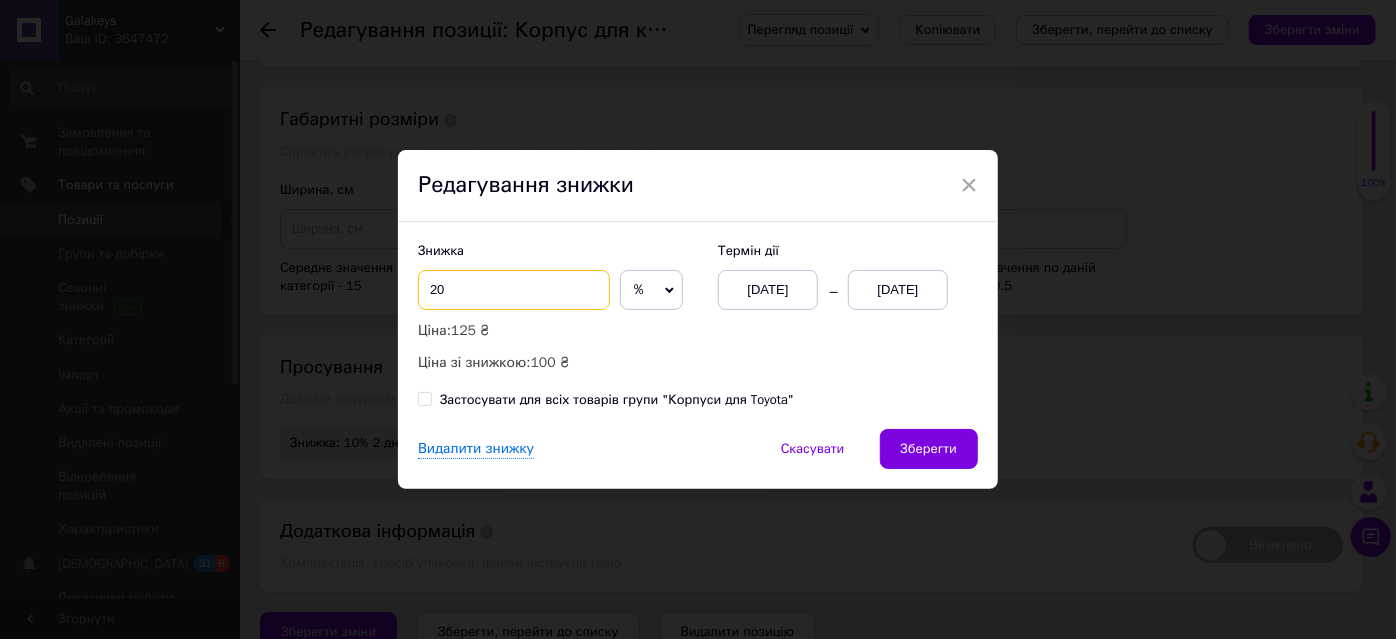 type on "20" 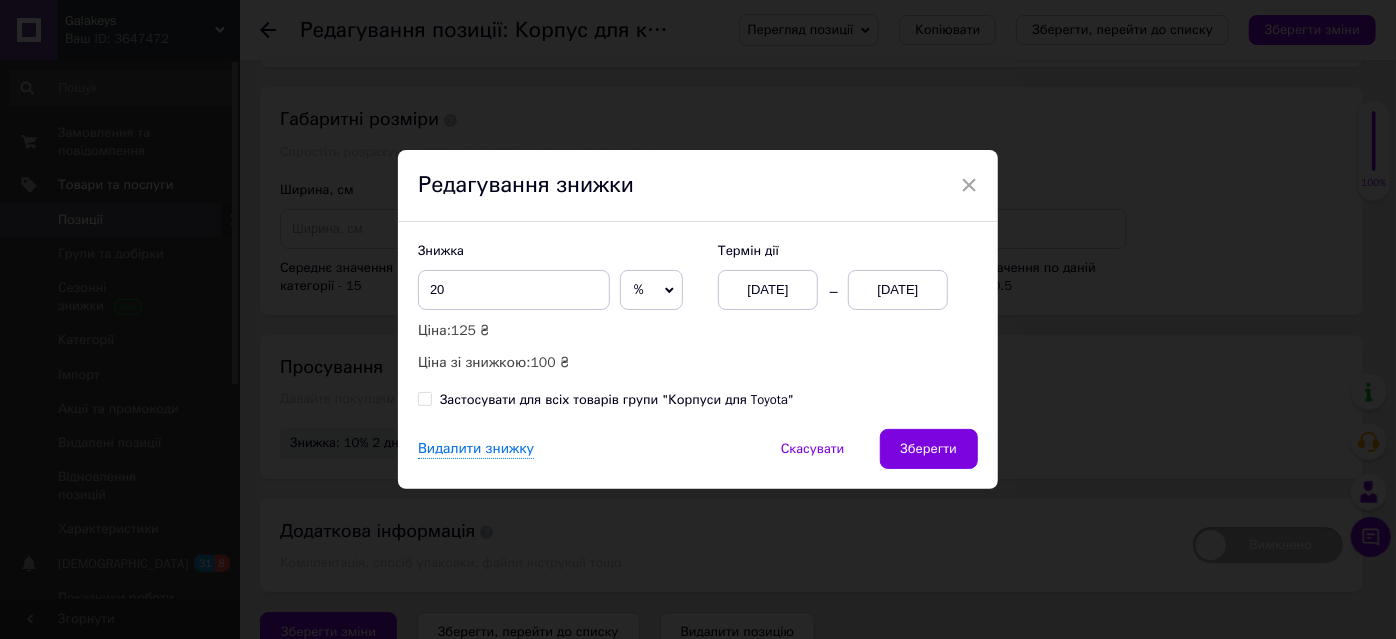 click on "[DATE]" at bounding box center [768, 290] 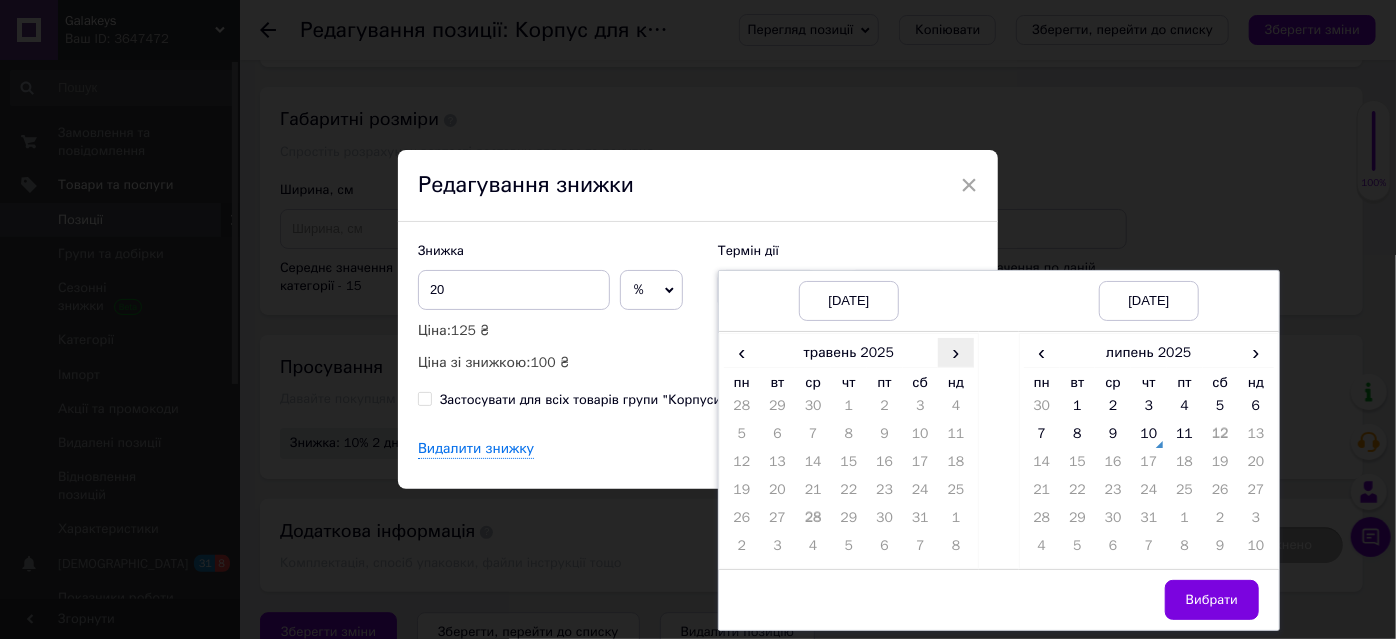 click on "›" at bounding box center [956, 352] 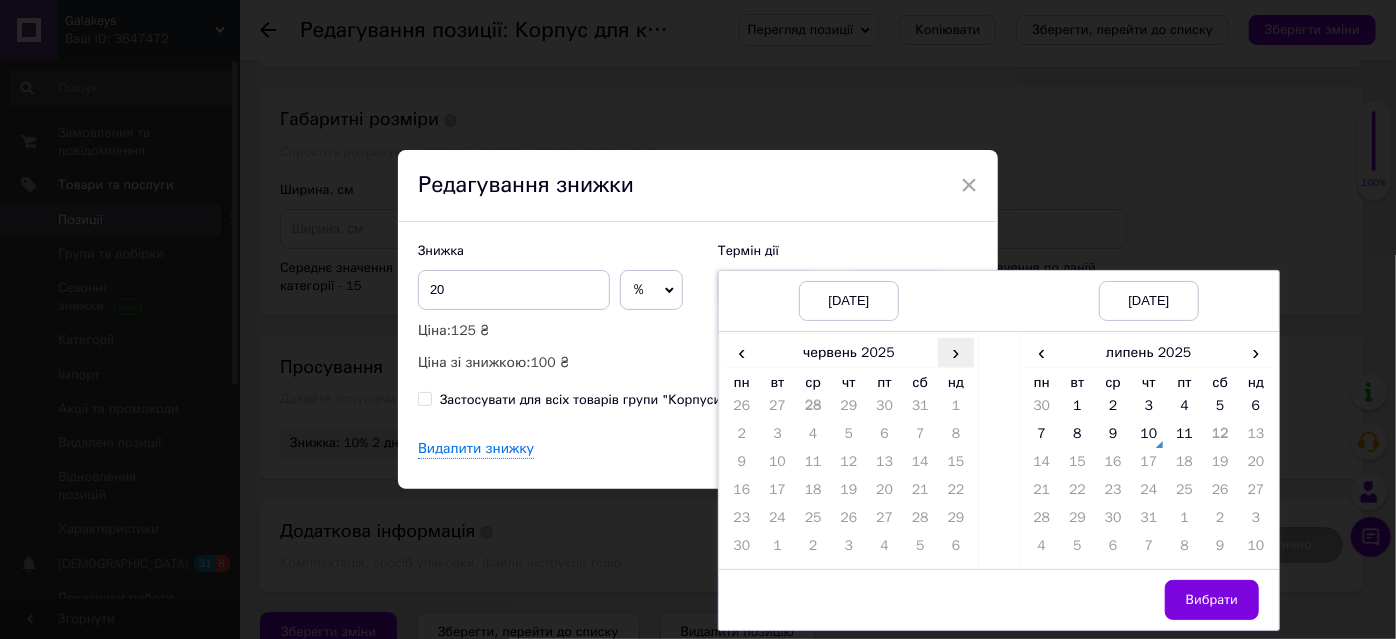 click on "›" at bounding box center (956, 352) 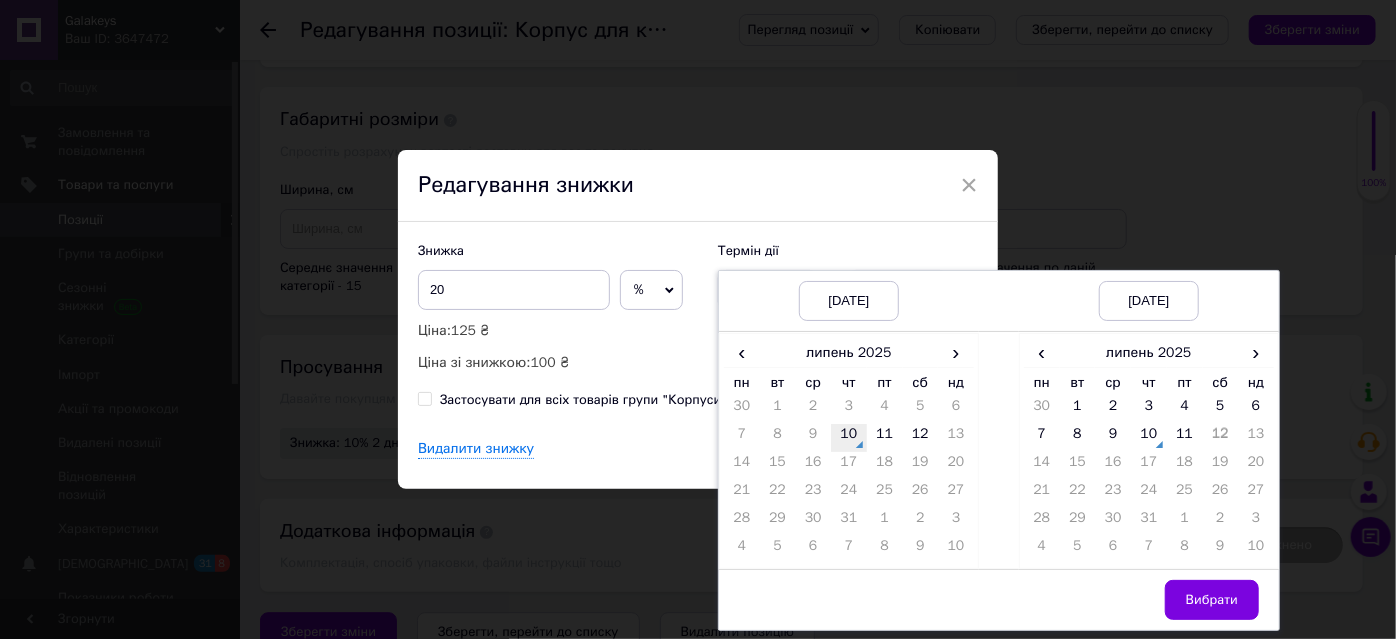 click on "10" at bounding box center (849, 438) 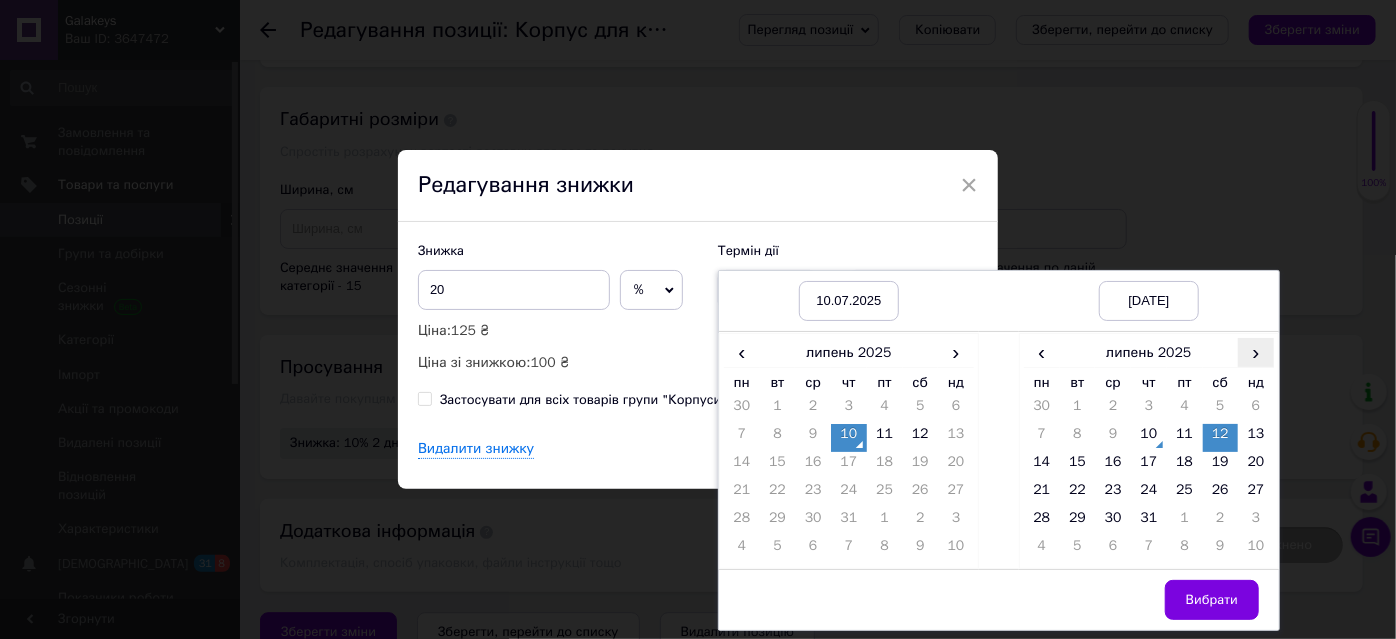 click on "›" at bounding box center [1256, 352] 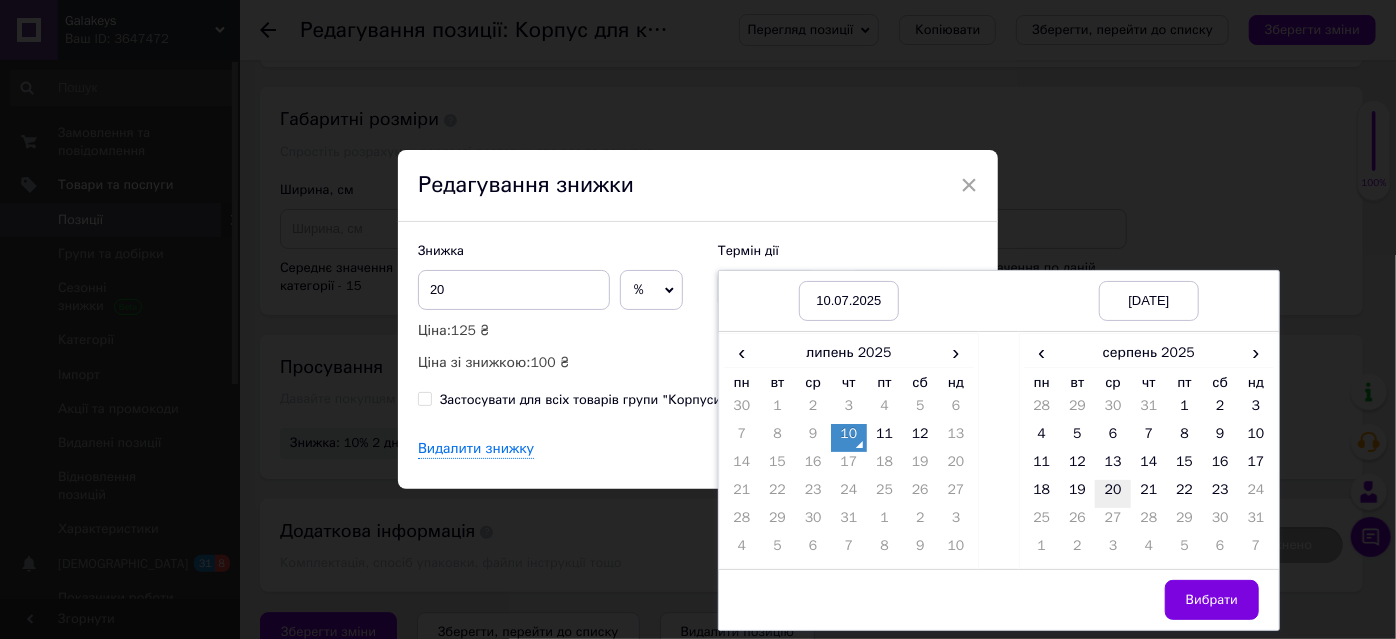 click on "20" at bounding box center (1113, 494) 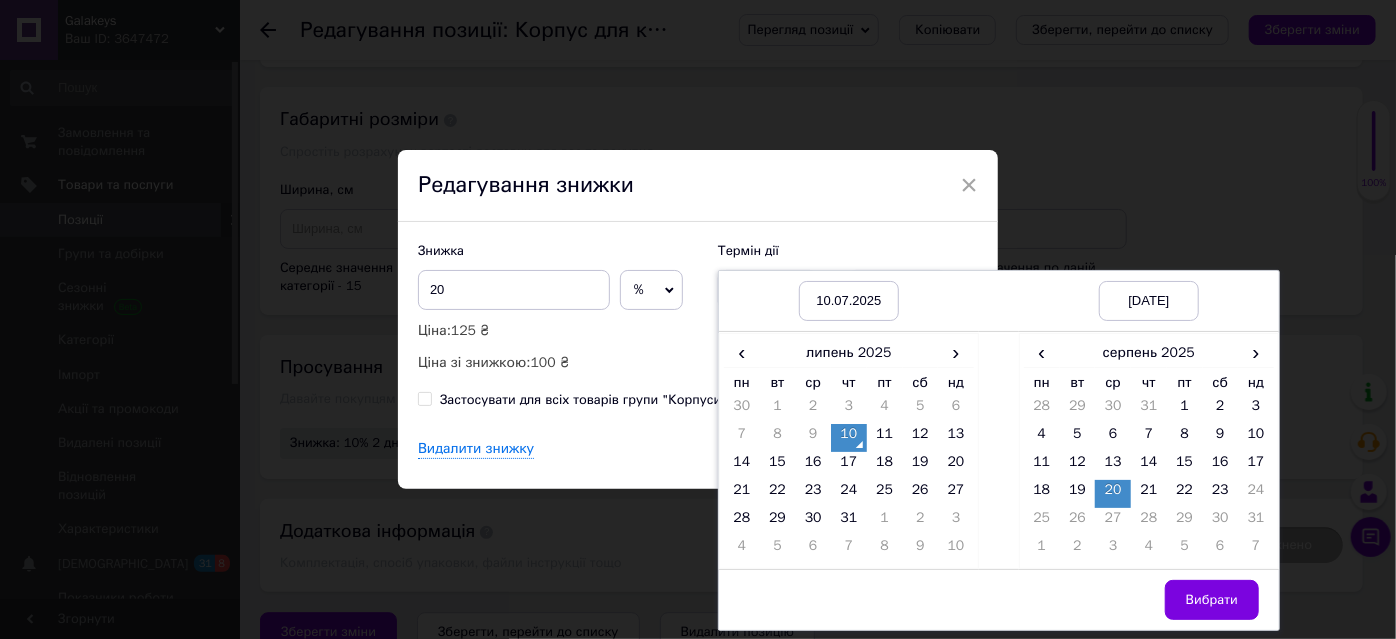 click on "Вибрати" at bounding box center [1212, 600] 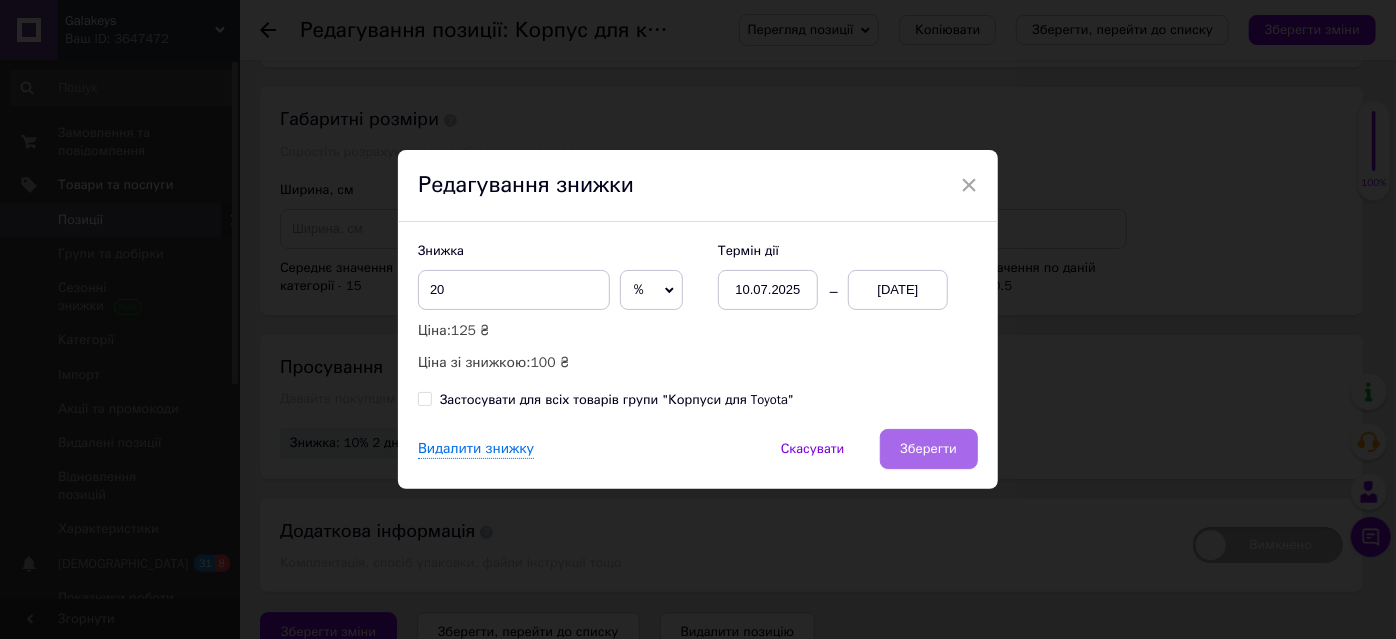click on "Зберегти" at bounding box center (929, 449) 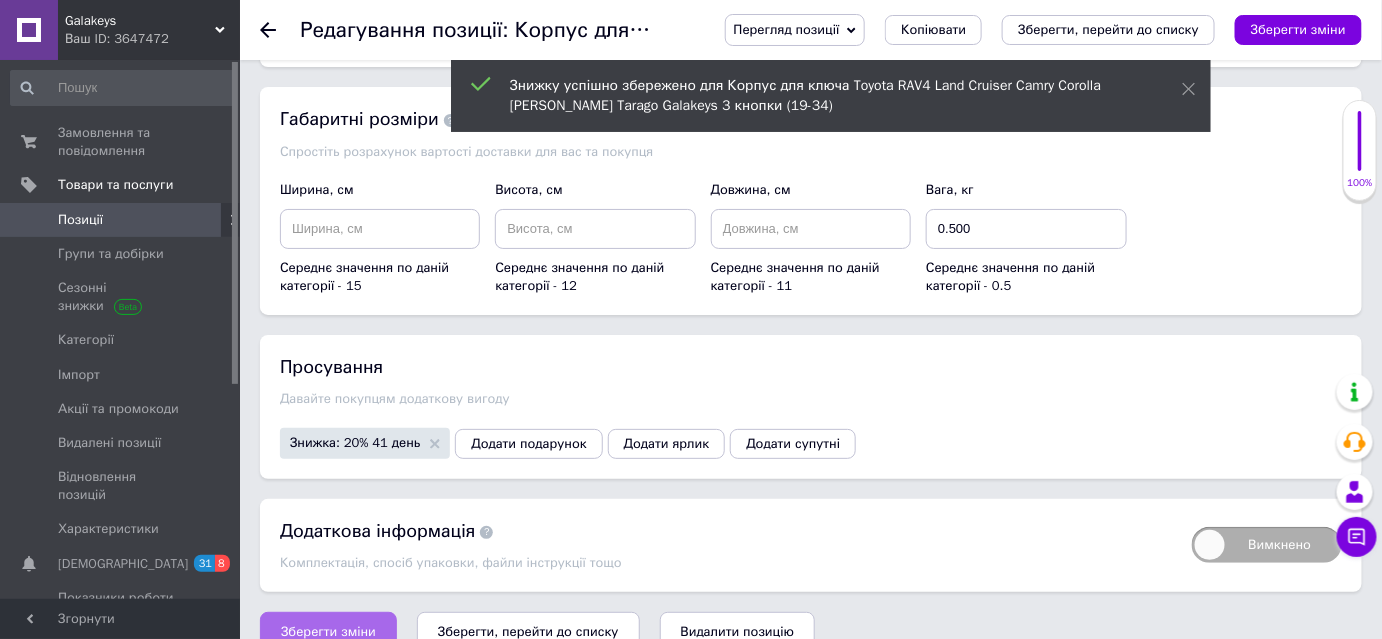 click on "Зберегти зміни" at bounding box center (328, 632) 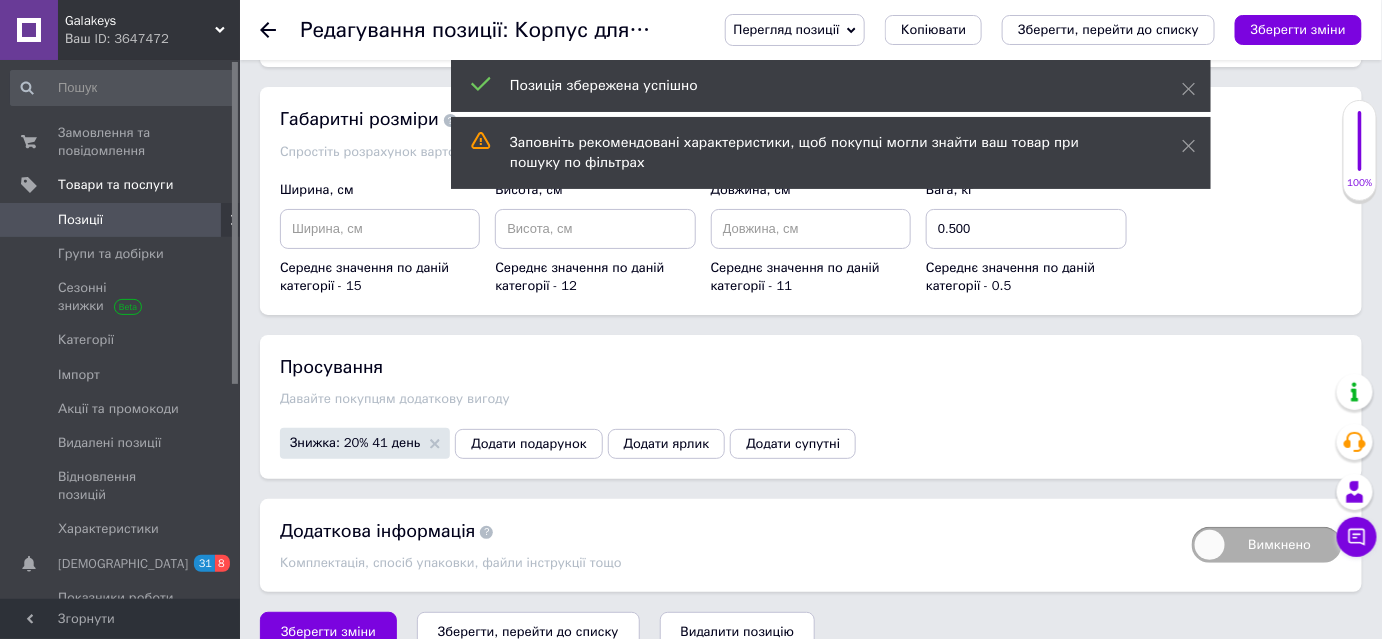 click 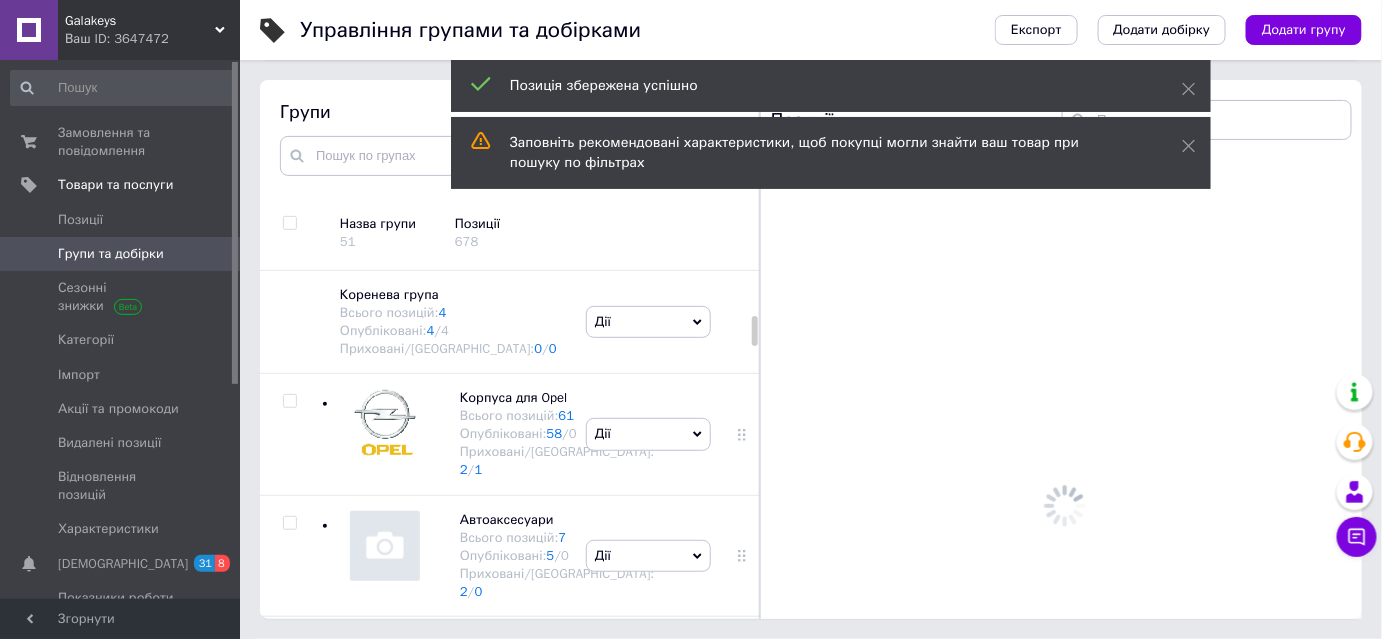 scroll, scrollTop: 113, scrollLeft: 0, axis: vertical 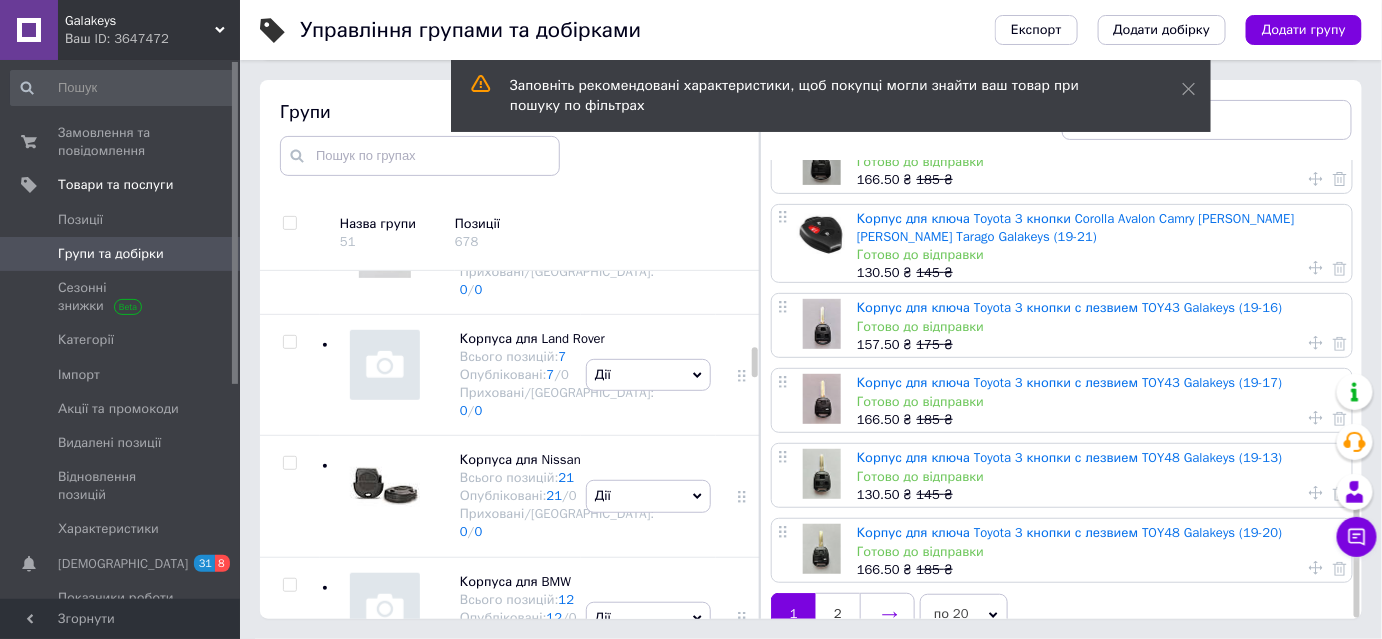 click at bounding box center (887, 614) 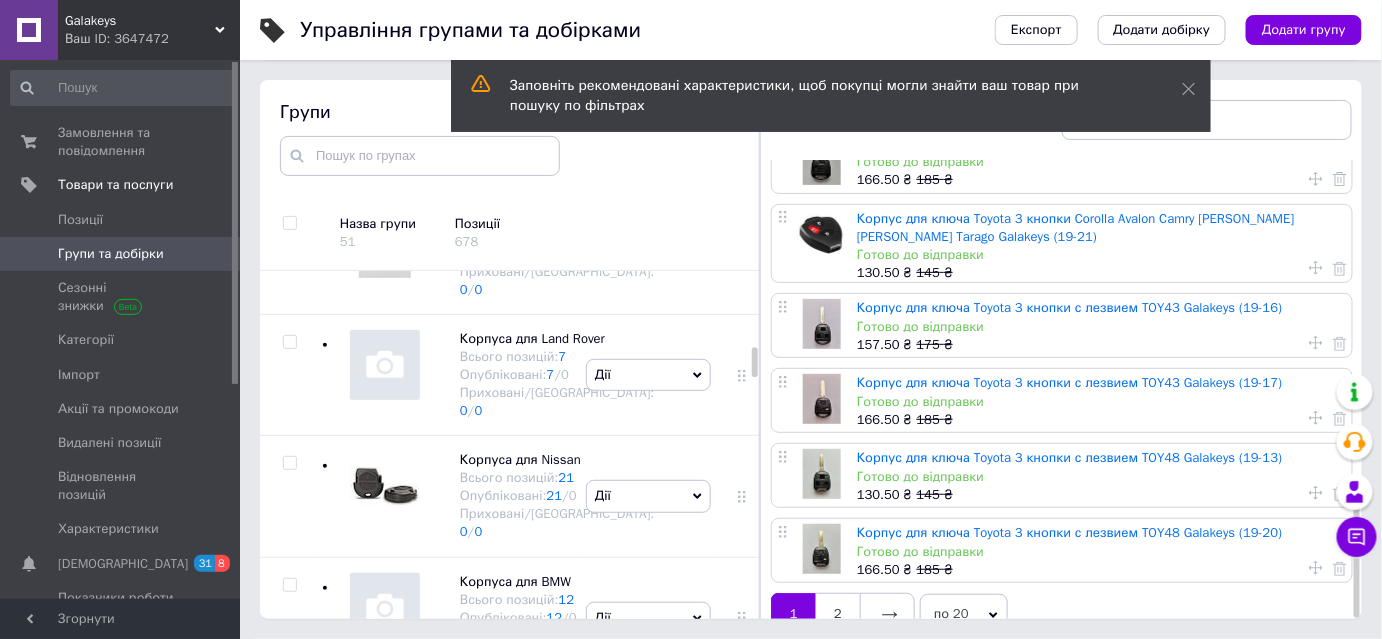scroll, scrollTop: 0, scrollLeft: 0, axis: both 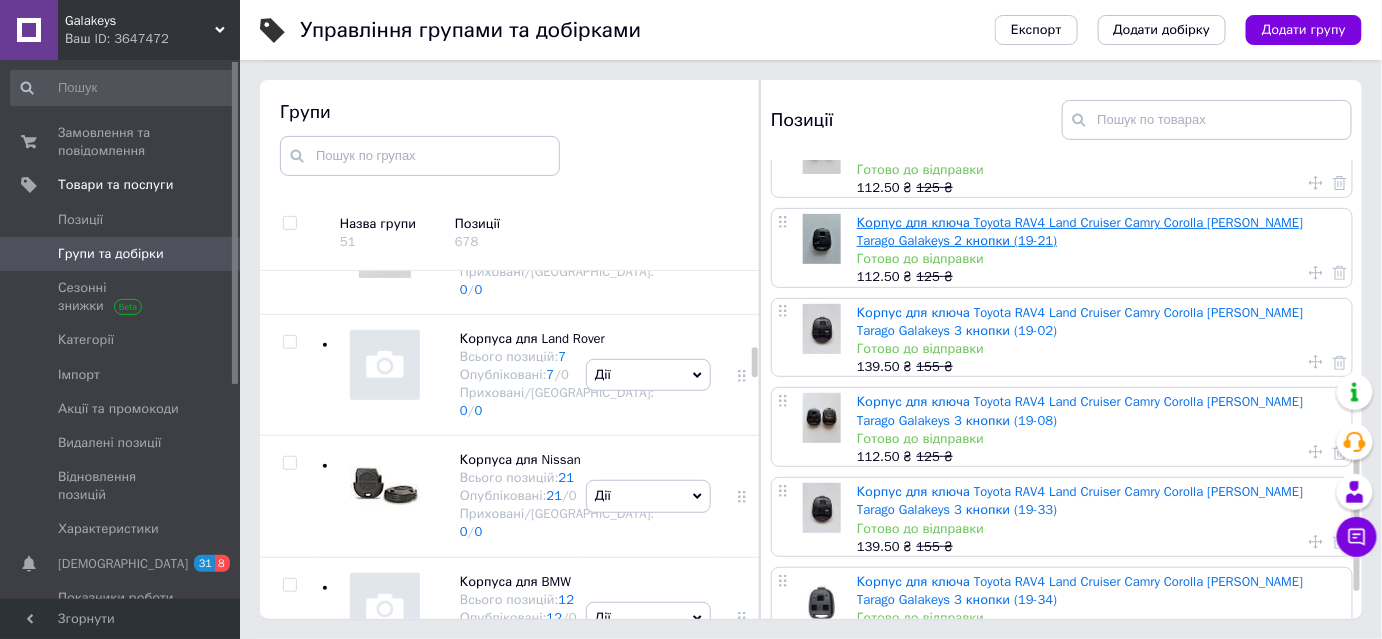 click on "Корпус для ключа Toyota RAV4 Land Cruiser Camry Corolla [PERSON_NAME] Tarago Galakeys 2 кнопки (19-21)" at bounding box center [1080, 231] 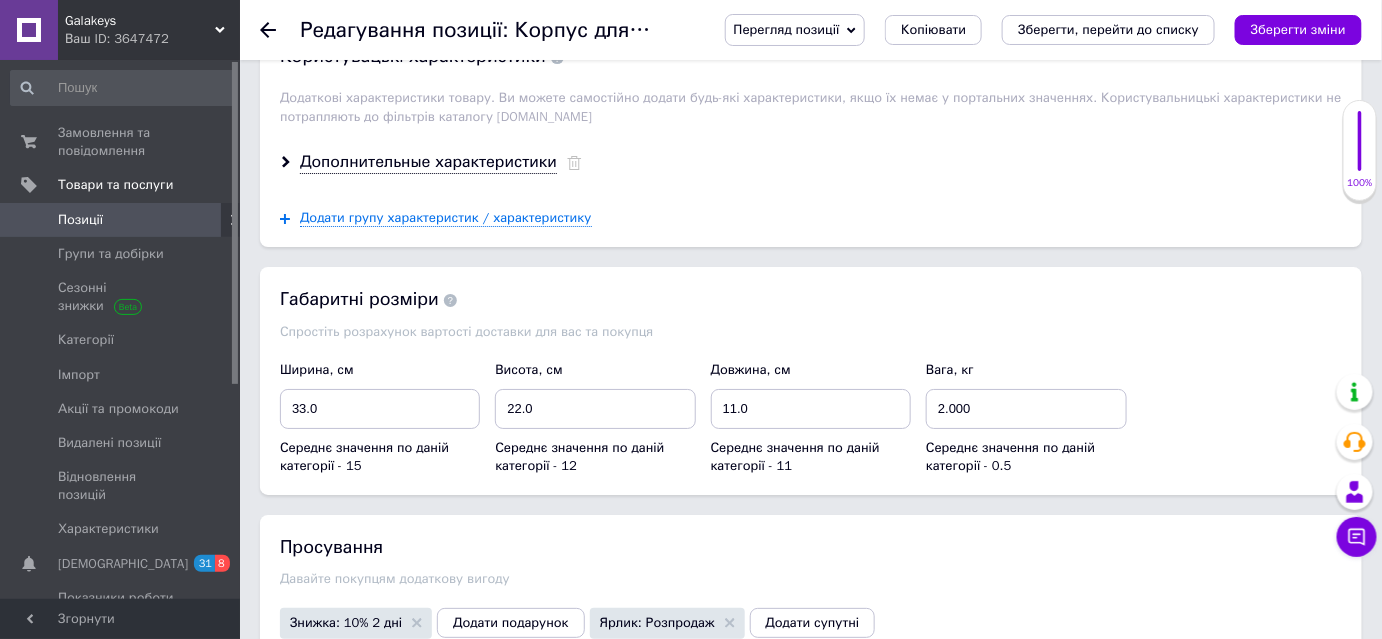 scroll, scrollTop: 2363, scrollLeft: 0, axis: vertical 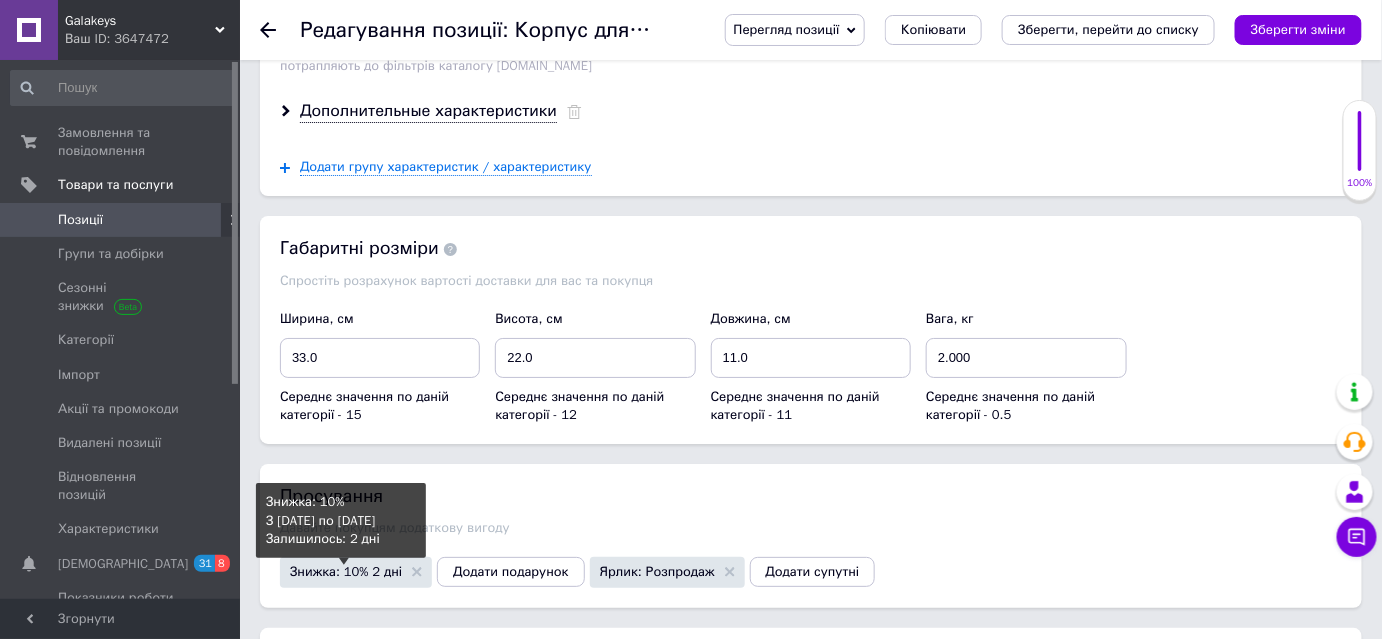 click on "Знижка: 10% 2 дні" at bounding box center (346, 571) 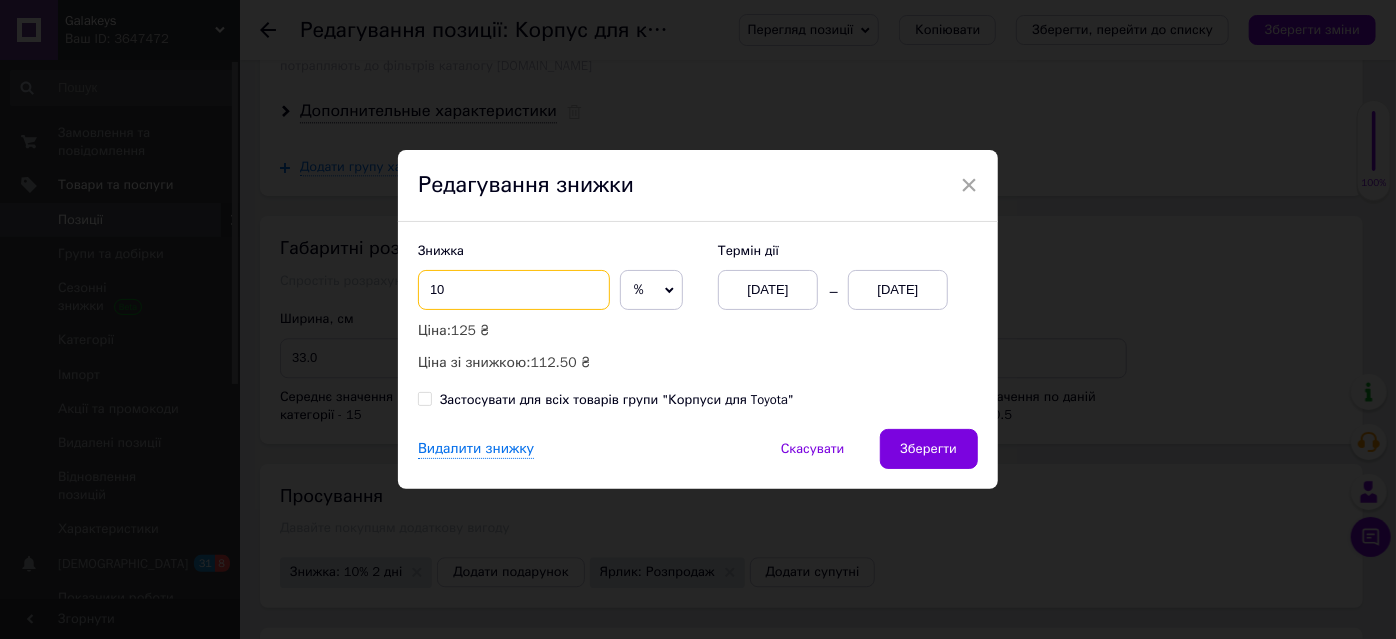 drag, startPoint x: 499, startPoint y: 290, endPoint x: 381, endPoint y: 275, distance: 118.94957 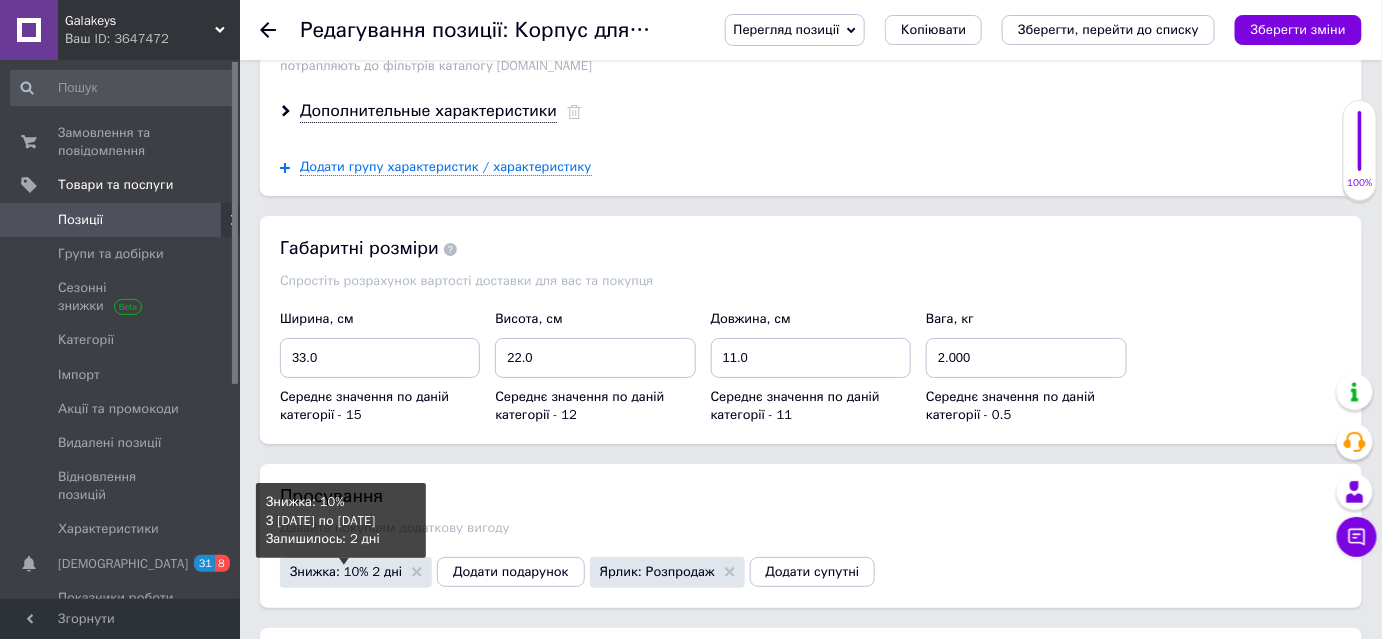 click on "Знижка: 10% 2 дні" at bounding box center (346, 571) 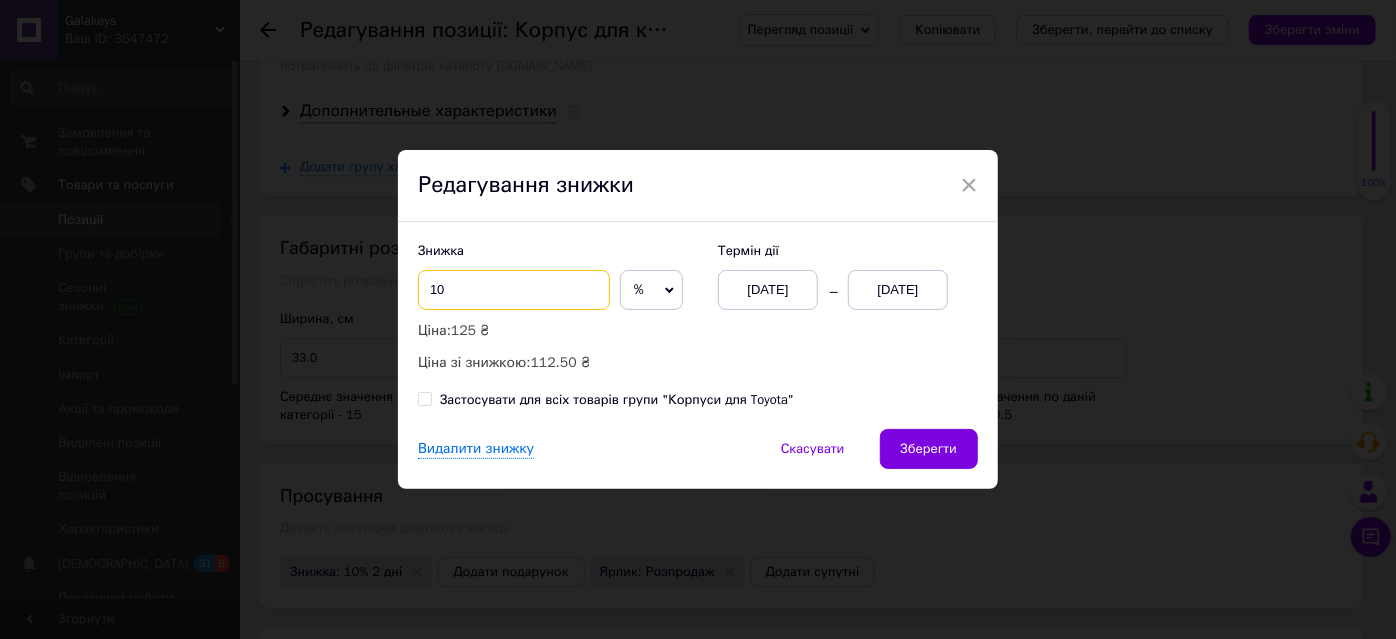 click on "10" at bounding box center (514, 290) 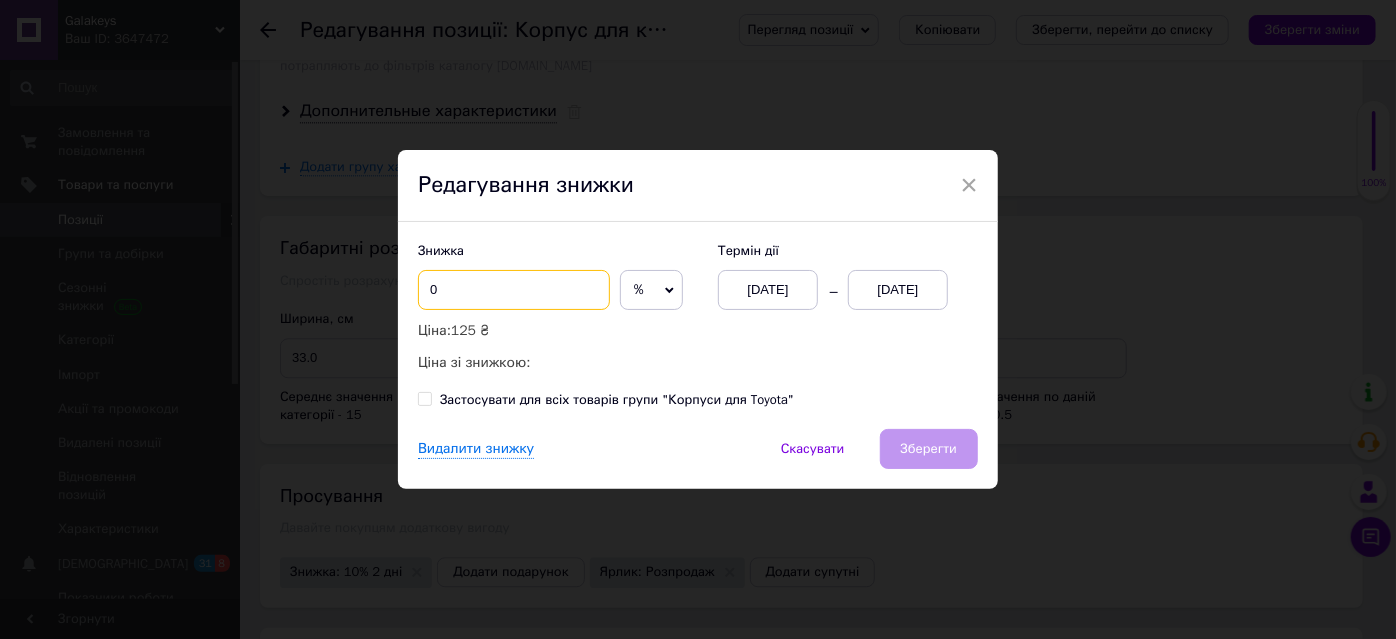 checkbox on "true" 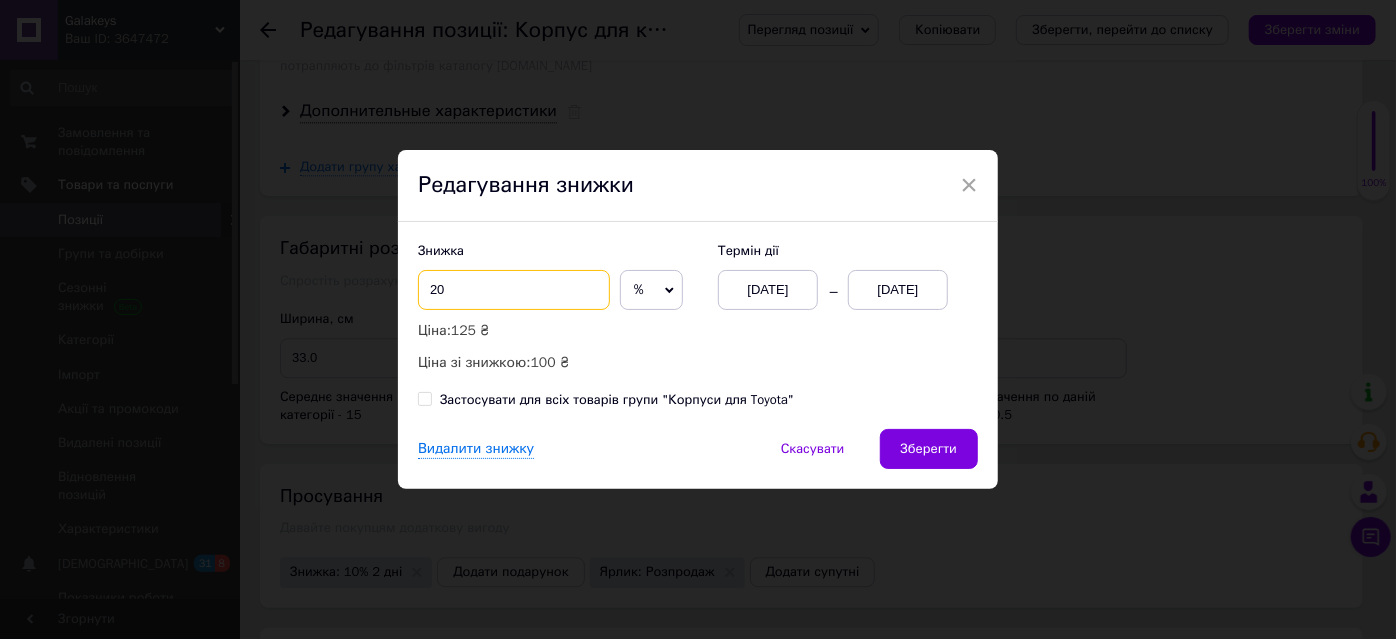 type on "20" 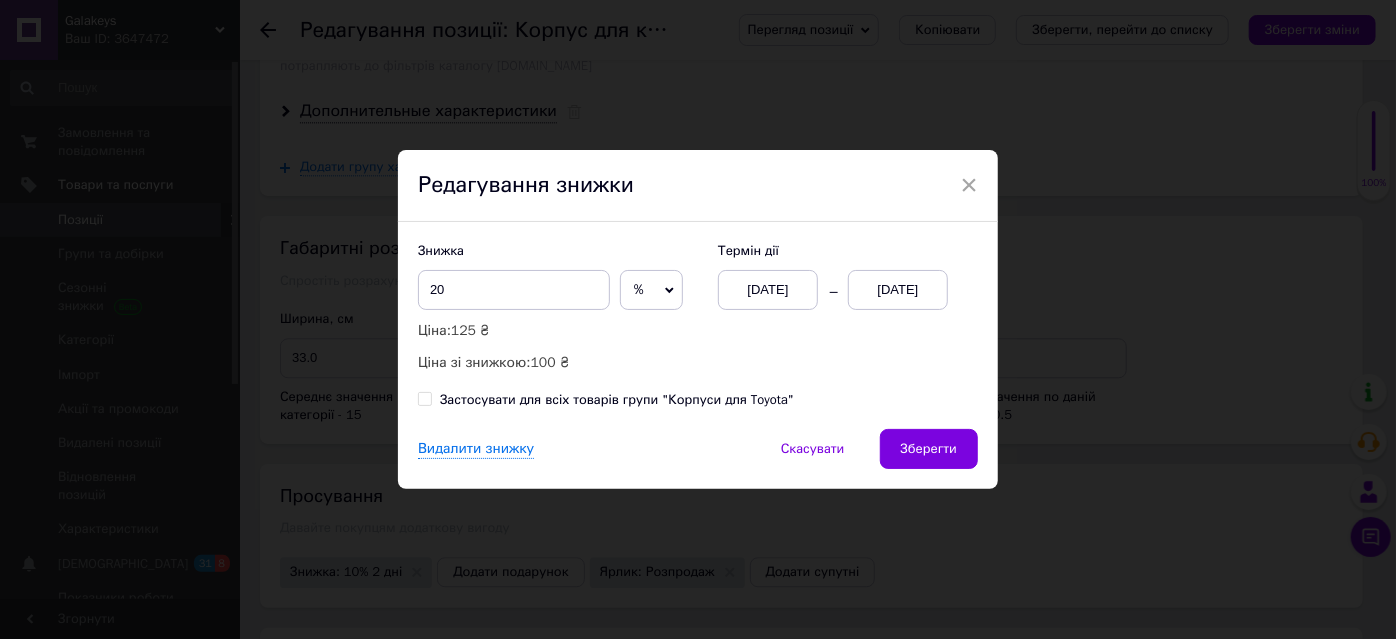 click on "[DATE]" at bounding box center (768, 290) 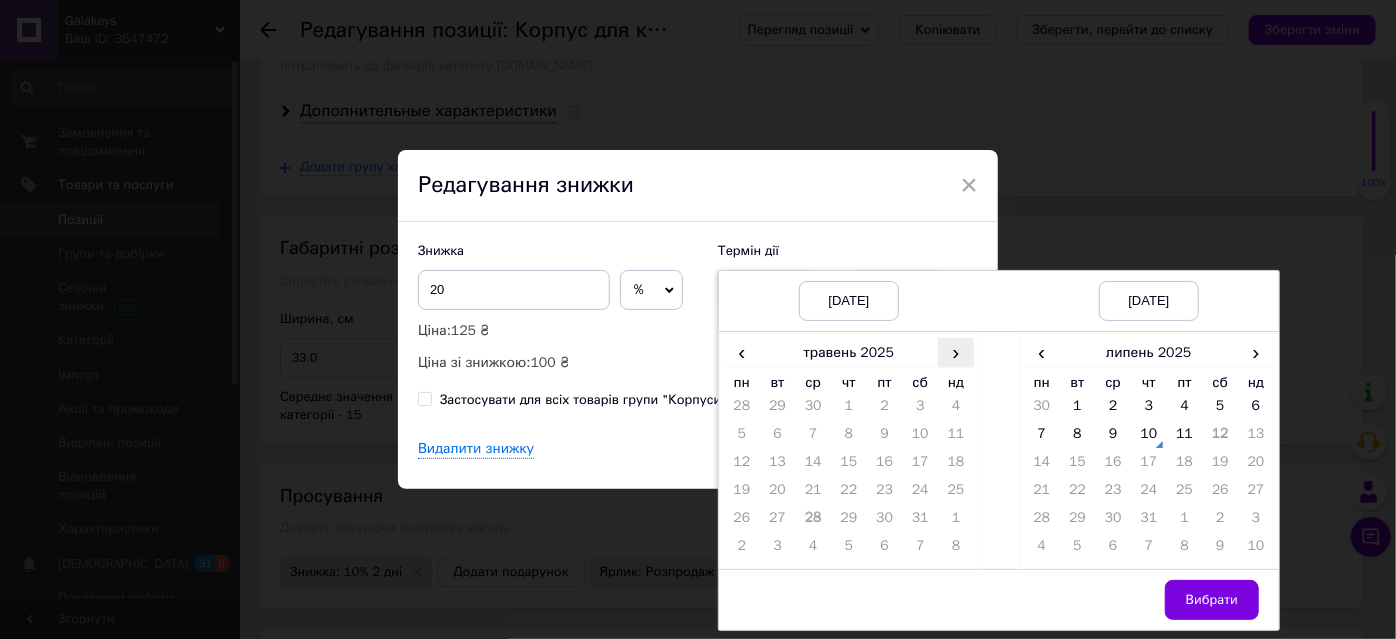 click on "›" at bounding box center (956, 352) 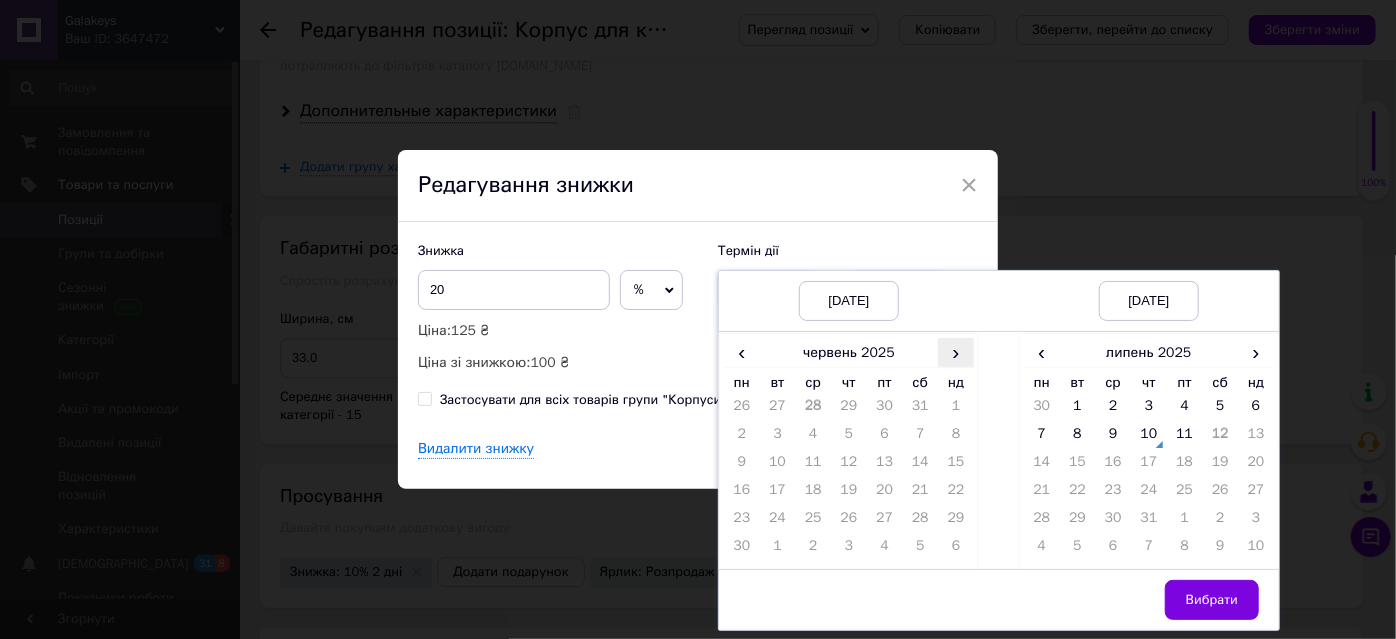 click on "›" at bounding box center (956, 352) 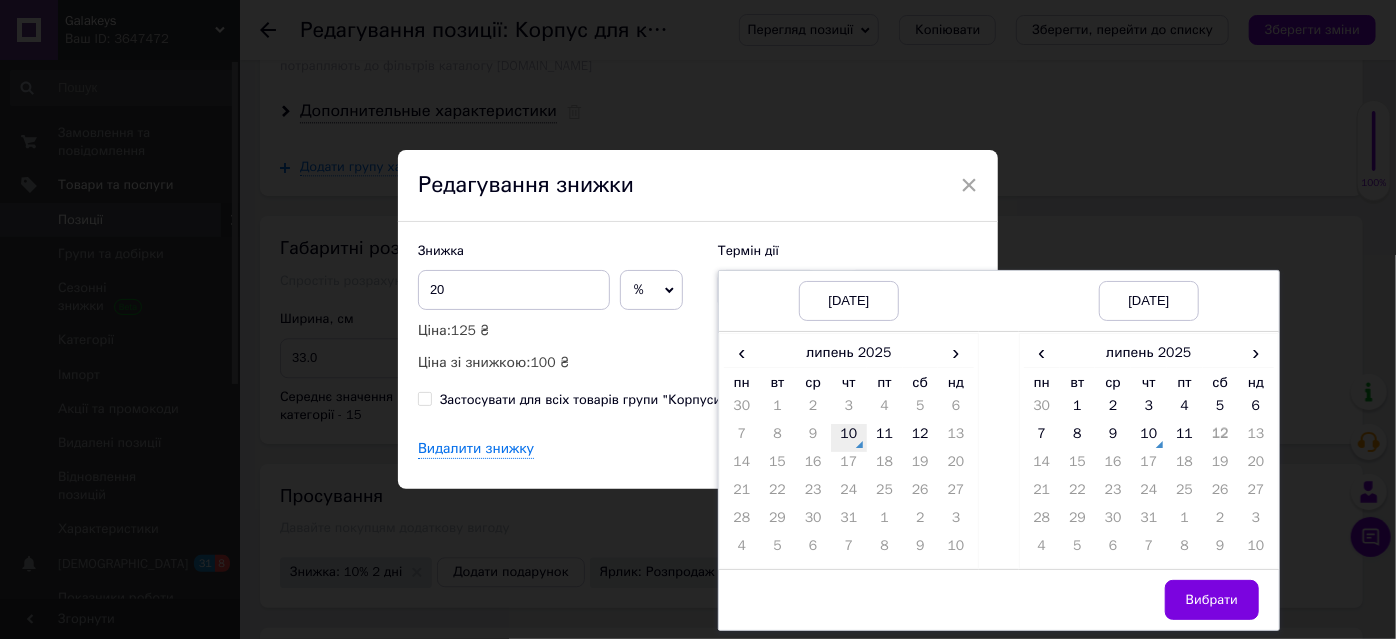 click on "10" at bounding box center (849, 438) 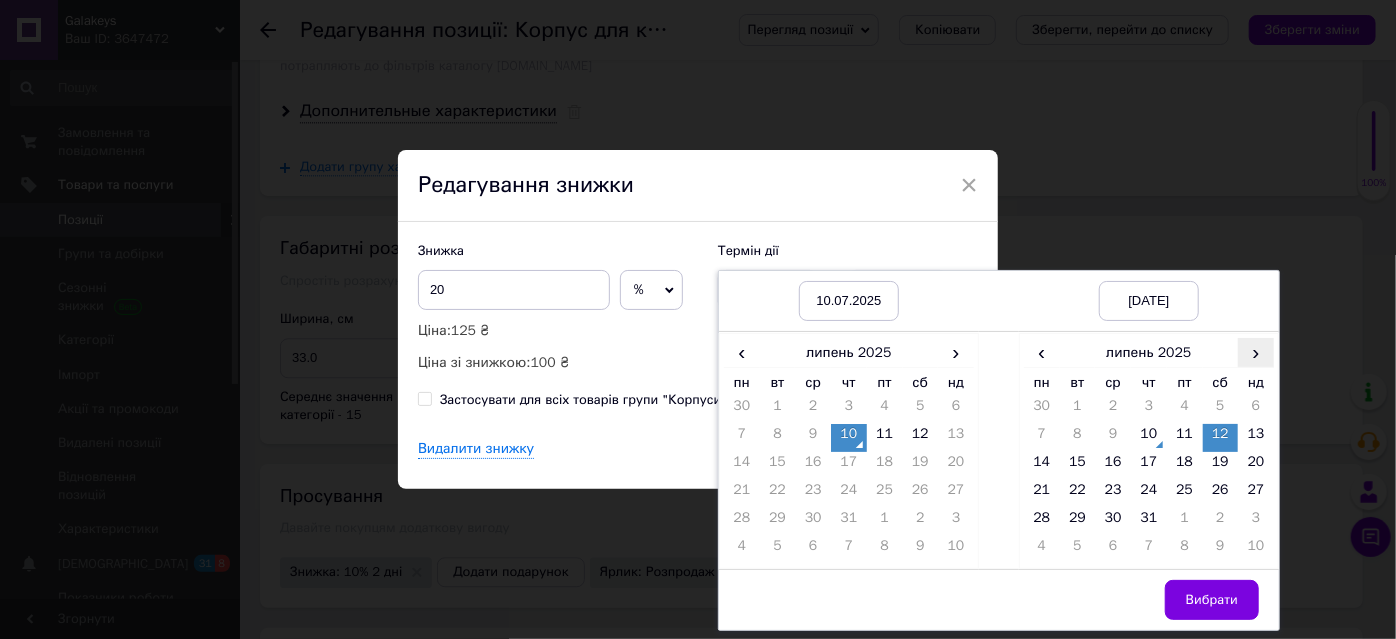 click on "›" at bounding box center [1256, 352] 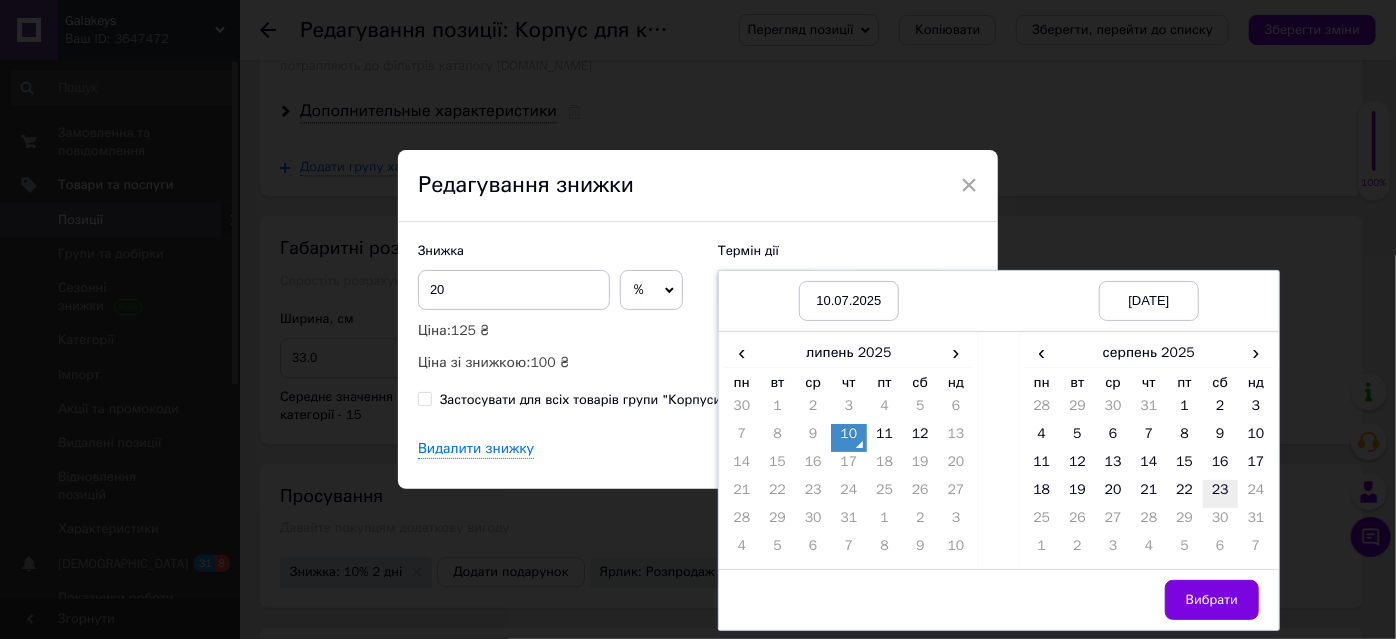 drag, startPoint x: 1217, startPoint y: 490, endPoint x: 1218, endPoint y: 505, distance: 15.033297 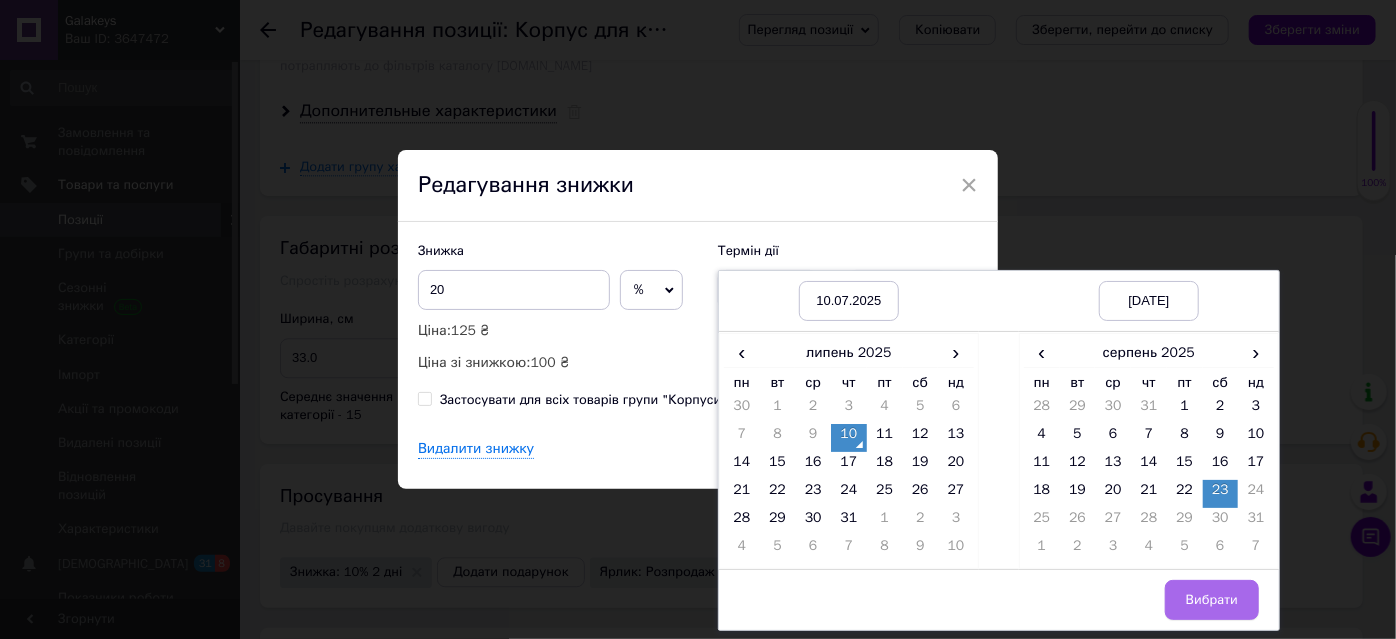 click on "Вибрати" at bounding box center (1212, 600) 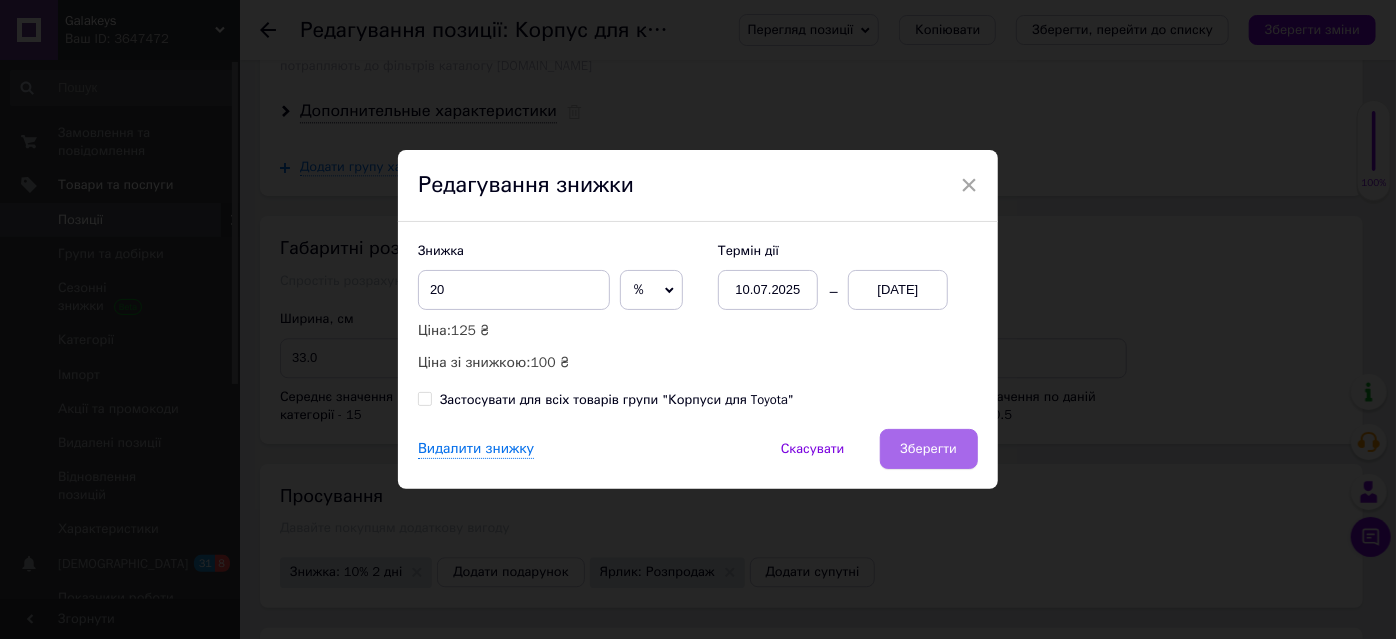 click on "Зберегти" at bounding box center [929, 449] 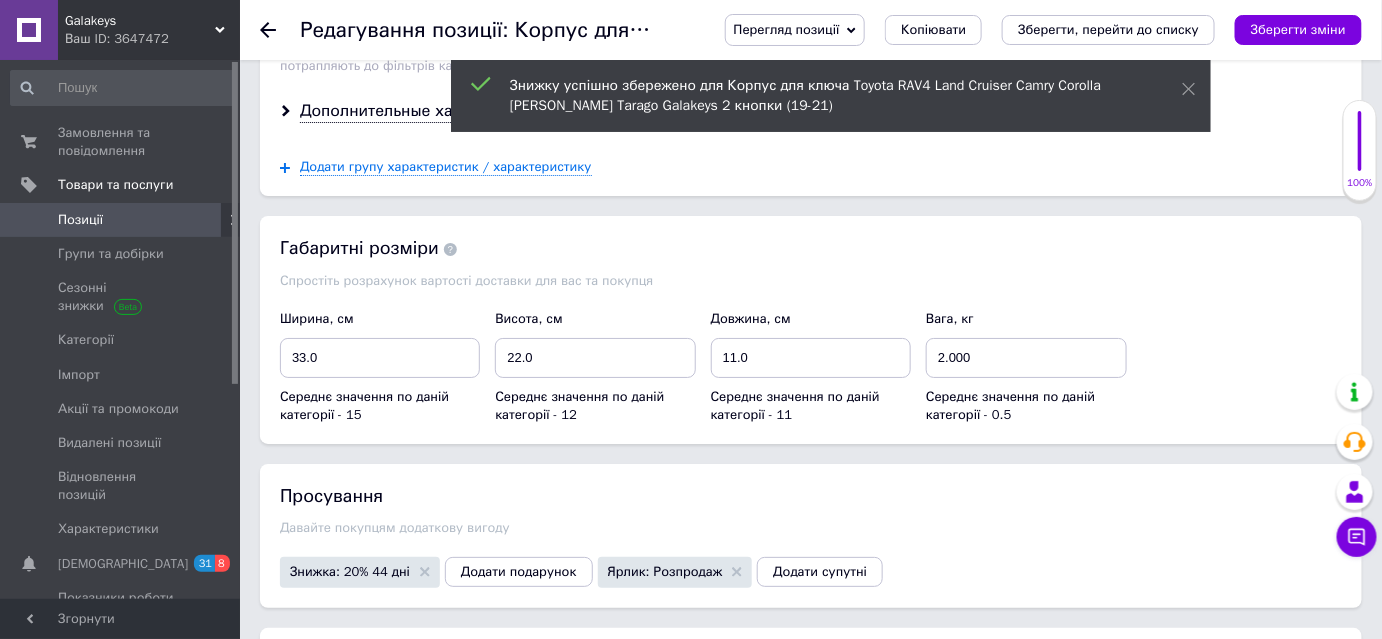 click on "Зберегти зміни" at bounding box center (1298, 29) 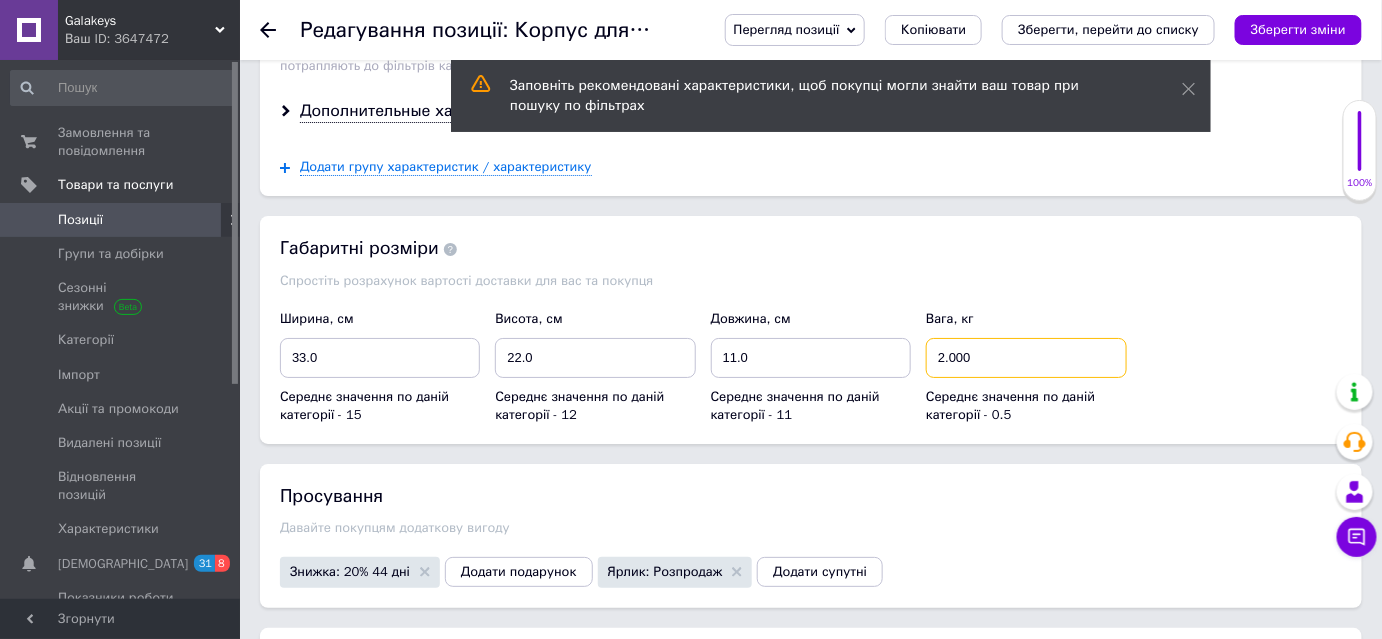 click on "2.000" at bounding box center (1026, 358) 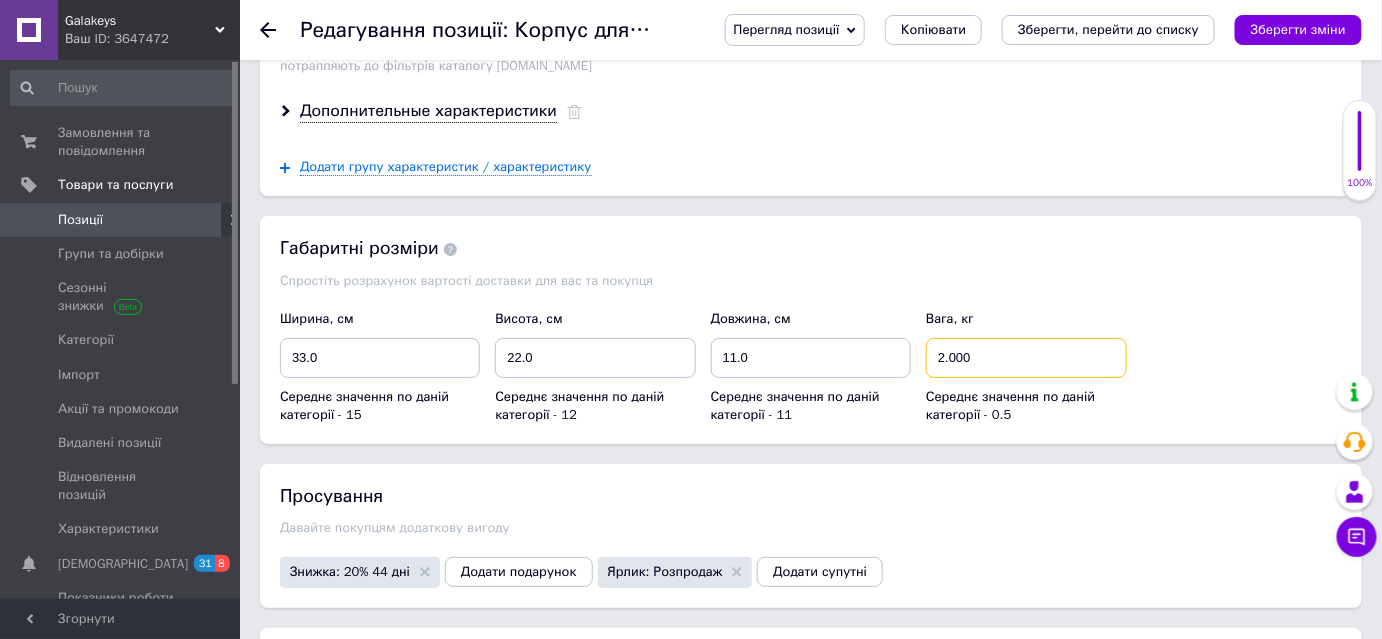 type on ".000" 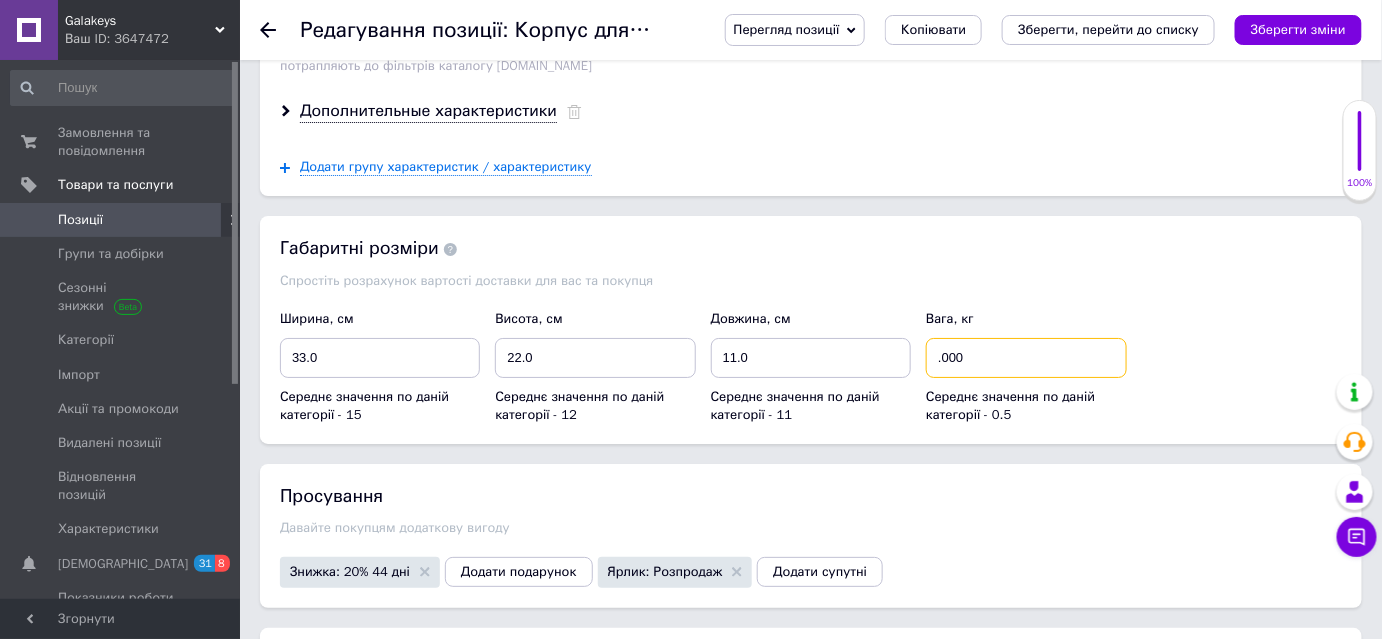 type on "0.000" 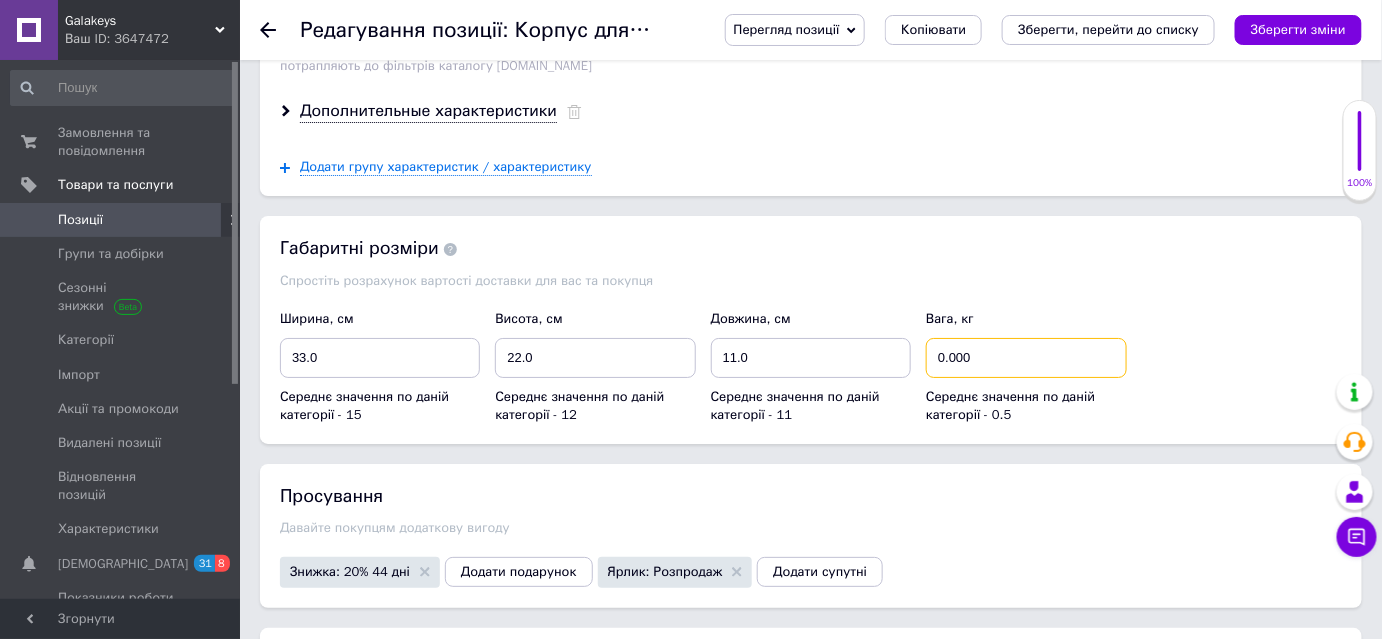 type on "0.00" 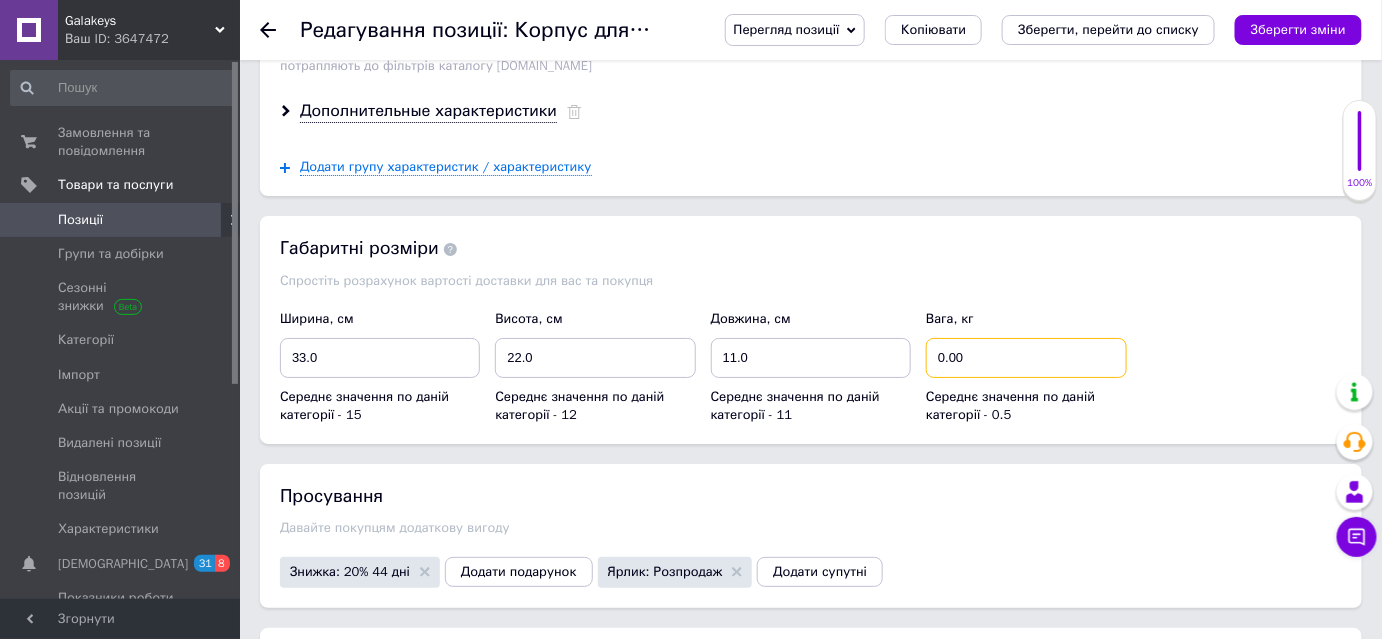 checkbox on "true" 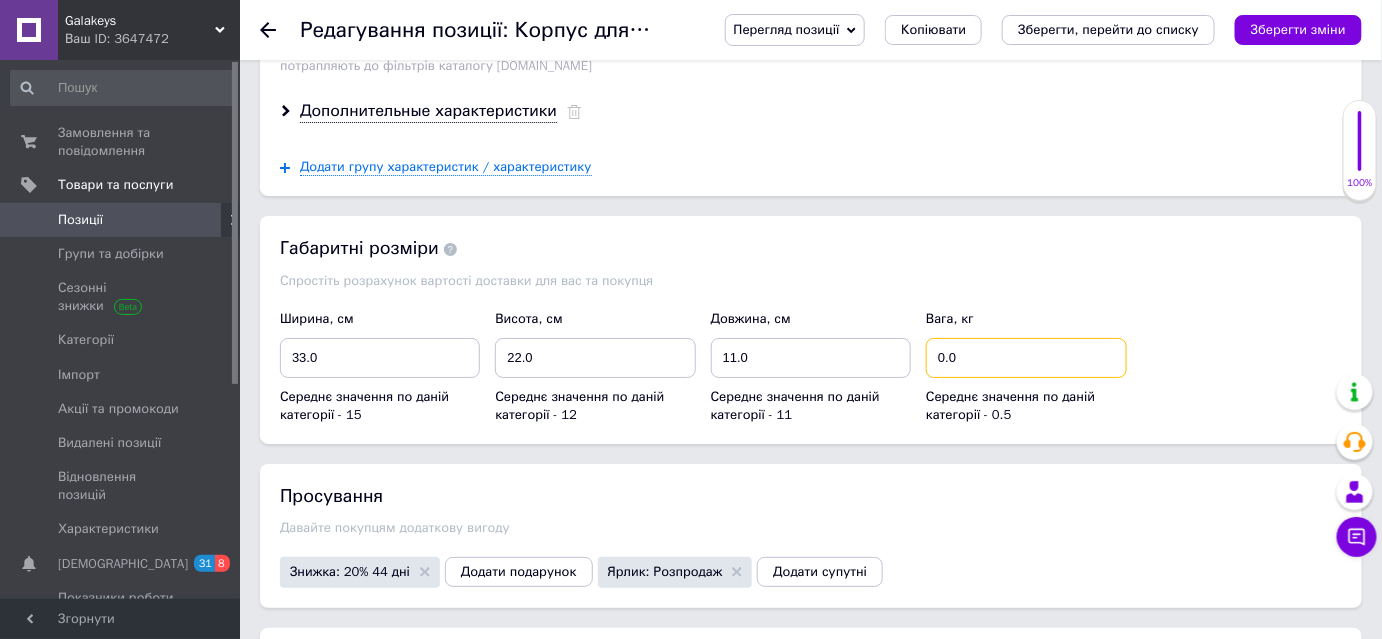 type on "0." 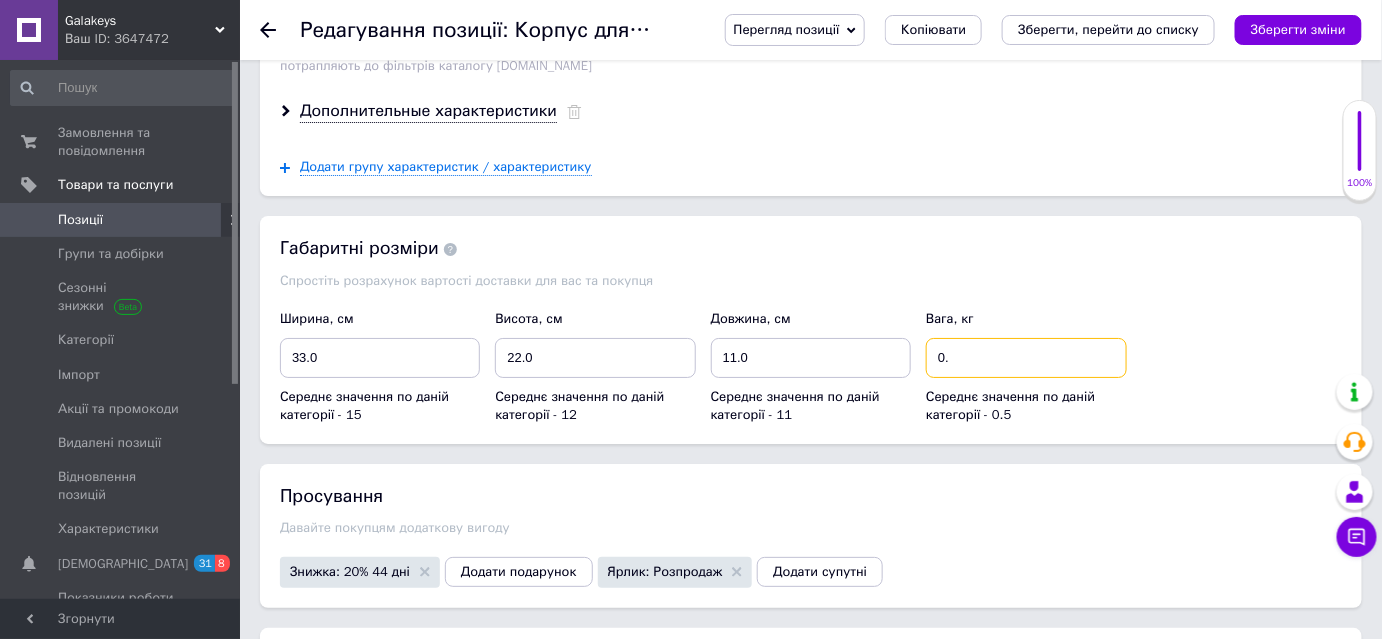 type on "0.5" 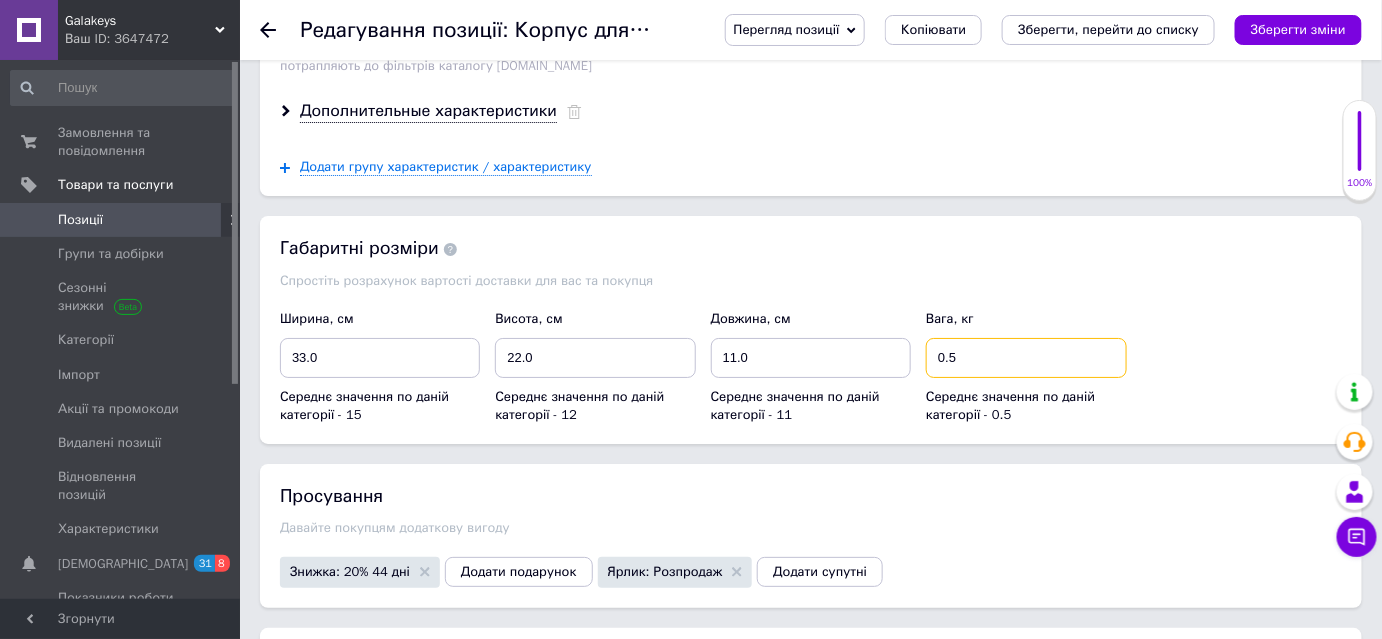 type on "0.5" 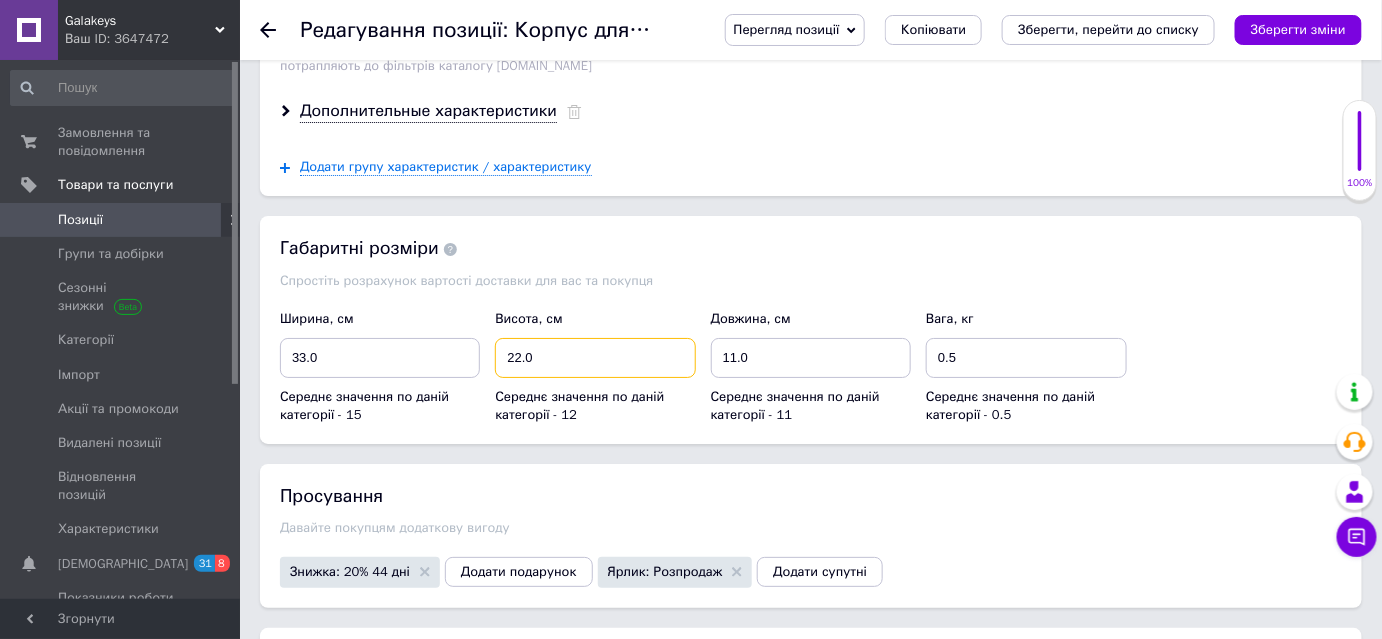drag, startPoint x: 536, startPoint y: 331, endPoint x: 473, endPoint y: 326, distance: 63.1981 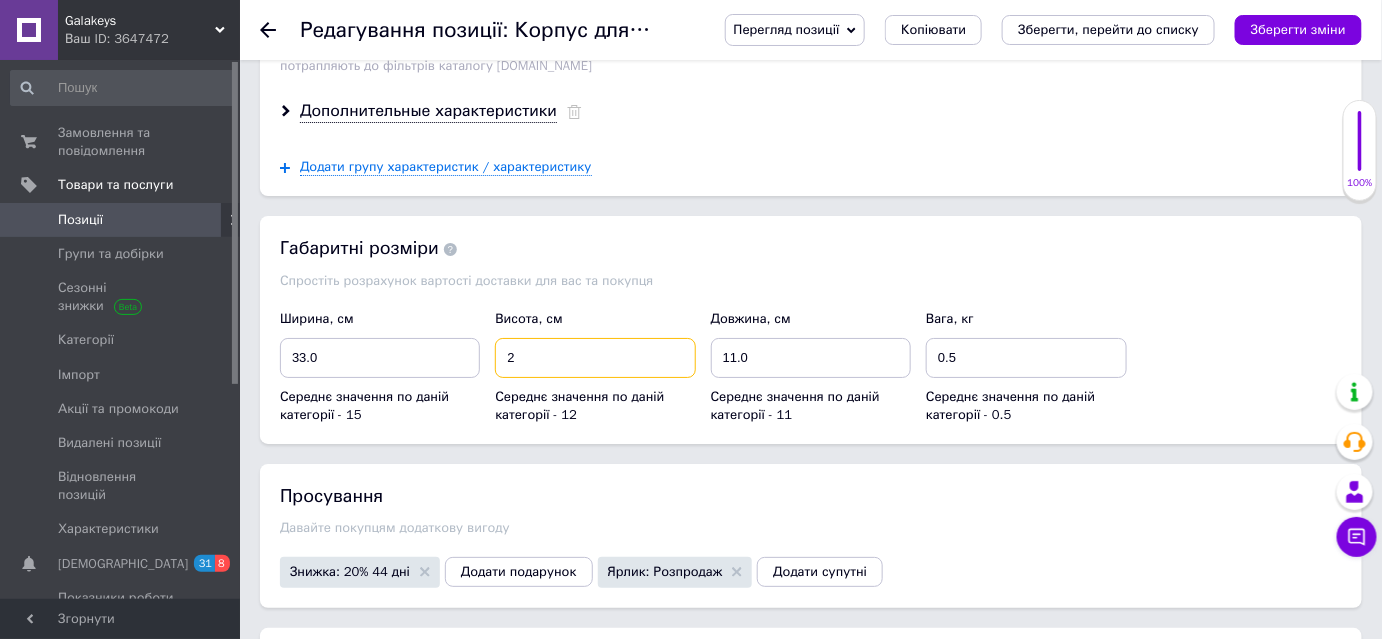 type on "2" 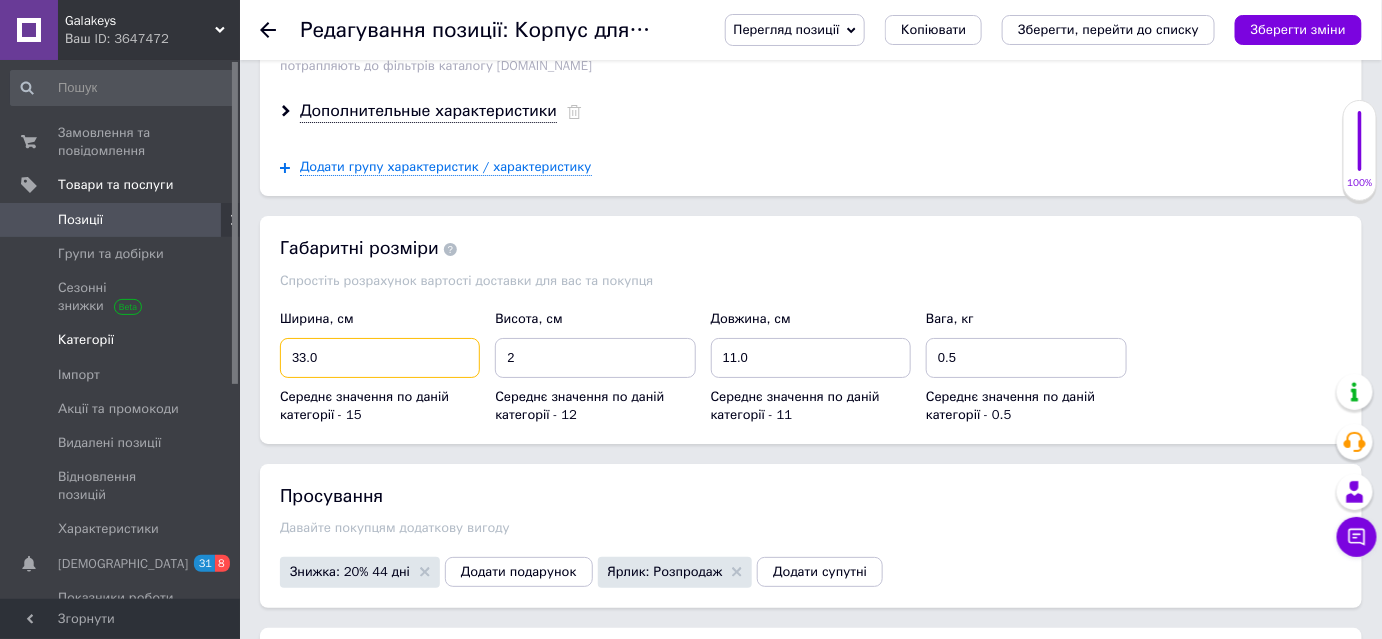 drag, startPoint x: 264, startPoint y: 332, endPoint x: 198, endPoint y: 328, distance: 66.1211 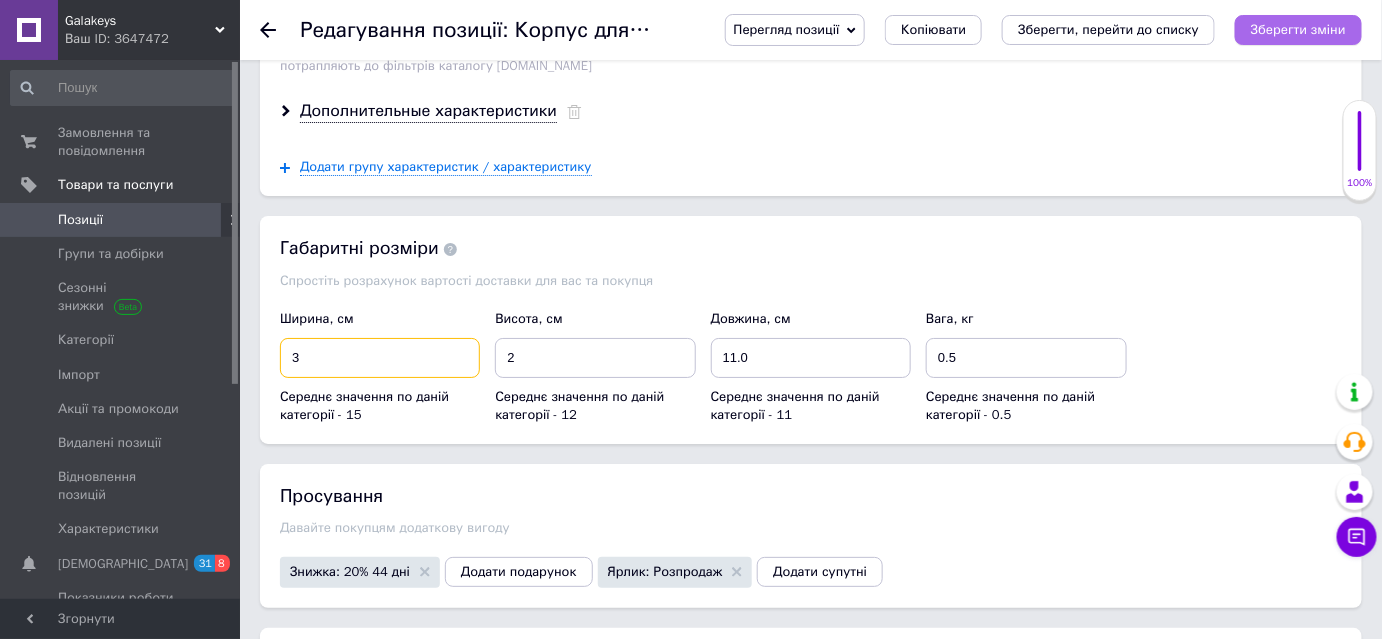 type on "3" 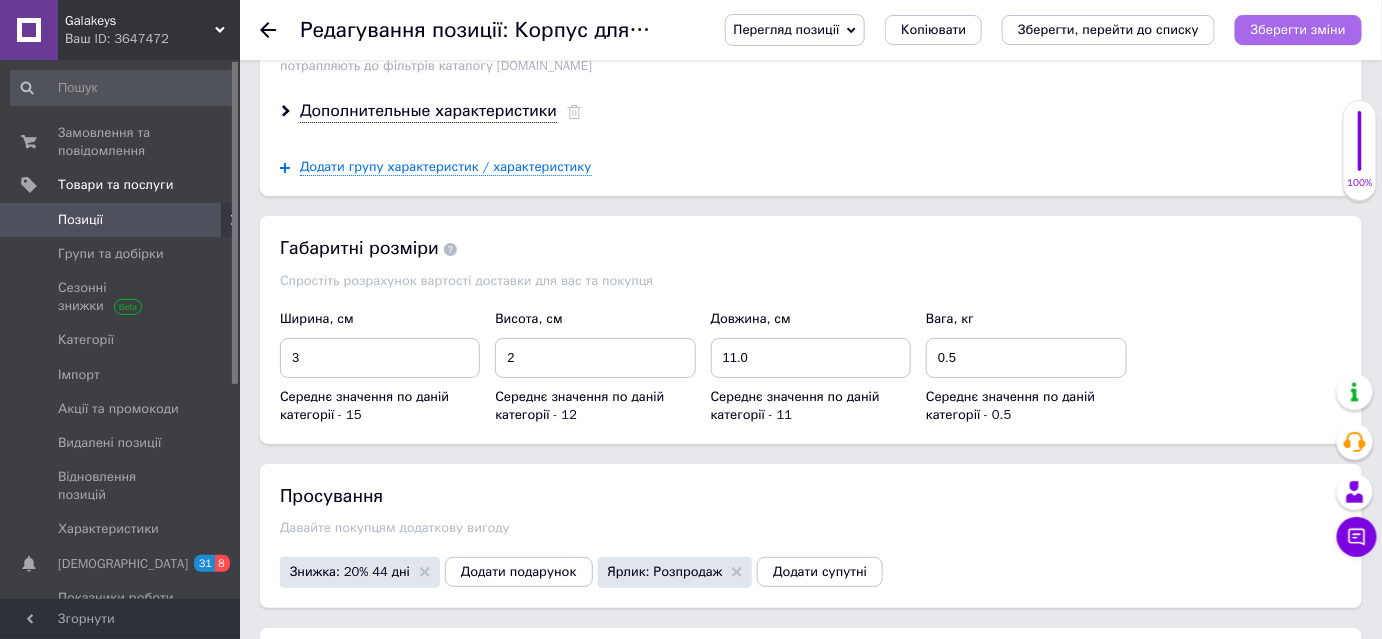 click on "Зберегти зміни" at bounding box center (1298, 30) 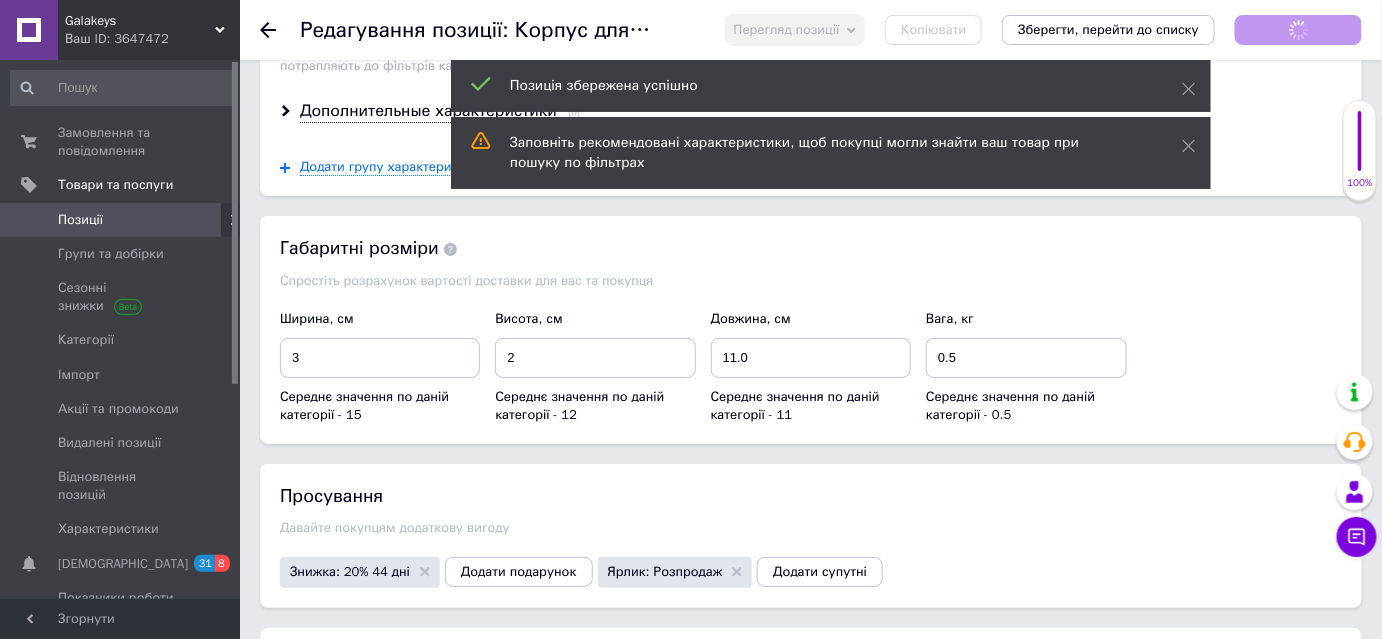 checkbox on "true" 